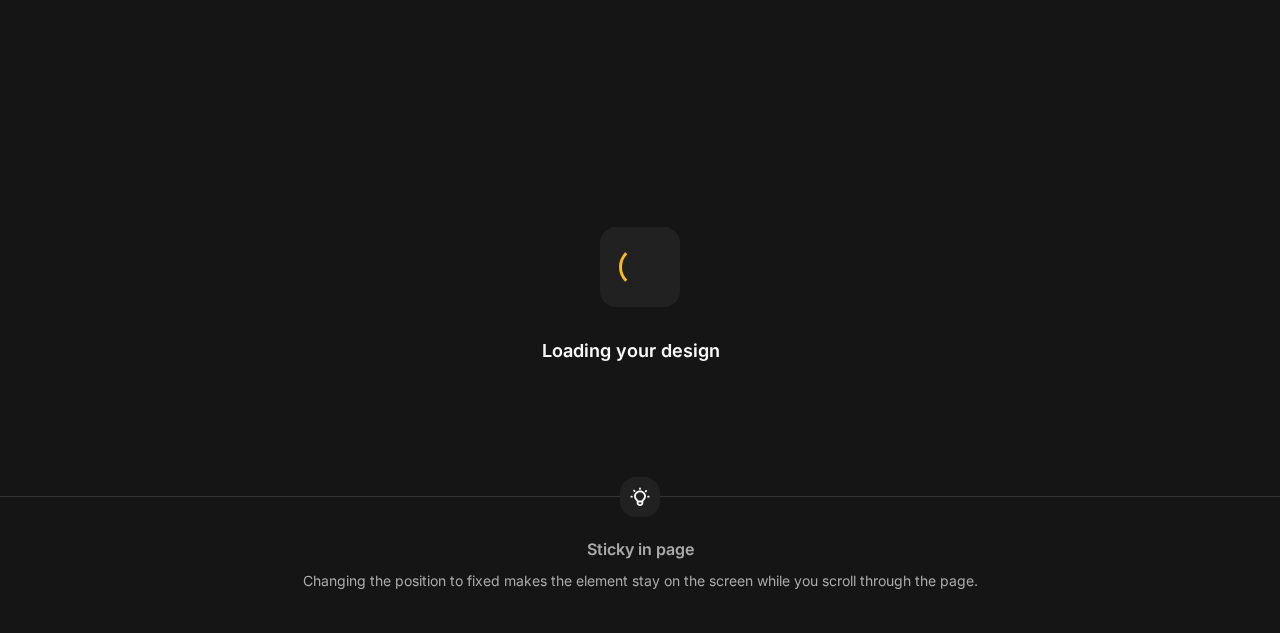 scroll, scrollTop: 0, scrollLeft: 0, axis: both 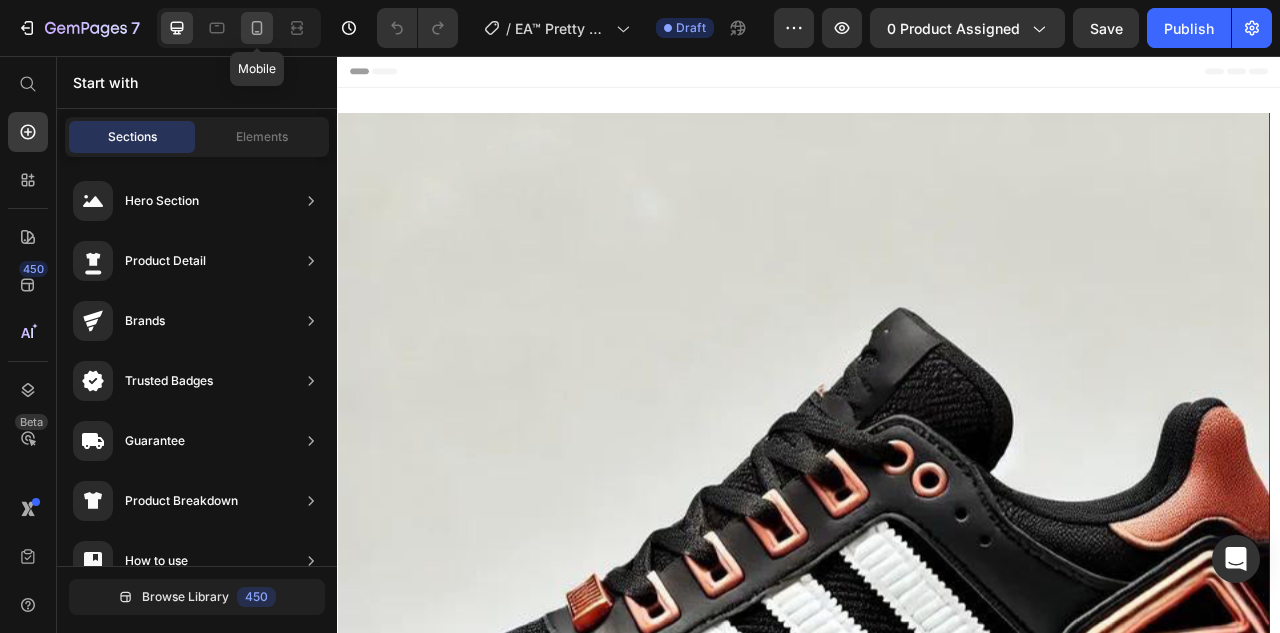 click 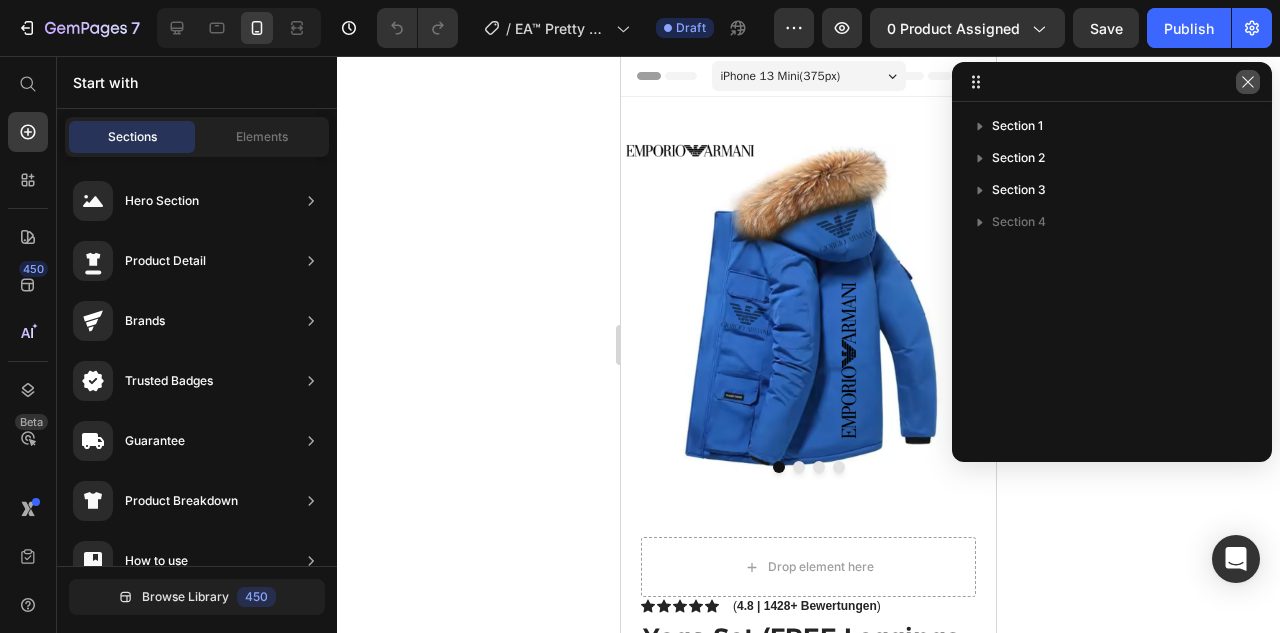 click 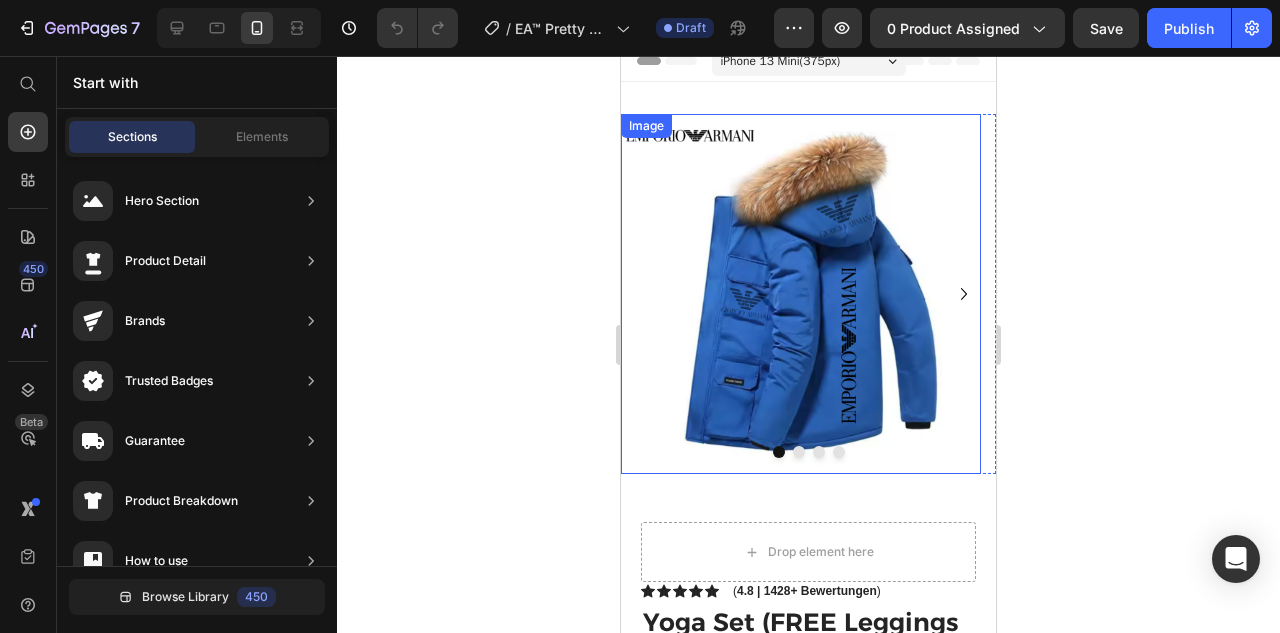 scroll, scrollTop: 14, scrollLeft: 0, axis: vertical 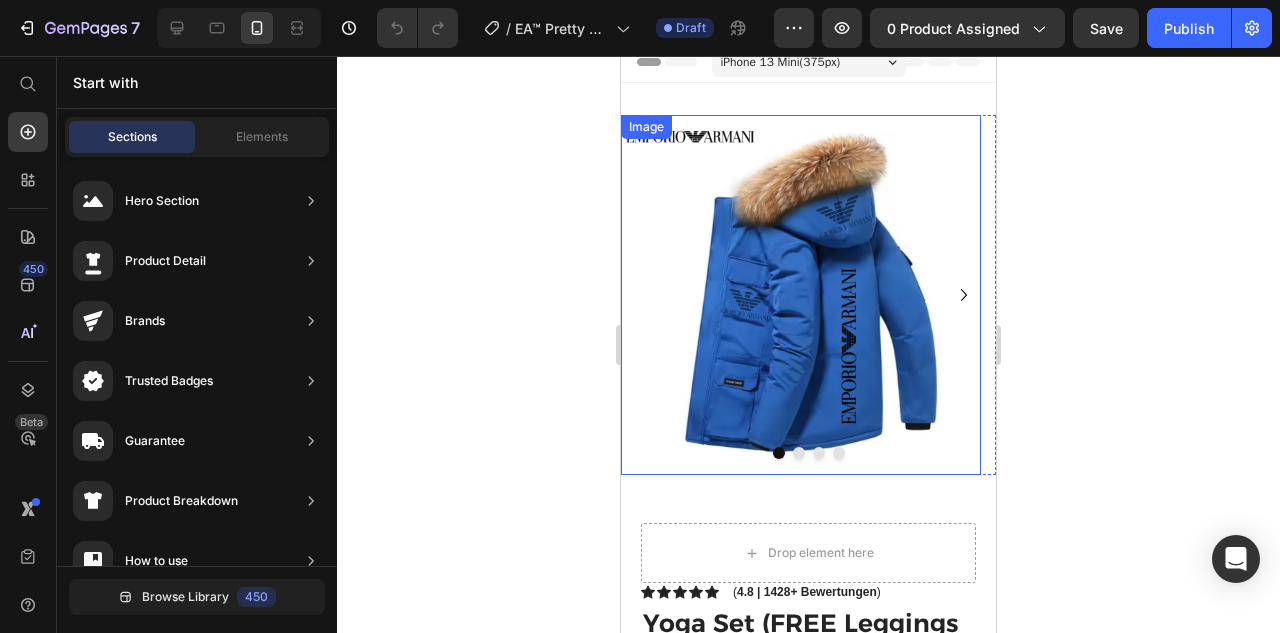 click at bounding box center [801, 295] 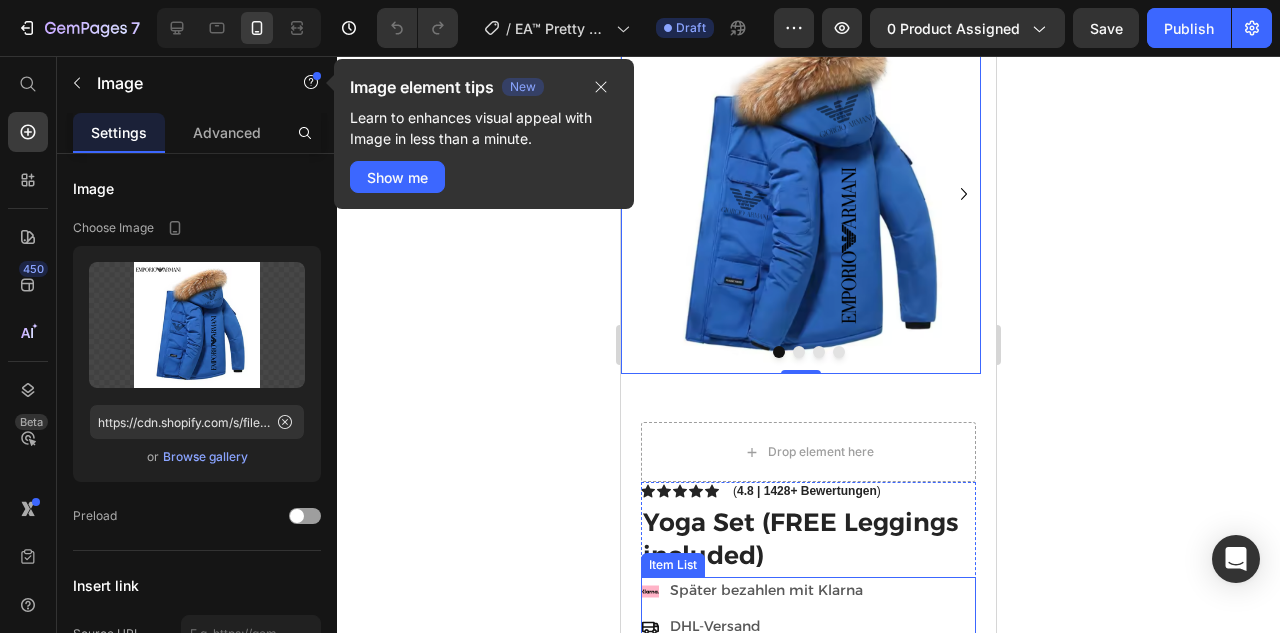 scroll, scrollTop: 0, scrollLeft: 0, axis: both 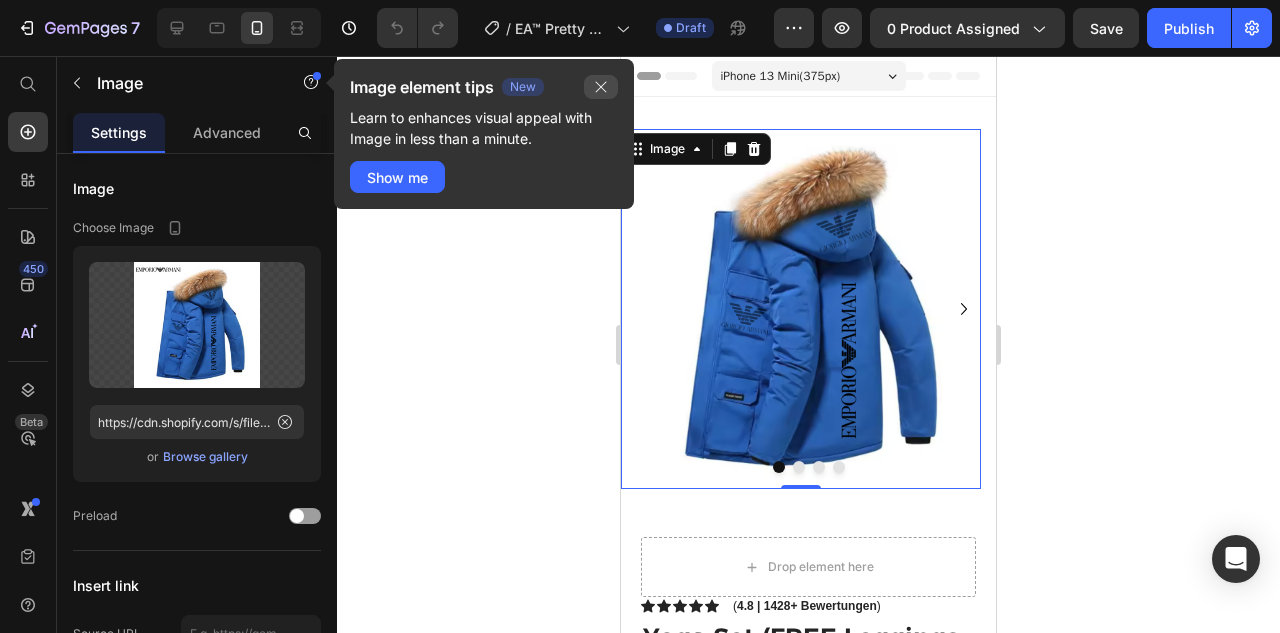 click 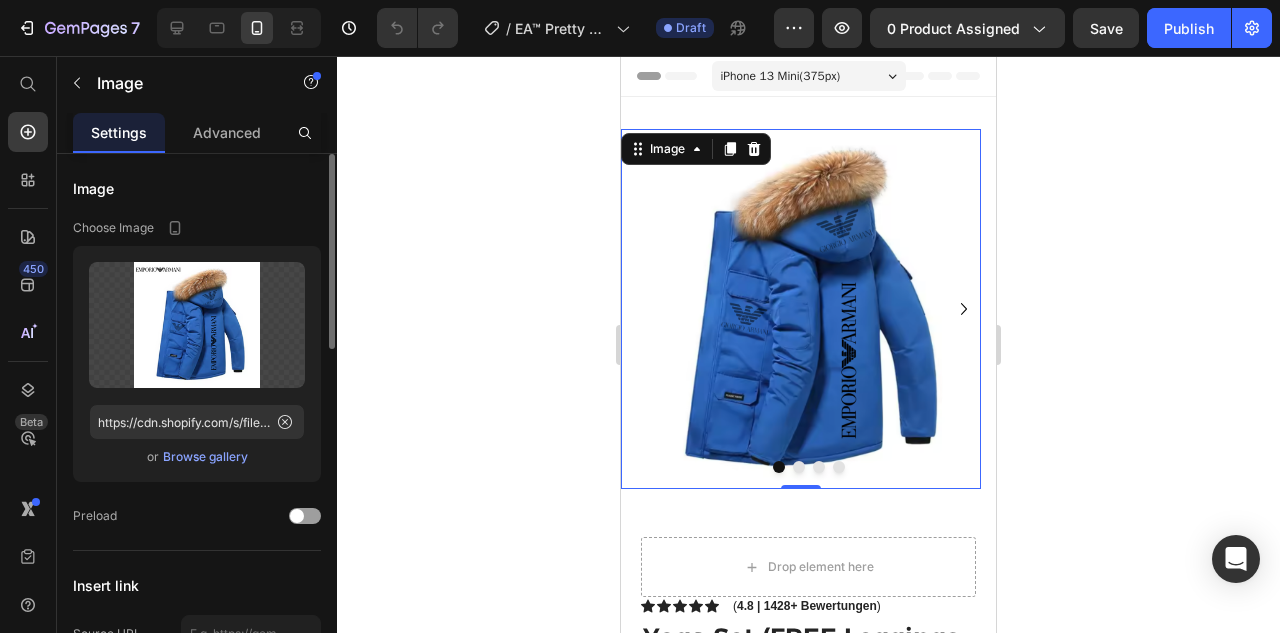 click on "Browse gallery" at bounding box center (205, 457) 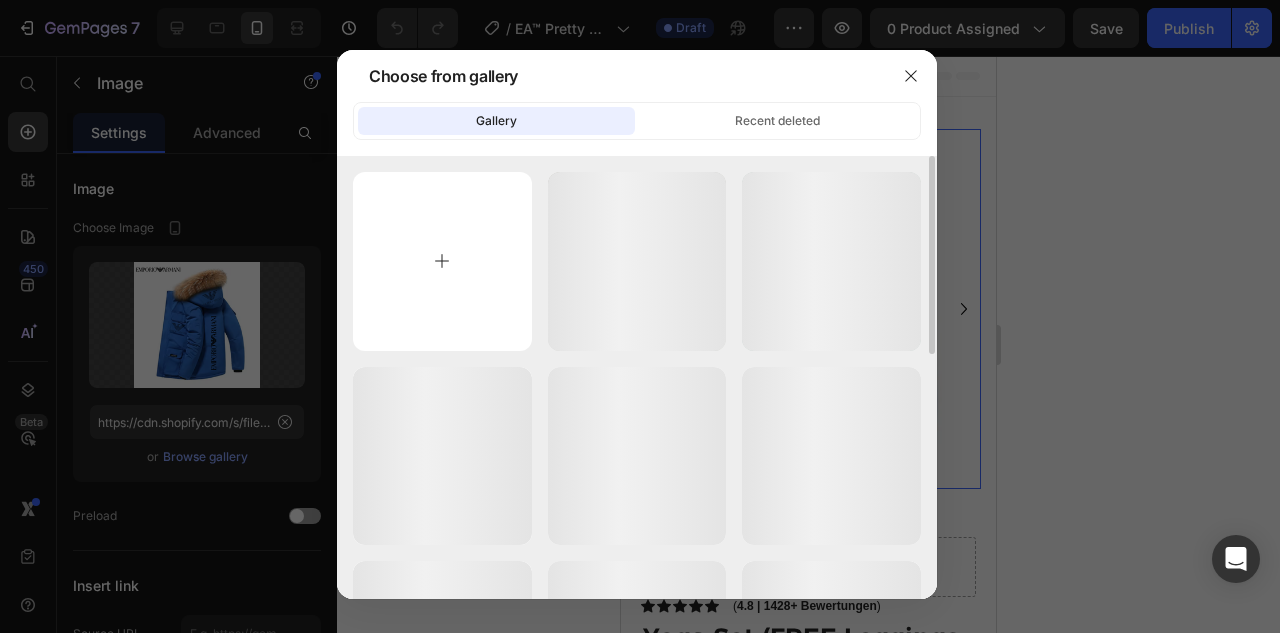 click at bounding box center [442, 261] 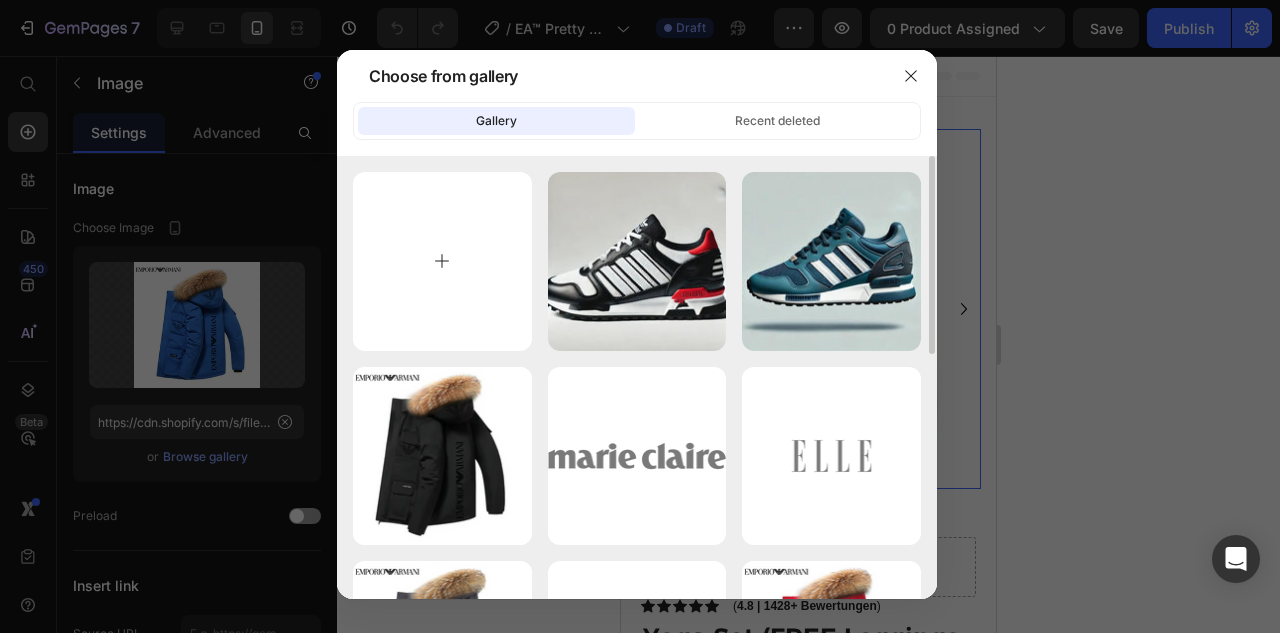 type on "C:\fakepath\gempages_573517901714162595-99cd4a84-cc92-4f5c-9aa8-19e3d538bb25.webp" 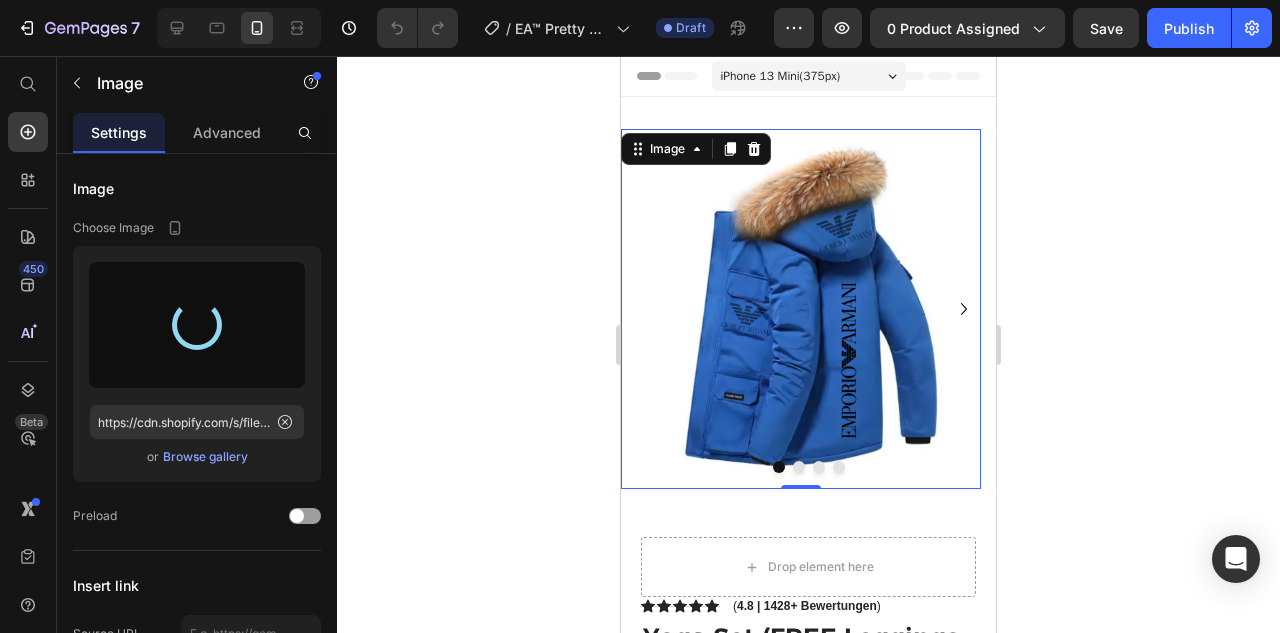 type on "https://cdn.shopify.com/s/files/1/0944/9770/2213/files/gempages_574942610834064228-87adf34d-d4e6-488f-82dd-1e94a3c7fac3.webp" 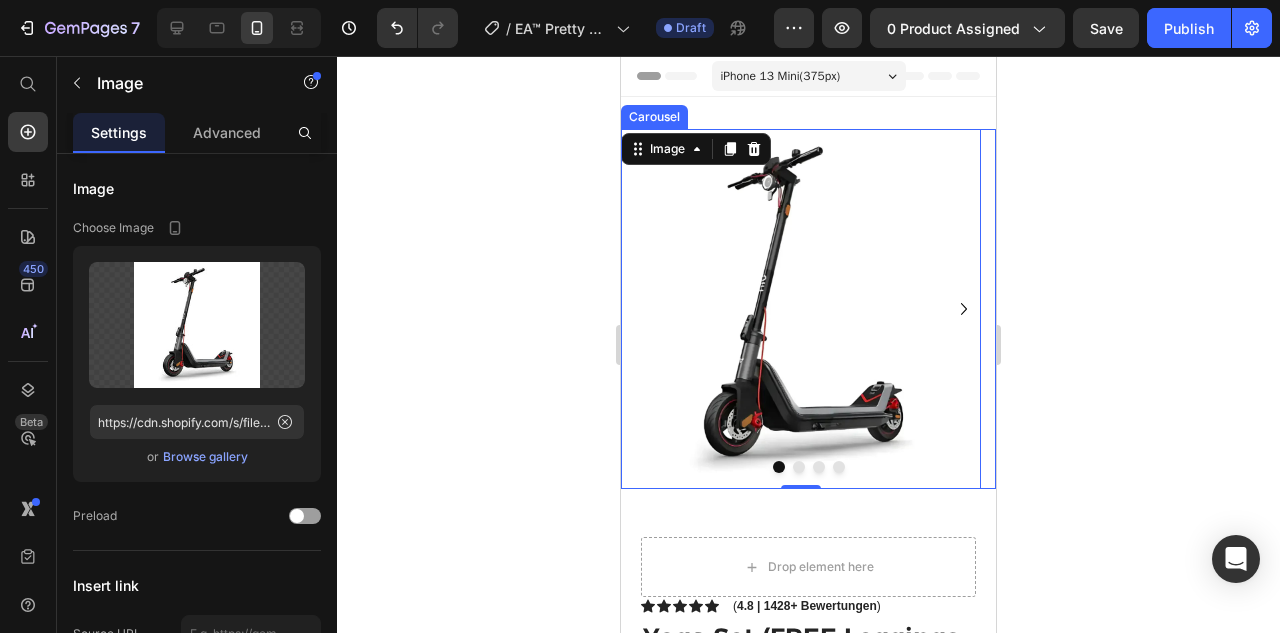 click 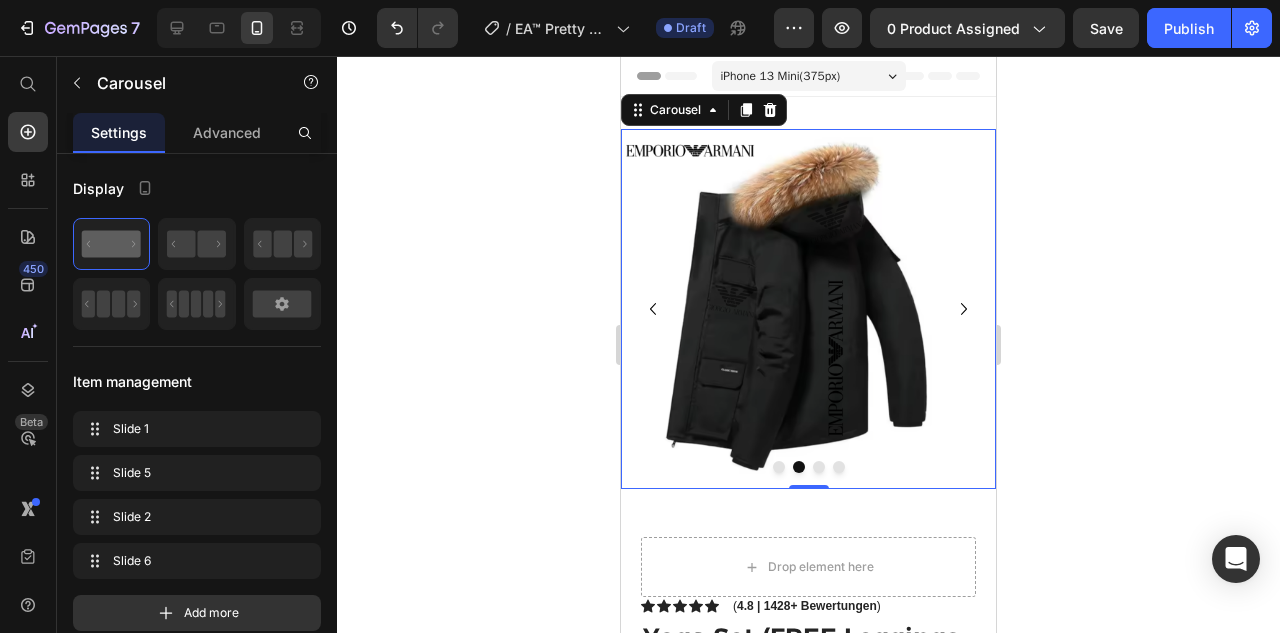 click at bounding box center [801, 309] 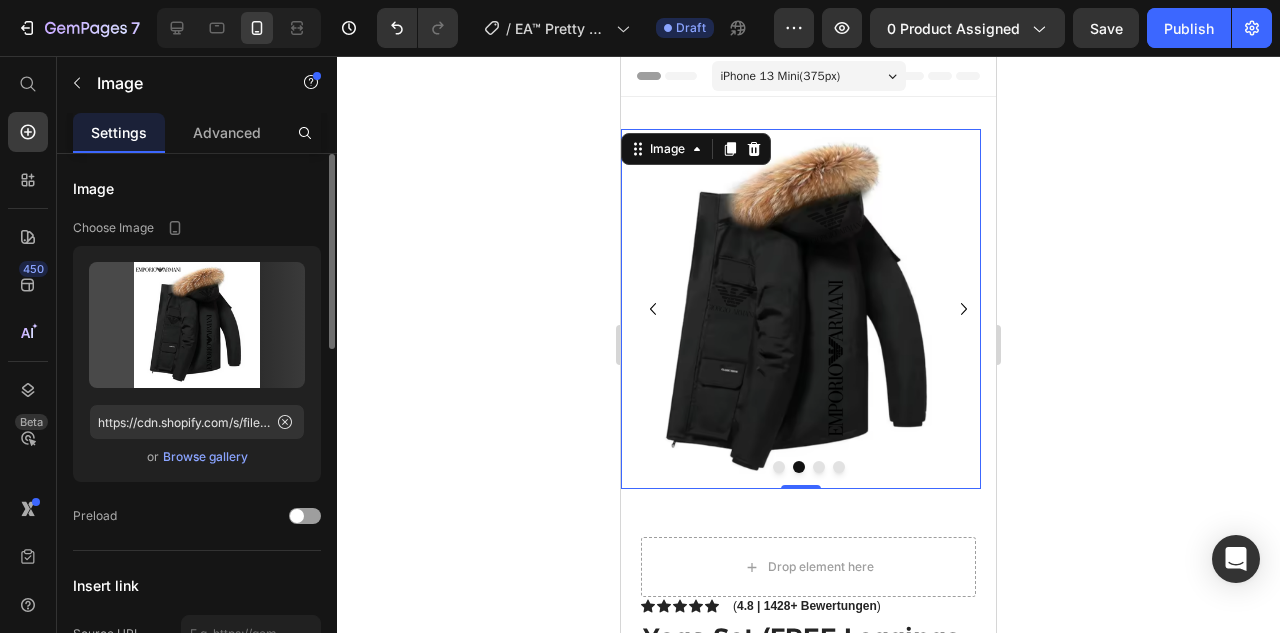 click on "Browse gallery" at bounding box center (205, 457) 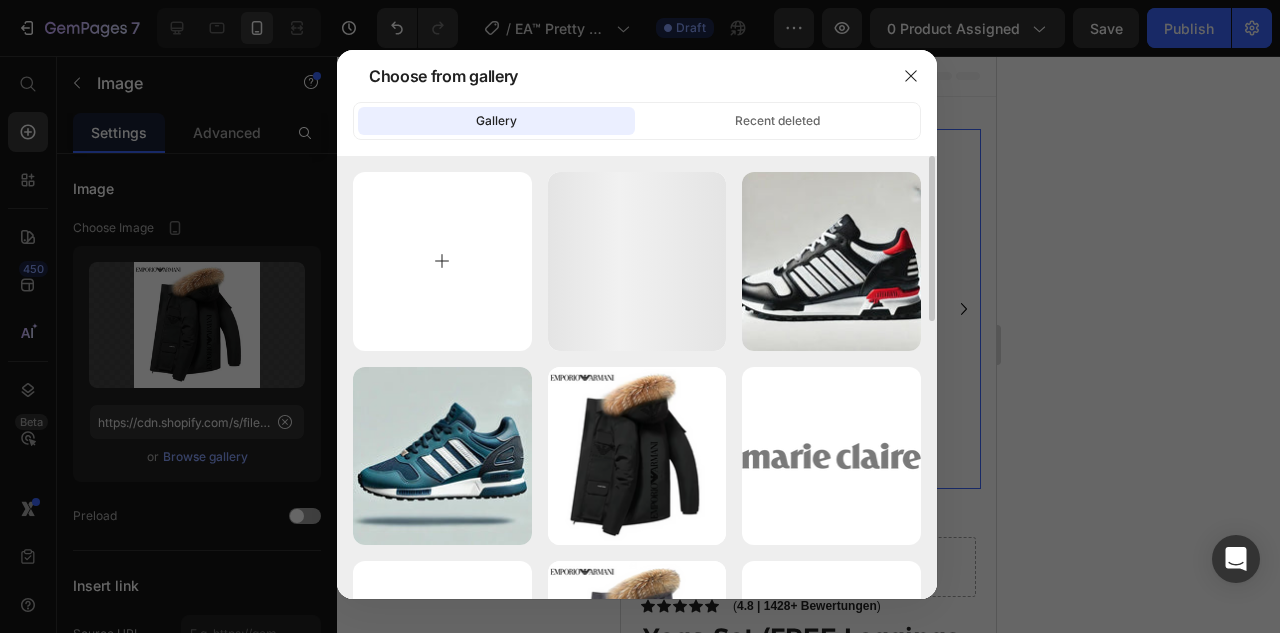 click at bounding box center [442, 261] 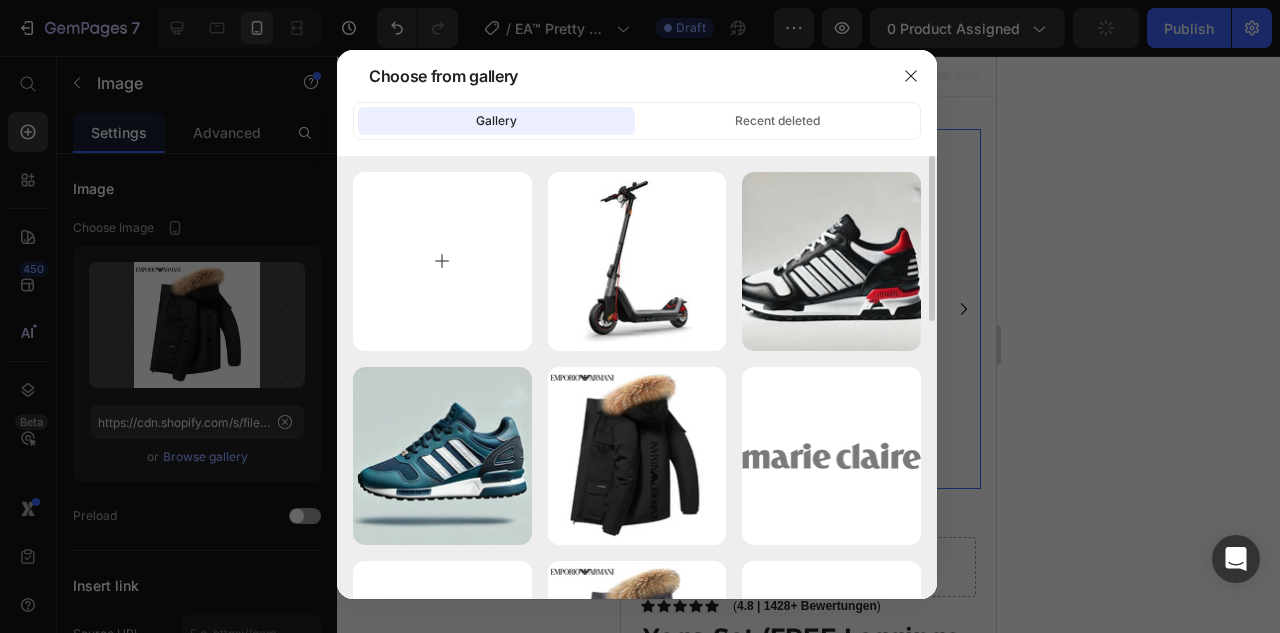 type on "C:\fakepath\gempages_573517901714162595-d5e8302c-28a9-45f3-8286-2e873c425af5.webp" 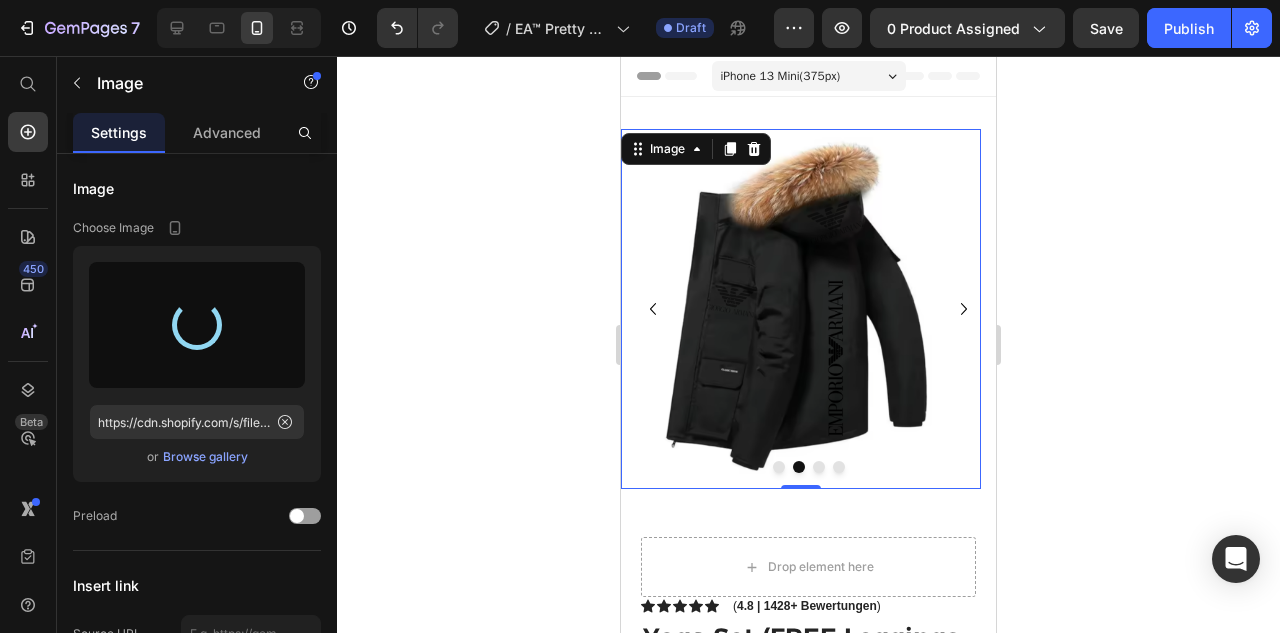 type on "https://cdn.shopify.com/s/files/1/0944/9770/2213/files/gempages_574942610834064228-0af2c8bd-f34f-46de-842a-0eb0e3992dbe.webp" 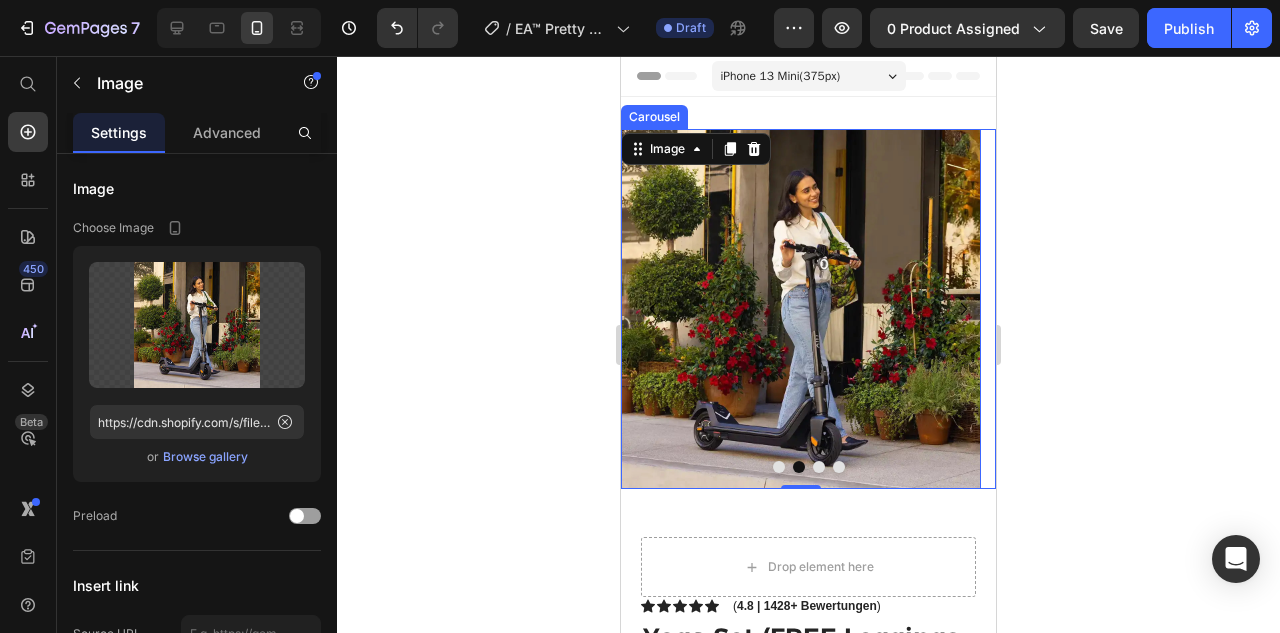 click 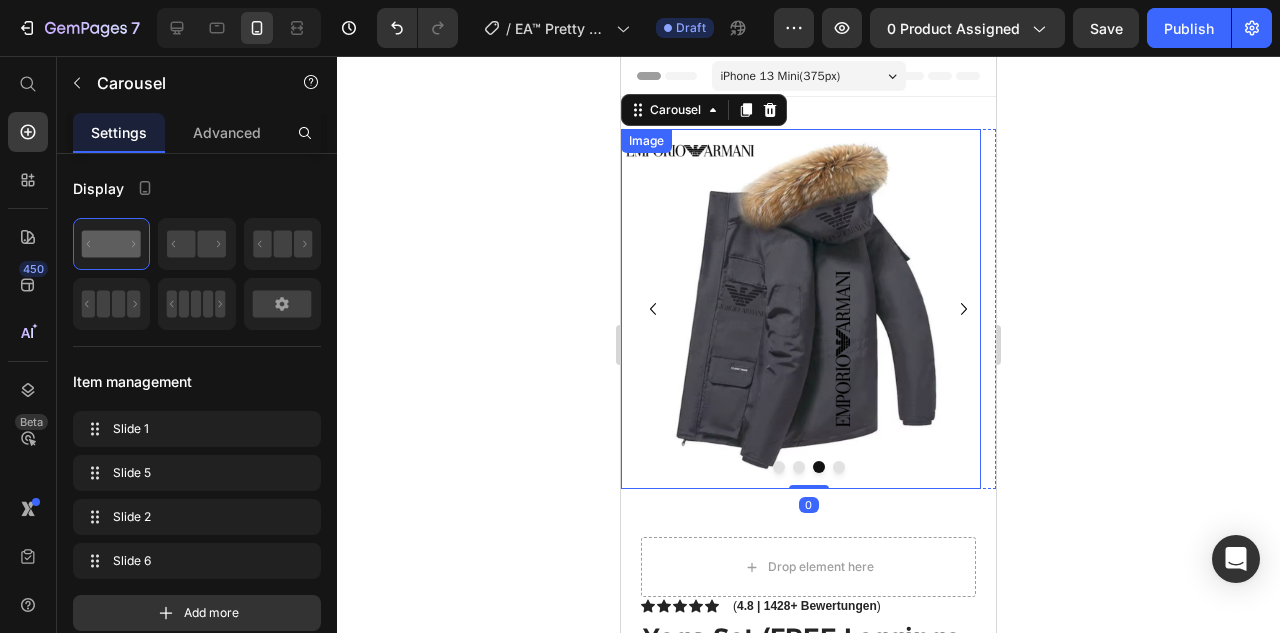 click at bounding box center [801, 309] 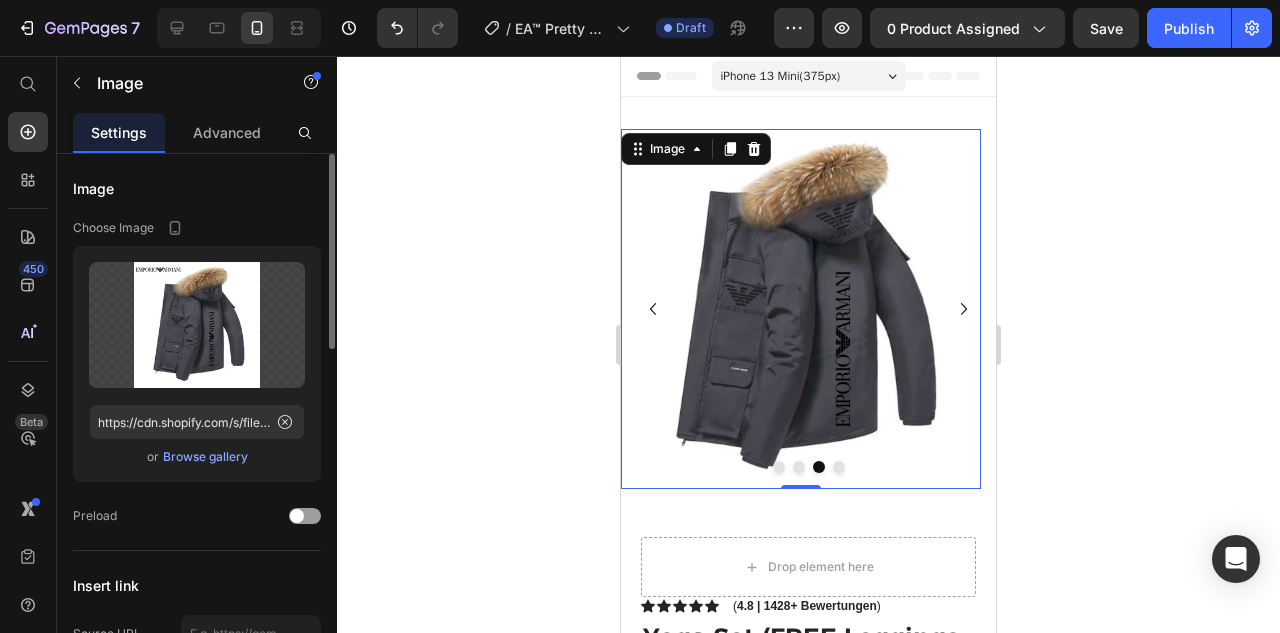click on "Browse gallery" at bounding box center (205, 457) 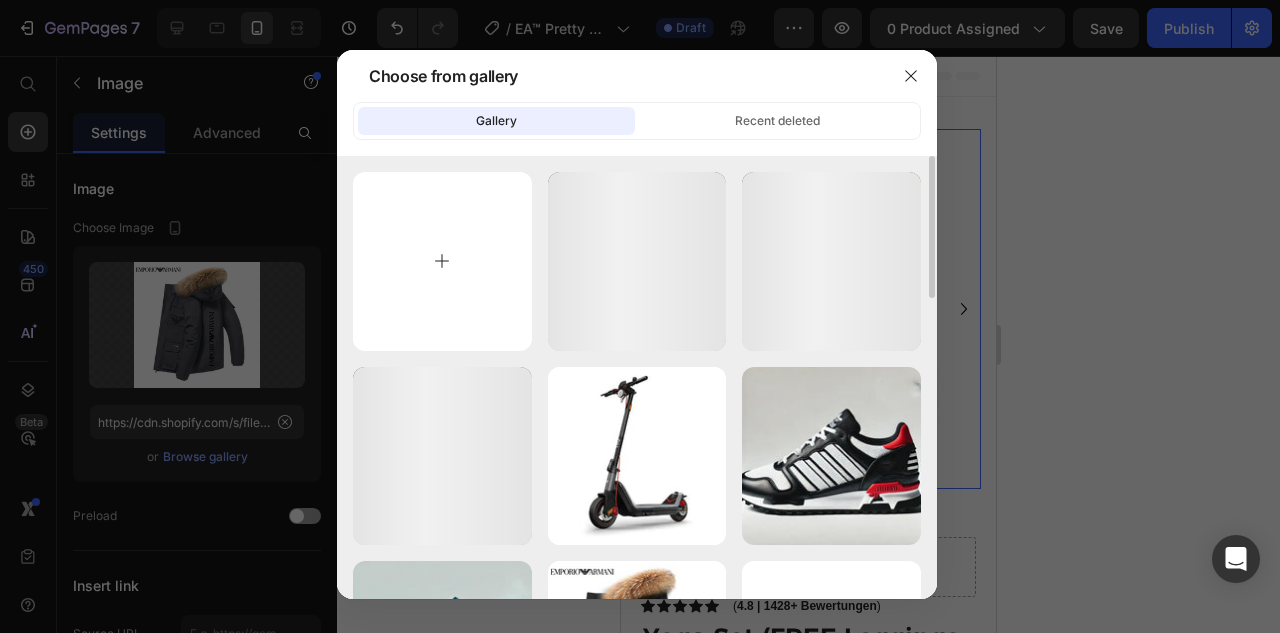 click at bounding box center (442, 261) 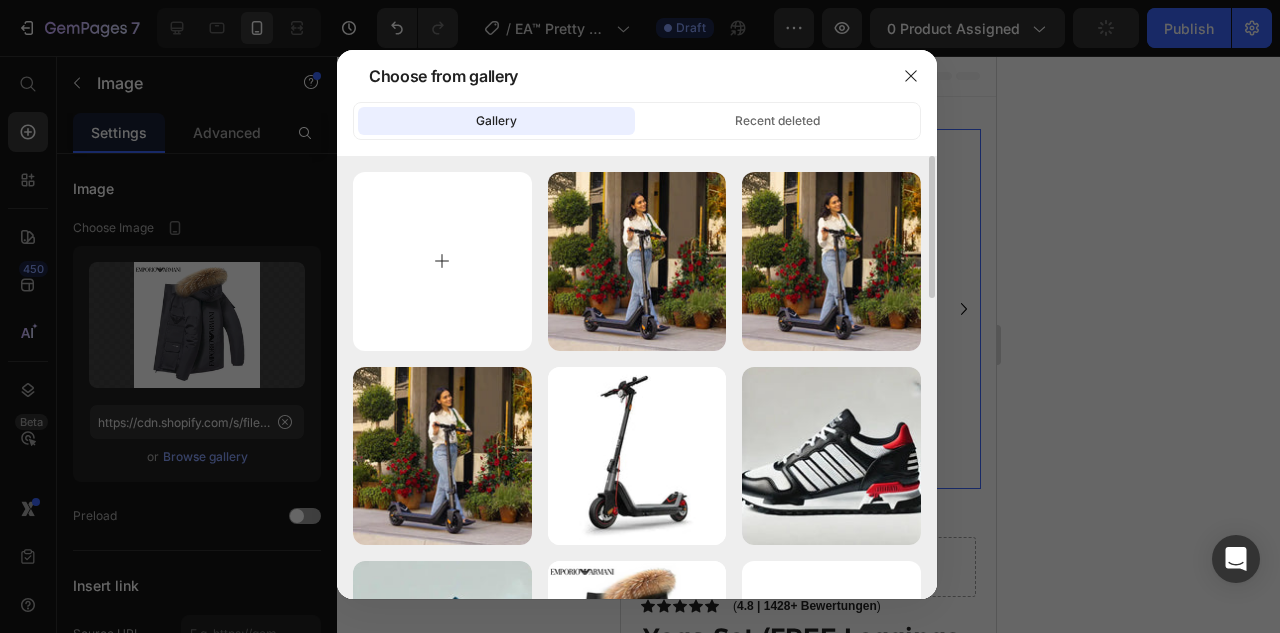 type on "C:\fakepath\gempages_573517901714162595-3b590f8e-a284-48e7-9d61-2bc46ec2ad6d.webp" 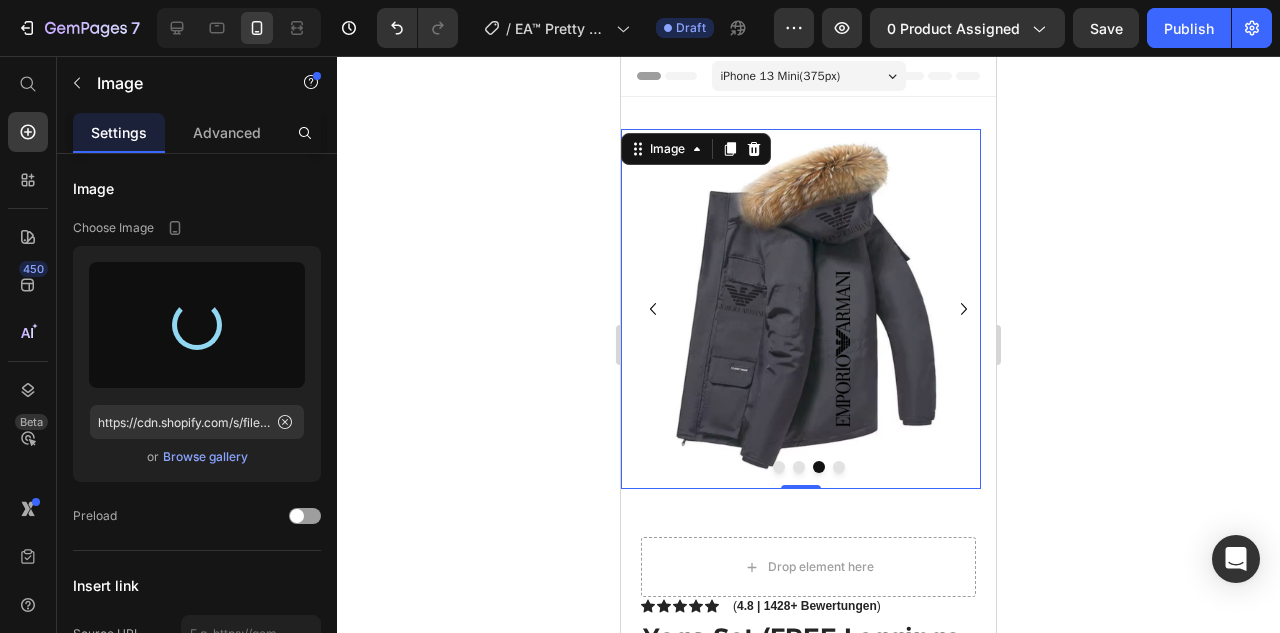 type on "https://cdn.shopify.com/s/files/1/0944/9770/2213/files/gempages_574942610834064228-136d5788-c4ed-4806-a9e8-3d88f27837a1.webp" 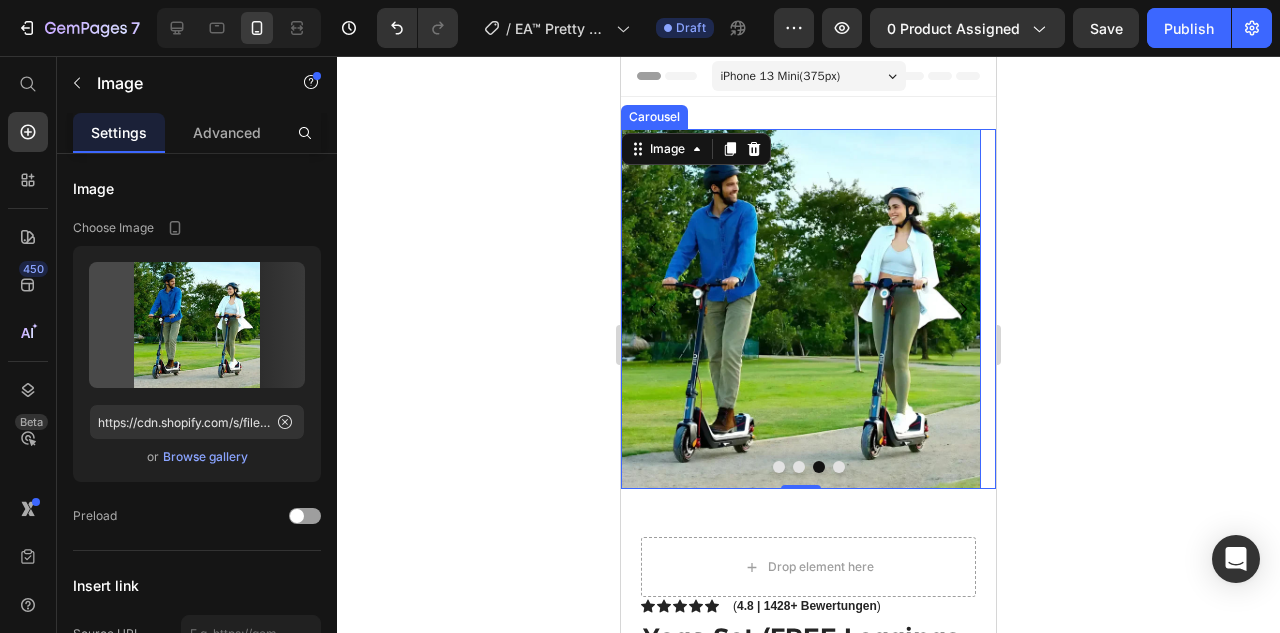 click 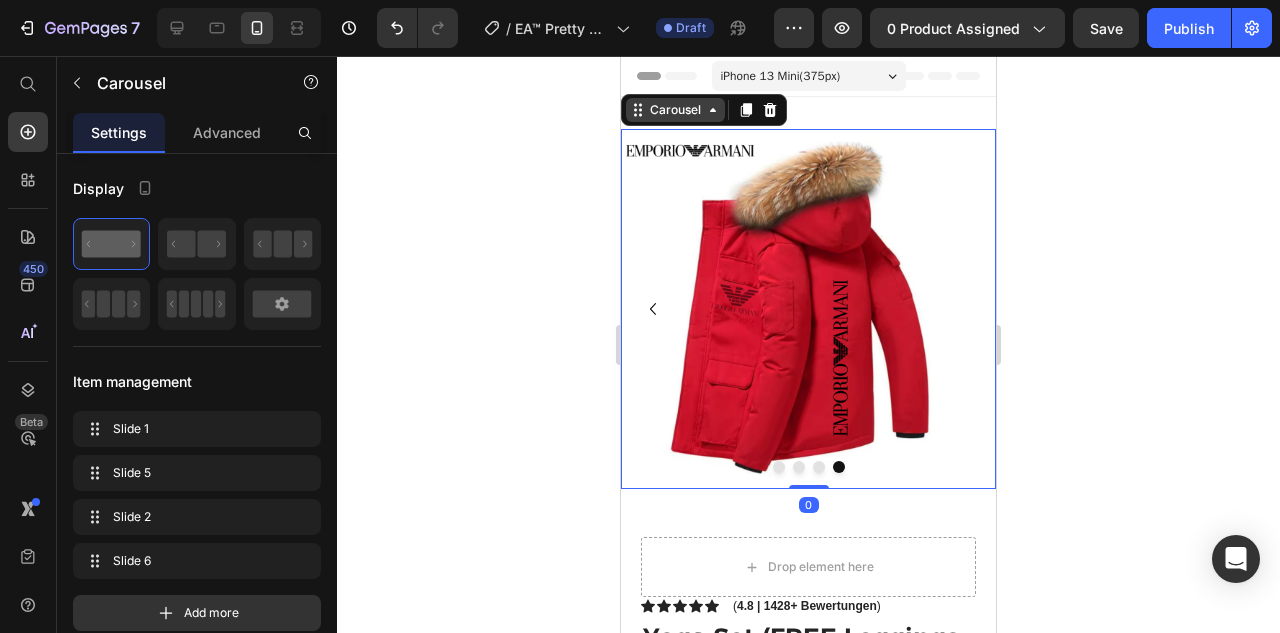 click on "Carousel" at bounding box center [675, 110] 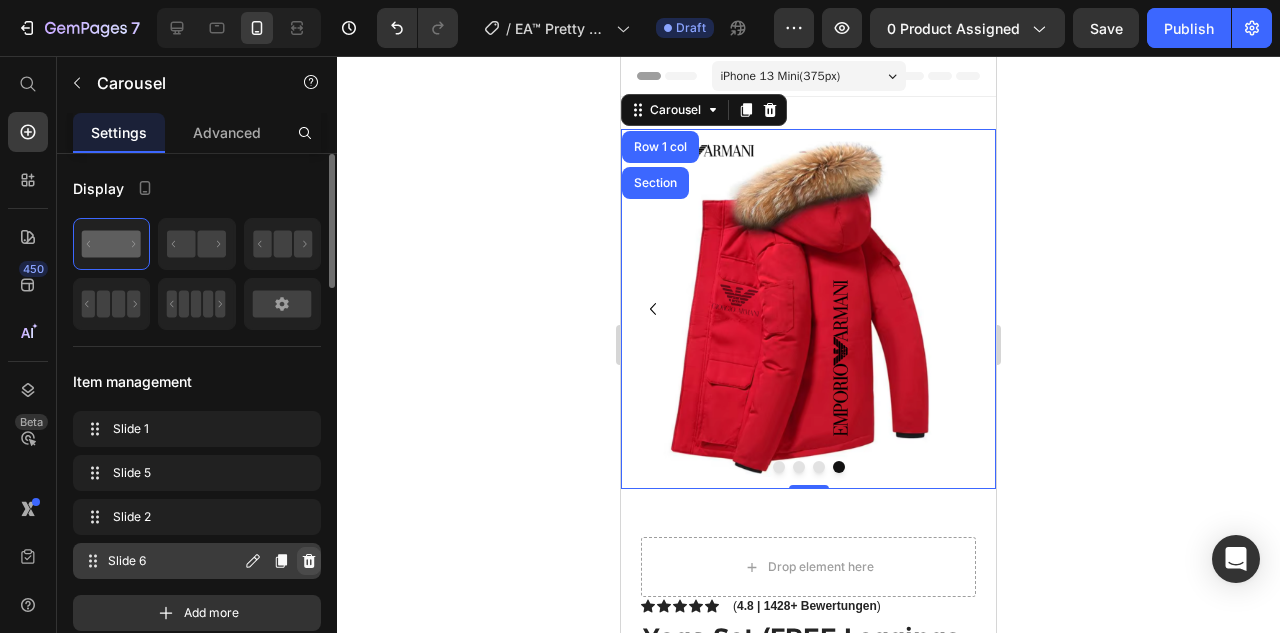 click 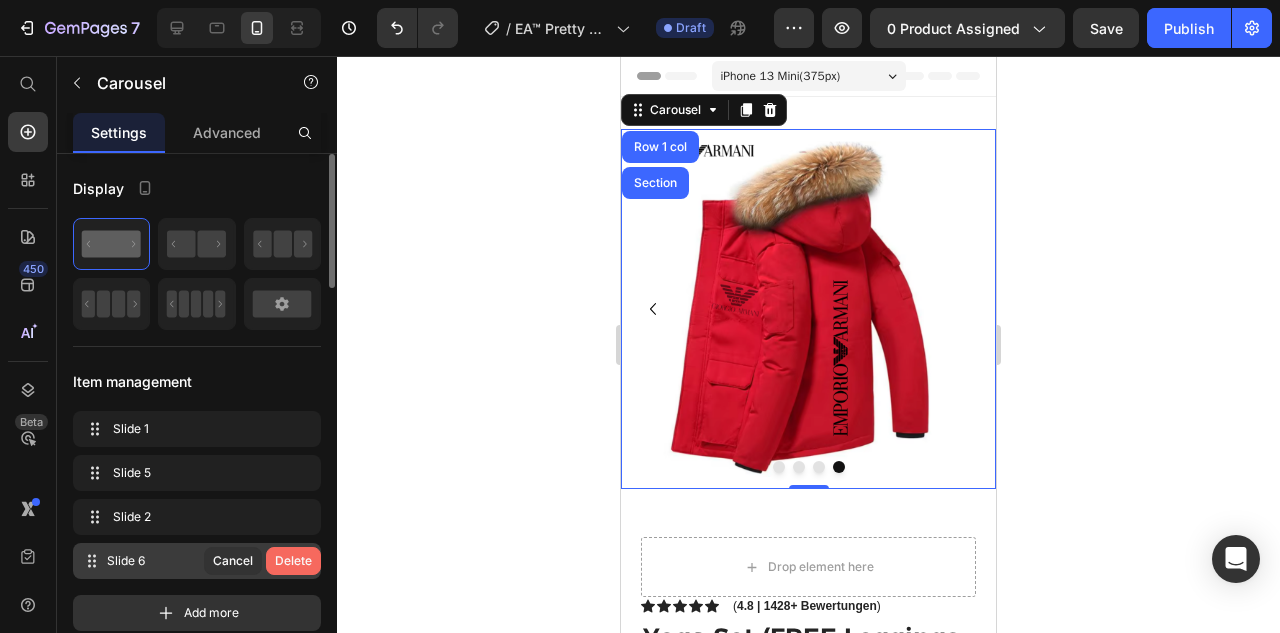 click on "Delete" at bounding box center (293, 561) 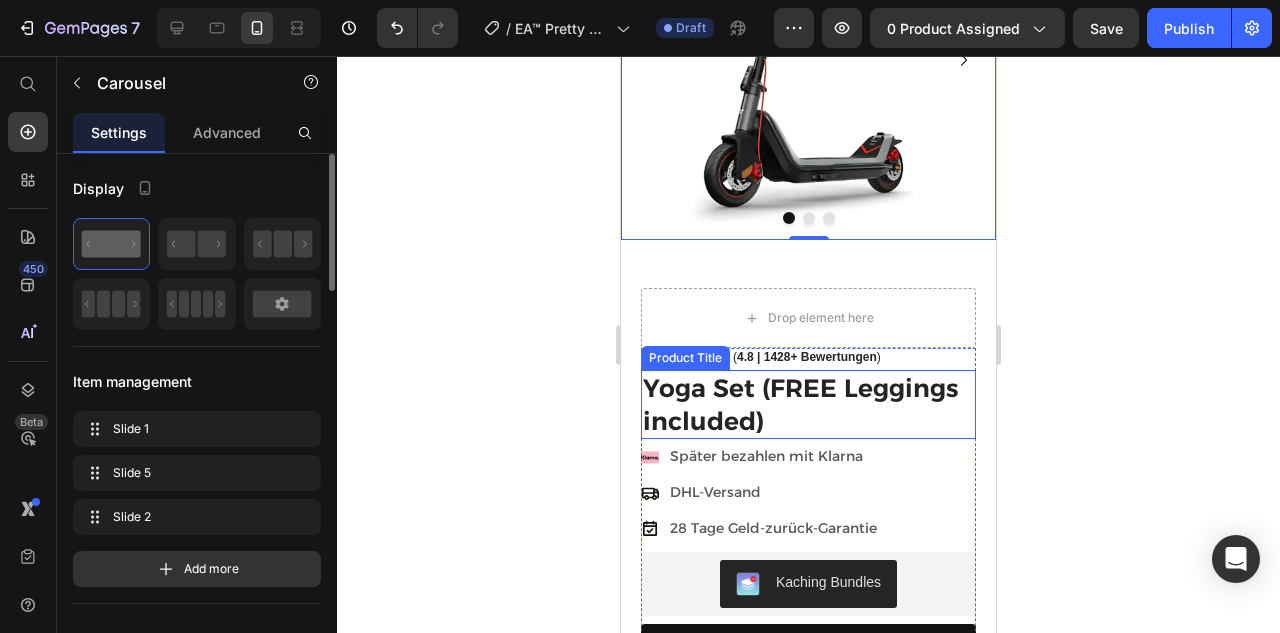 scroll, scrollTop: 391, scrollLeft: 0, axis: vertical 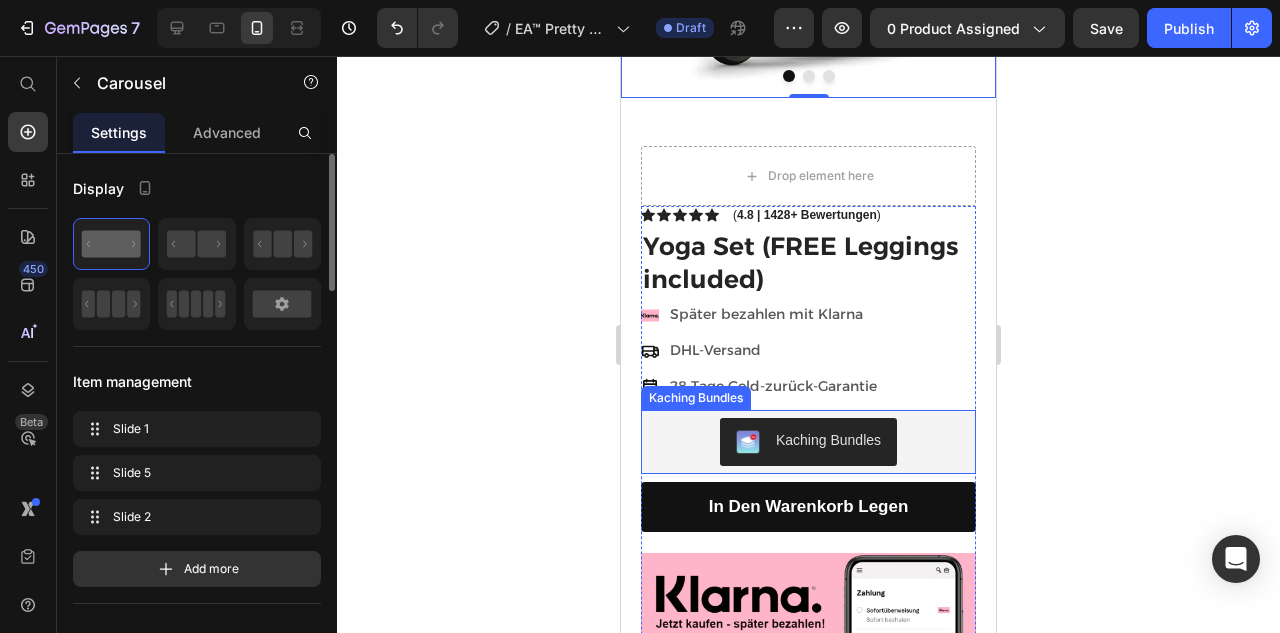 click on "Kaching Bundles" at bounding box center (808, 442) 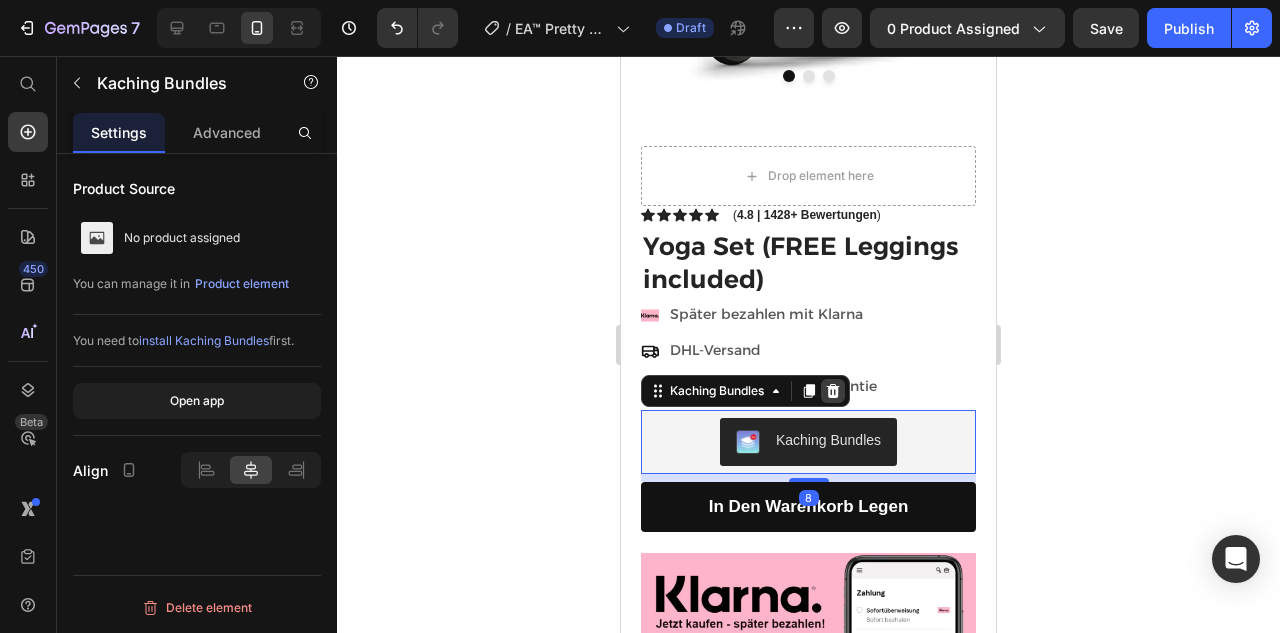 click 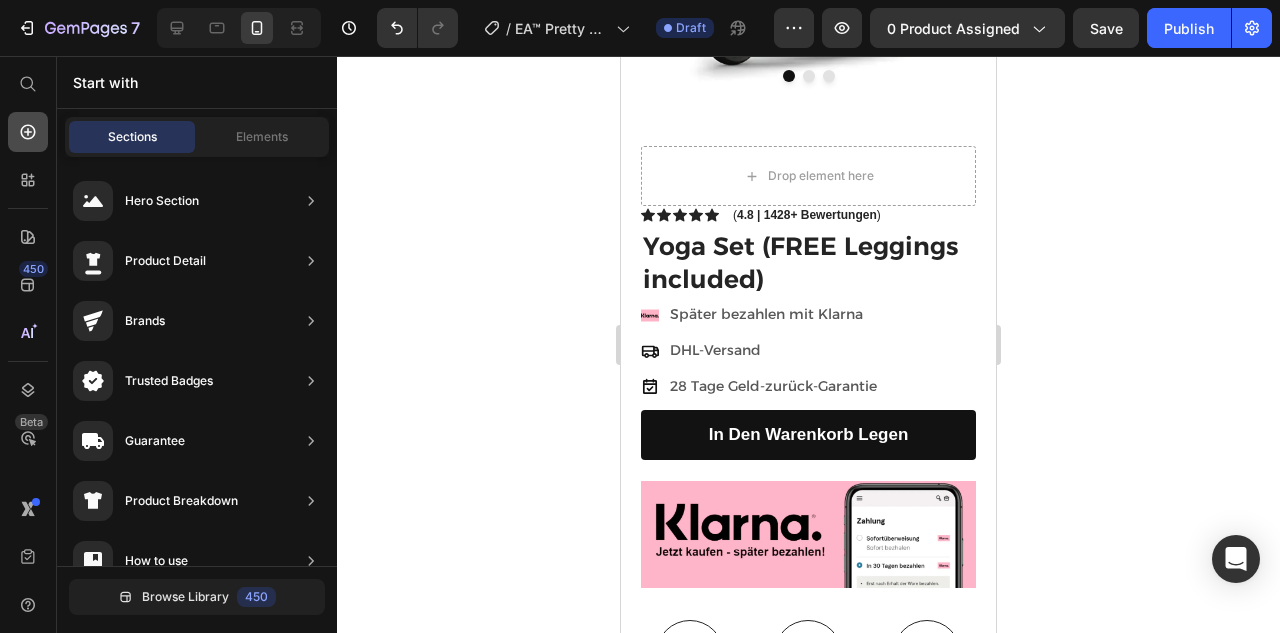 click 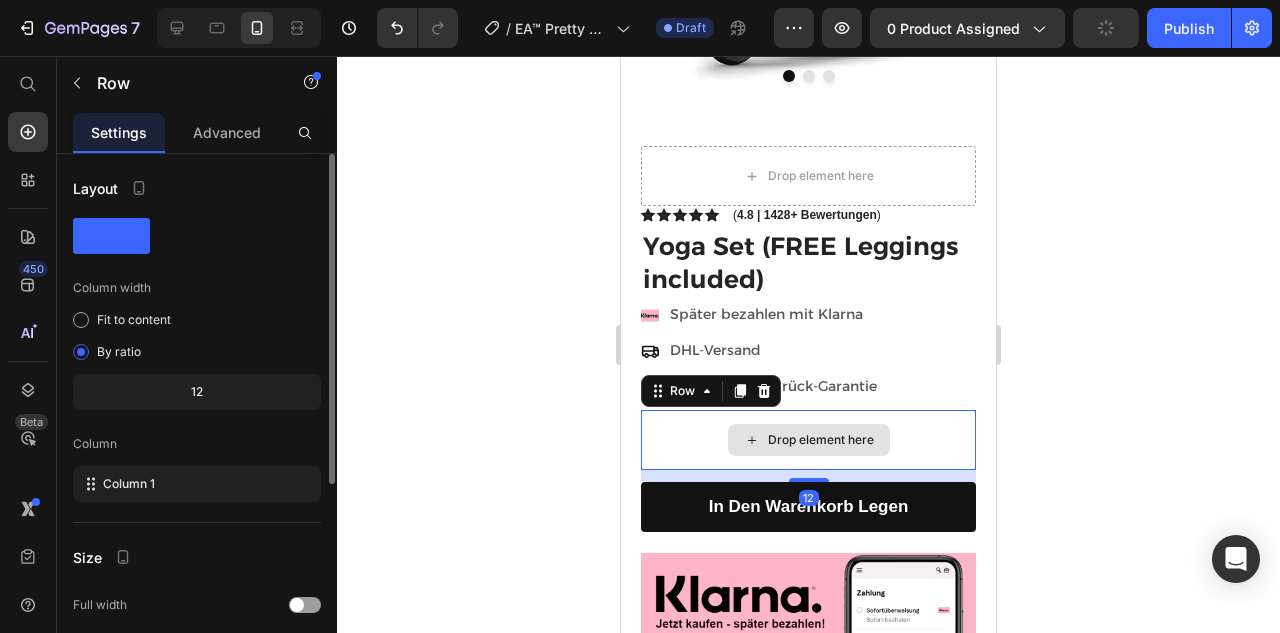 click on "Drop element here" at bounding box center [809, 440] 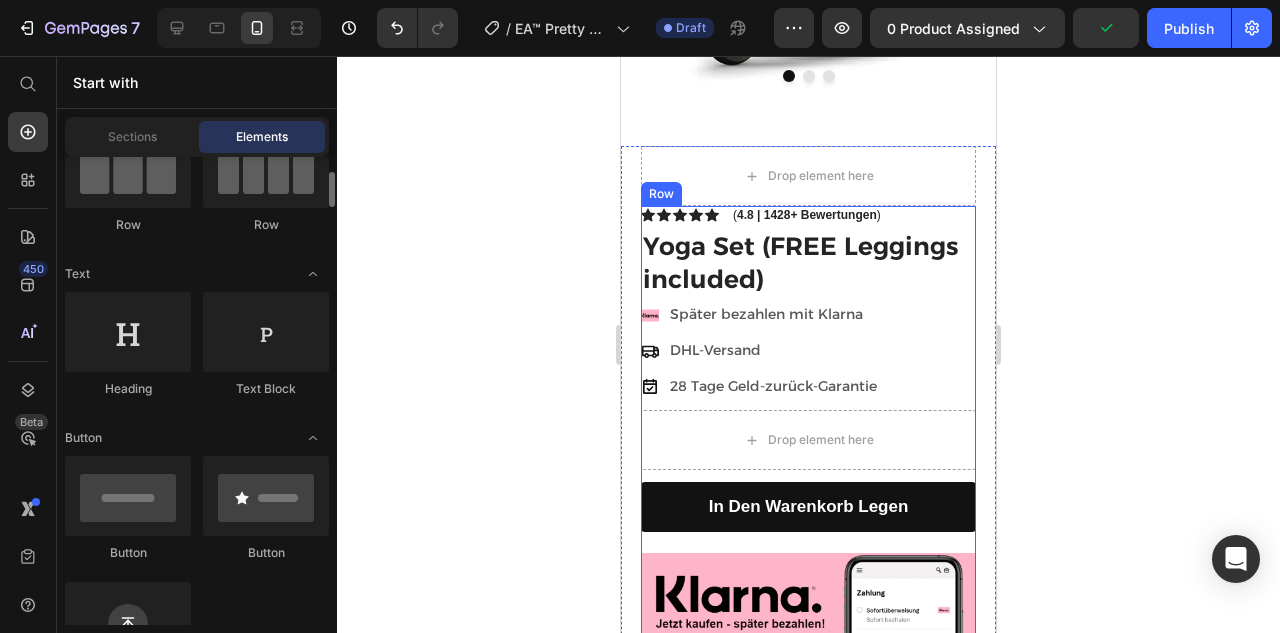 scroll, scrollTop: 250, scrollLeft: 0, axis: vertical 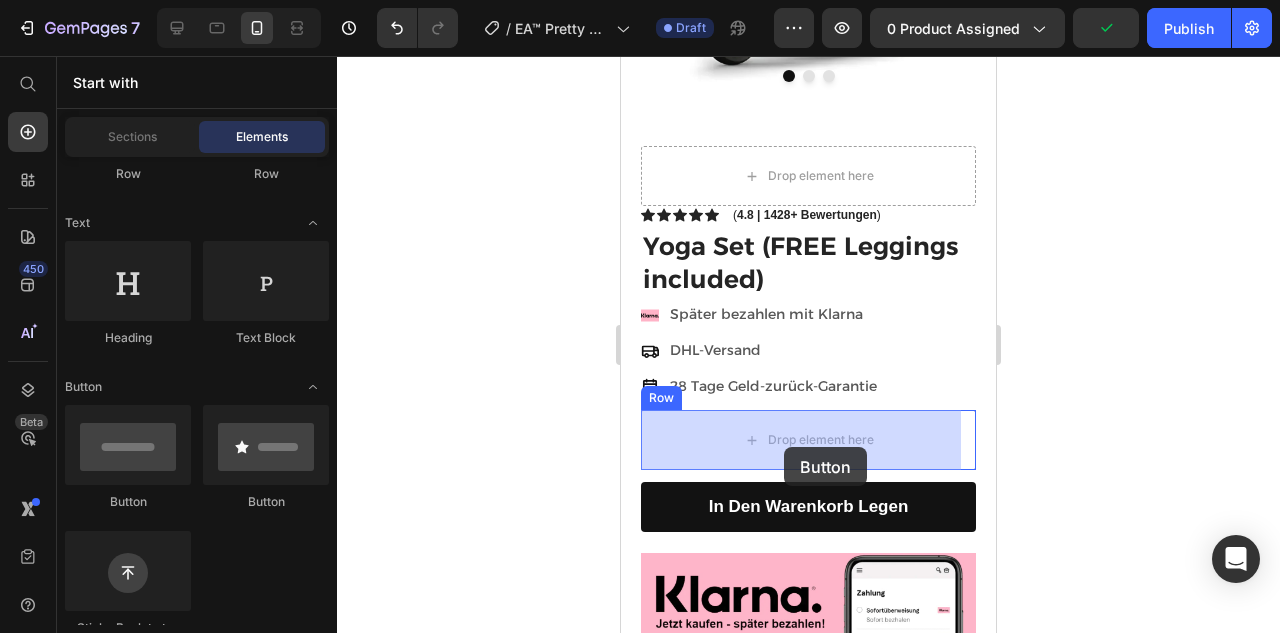 drag, startPoint x: 758, startPoint y: 499, endPoint x: 788, endPoint y: 444, distance: 62.649822 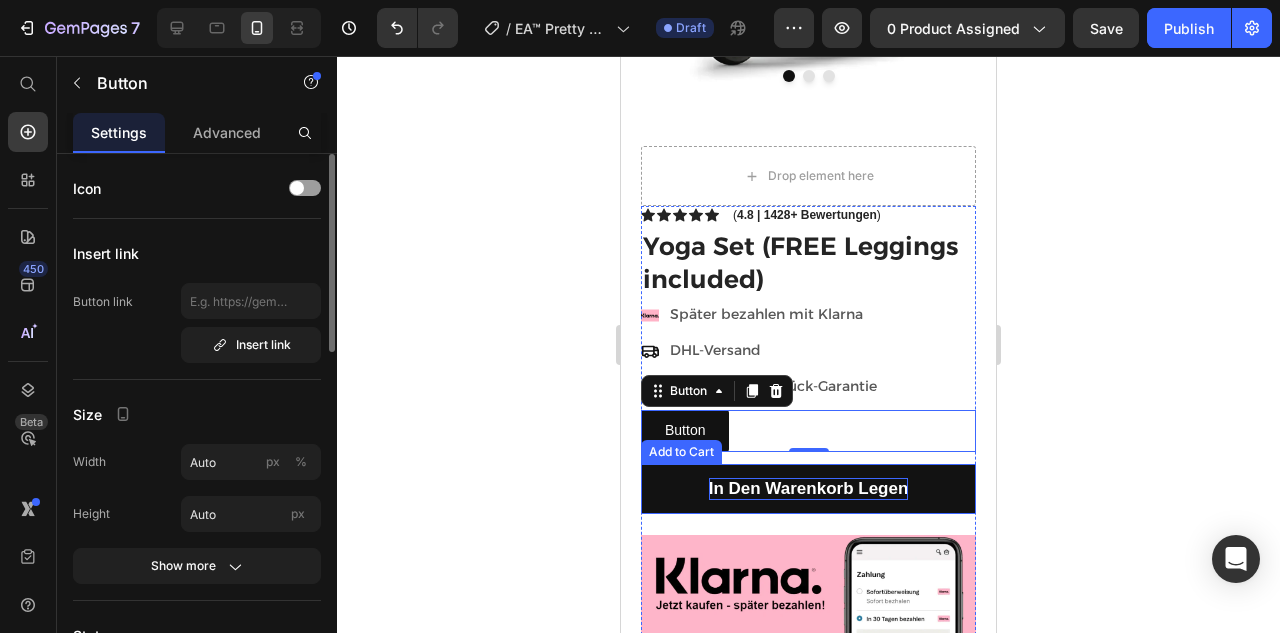 click on "in den warenkorb legen" at bounding box center (809, 489) 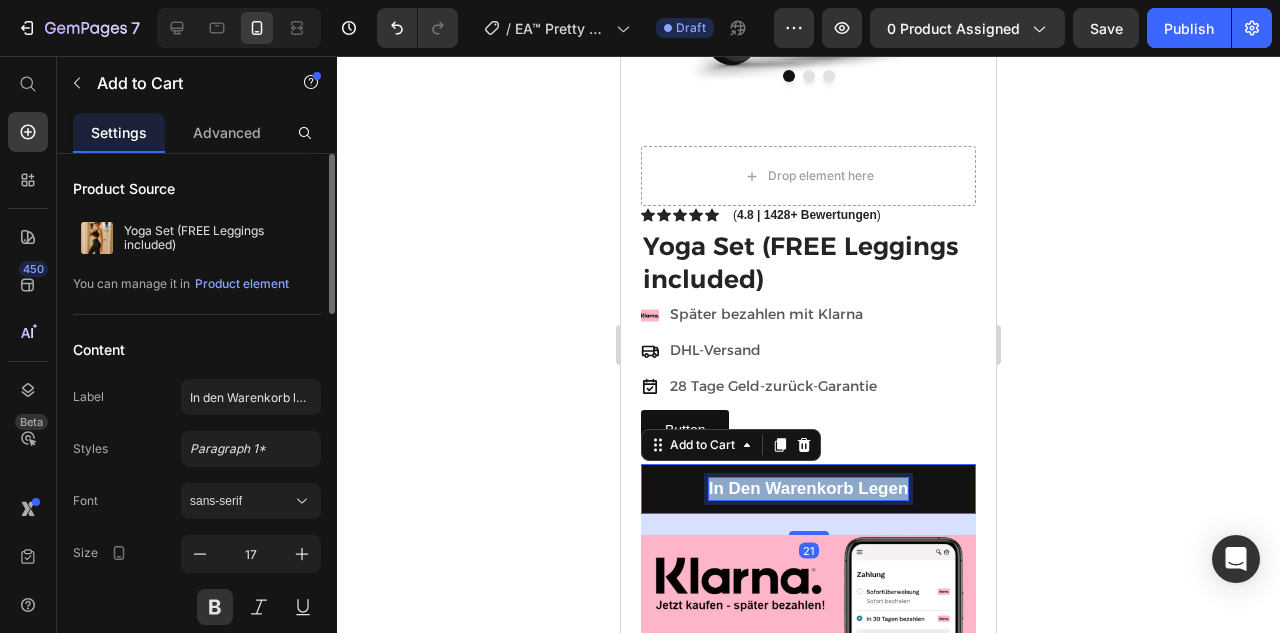 click on "in den warenkorb legen" at bounding box center (809, 489) 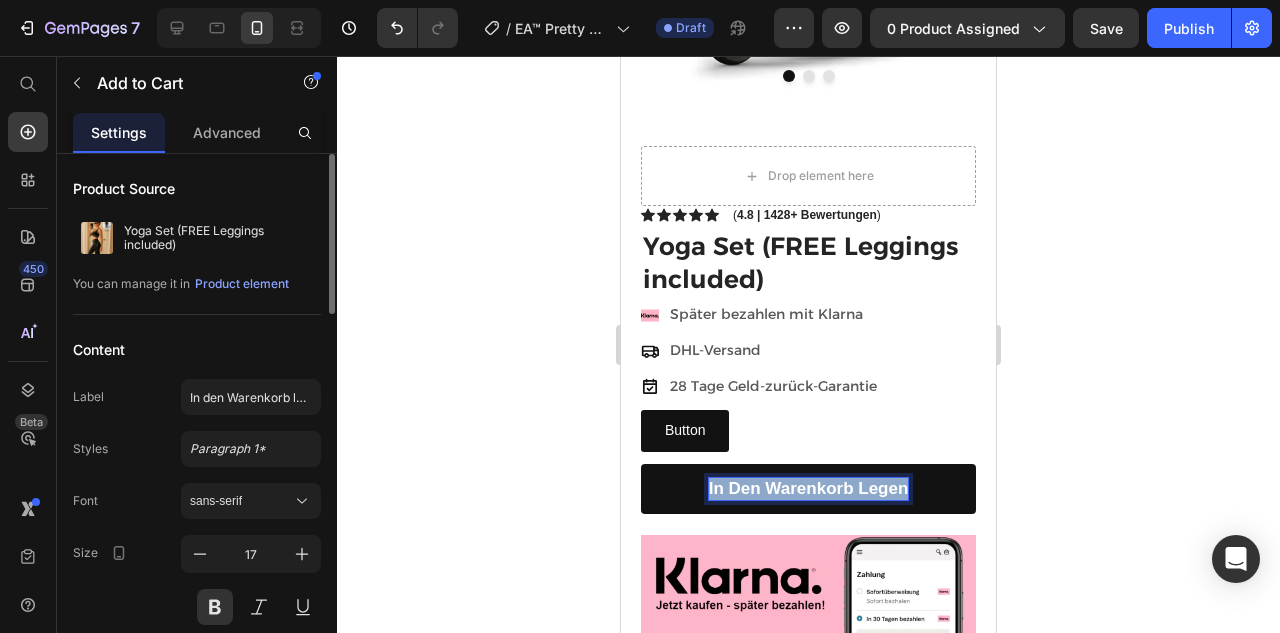 copy on "in den warenkorb legen" 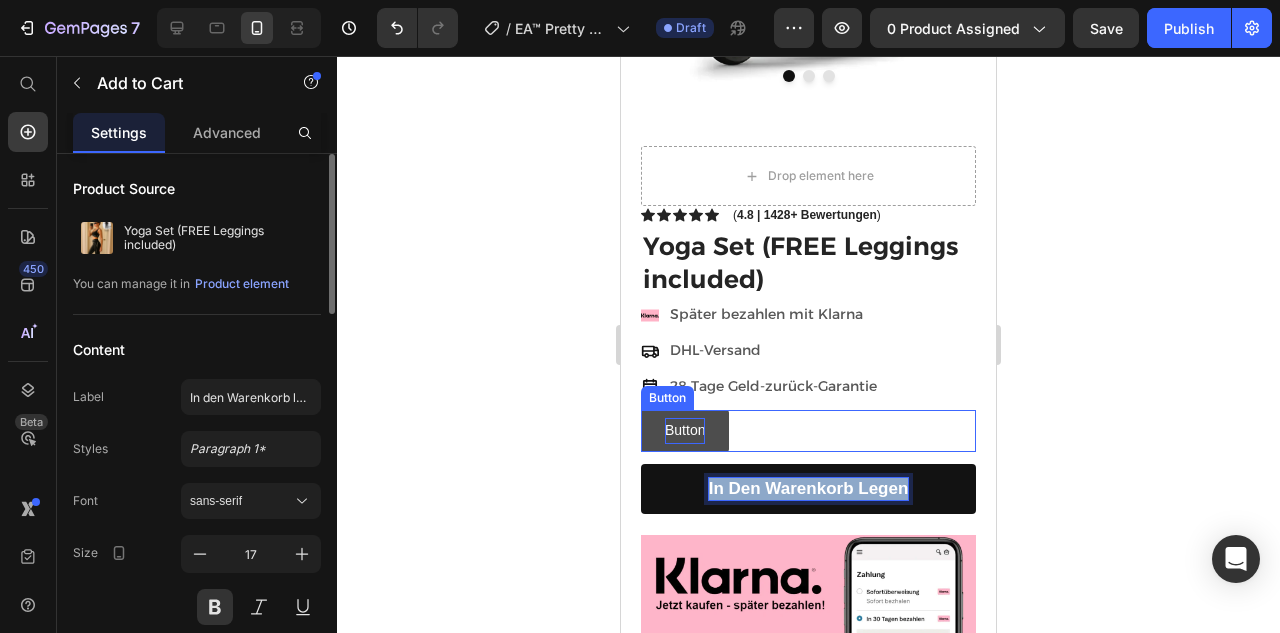 click on "Button" at bounding box center [685, 430] 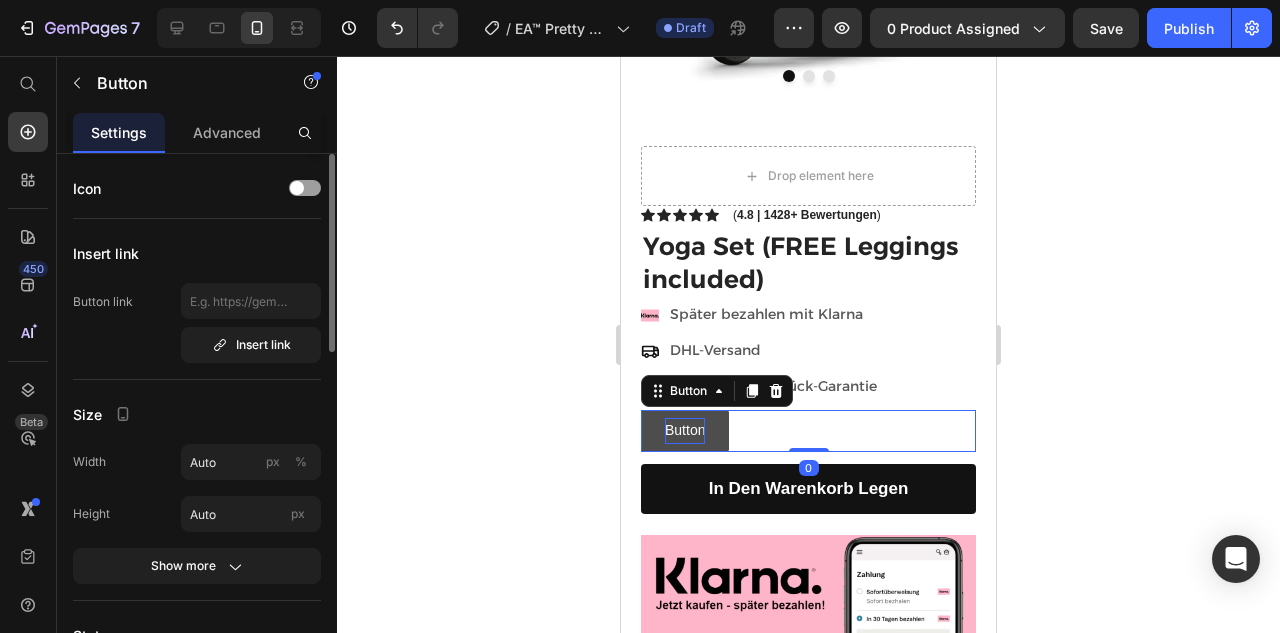 click on "Button" at bounding box center (685, 430) 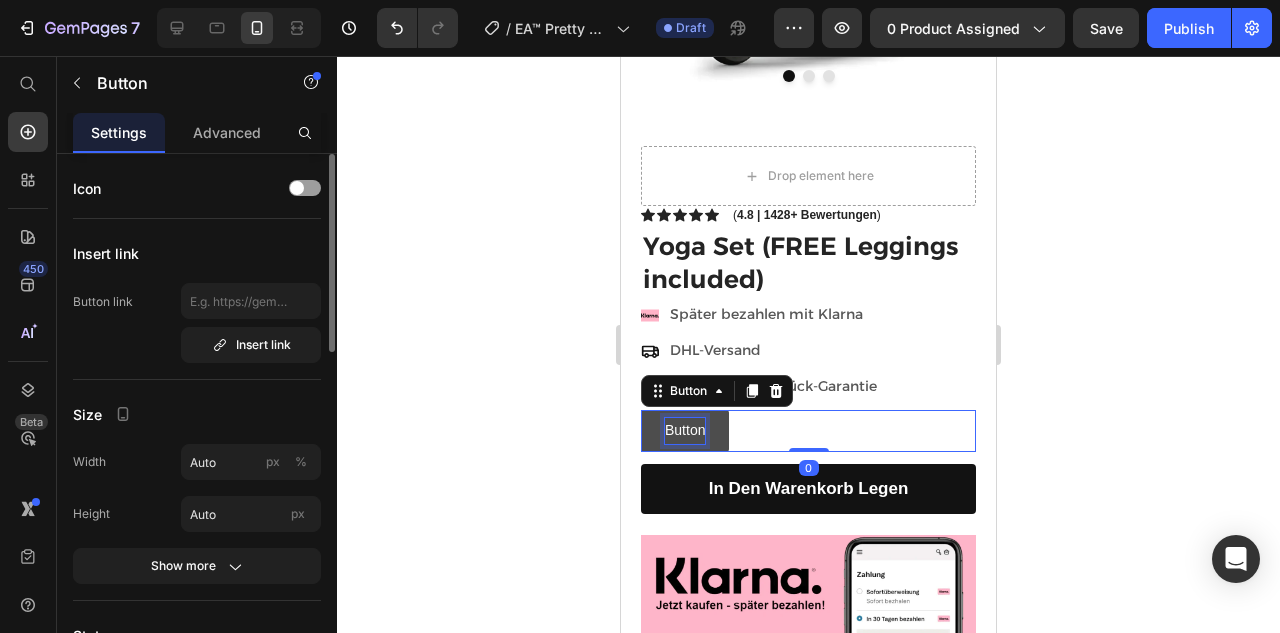 click on "Button" at bounding box center (685, 430) 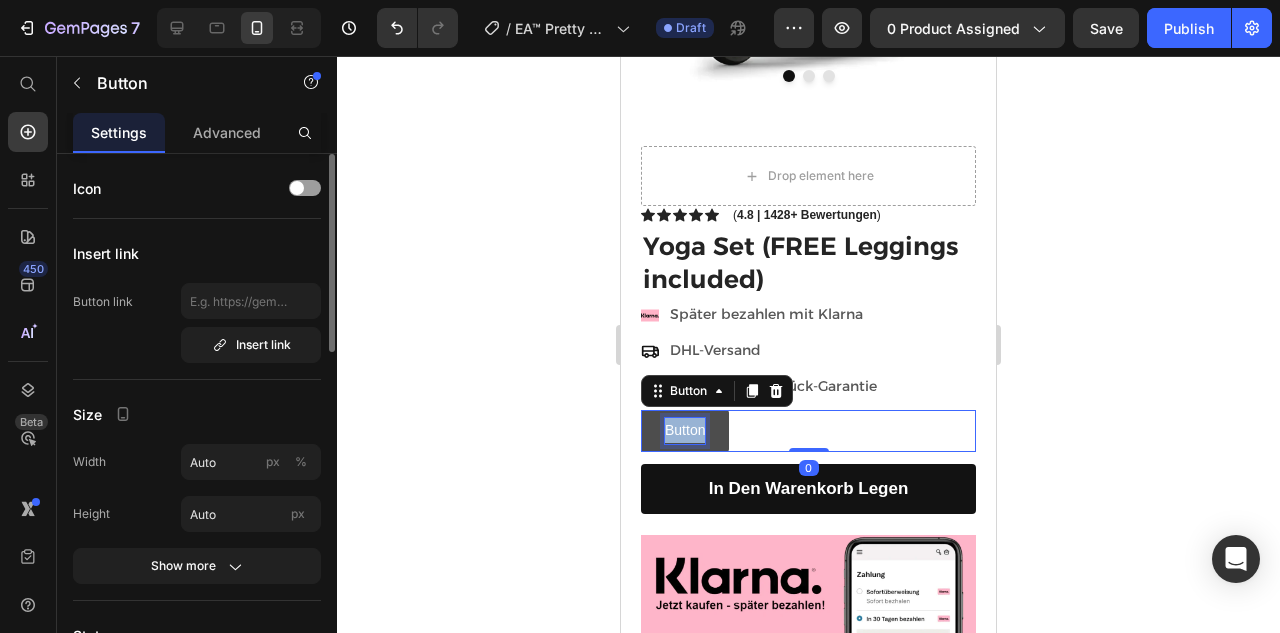 click on "Button" at bounding box center (685, 430) 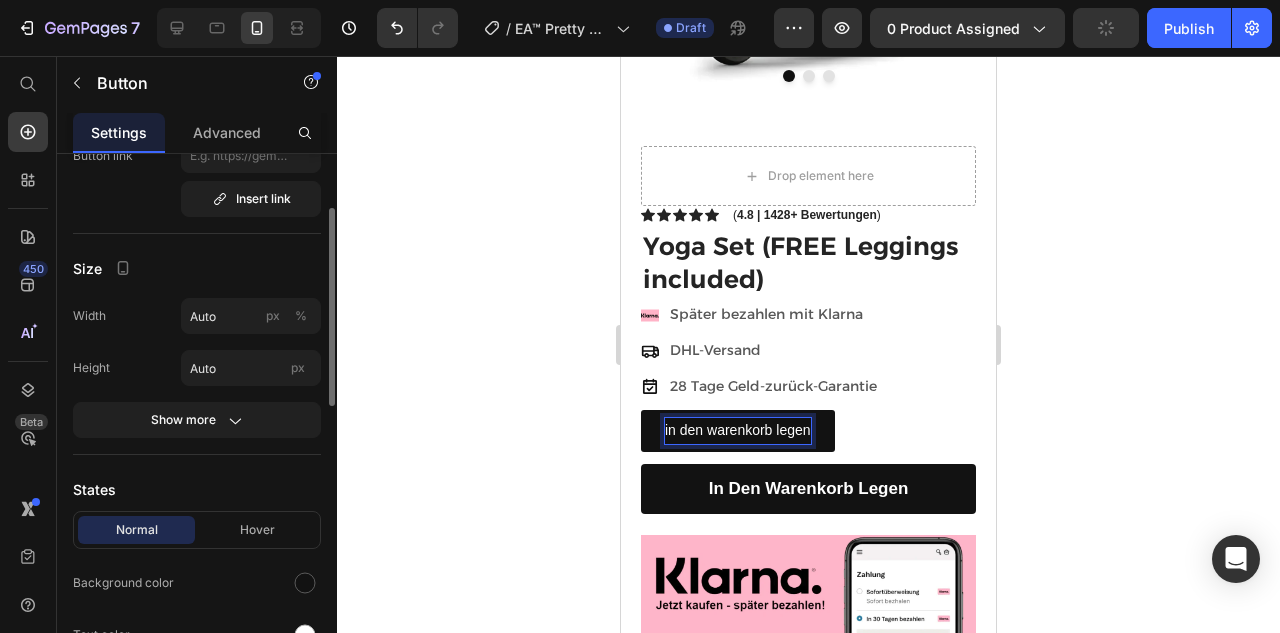 scroll, scrollTop: 0, scrollLeft: 0, axis: both 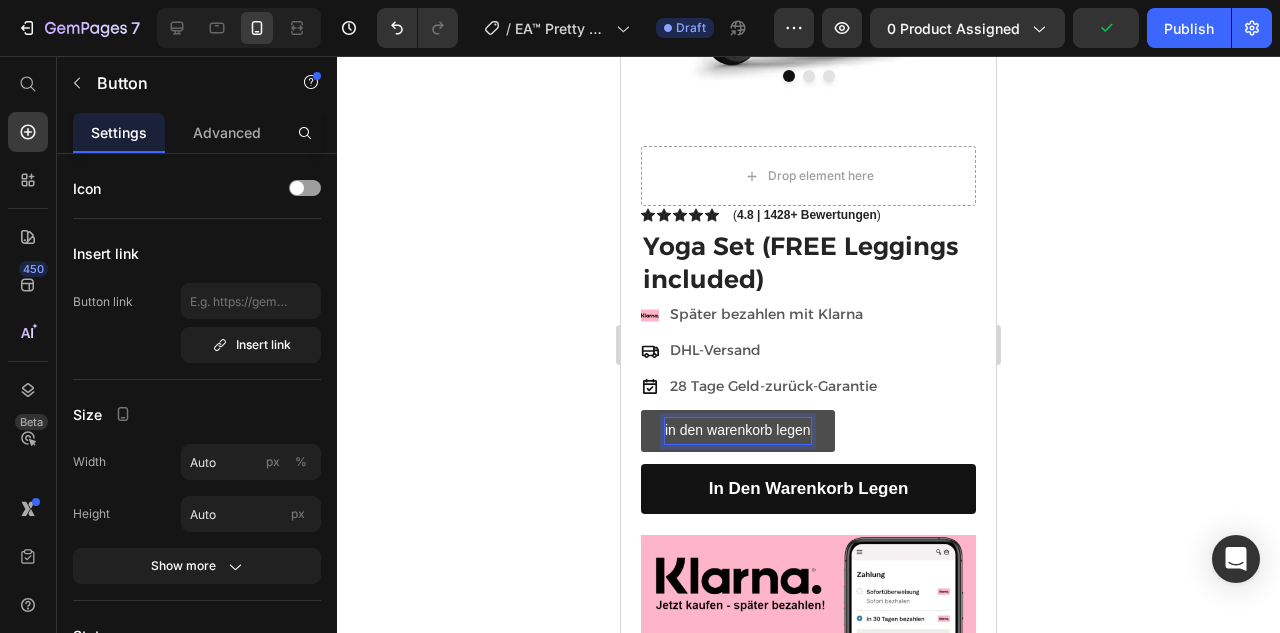 click on "in den warenkorb legen" at bounding box center (738, 430) 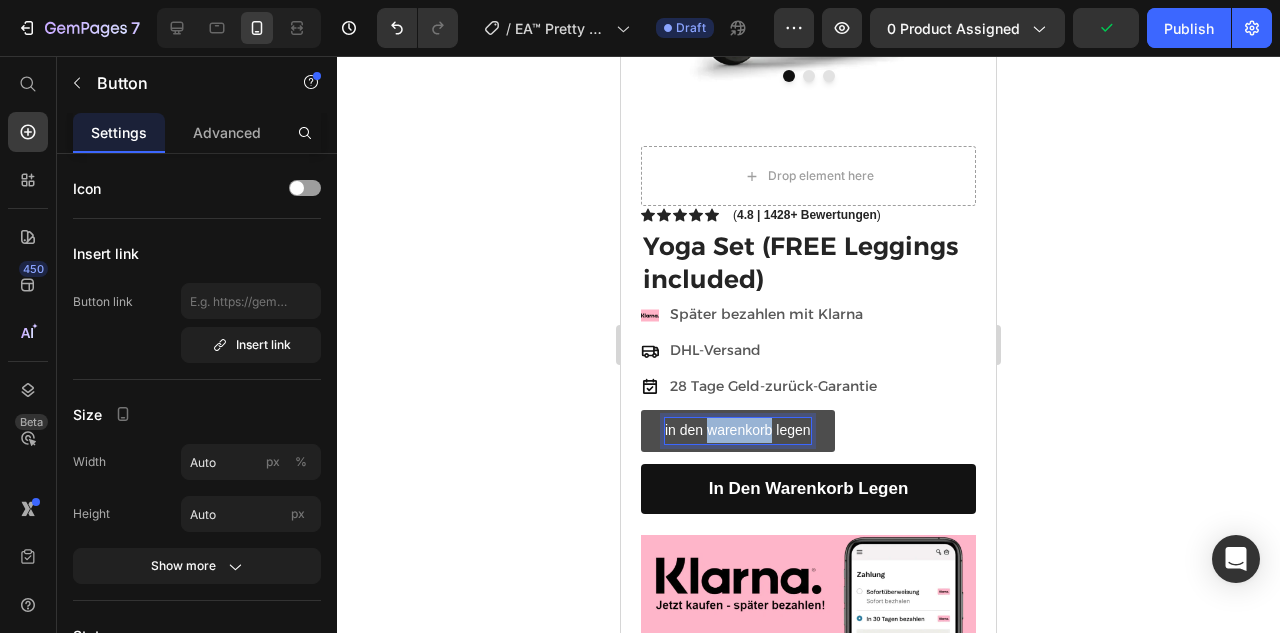 click on "in den warenkorb legen" at bounding box center (738, 430) 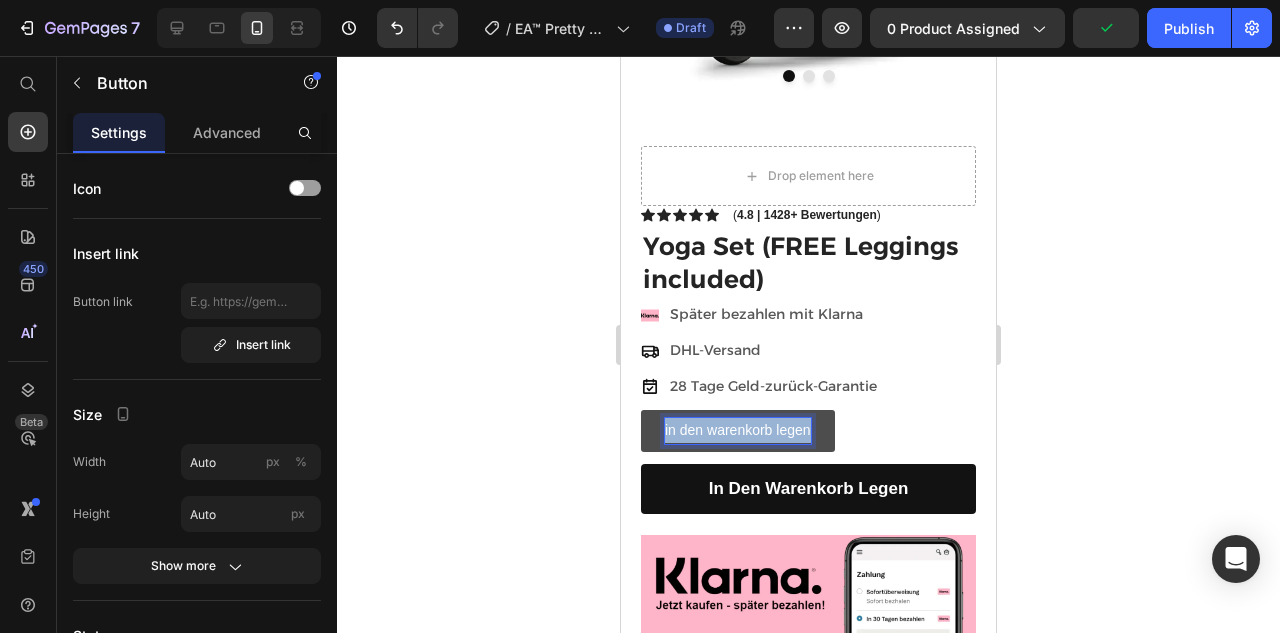 click on "in den warenkorb legen" at bounding box center (738, 430) 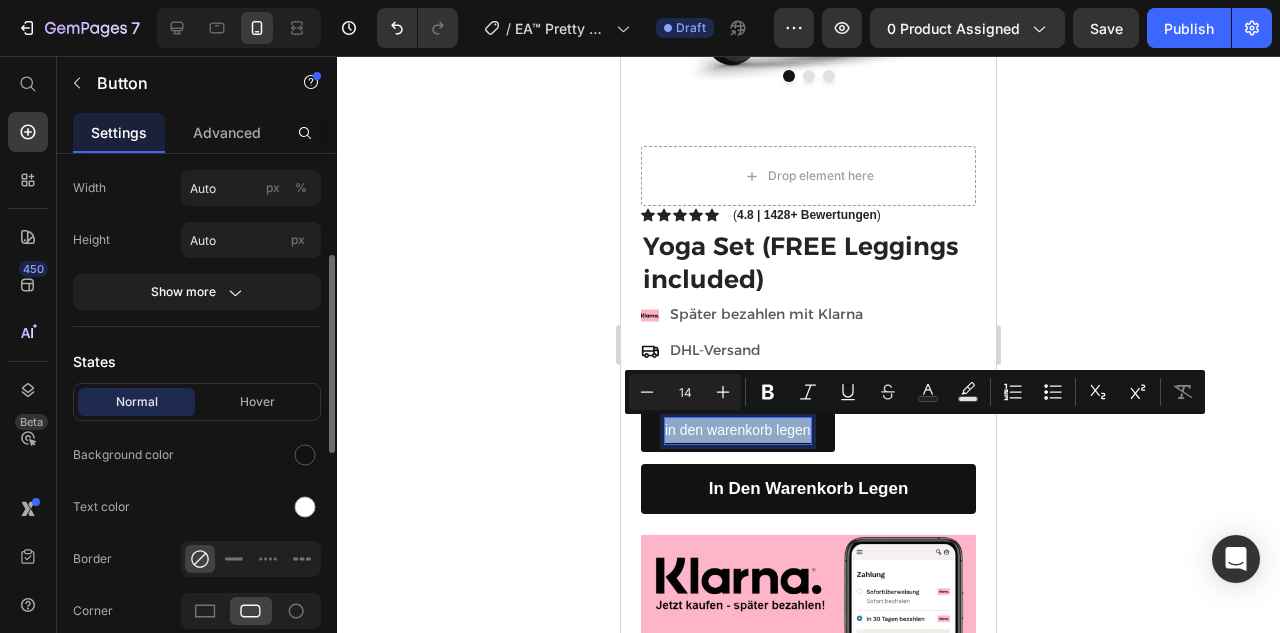 scroll, scrollTop: 118, scrollLeft: 0, axis: vertical 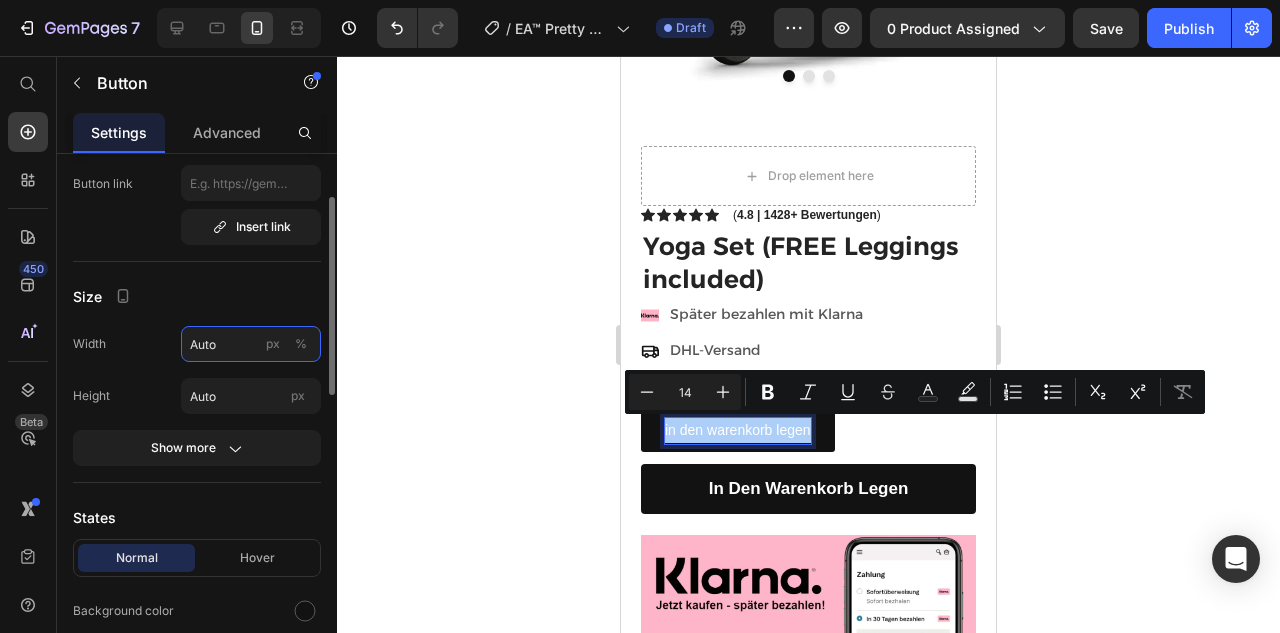 click on "Auto" at bounding box center [251, 344] 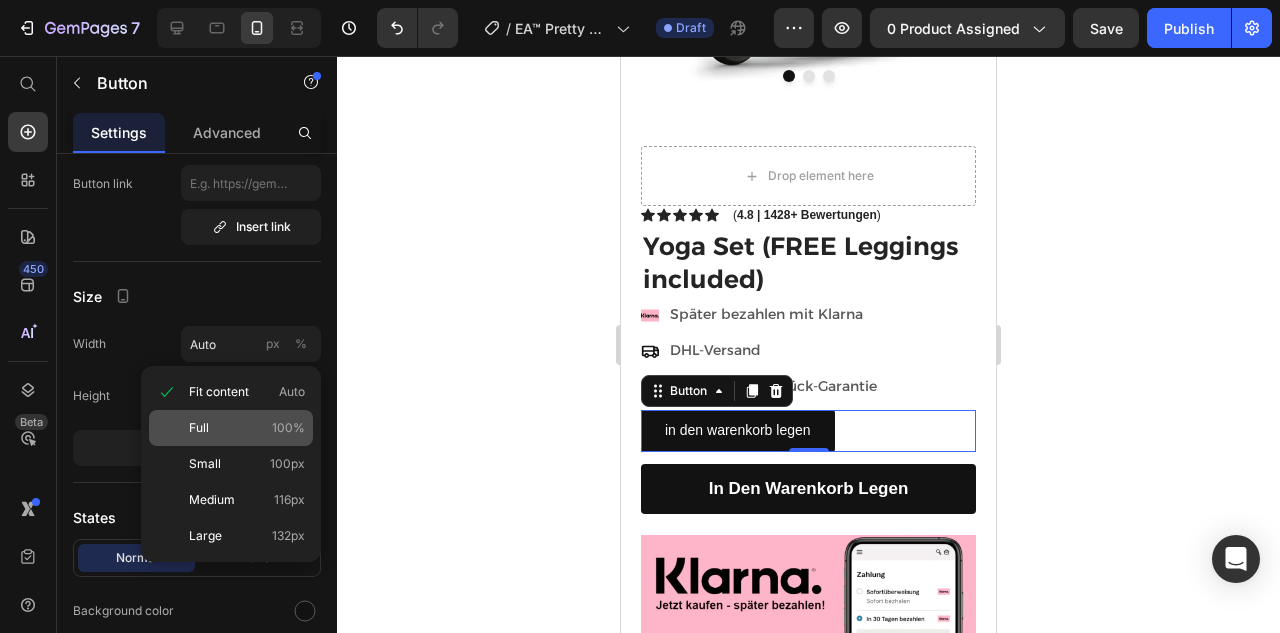 click on "Full 100%" at bounding box center [247, 428] 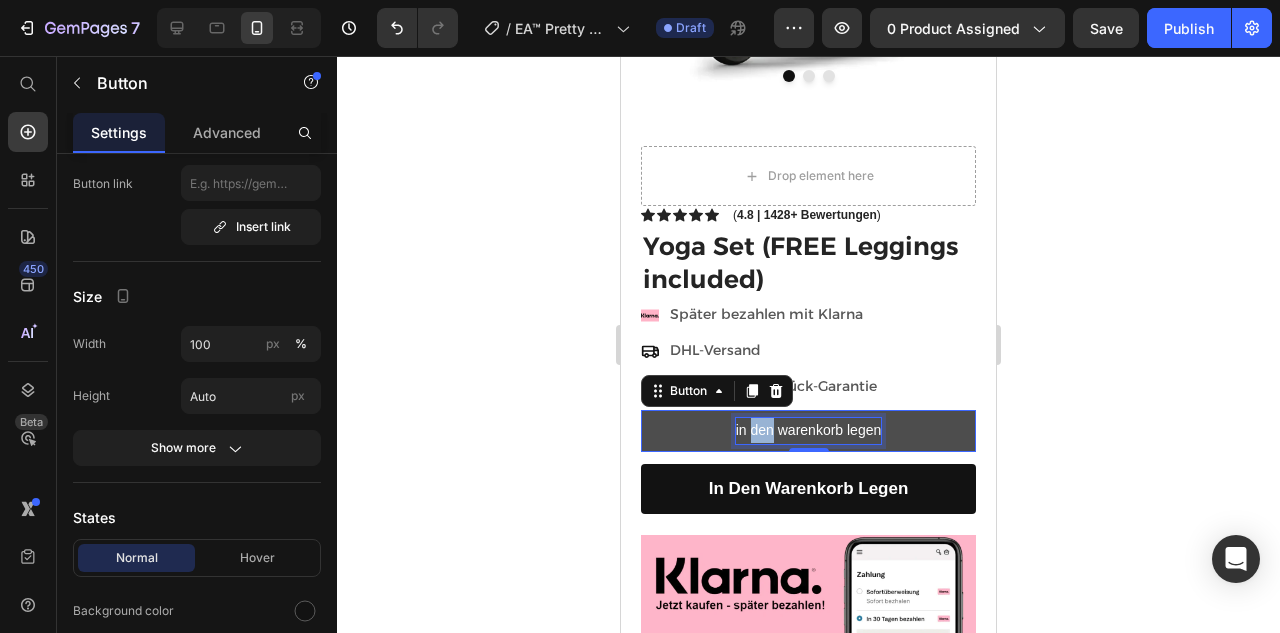 click on "in den warenkorb legen" at bounding box center (809, 430) 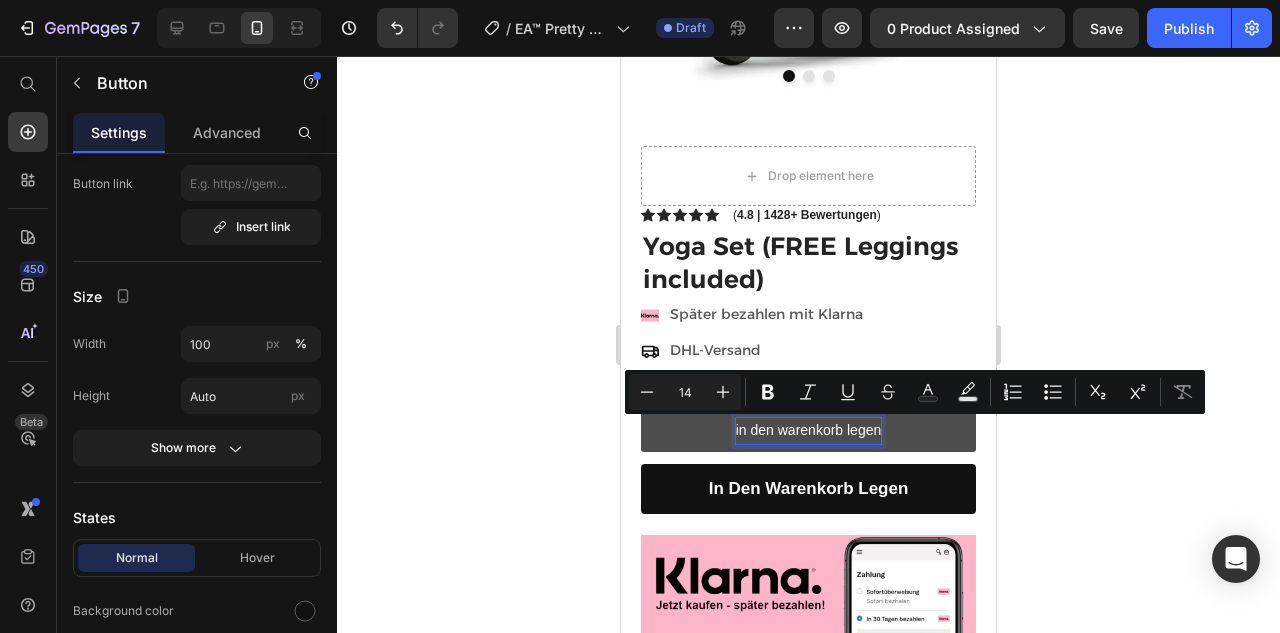 click on "in den warenkorb legen" at bounding box center (809, 430) 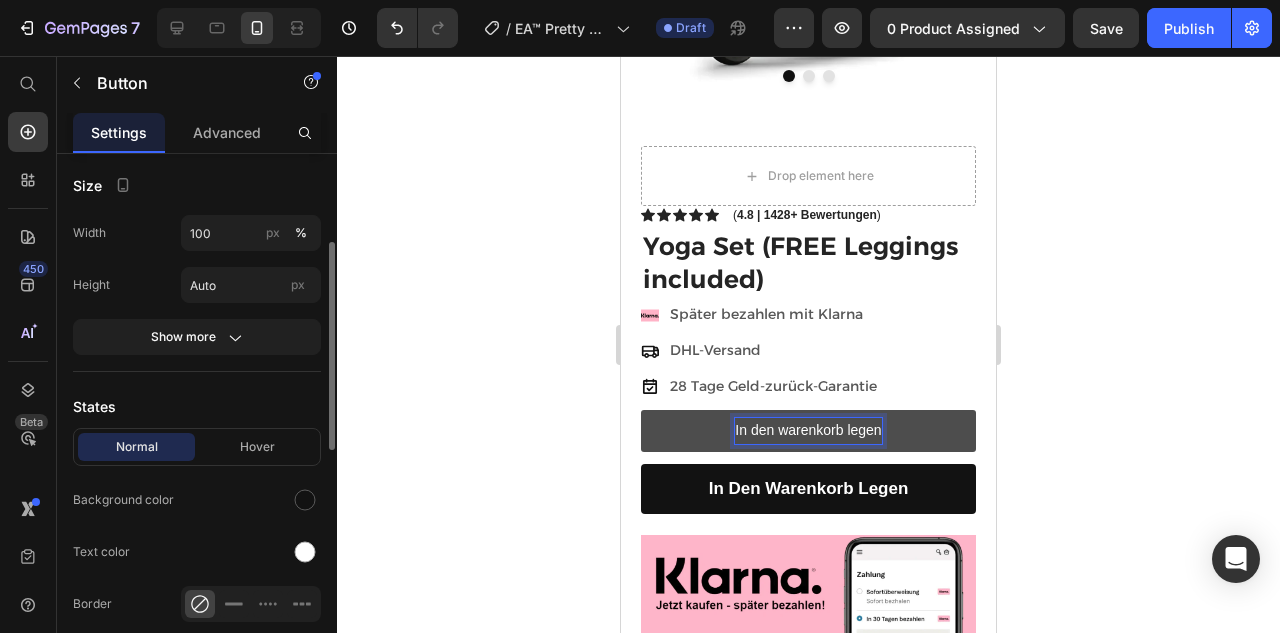 scroll, scrollTop: 303, scrollLeft: 0, axis: vertical 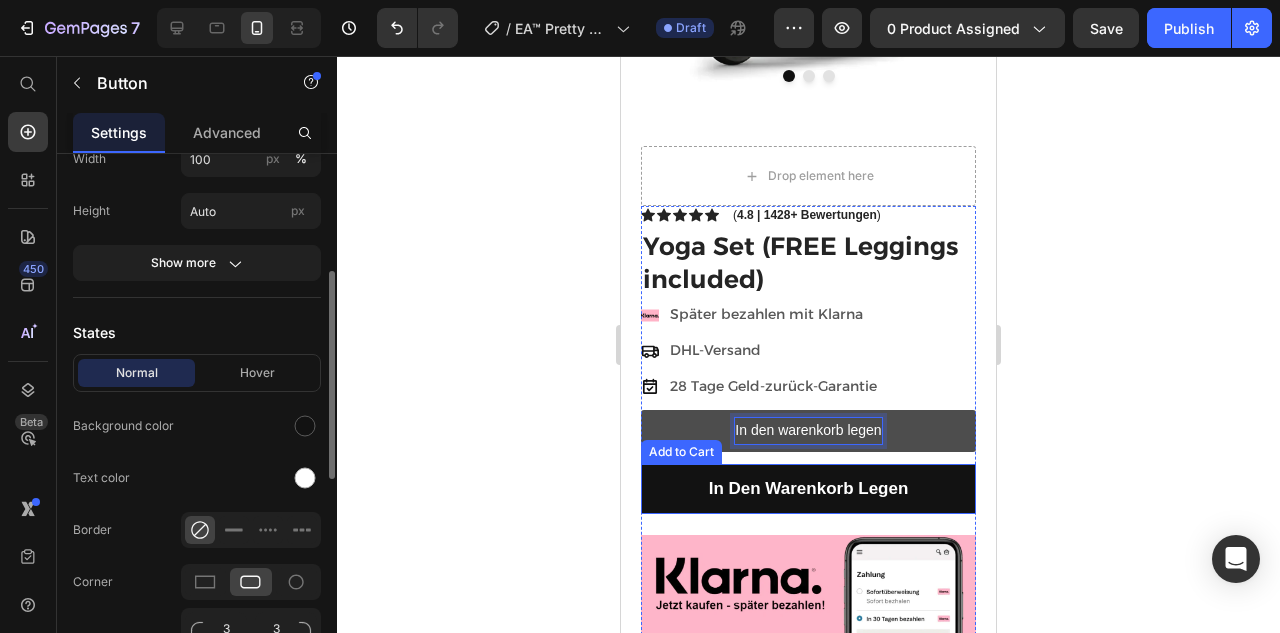 click on "in den warenkorb legen" at bounding box center (808, 489) 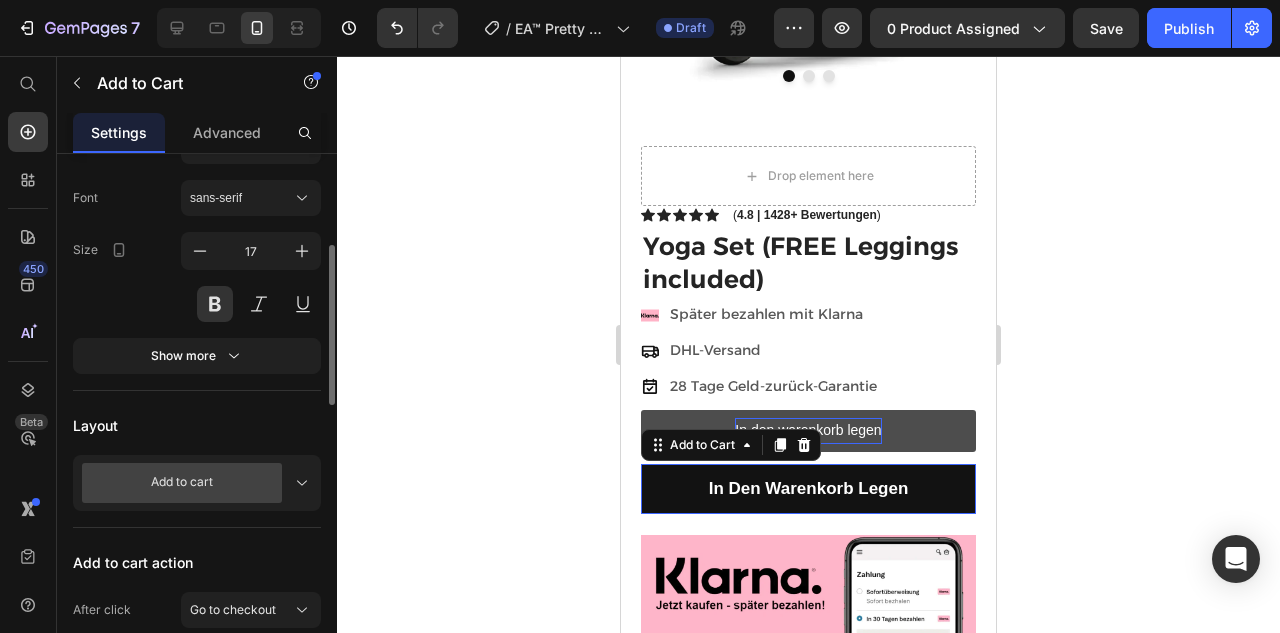 scroll, scrollTop: 0, scrollLeft: 0, axis: both 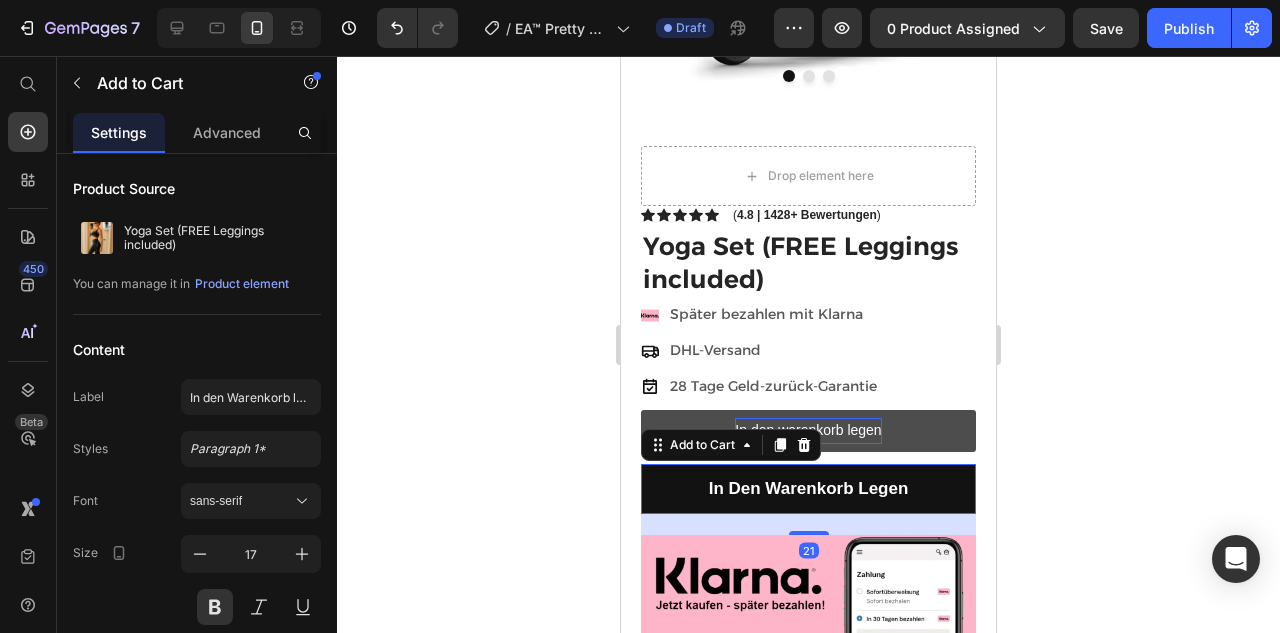 click on "in den warenkorb legen" at bounding box center (808, 489) 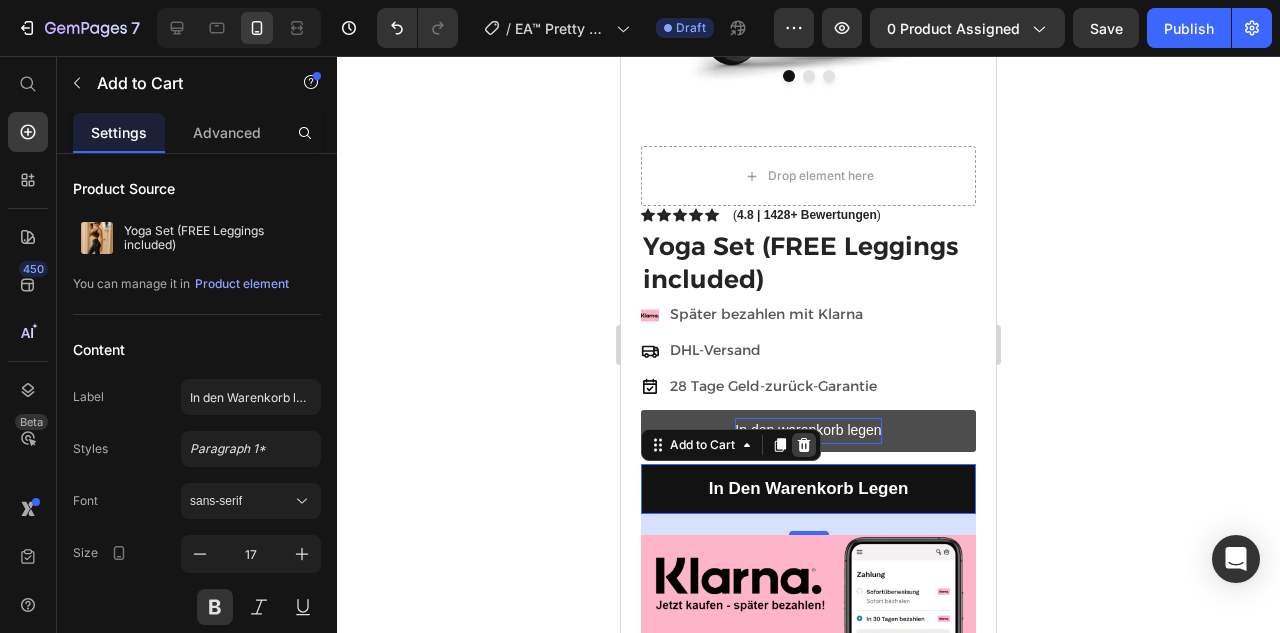 click 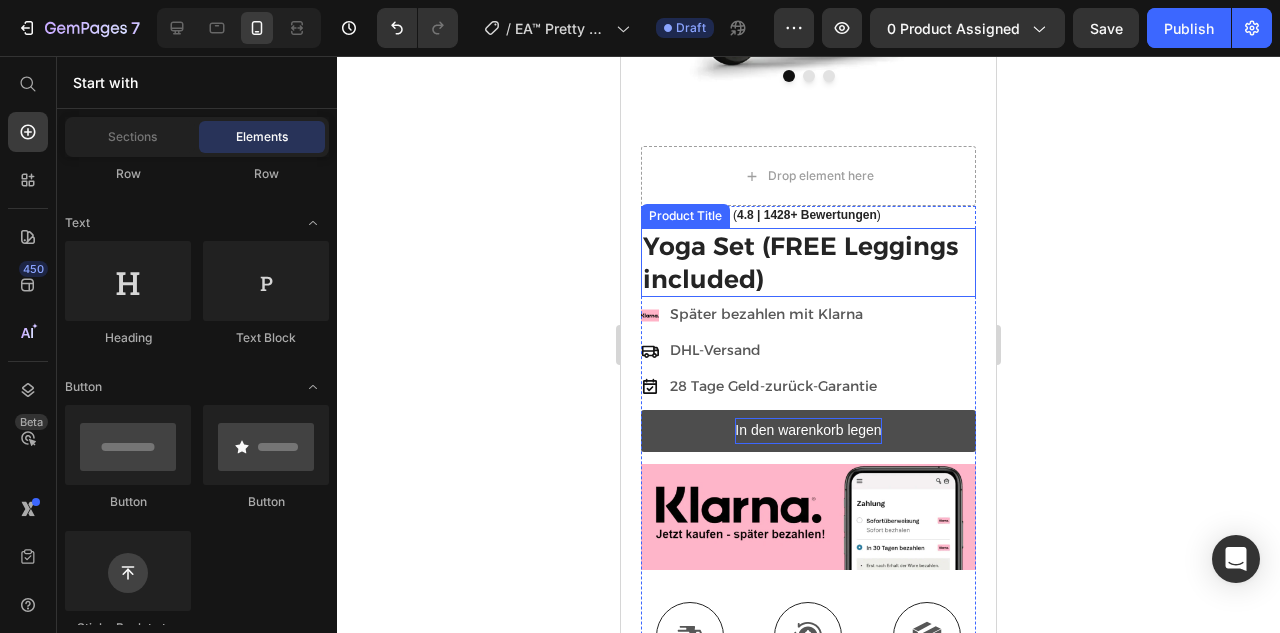 click on "Yoga Set (FREE Leggings included)" at bounding box center (808, 262) 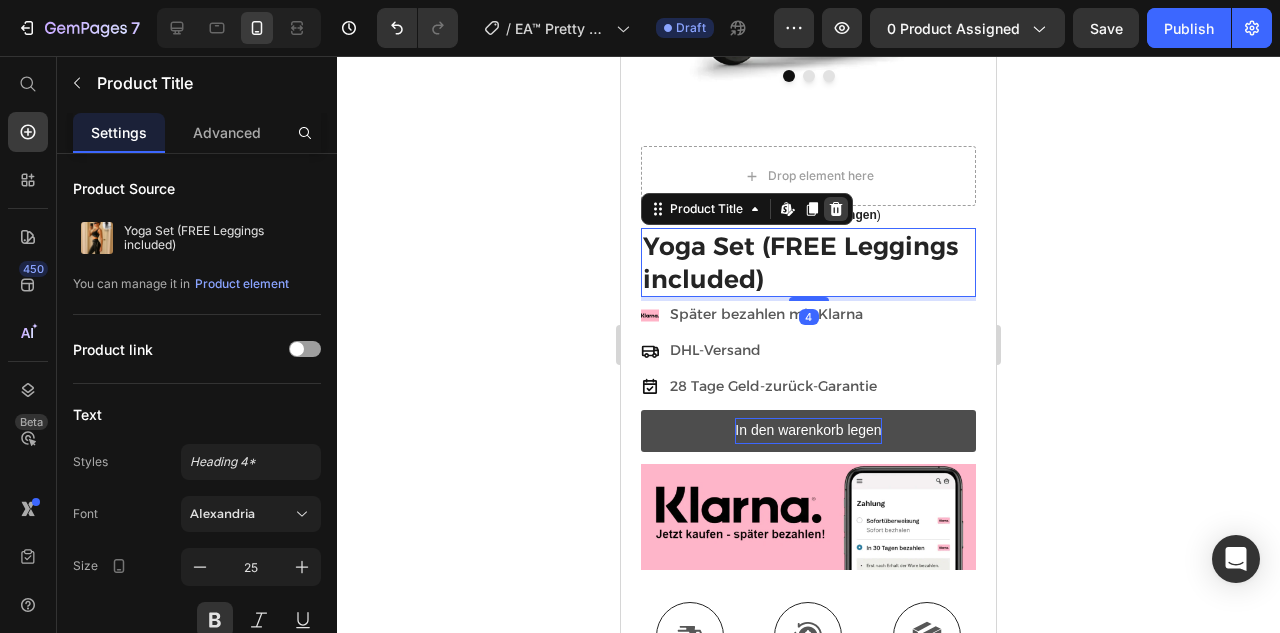 click 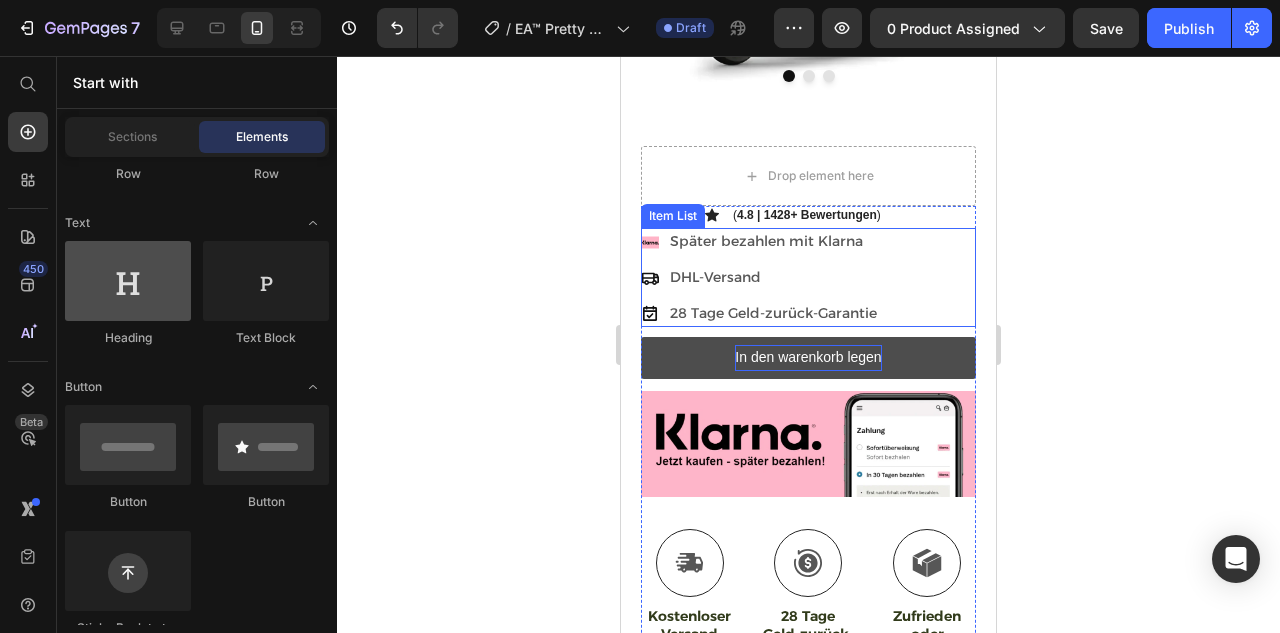 scroll, scrollTop: 210, scrollLeft: 0, axis: vertical 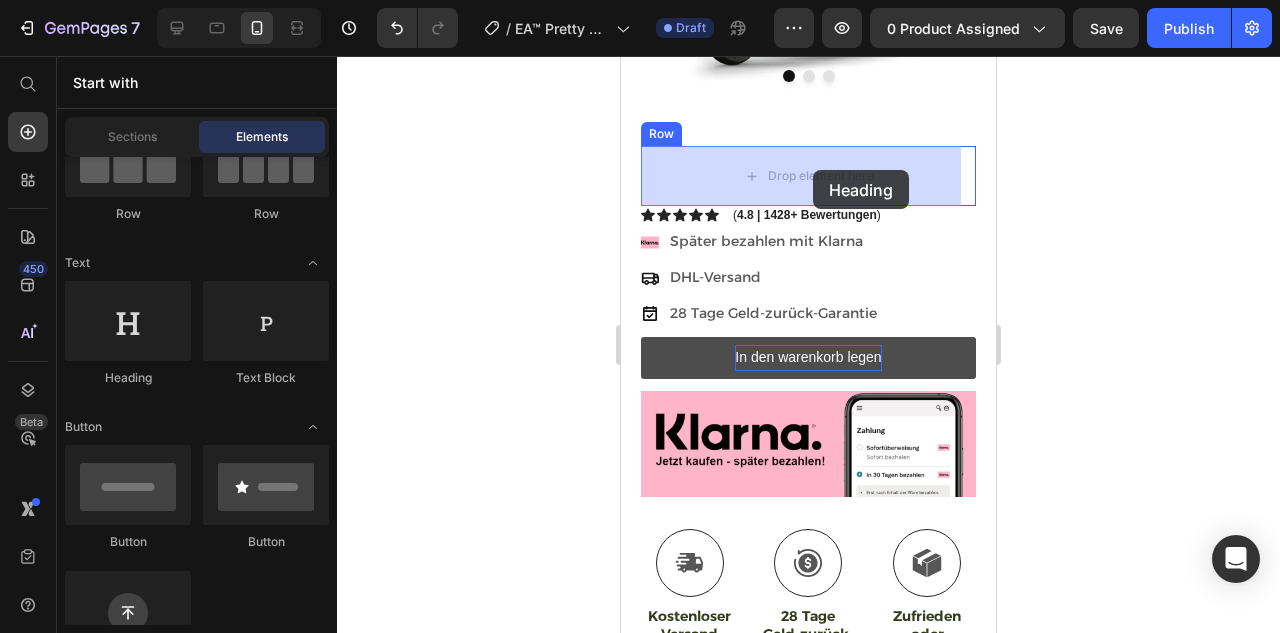 drag, startPoint x: 743, startPoint y: 381, endPoint x: 812, endPoint y: 167, distance: 224.84883 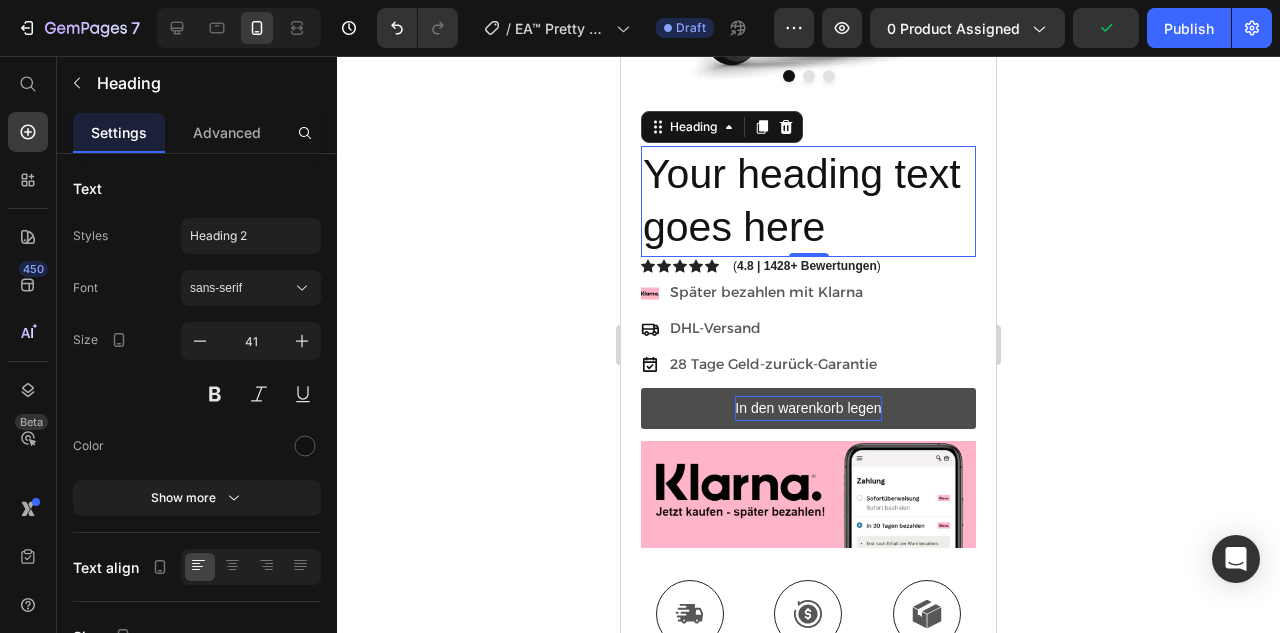 click on "Your heading text goes here" at bounding box center [808, 201] 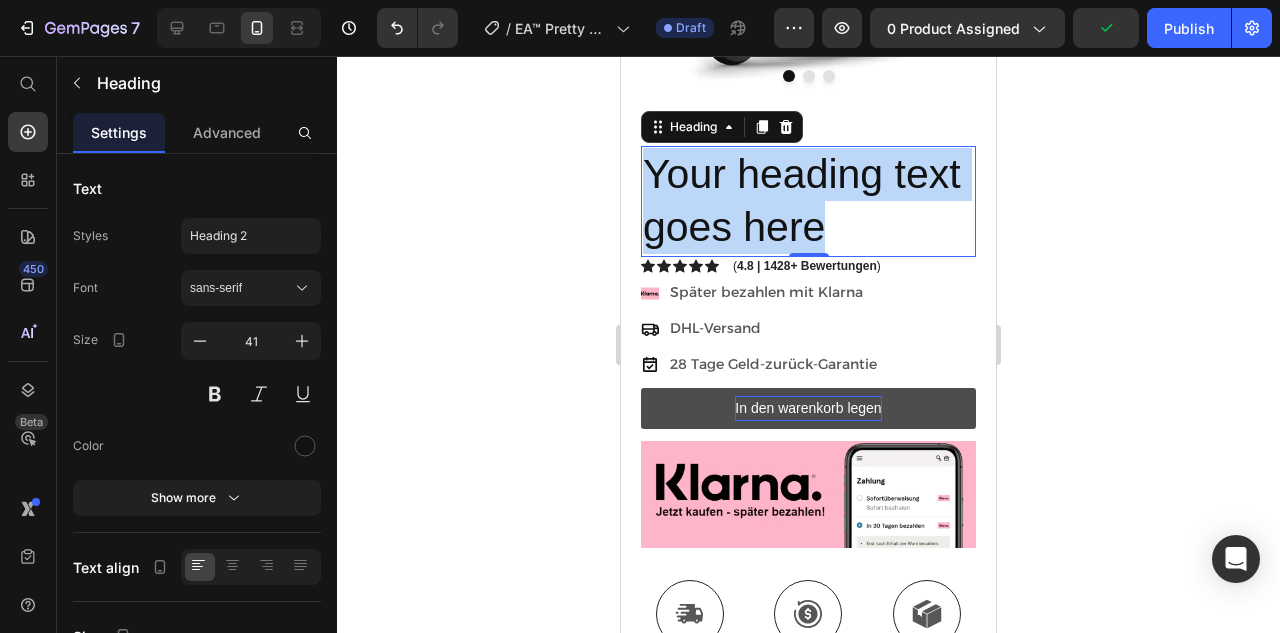 click on "Your heading text goes here" at bounding box center [808, 201] 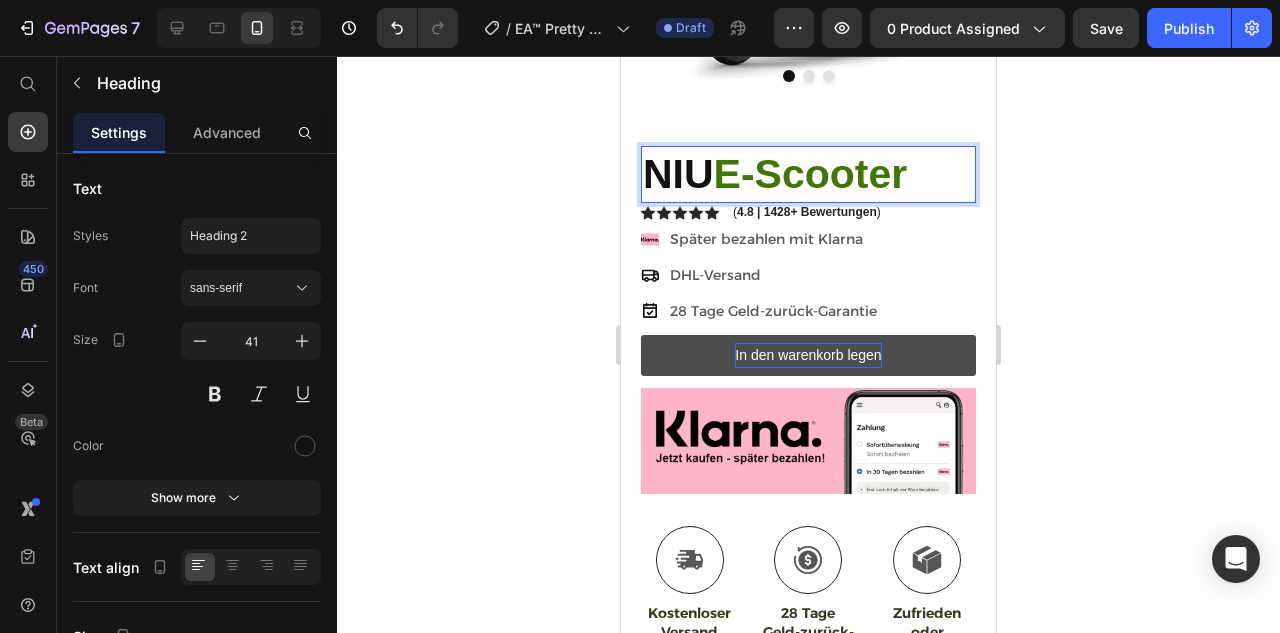 click on "E-Scooter" at bounding box center [811, 174] 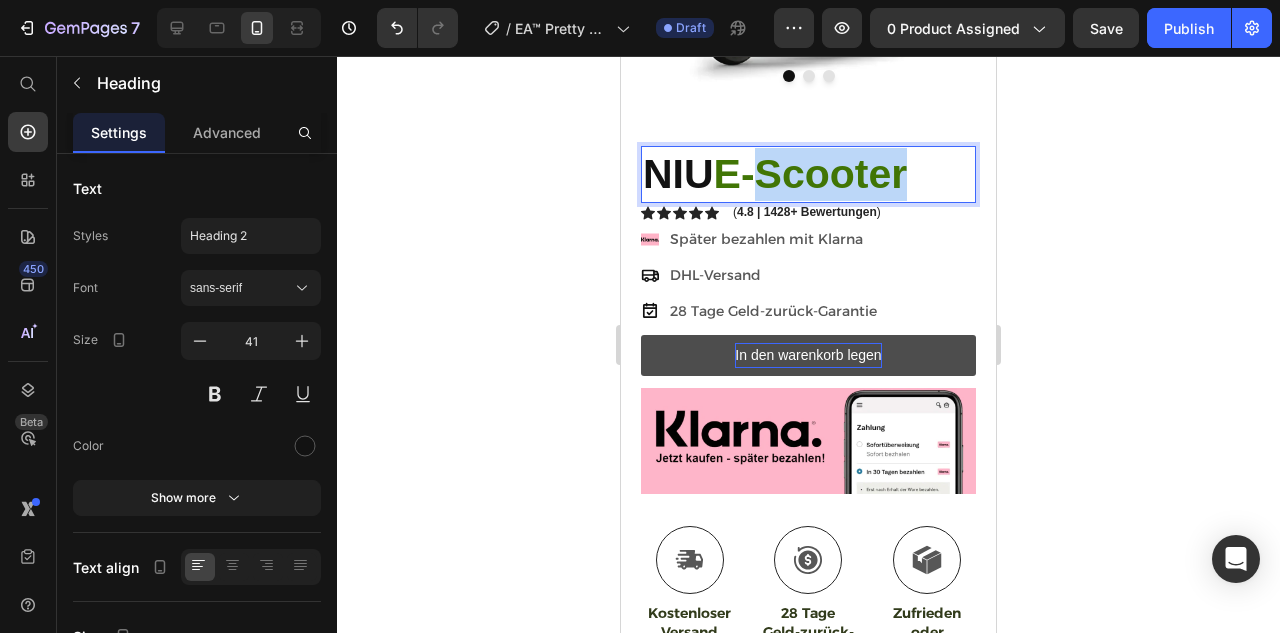 click on "E-Scooter" at bounding box center (811, 174) 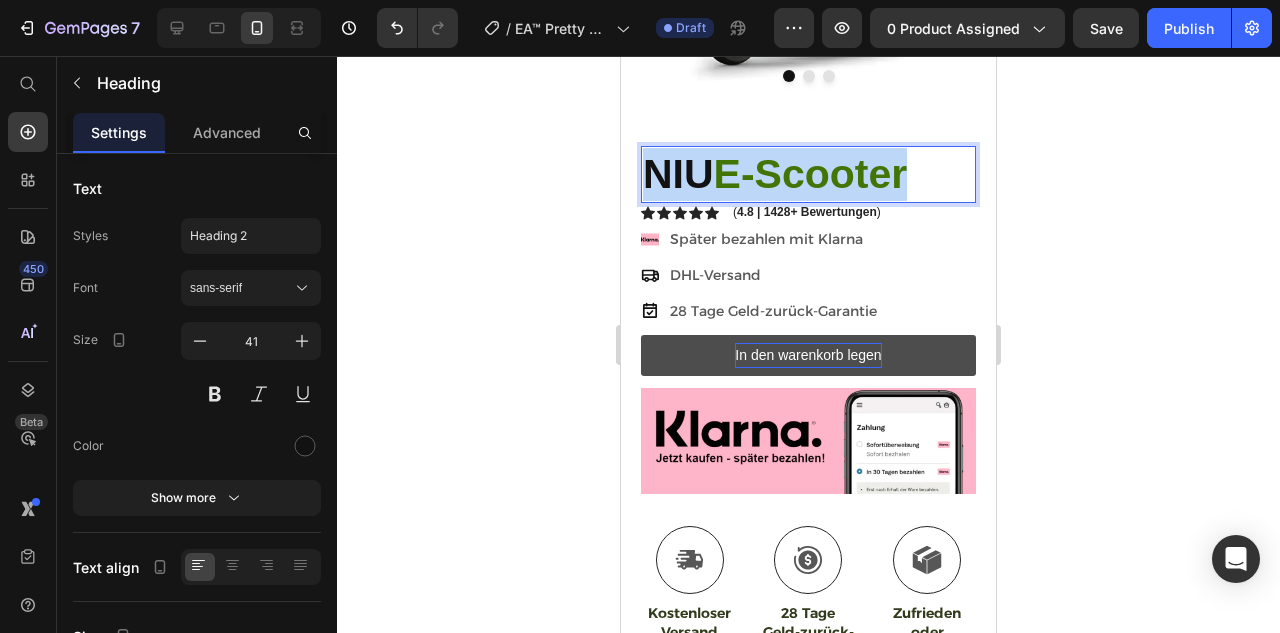 click on "E-Scooter" at bounding box center (811, 174) 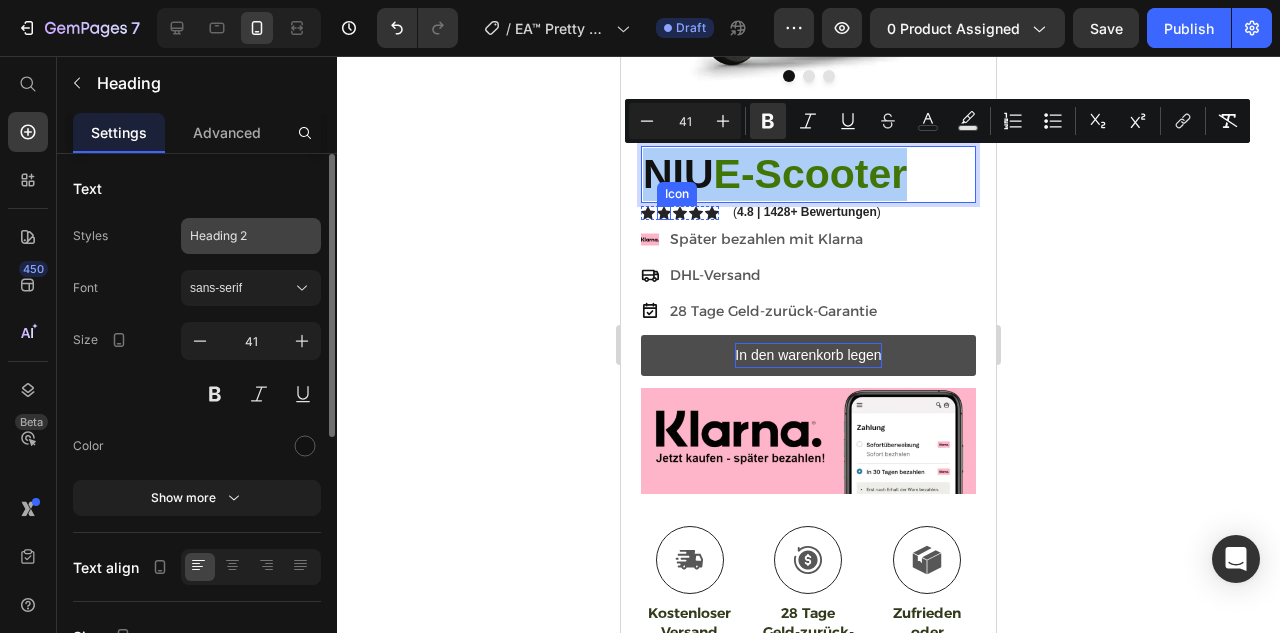 click on "Heading 2" at bounding box center [239, 236] 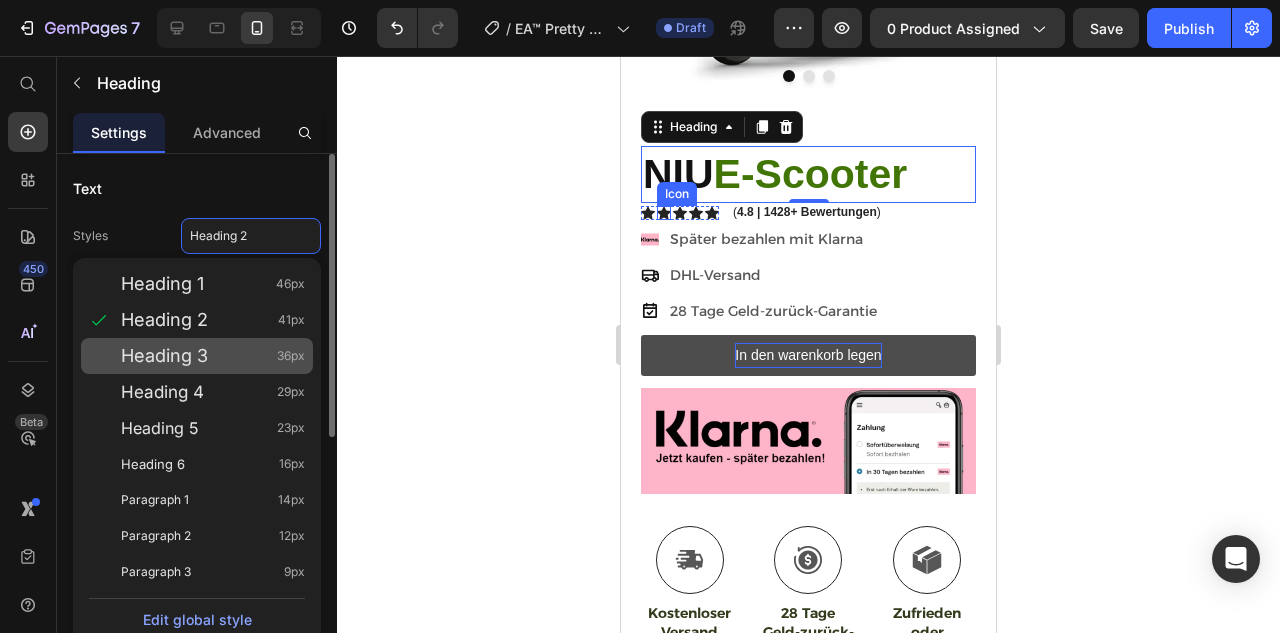 click on "Heading 3" at bounding box center (164, 356) 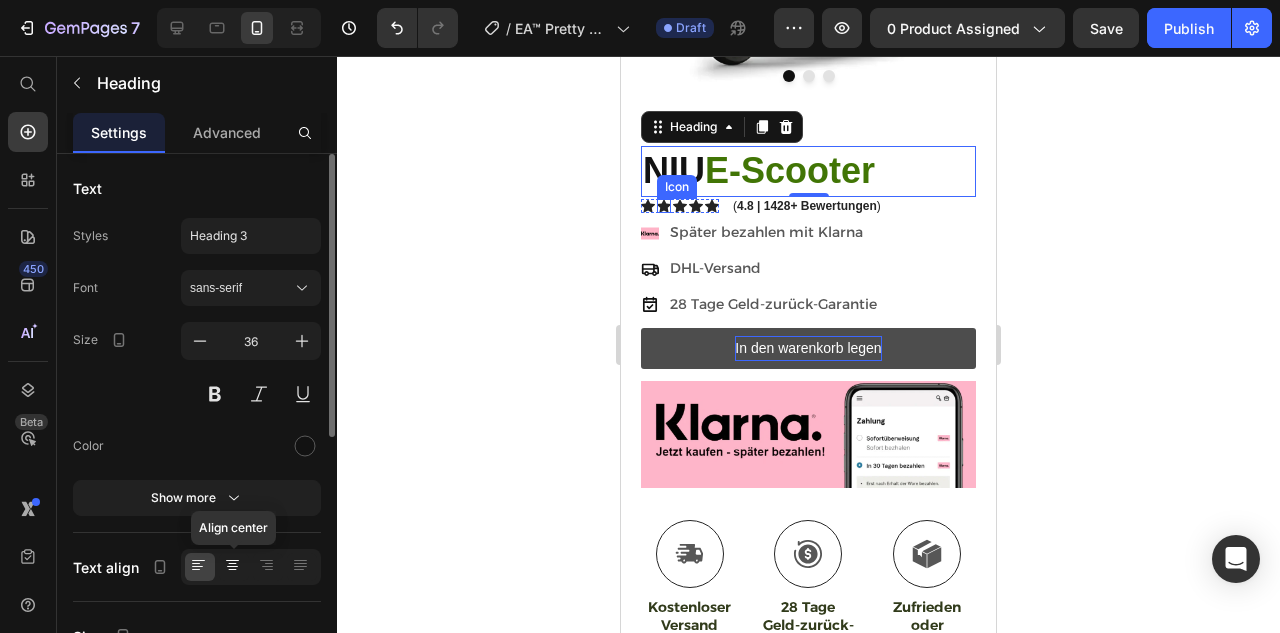 click 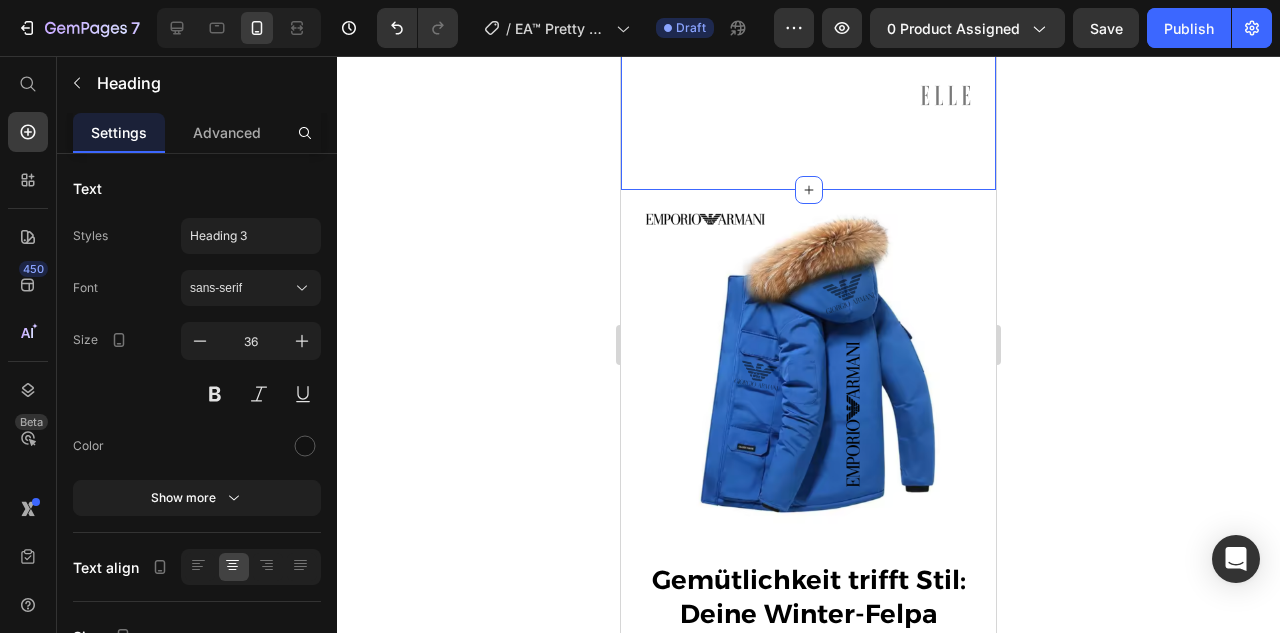 scroll, scrollTop: 1260, scrollLeft: 0, axis: vertical 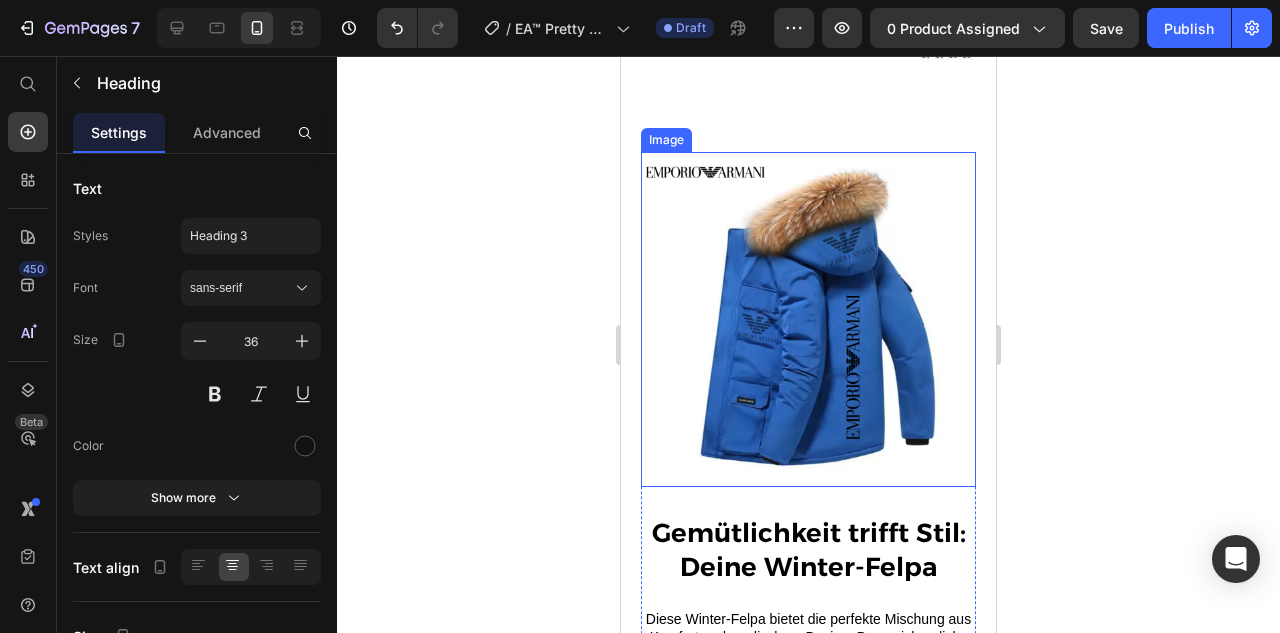 click at bounding box center (808, 319) 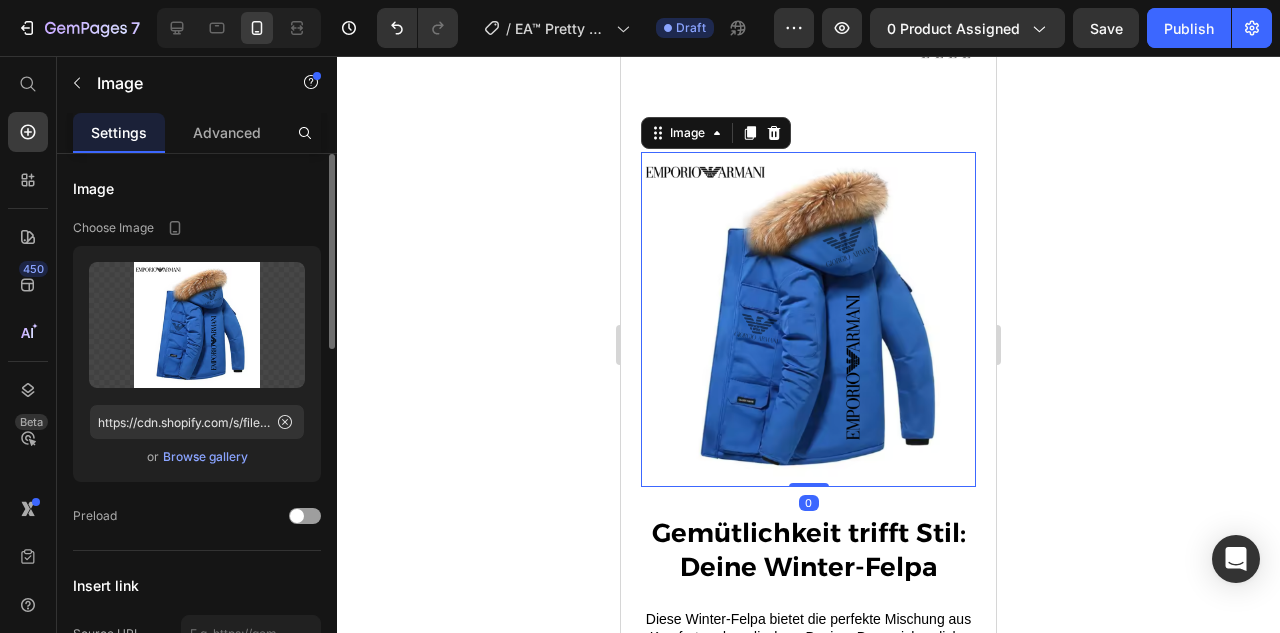 click on "Browse gallery" at bounding box center [205, 457] 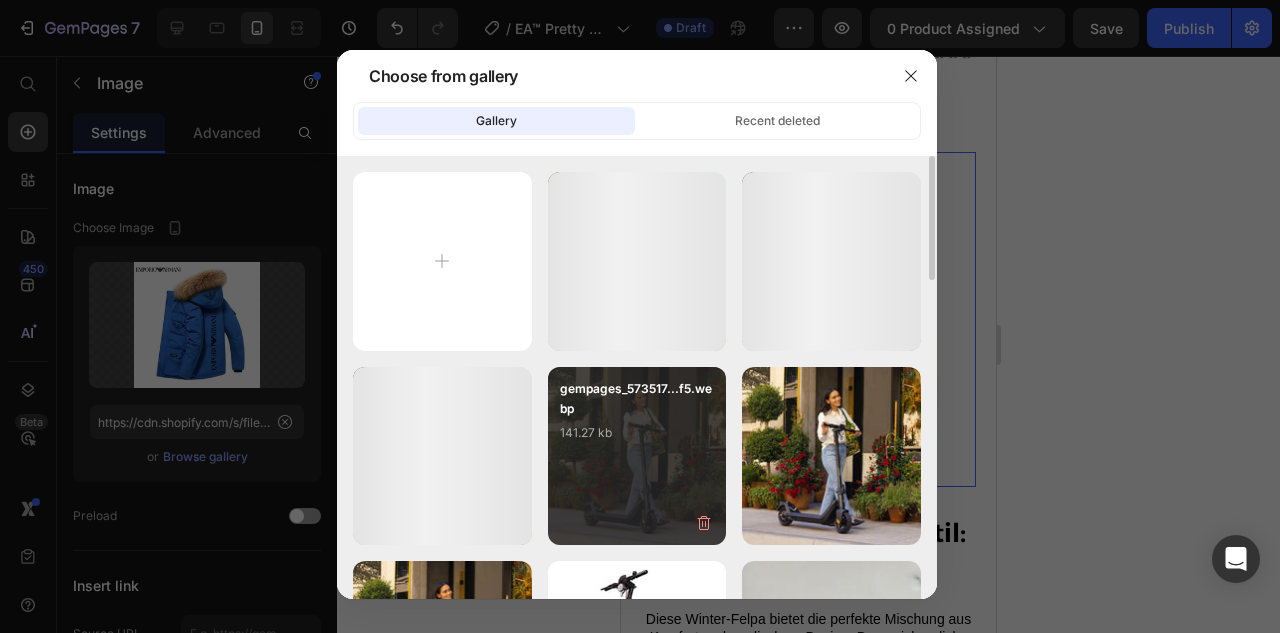 click on "141.27 kb" at bounding box center (637, 433) 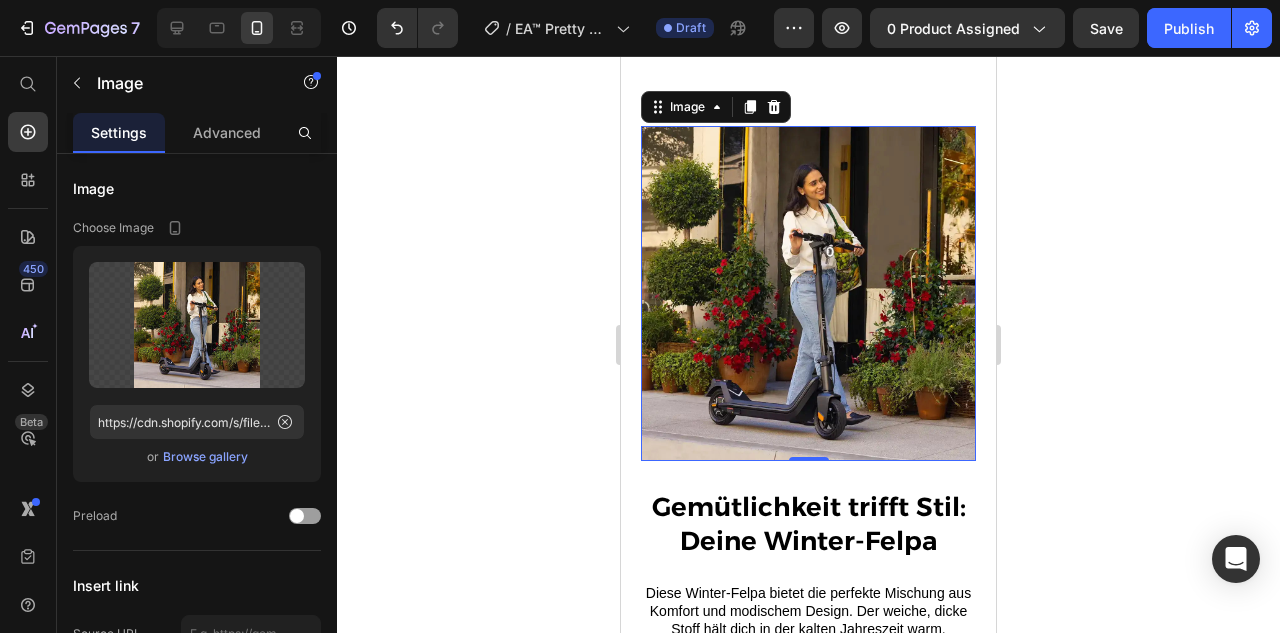 scroll, scrollTop: 1307, scrollLeft: 0, axis: vertical 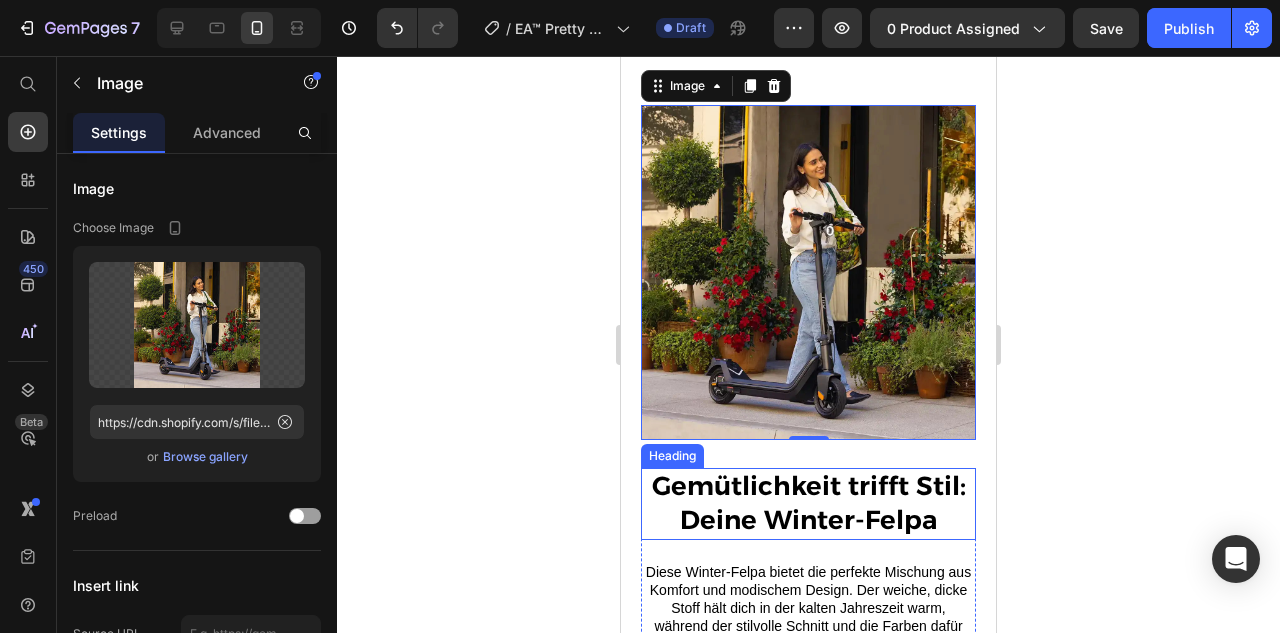 click on "Gemütlichkeit trifft Stil: Deine Winter-Felpa" at bounding box center [808, 504] 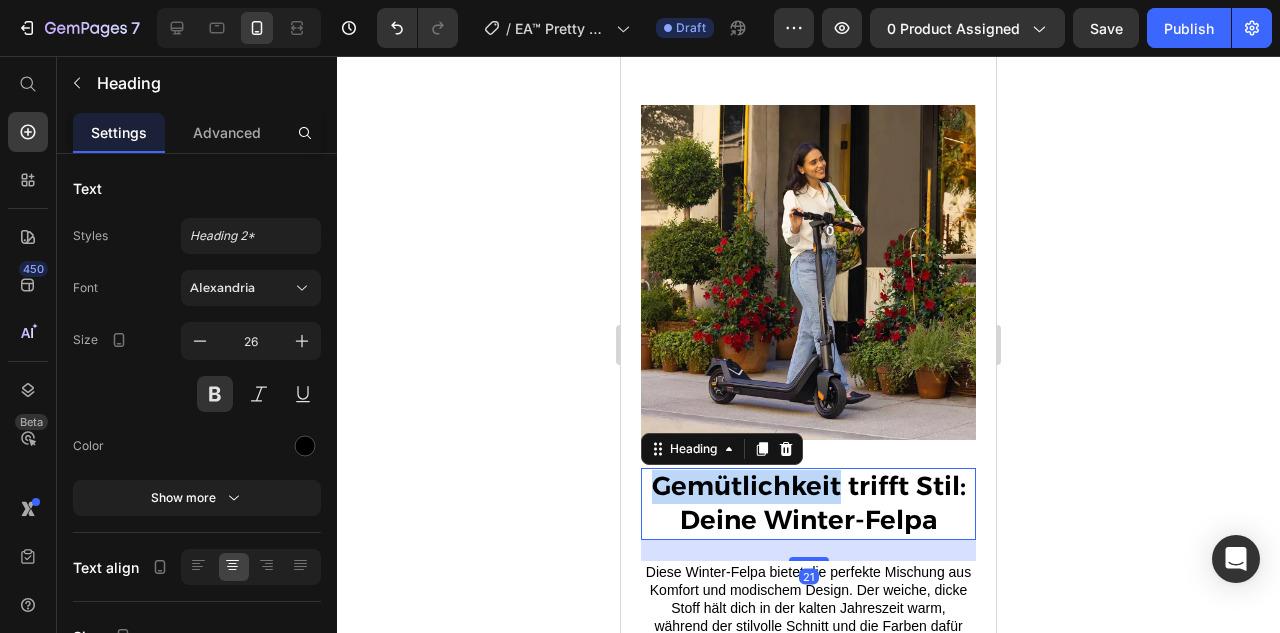 click on "Gemütlichkeit trifft Stil: Deine Winter-Felpa" at bounding box center (808, 504) 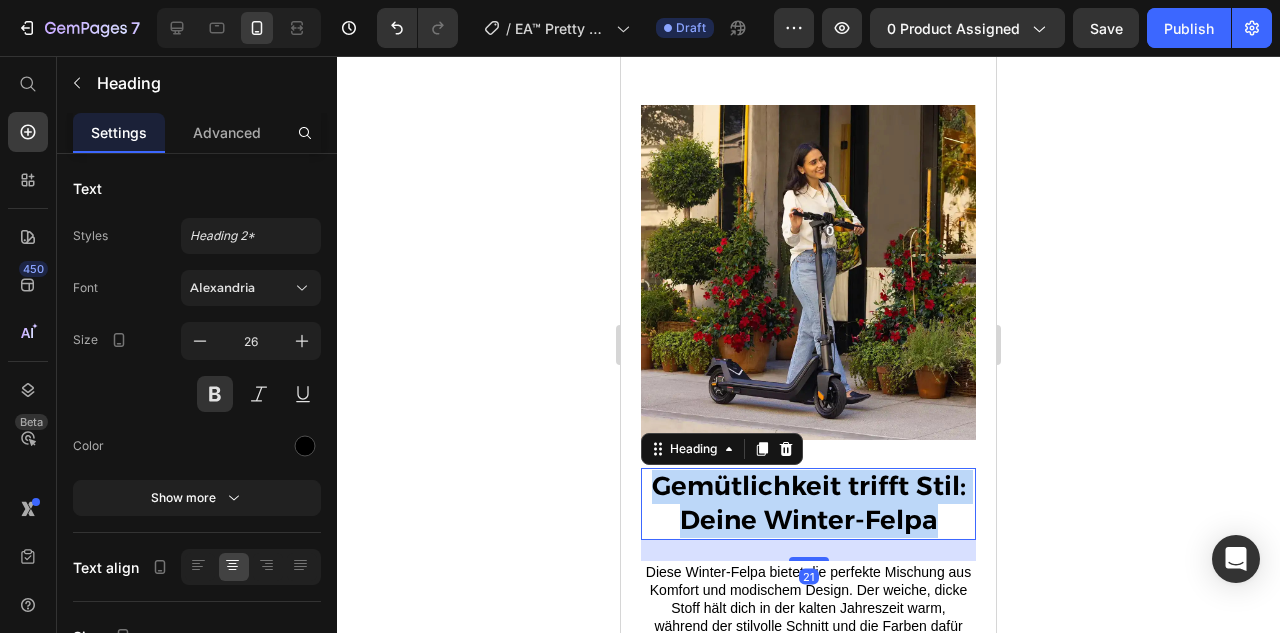 click on "Gemütlichkeit trifft Stil: Deine Winter-Felpa" at bounding box center (808, 504) 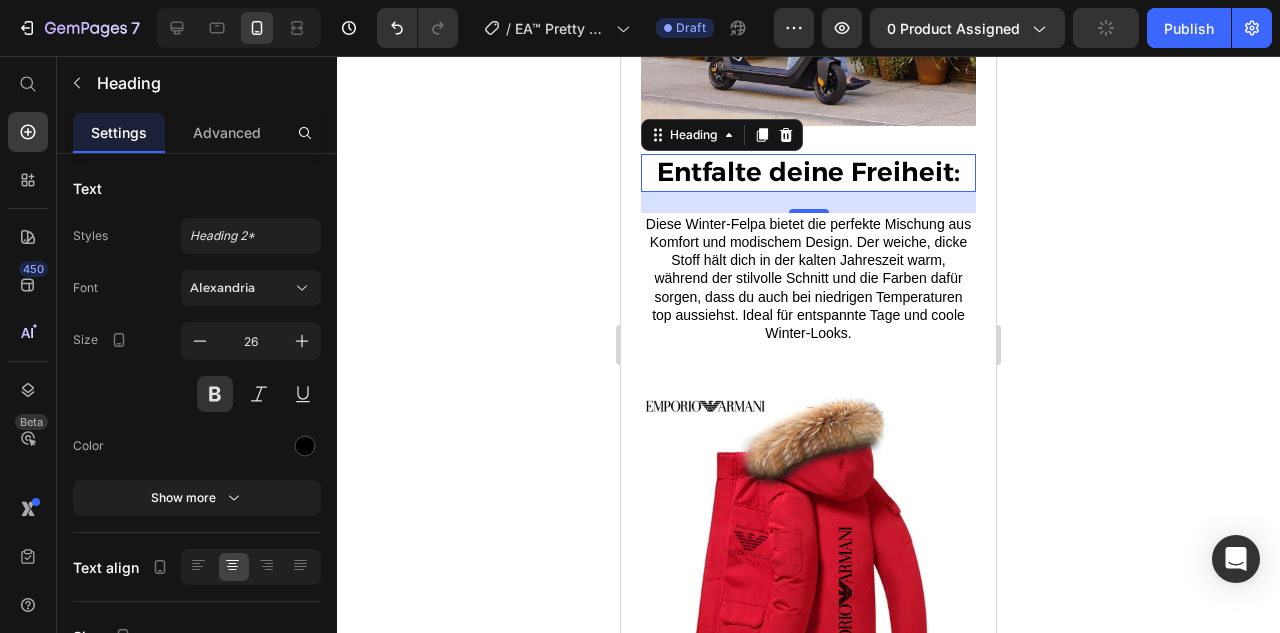scroll, scrollTop: 1621, scrollLeft: 0, axis: vertical 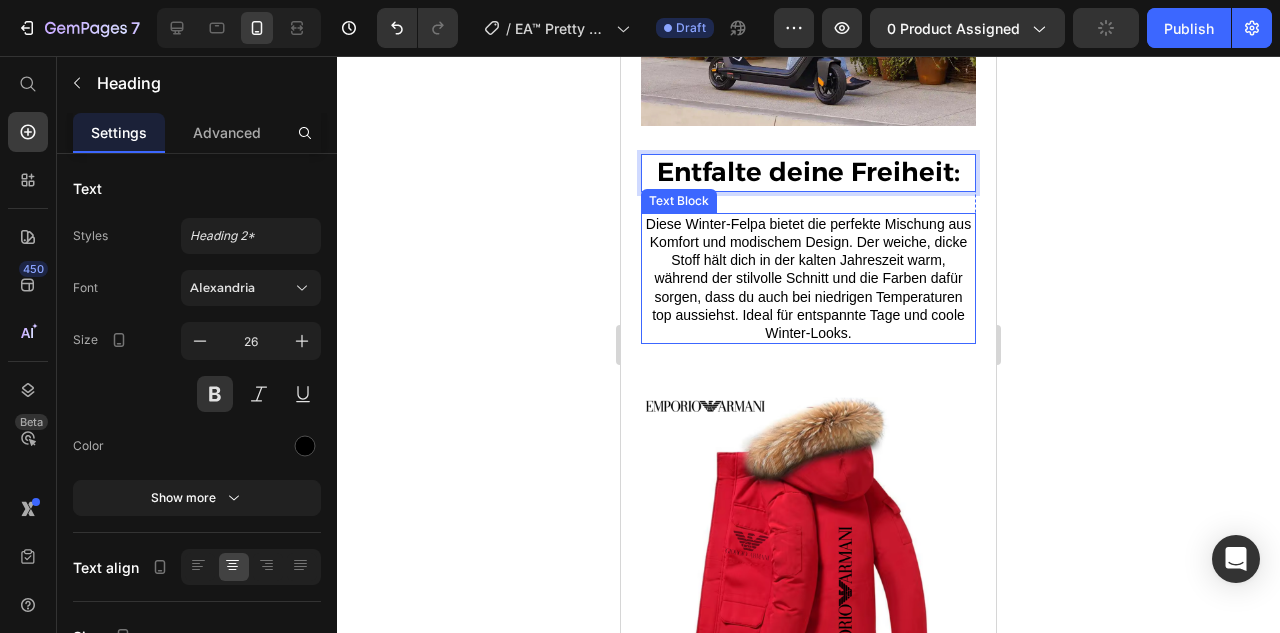 click on "Diese Winter-Felpa bietet die perfekte Mischung aus Komfort und modischem Design. Der weiche, dicke Stoff hält dich in der kalten Jahreszeit warm, während der stilvolle Schnitt und die Farben dafür sorgen, dass du auch bei niedrigen Temperaturen top aussiehst. Ideal für entspannte Tage und coole Winter-Looks." at bounding box center (808, 278) 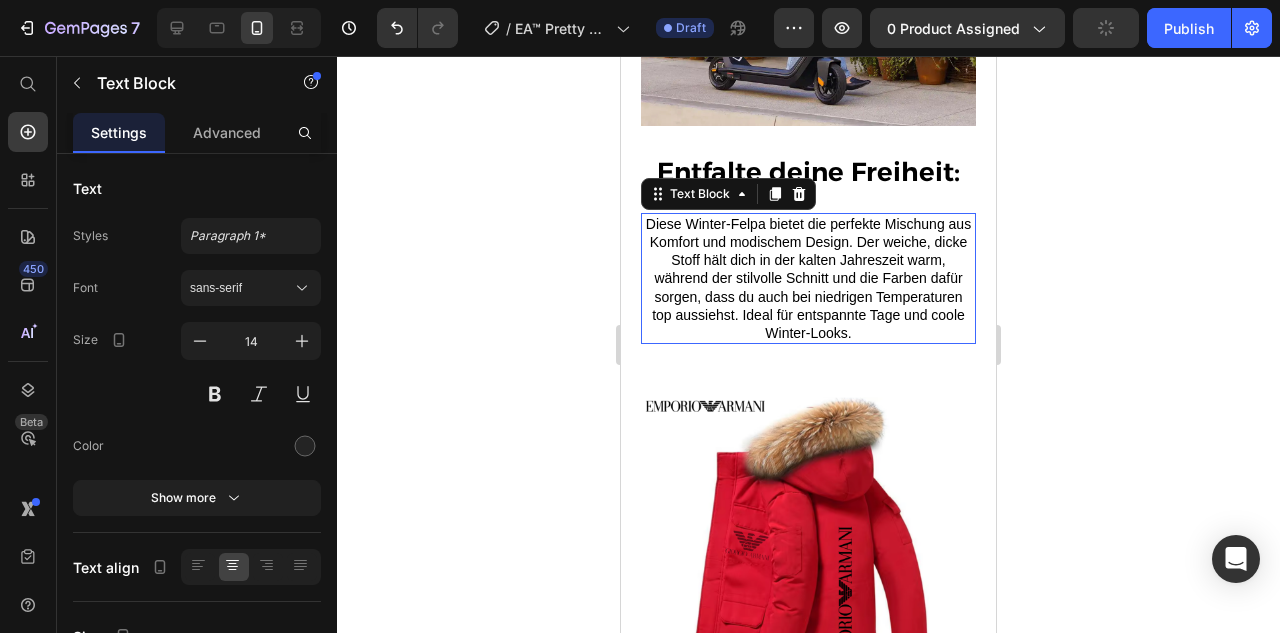 click on "Diese Winter-Felpa bietet die perfekte Mischung aus Komfort und modischem Design. Der weiche, dicke Stoff hält dich in der kalten Jahreszeit warm, während der stilvolle Schnitt und die Farben dafür sorgen, dass du auch bei niedrigen Temperaturen top aussiehst. Ideal für entspannte Tage und coole Winter-Looks." at bounding box center (808, 278) 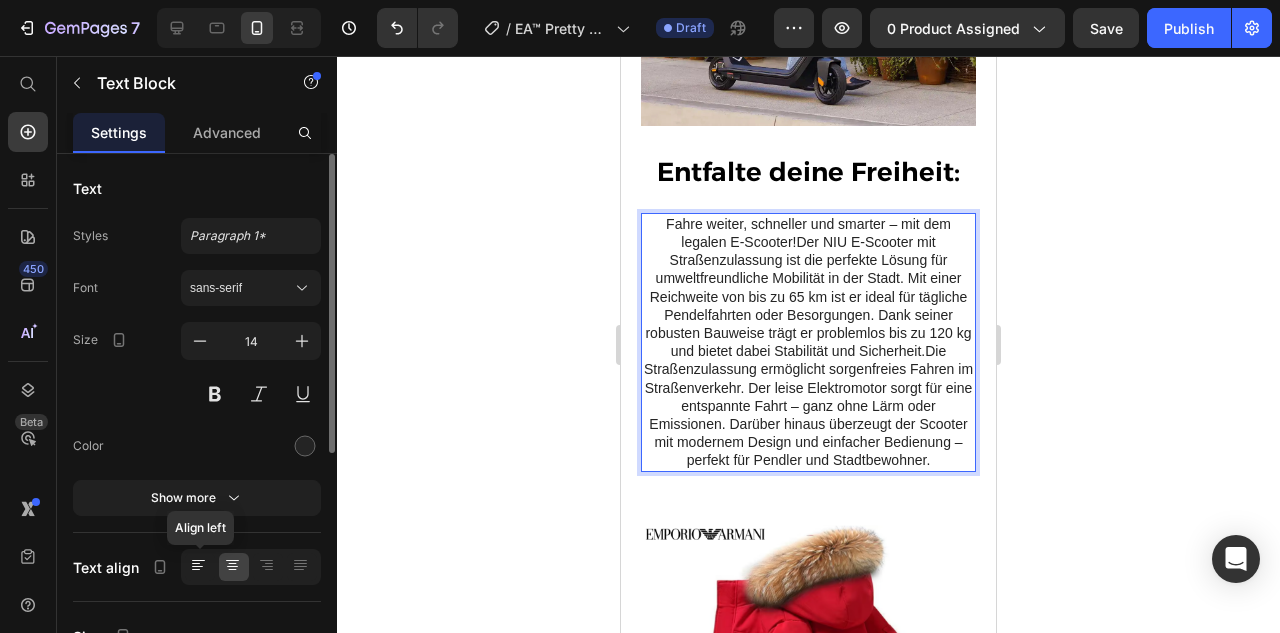 click 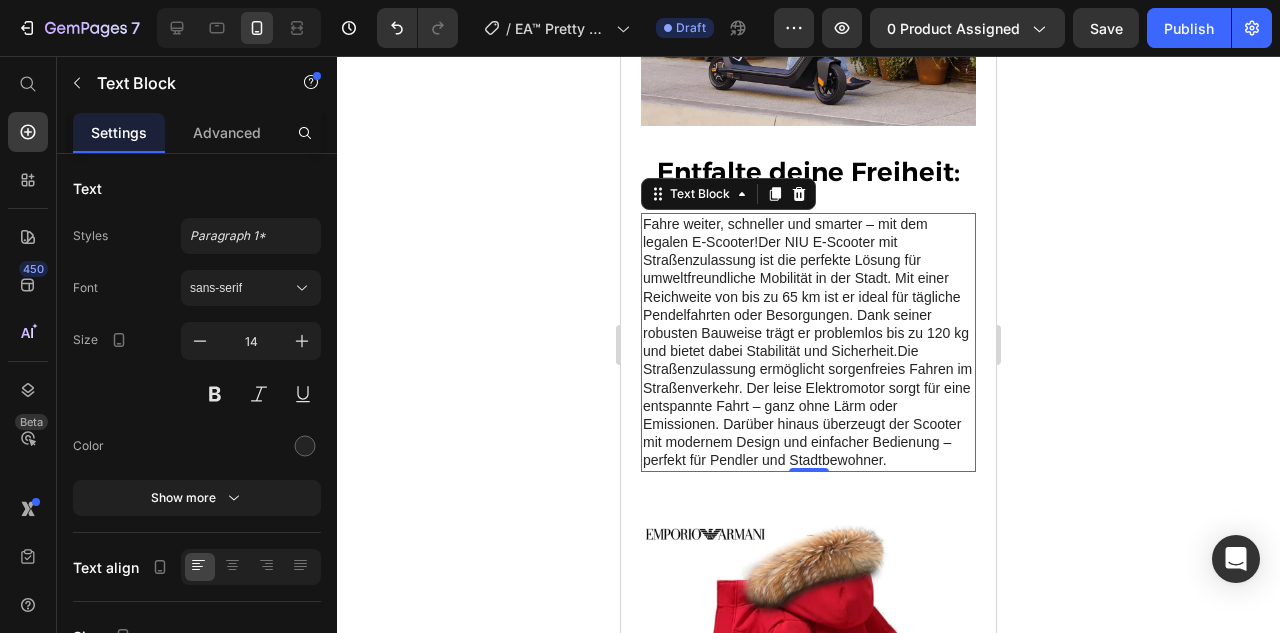 click on "Fahre weiter, schneller und smarter – mit dem legalen E-Scooter!Der NIU E-Scooter mit Straßenzulassung ist die perfekte Lösung für umweltfreundliche Mobilität in der Stadt. Mit einer Reichweite von bis zu 65 km ist er ideal für tägliche Pendelfahrten oder Besorgungen. Dank seiner robusten Bauweise trägt er problemlos bis zu 120 kg und bietet dabei Stabilität und Sicherheit.Die Straßenzulassung ermöglicht sorgenfreies Fahren im Straßenverkehr. Der leise Elektromotor sorgt für eine entspannte Fahrt – ganz ohne Lärm oder Emissionen. Darüber hinaus überzeugt der Scooter mit modernem Design und einfacher Bedienung – perfekt für Pendler und Stadtbewohner." at bounding box center [808, 342] 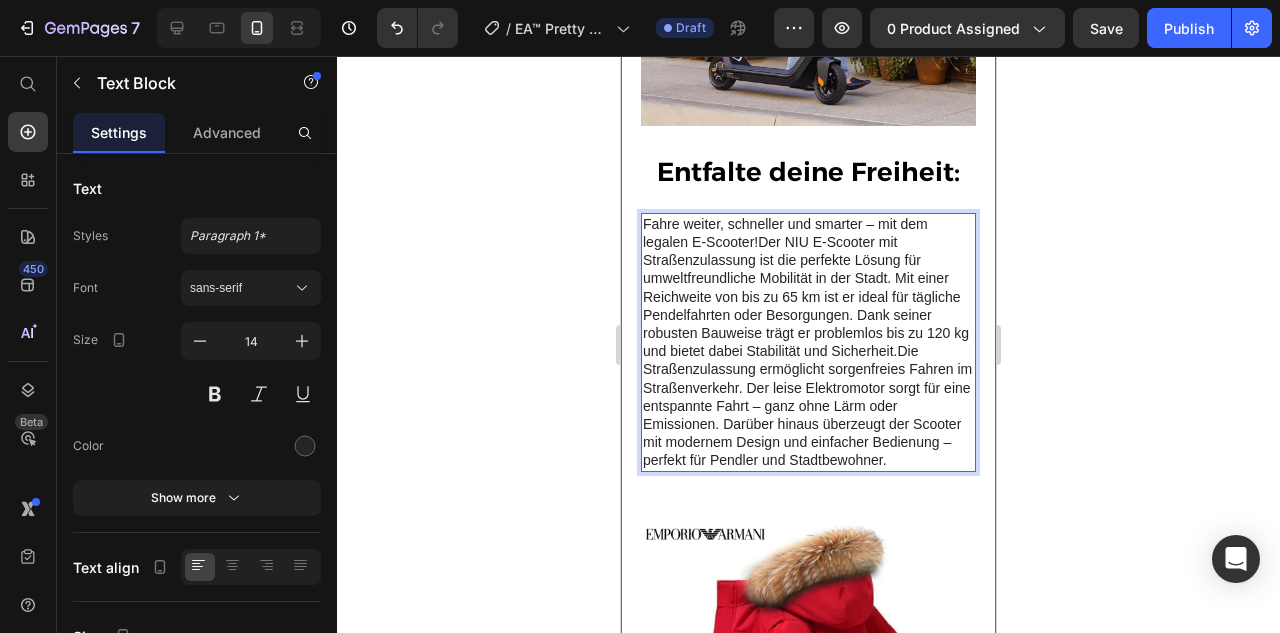click on "⁠⁠⁠⁠⁠⁠⁠ Entfalte deine Freiheit: Heading Fahre weiter, schneller und smarter – mit dem legalen E-Scooter!Der NIU E-Scooter mit Straßenzulassung ist die perfekte Lösung für umweltfreundliche Mobilität in der Stadt. Mit einer Reichweite von bis zu 65 km ist er ideal für tägliche Pendelfahrten oder Besorgungen. Dank seiner robusten Bauweise trägt er problemlos bis zu 120 kg und bietet dabei Stabilität und Sicherheit.Die Straßenzulassung ermöglicht sorgenfreies Fahren im Straßenverkehr. Der leise Elektromotor sorgt für eine entspannte Fahrt – ganz ohne Lärm oder Emissionen. Darüber hinaus überzeugt der Scooter mit modernem Design und einfacher Bedienung – perfekt für Pendler und Stadtbewohner. Text Block   0 Row Image Row Wärme und Bequemlichkeit für kalte Tage Heading Text Block Row Image Row Section 3" at bounding box center [808, 484] 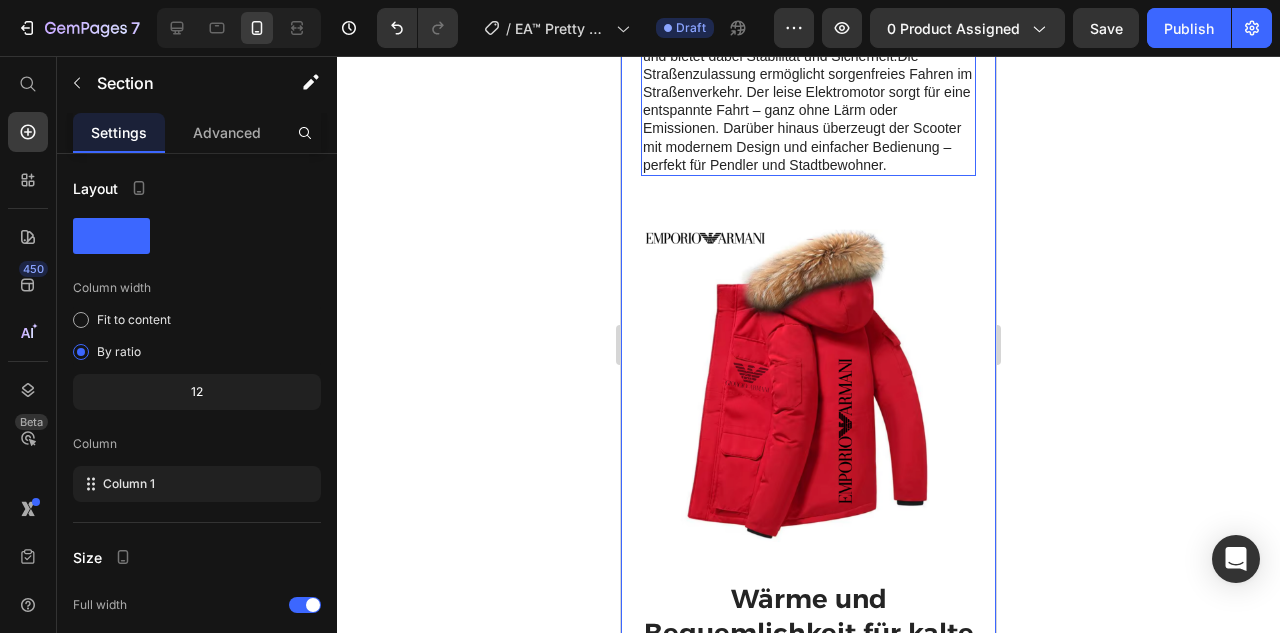 scroll, scrollTop: 2010, scrollLeft: 0, axis: vertical 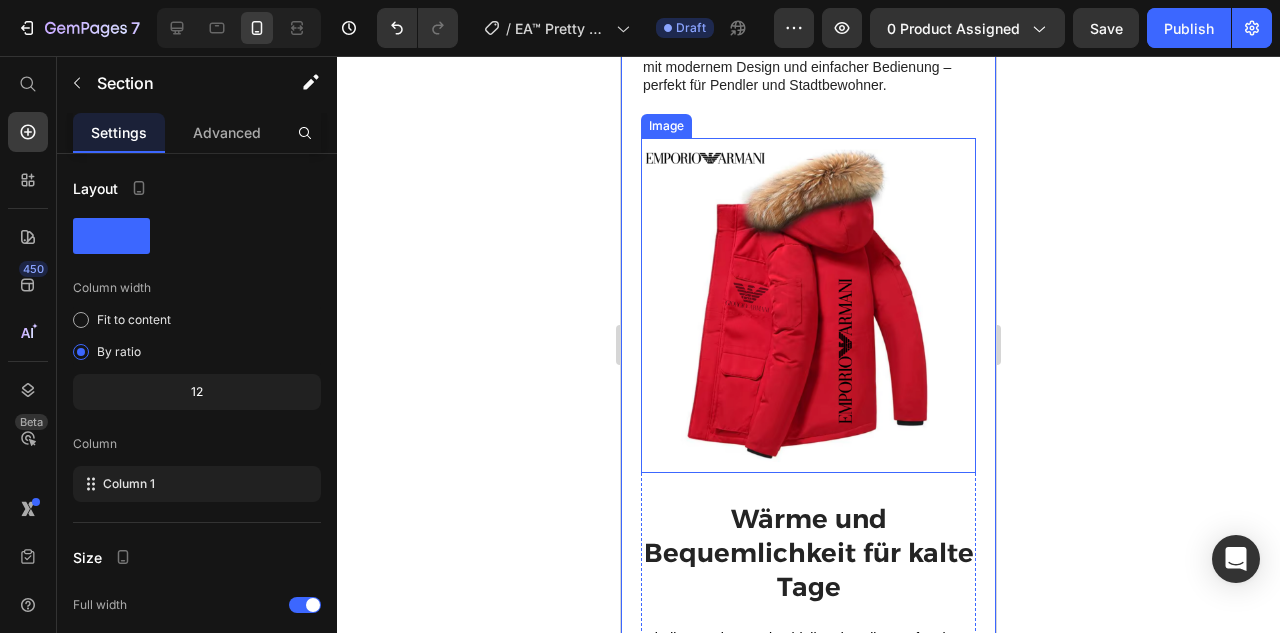 click at bounding box center [808, 305] 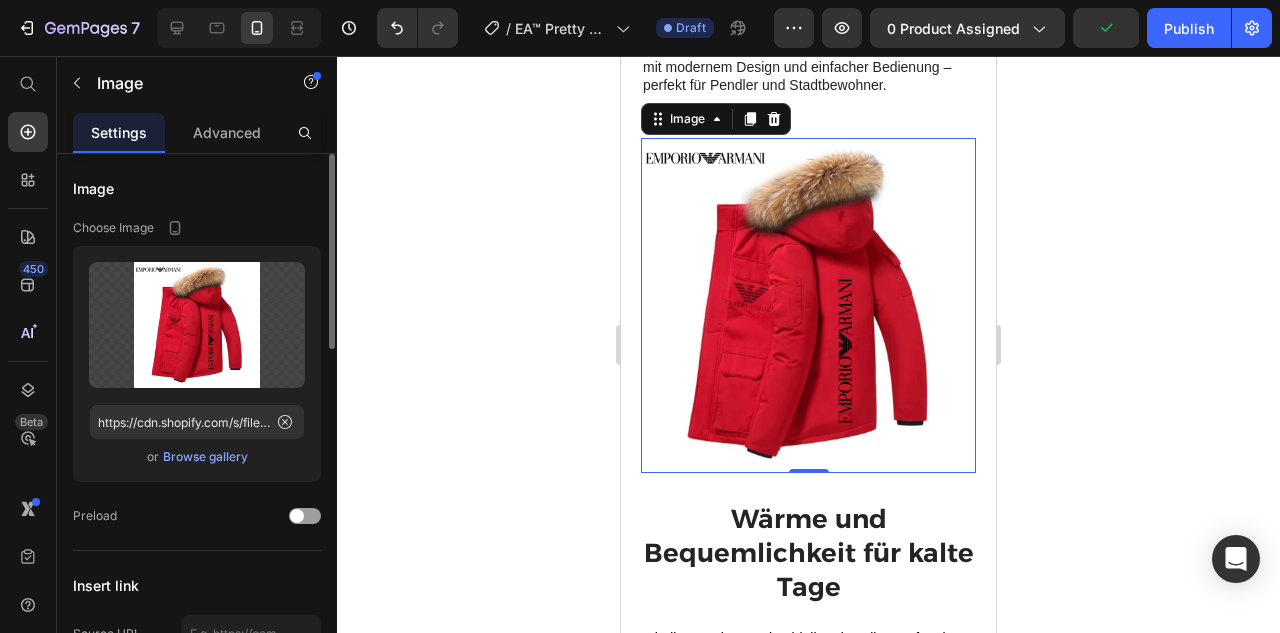 click on "Browse gallery" at bounding box center [205, 457] 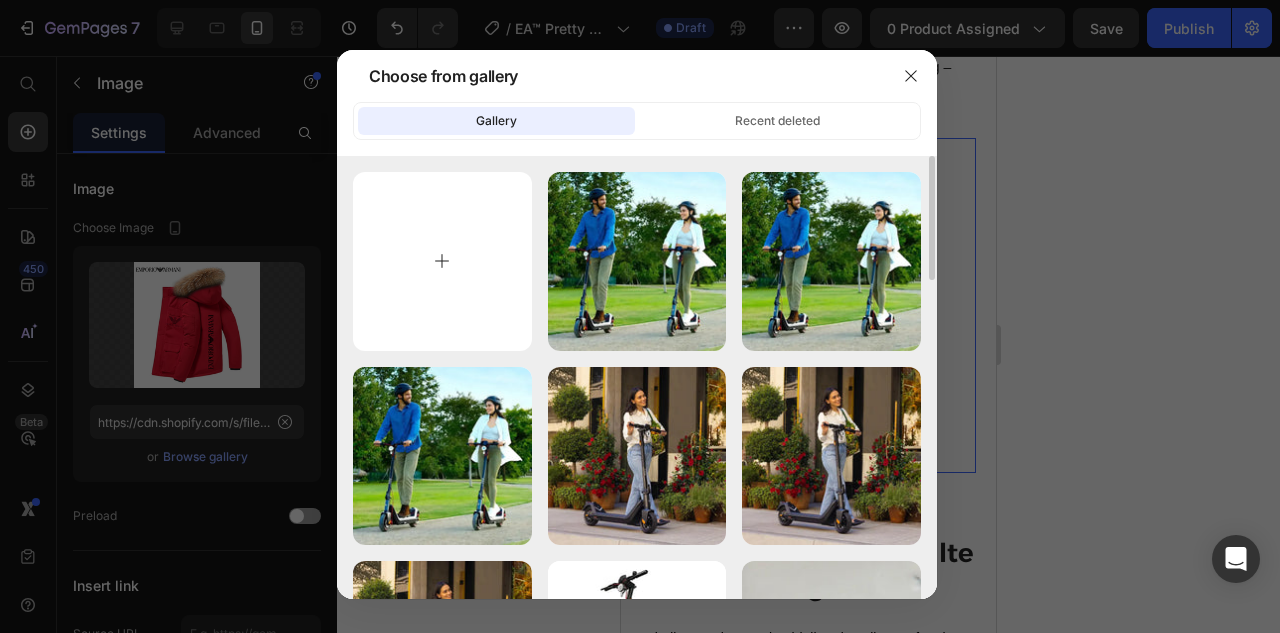 click at bounding box center (442, 261) 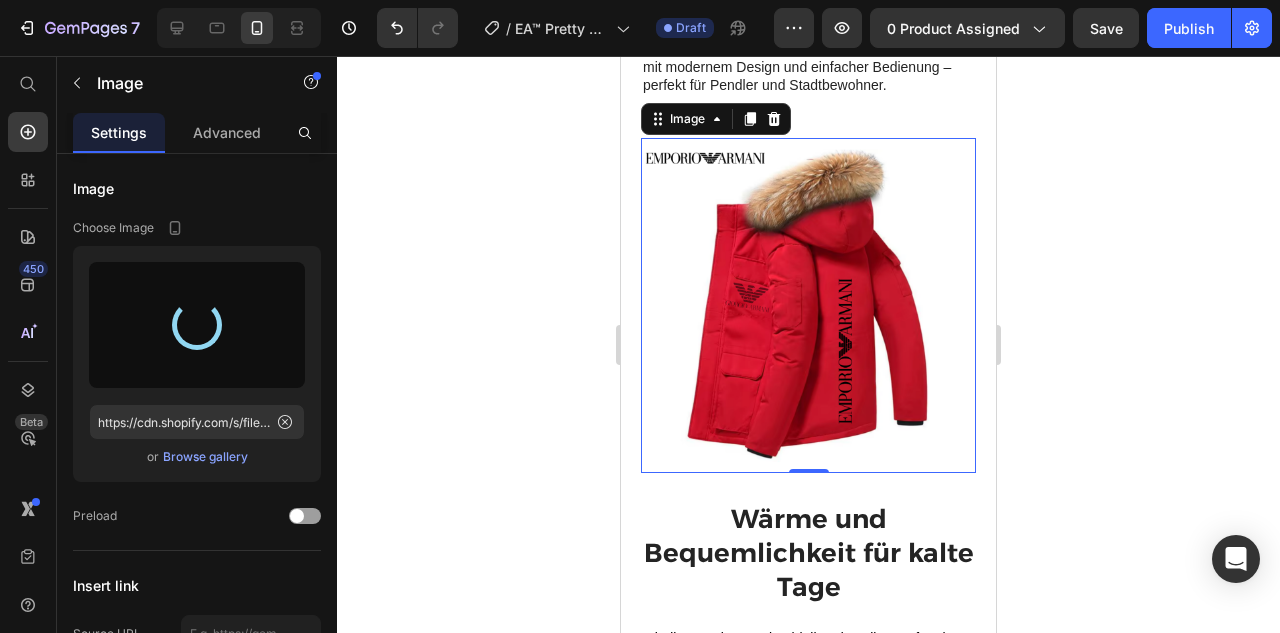 type on "https://cdn.shopify.com/s/files/1/0944/9770/2213/files/gempages_574942610834064228-b0a88836-f5de-4bec-8a83-9f3f30aaa80c.jpg" 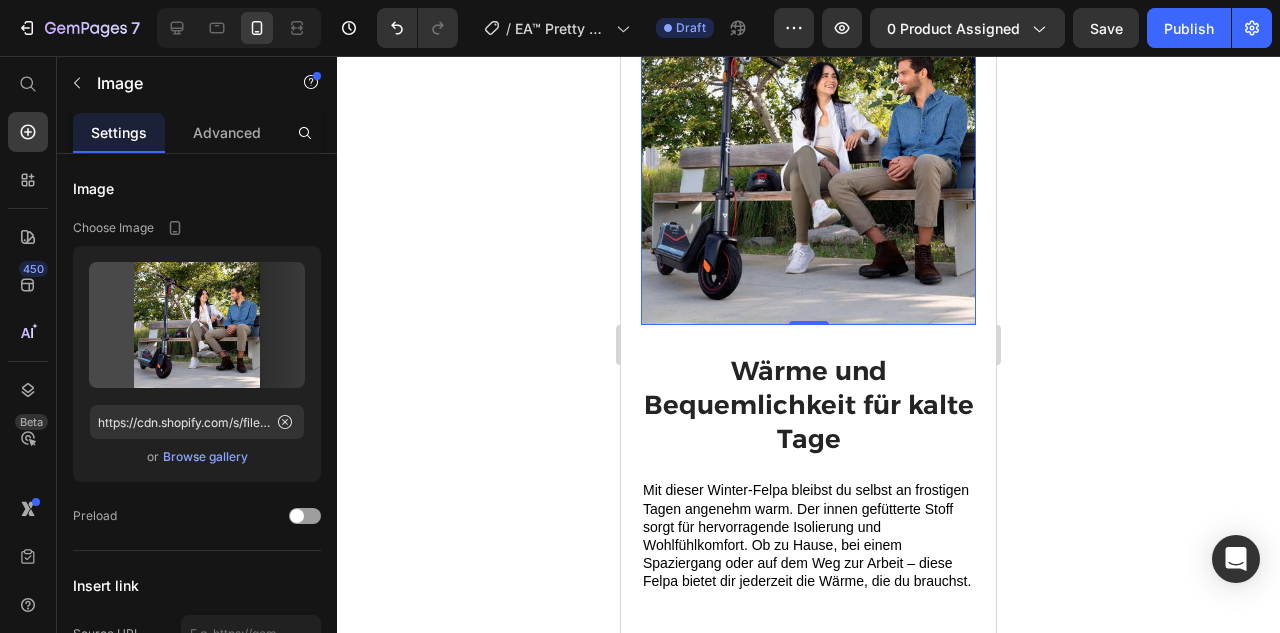 scroll, scrollTop: 2156, scrollLeft: 0, axis: vertical 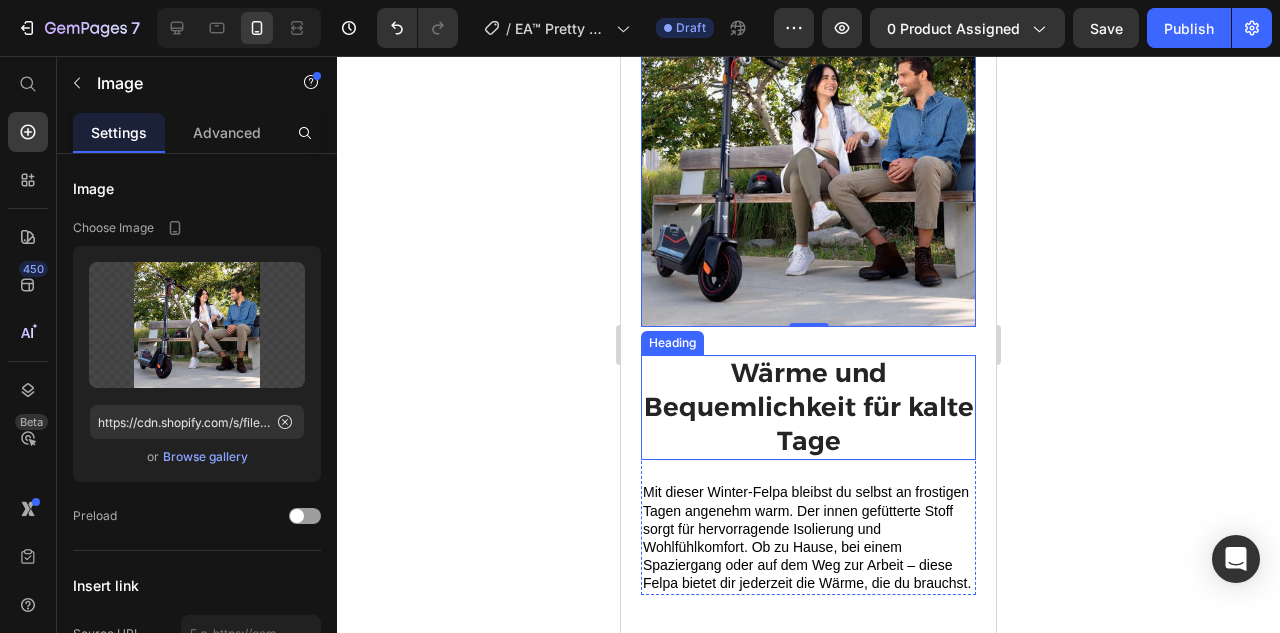 click on "Wärme und Bequemlichkeit für kalte Tage" at bounding box center [808, 407] 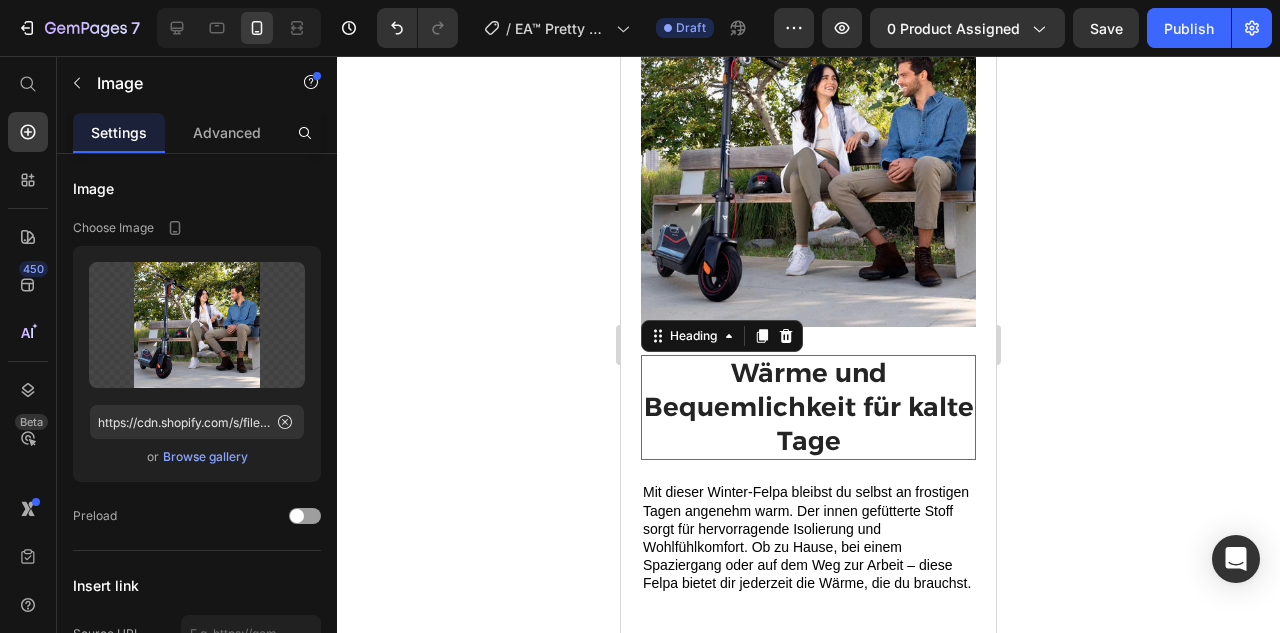 click on "Wärme und Bequemlichkeit für kalte Tage" at bounding box center (808, 407) 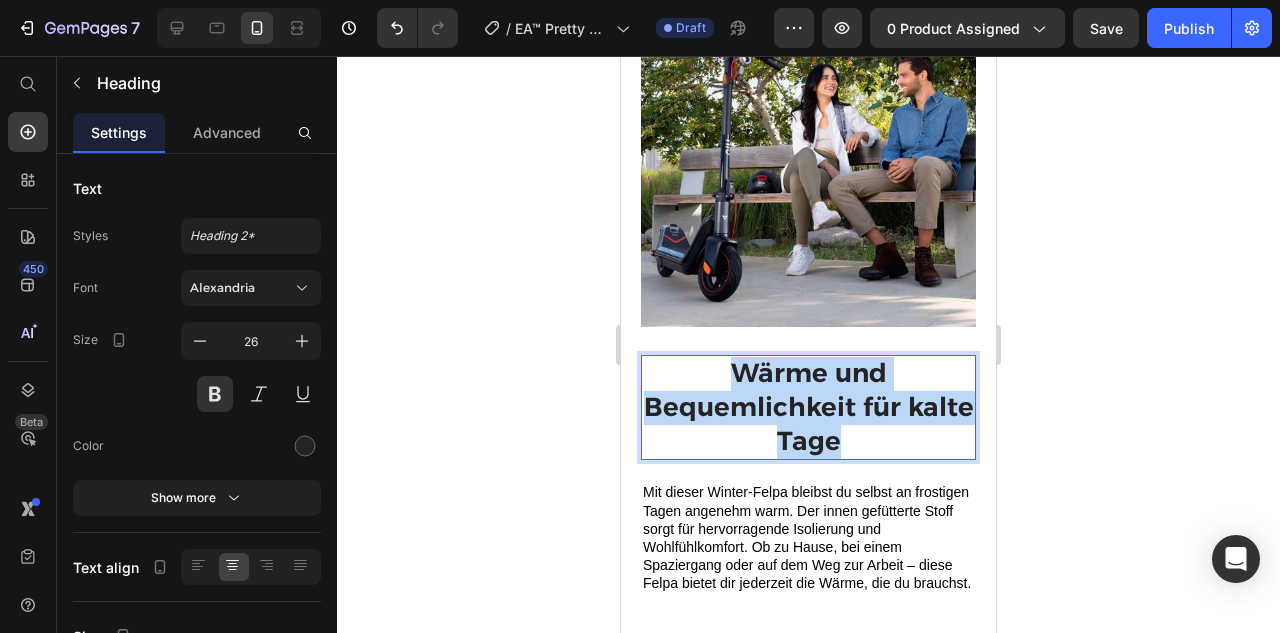 click on "Wärme und Bequemlichkeit für kalte Tage" at bounding box center [808, 407] 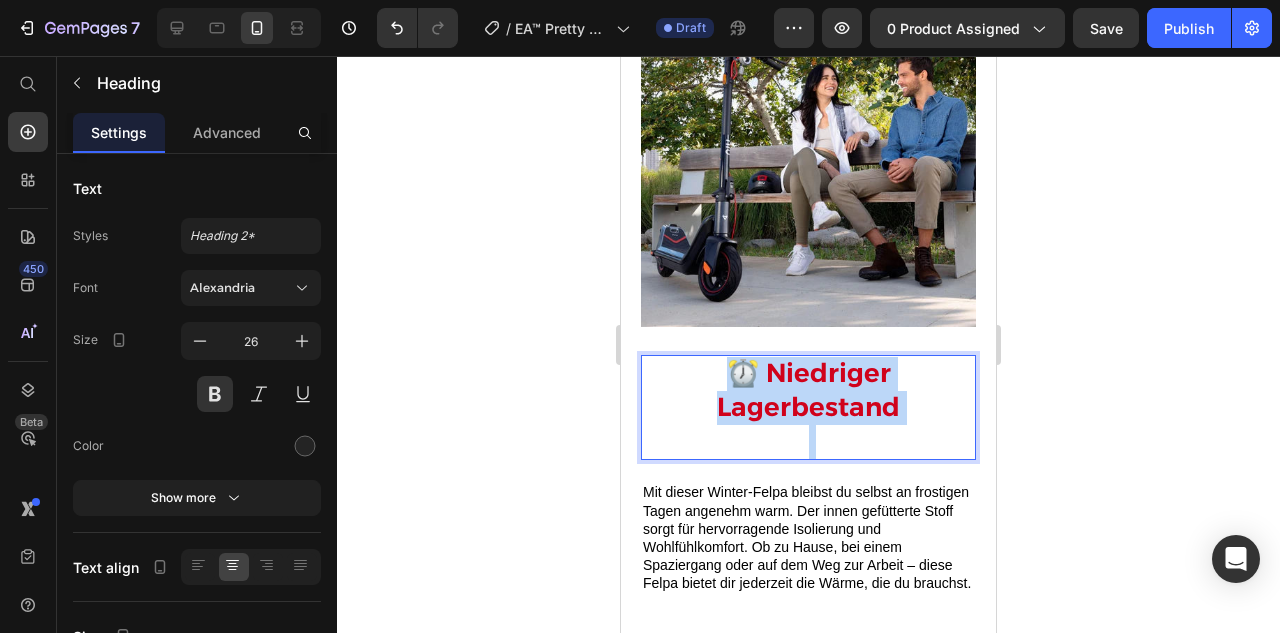 drag, startPoint x: 828, startPoint y: 417, endPoint x: 604, endPoint y: 326, distance: 241.77882 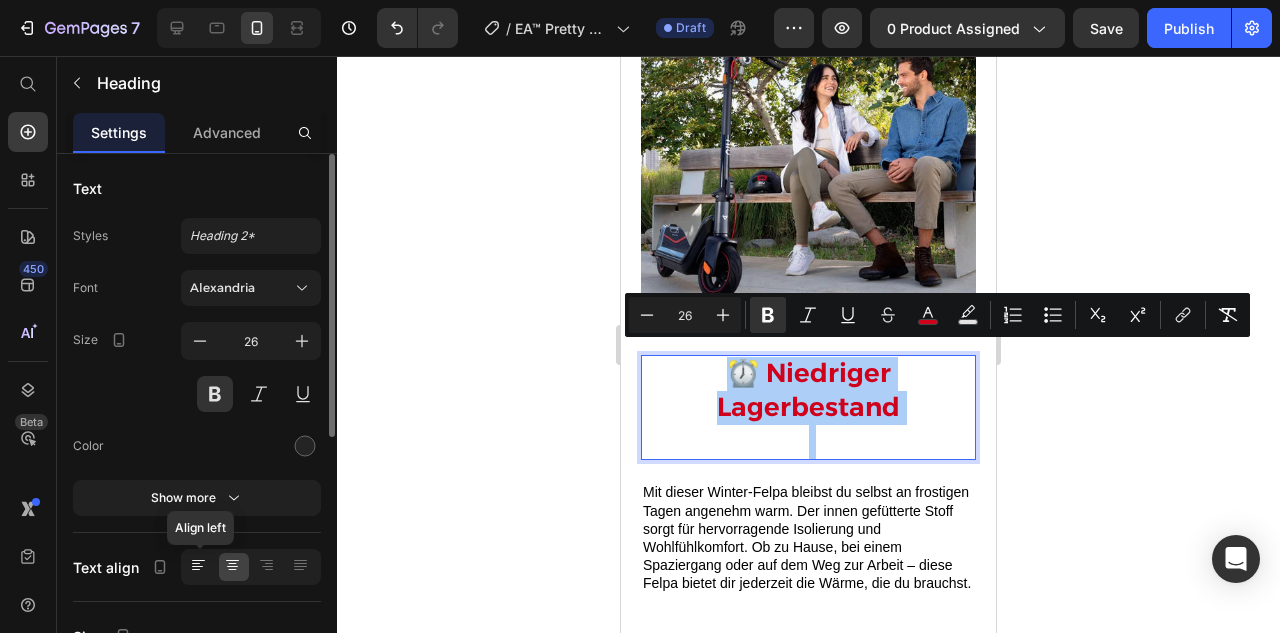 click 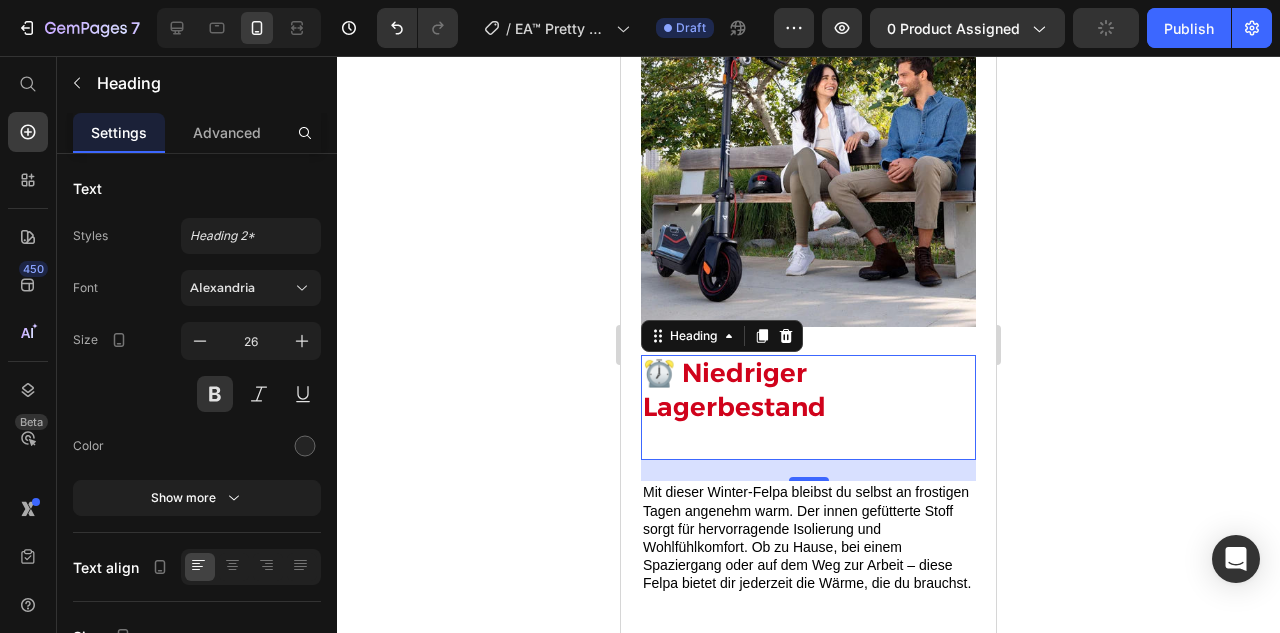 click on "⏰ Niedriger Lagerbestand" at bounding box center (734, 390) 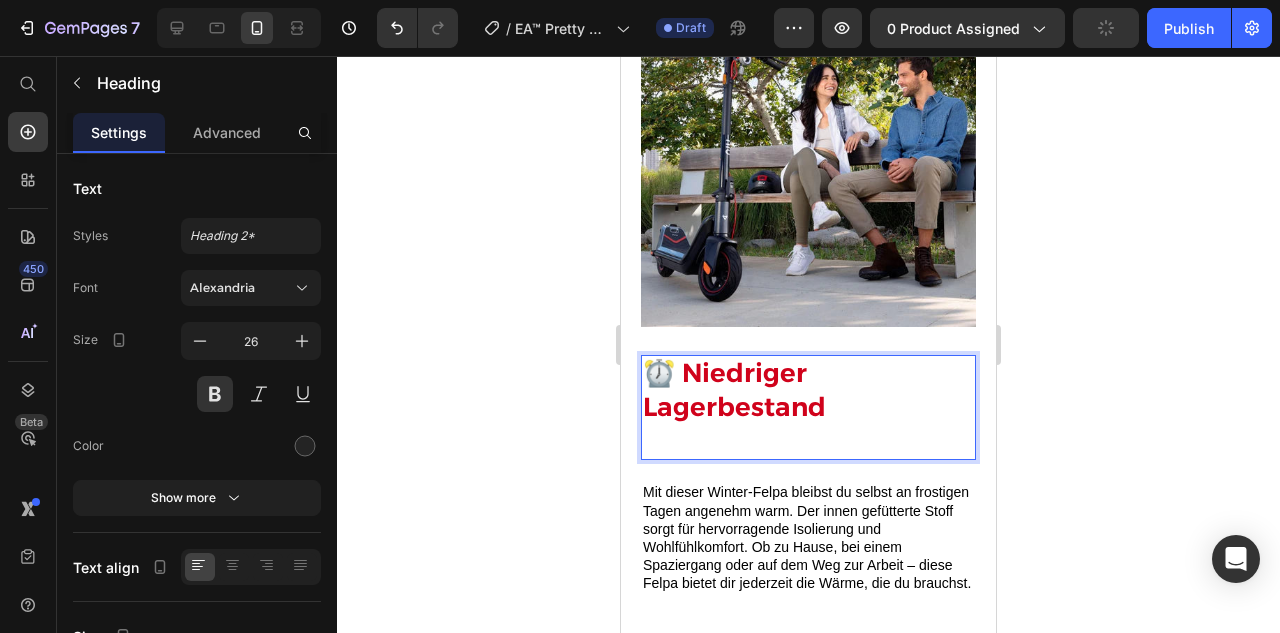 click on "⏰ Niedriger Lagerbestand" at bounding box center (734, 390) 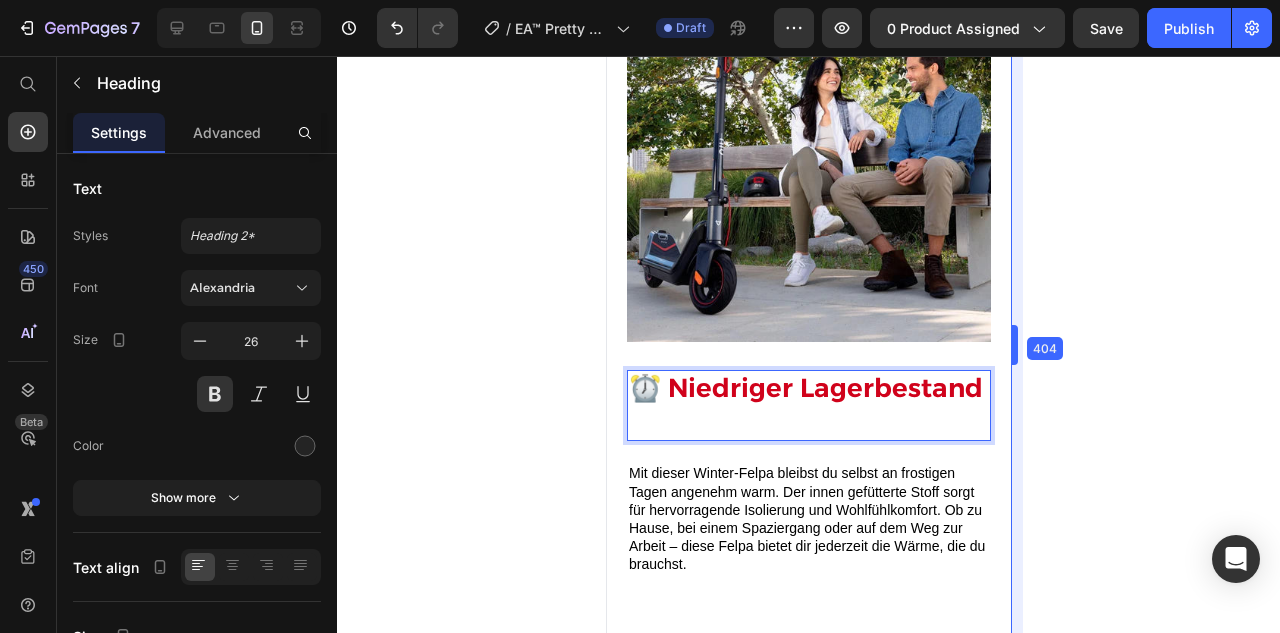 scroll, scrollTop: 2178, scrollLeft: 0, axis: vertical 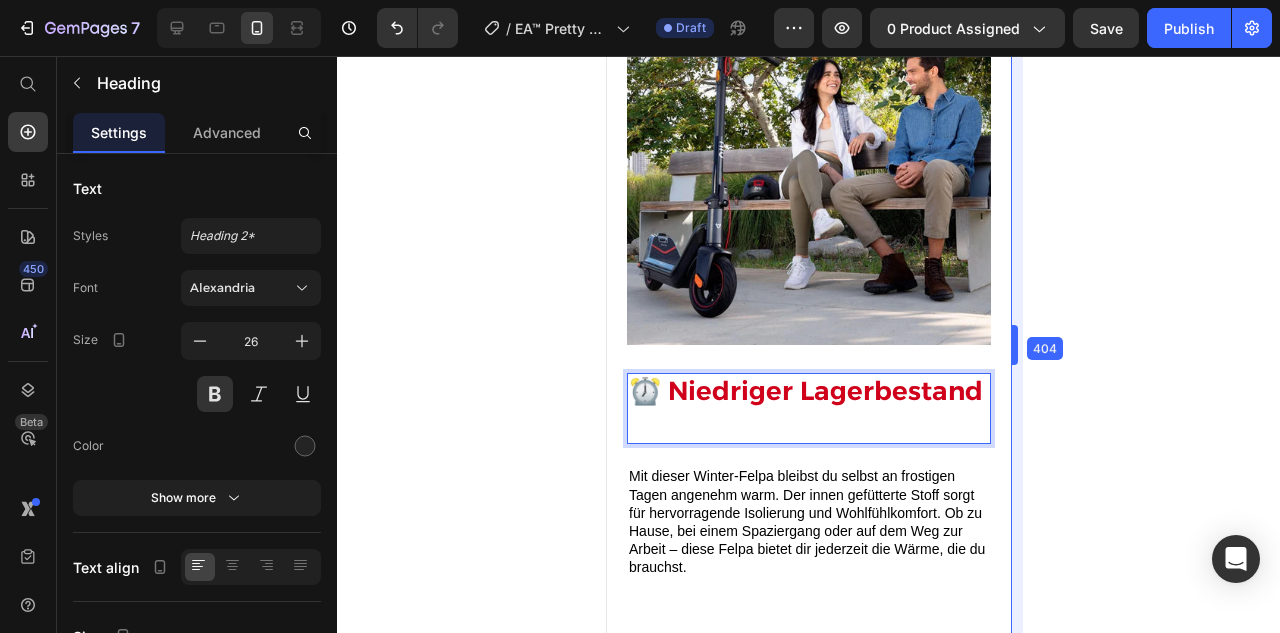 drag, startPoint x: 1001, startPoint y: 343, endPoint x: 1029, endPoint y: 343, distance: 28 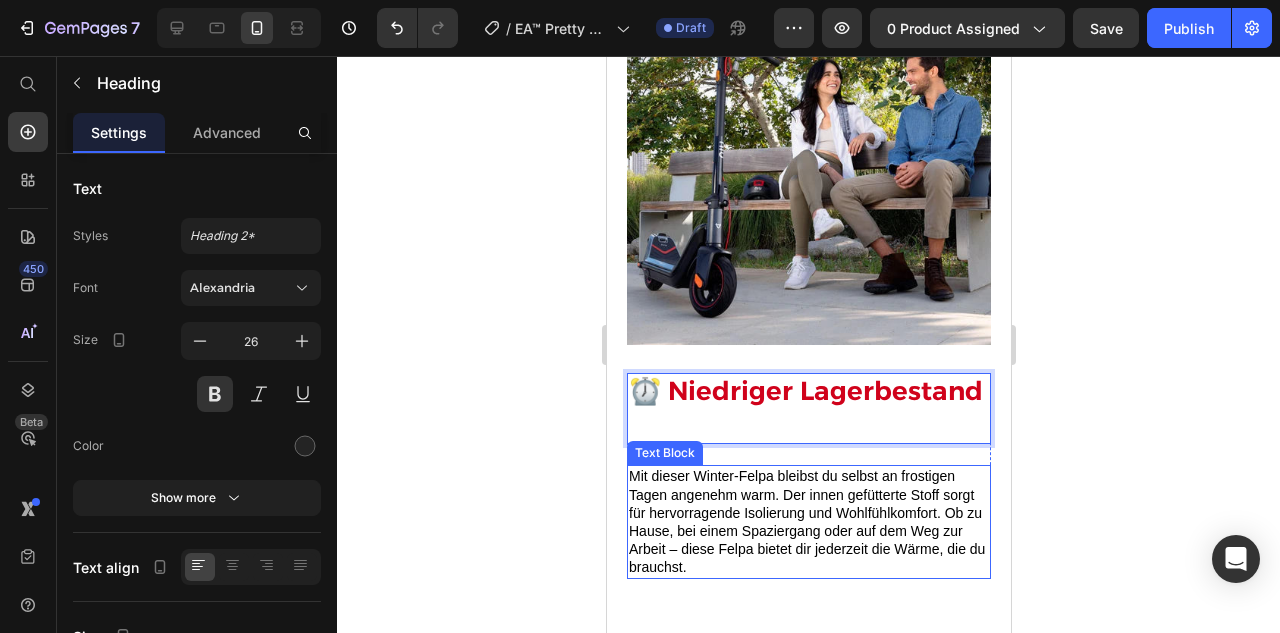 click on "Mit dieser Winter-Felpa bleibst du selbst an frostigen Tagen angenehm warm. Der innen gefütterte Stoff sorgt für hervorragende Isolierung und Wohlfühlkomfort. Ob zu Hause, bei einem Spaziergang oder auf dem Weg zur Arbeit – diese Felpa bietet dir jederzeit die Wärme, die du brauchst." at bounding box center (806, 521) 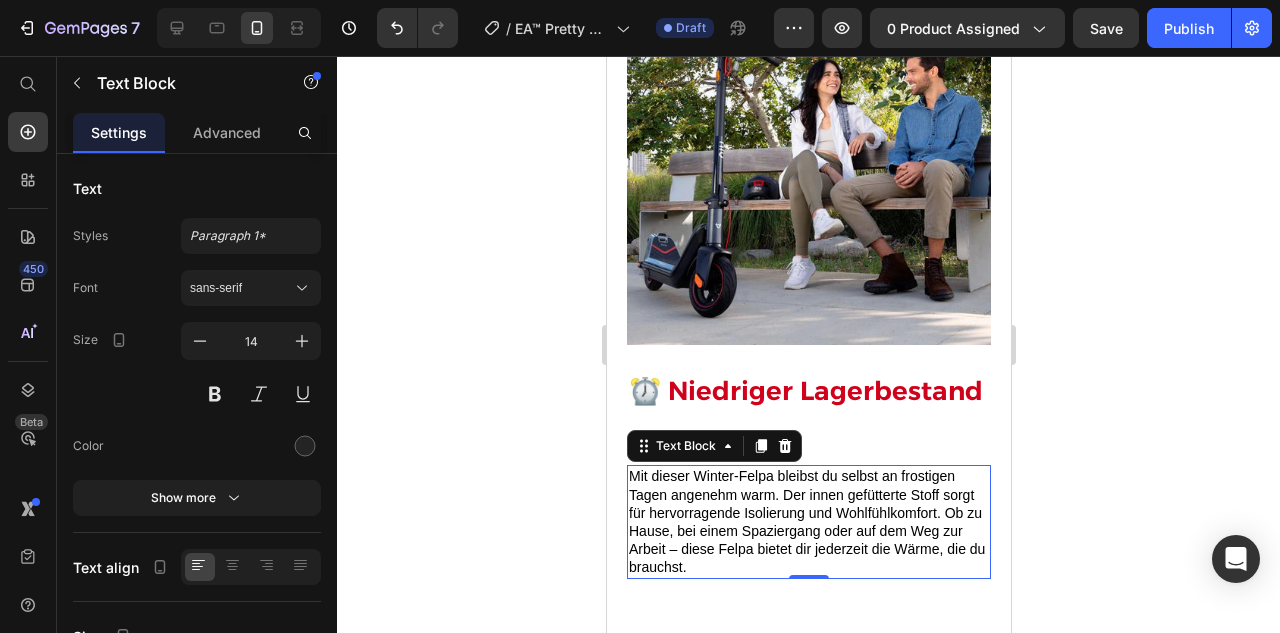 click on "Mit dieser Winter-Felpa bleibst du selbst an frostigen Tagen angenehm warm. Der innen gefütterte Stoff sorgt für hervorragende Isolierung und Wohlfühlkomfort. Ob zu Hause, bei einem Spaziergang oder auf dem Weg zur Arbeit – diese Felpa bietet dir jederzeit die Wärme, die du brauchst." at bounding box center (806, 521) 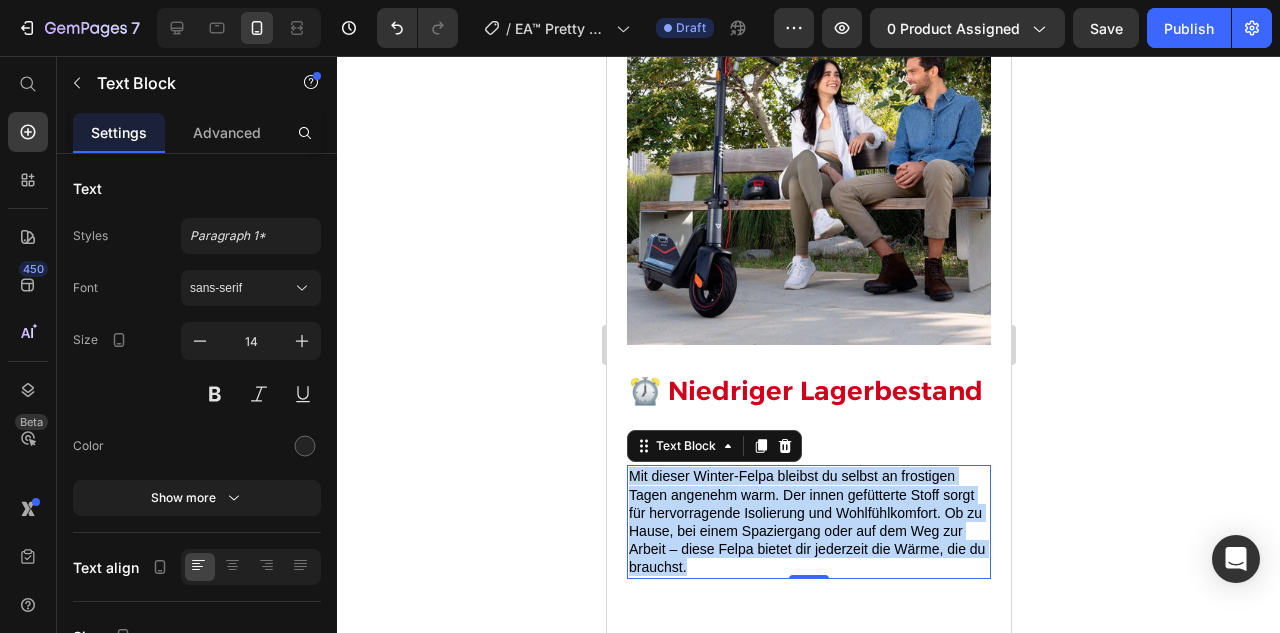 click on "Mit dieser Winter-Felpa bleibst du selbst an frostigen Tagen angenehm warm. Der innen gefütterte Stoff sorgt für hervorragende Isolierung und Wohlfühlkomfort. Ob zu Hause, bei einem Spaziergang oder auf dem Weg zur Arbeit – diese Felpa bietet dir jederzeit die Wärme, die du brauchst." at bounding box center [806, 521] 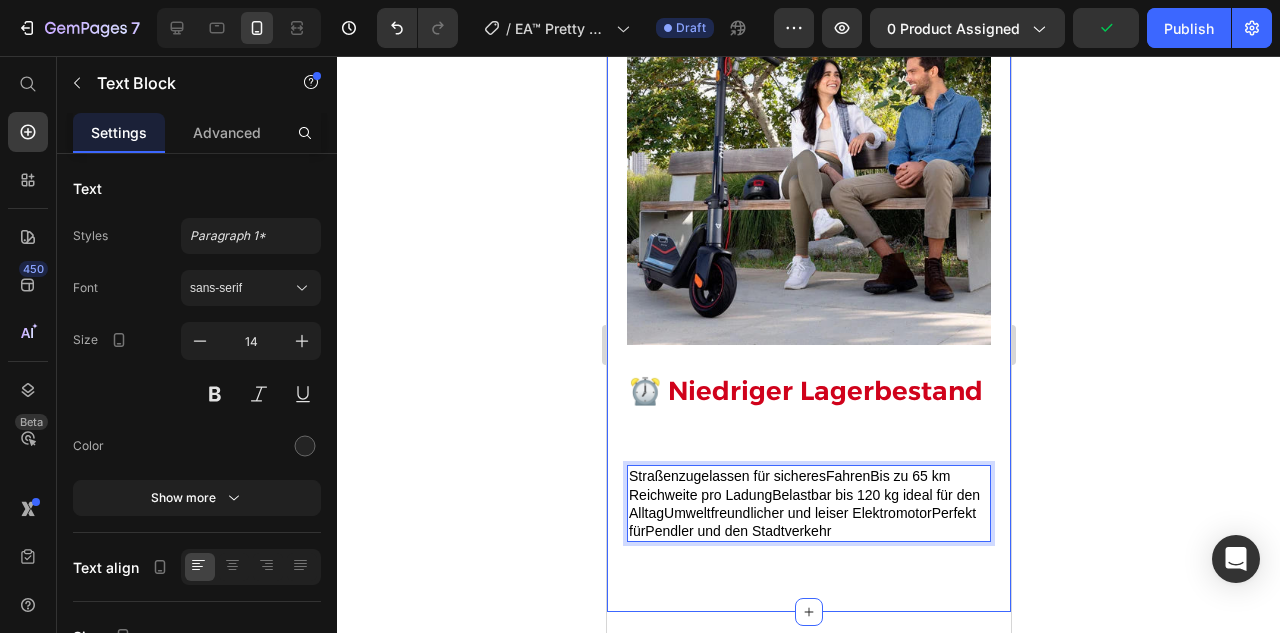 click on "Entfalte deine Freiheit: Heading Fahre weiter, schneller und smarter – mit dem legalen E-Scooter!Der NIU E-Scooter mit Straßenzulassung ist die perfekte Lösung für umweltfreundliche Mobilität in der Stadt. Mit einer Reichweite von bis zu 65 km ist er ideal für tägliche Pendelfahrten oder Besorgungen. Dank seiner robusten Bauweise trägt er problemlos bis zu 120 kg und bietet dabei Stabilität und Sicherheit.Die Straßenzulassung ermöglicht sorgenfreies Fahren im Straßenverkehr. Der leise Elektromotor sorgt für eine entspannte Fahrt – ganz ohne Lärm oder Emissionen. Darüber hinaus überzeugt der Scooter mit modernem Design und einfacher Bedienung – perfekt für Pendler und Stadtbewohner. Text Block Row Image Row ⏰ Niedriger Lagerbestand Heading Straßenzugelassen für sicheresFahrenBis zu 65 km Reichweite pro LadungBelastbar bis 120 kg ideal für den AlltagUmweltfreundlicher und leiser ElektromotorPerfekt fürPendler und den Stadtverkehr 0 Row" at bounding box center (808, -75) 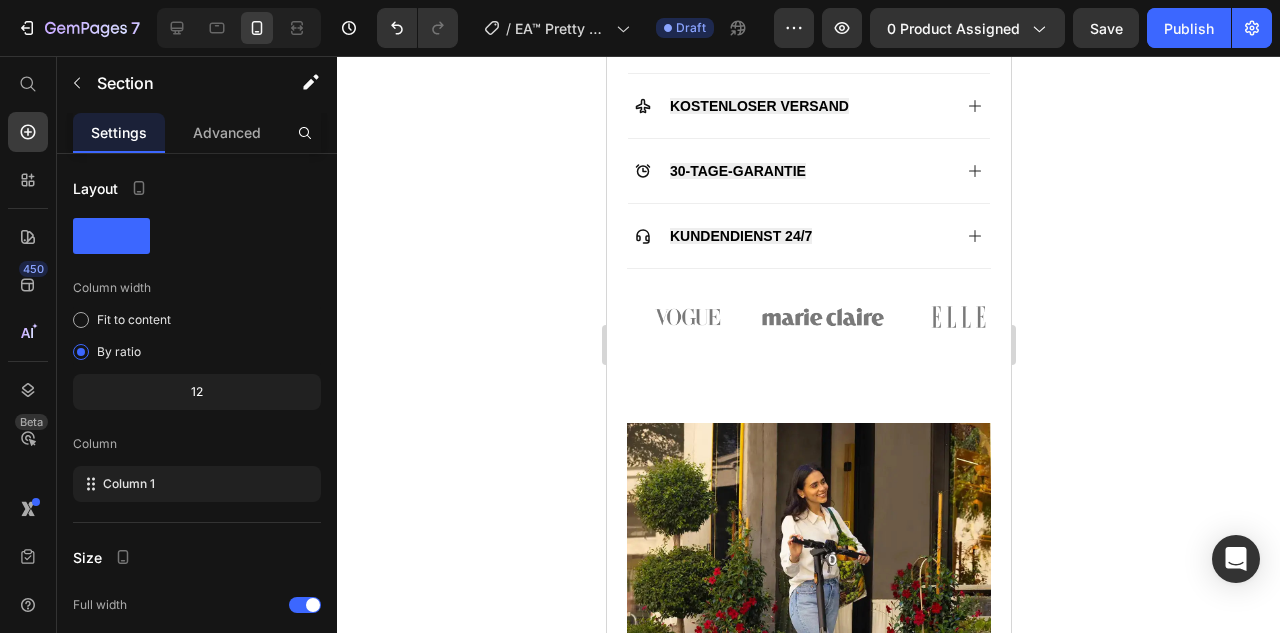 scroll, scrollTop: 1111, scrollLeft: 0, axis: vertical 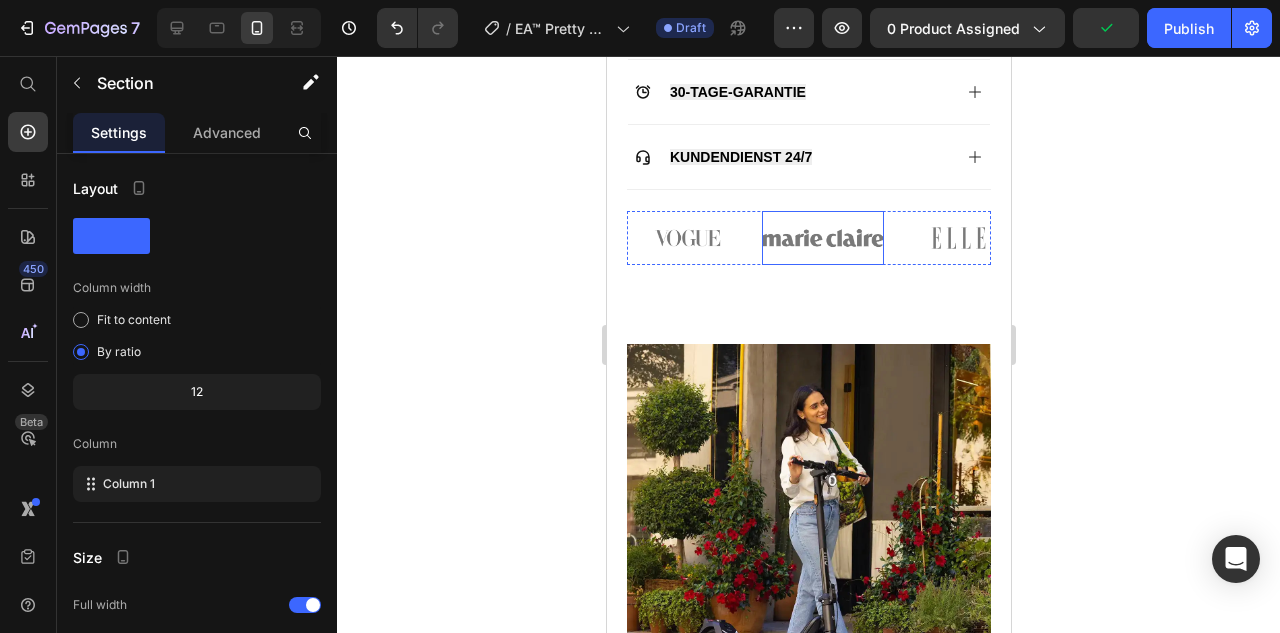 click at bounding box center [821, 238] 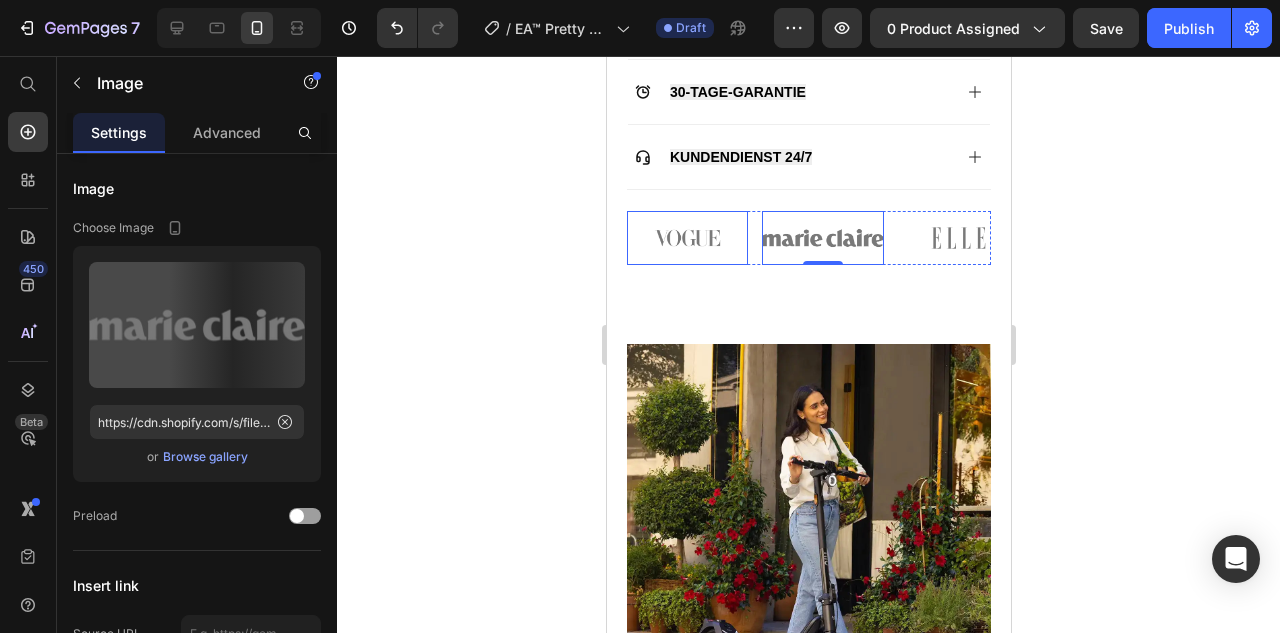 click at bounding box center (686, 238) 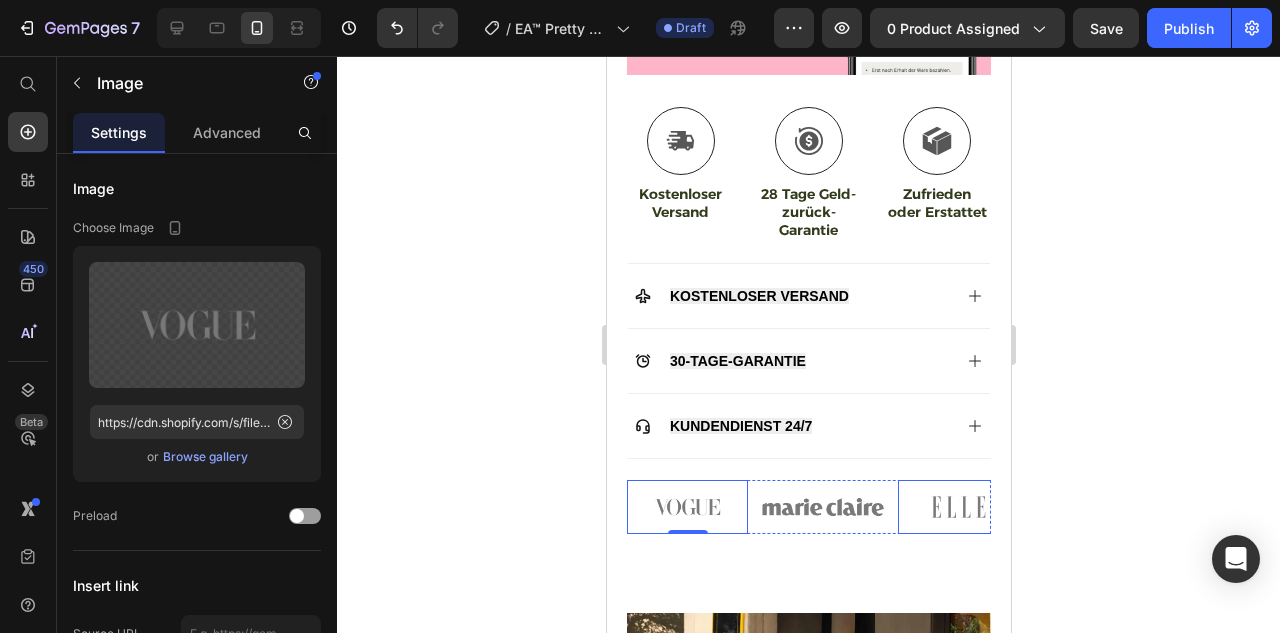 scroll, scrollTop: 844, scrollLeft: 0, axis: vertical 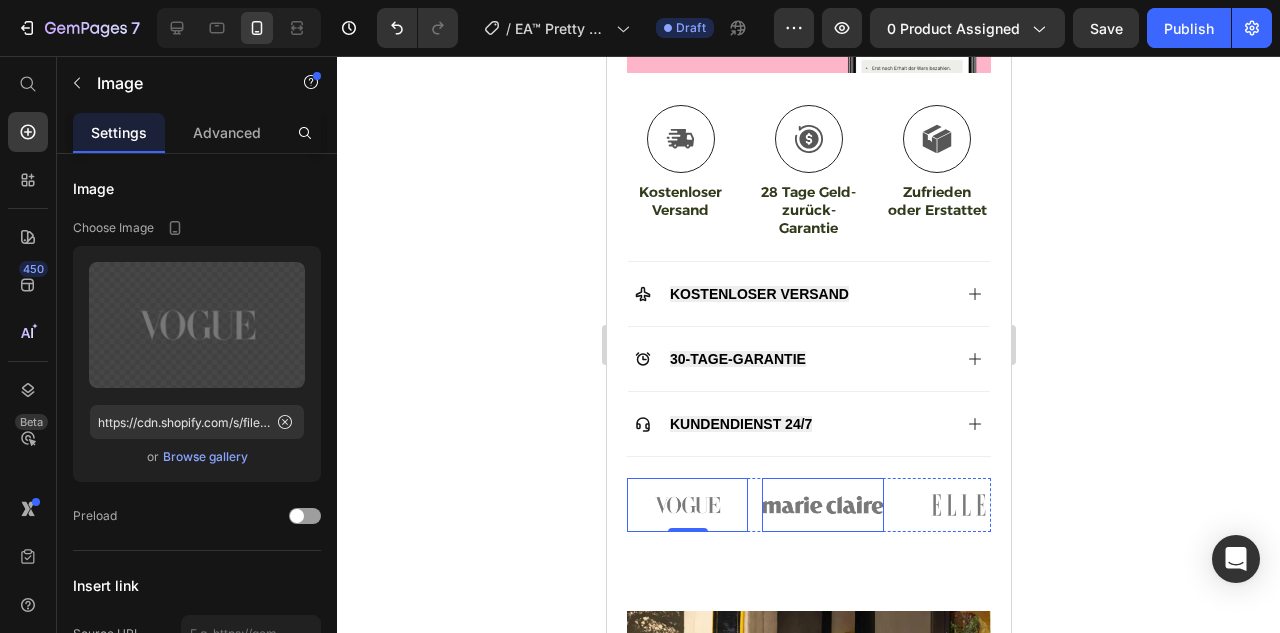 click at bounding box center (821, 505) 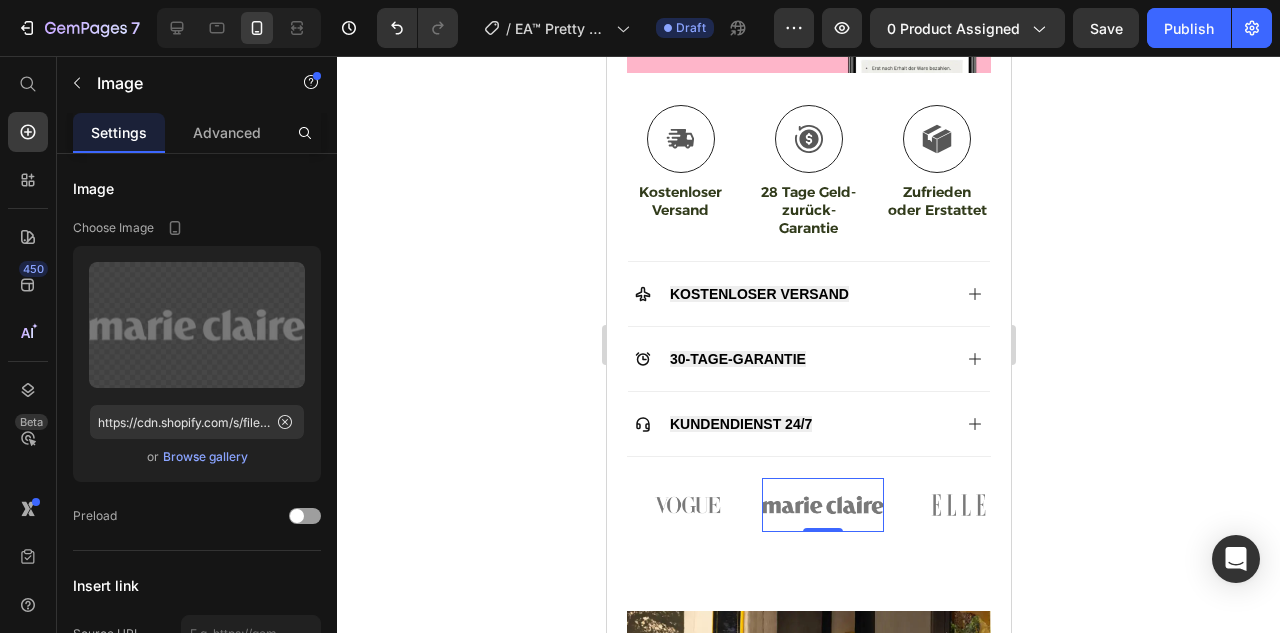 click at bounding box center (821, 505) 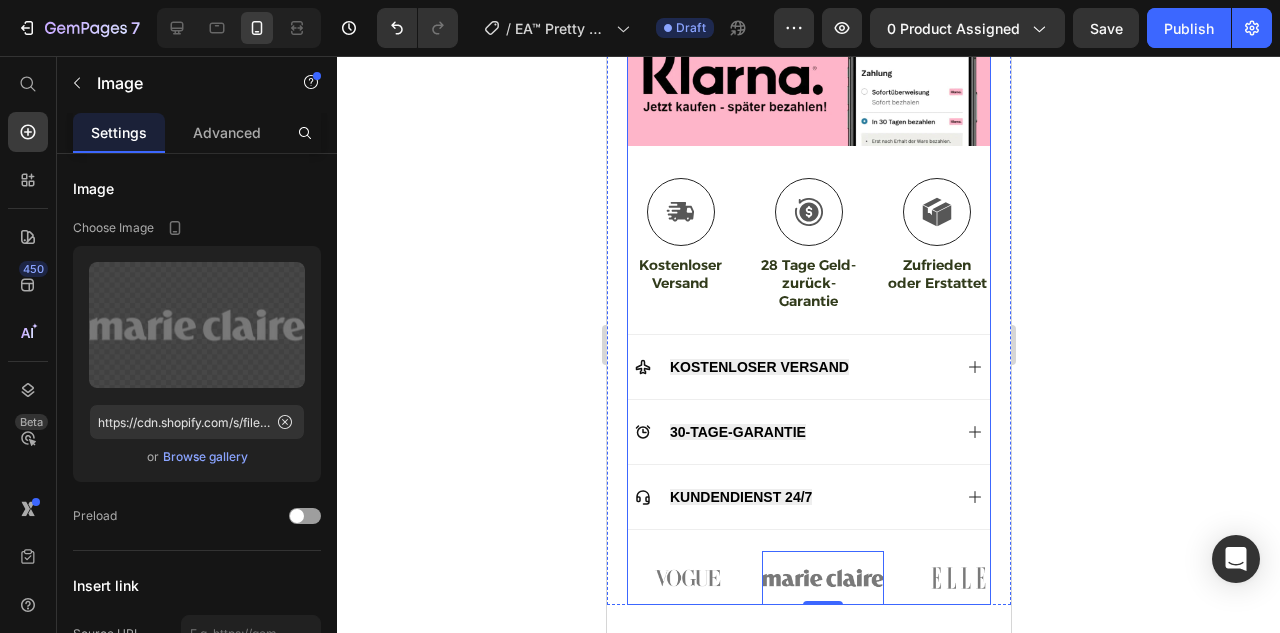 scroll, scrollTop: 839, scrollLeft: 0, axis: vertical 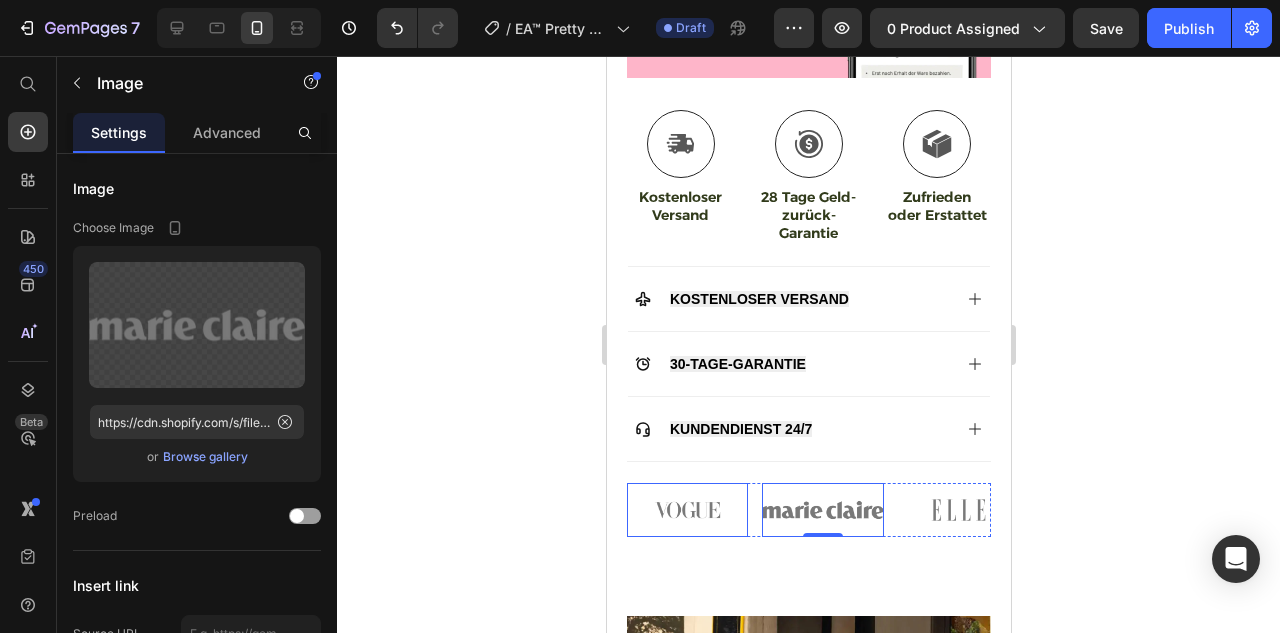 click at bounding box center [686, 510] 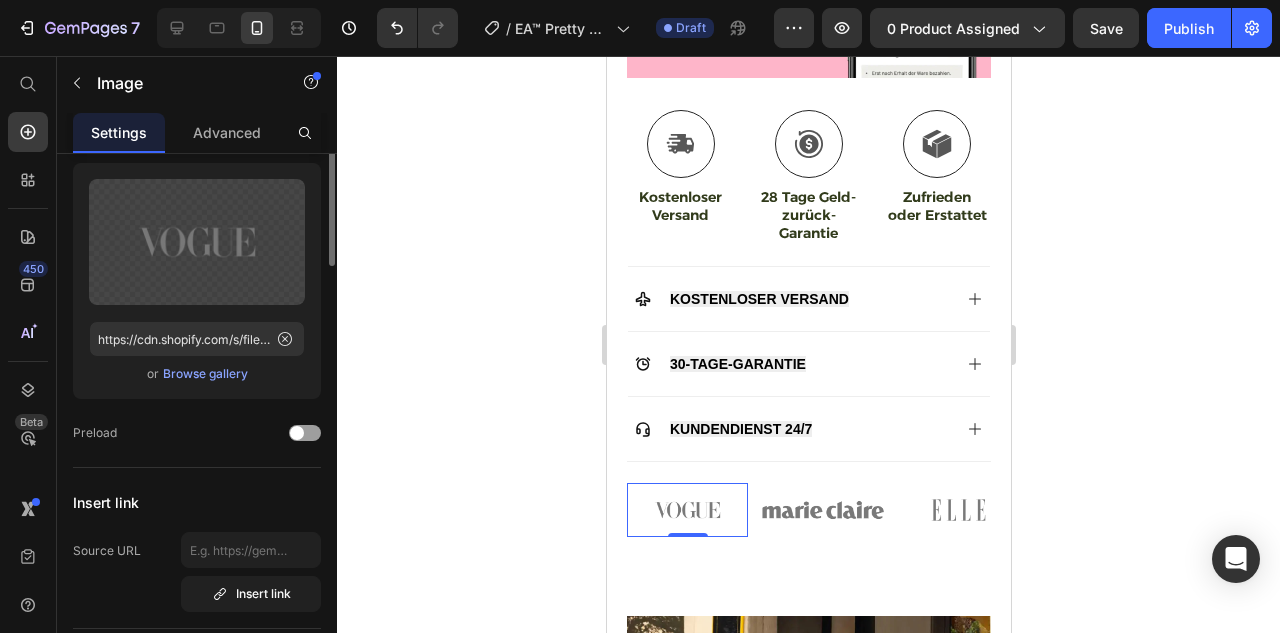 scroll, scrollTop: 0, scrollLeft: 0, axis: both 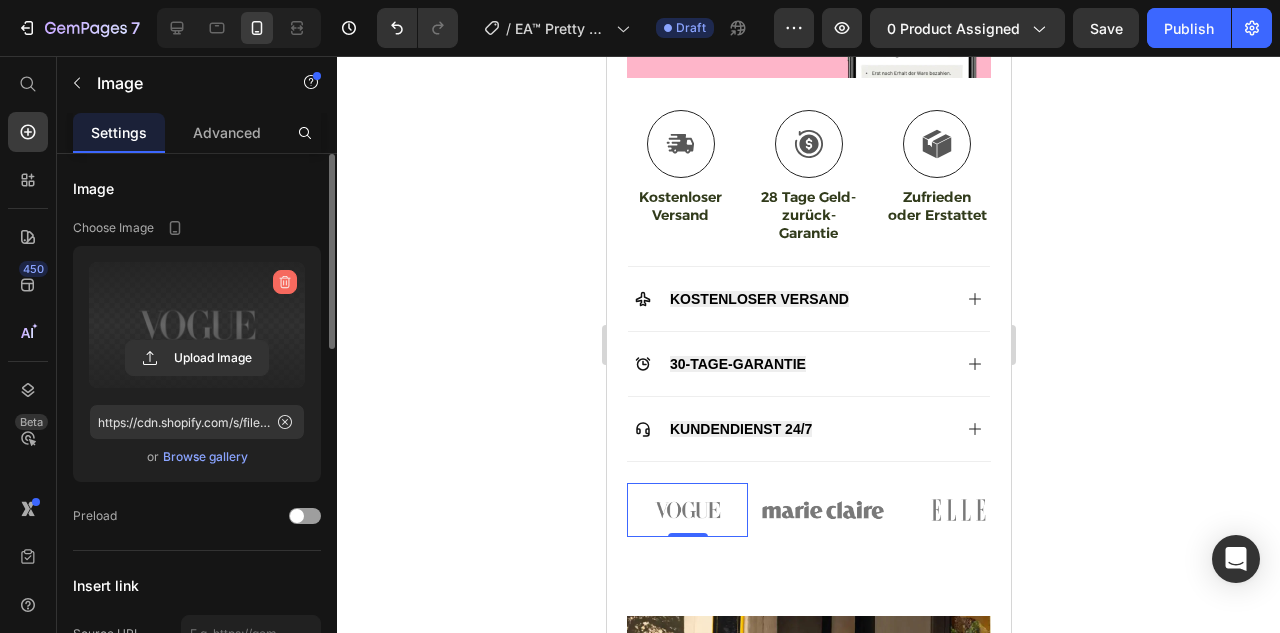click 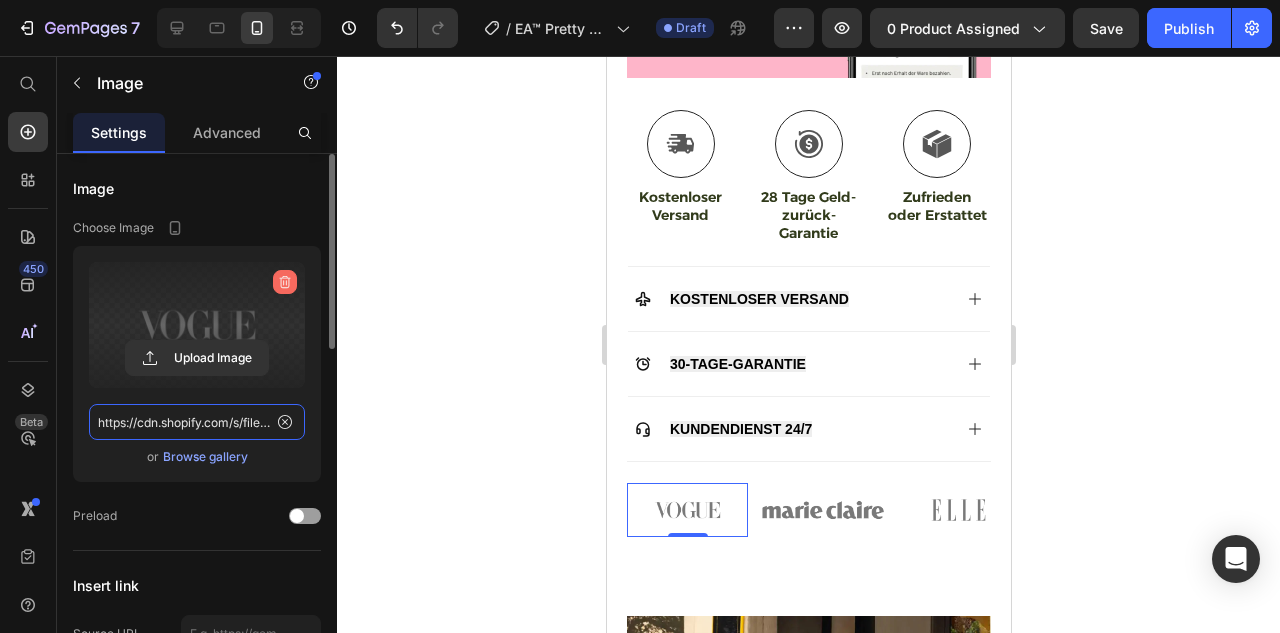 type 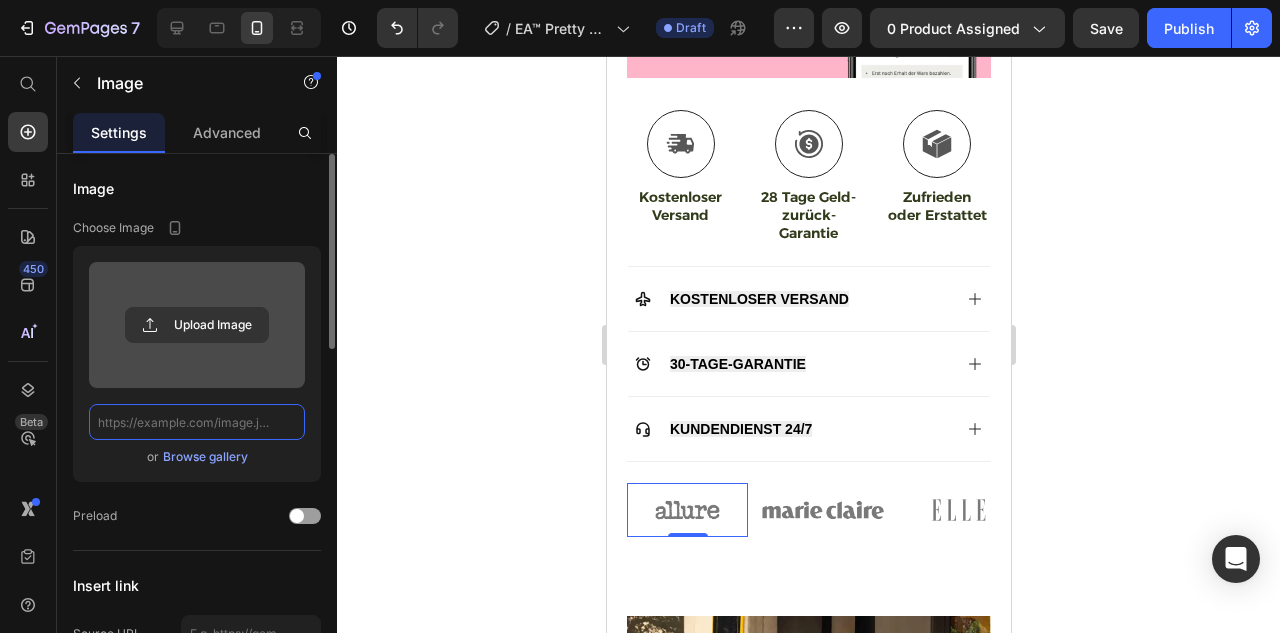 scroll, scrollTop: 0, scrollLeft: 0, axis: both 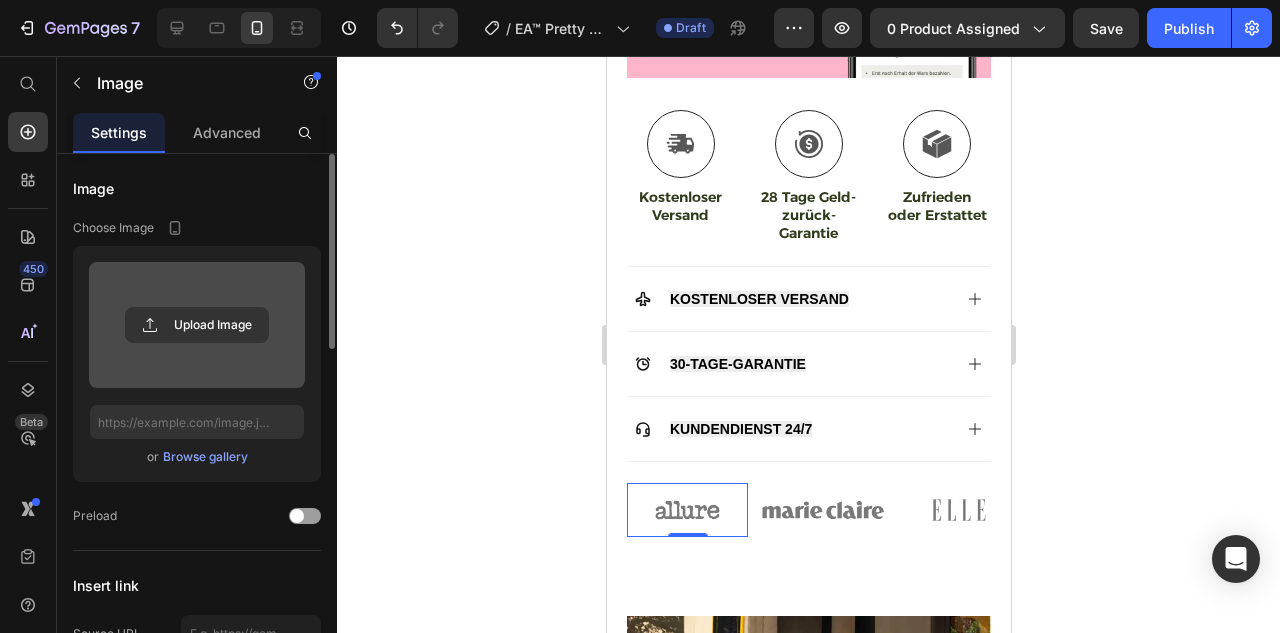 click at bounding box center [686, 510] 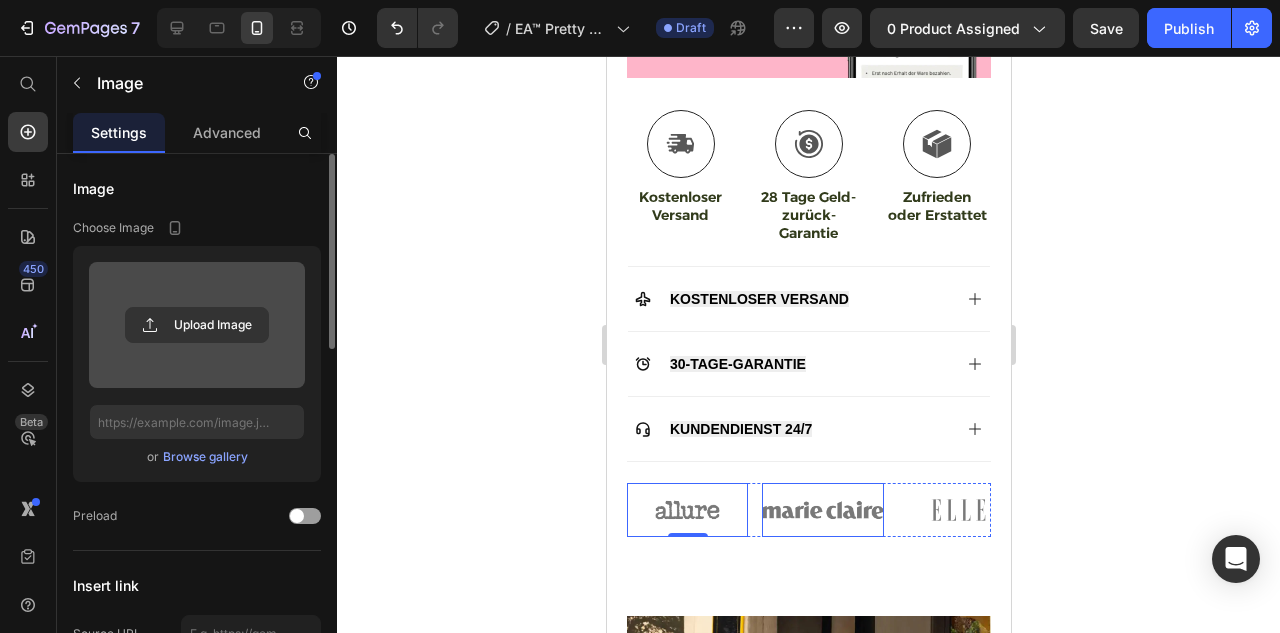 click at bounding box center (821, 510) 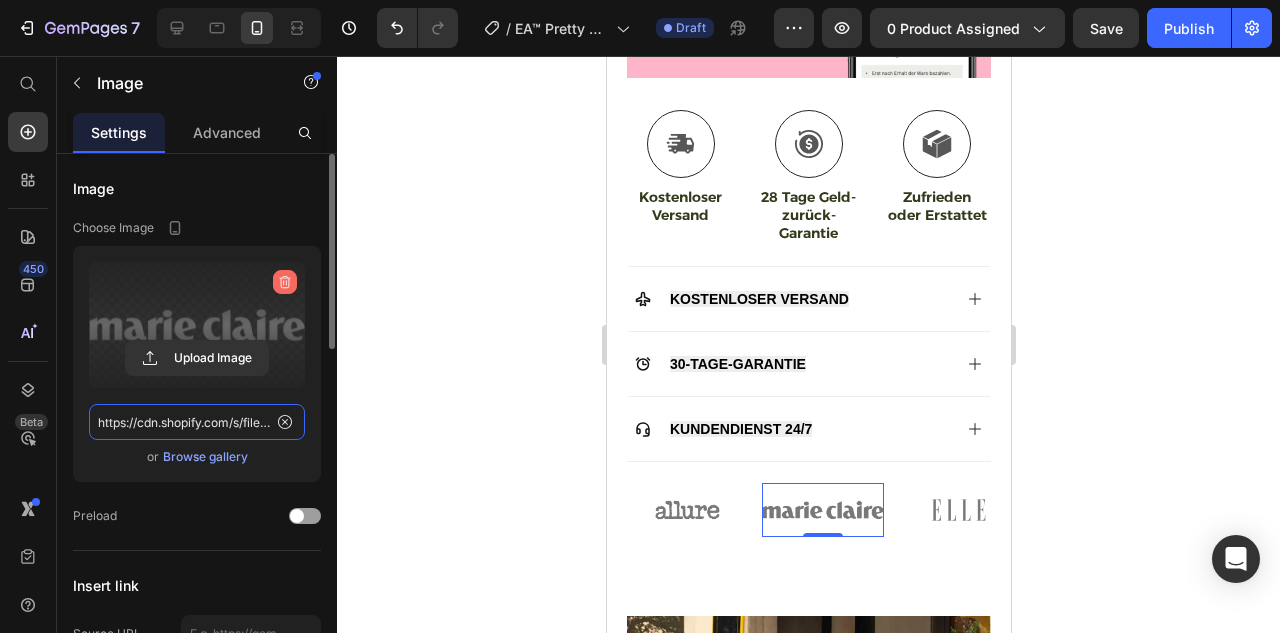 type 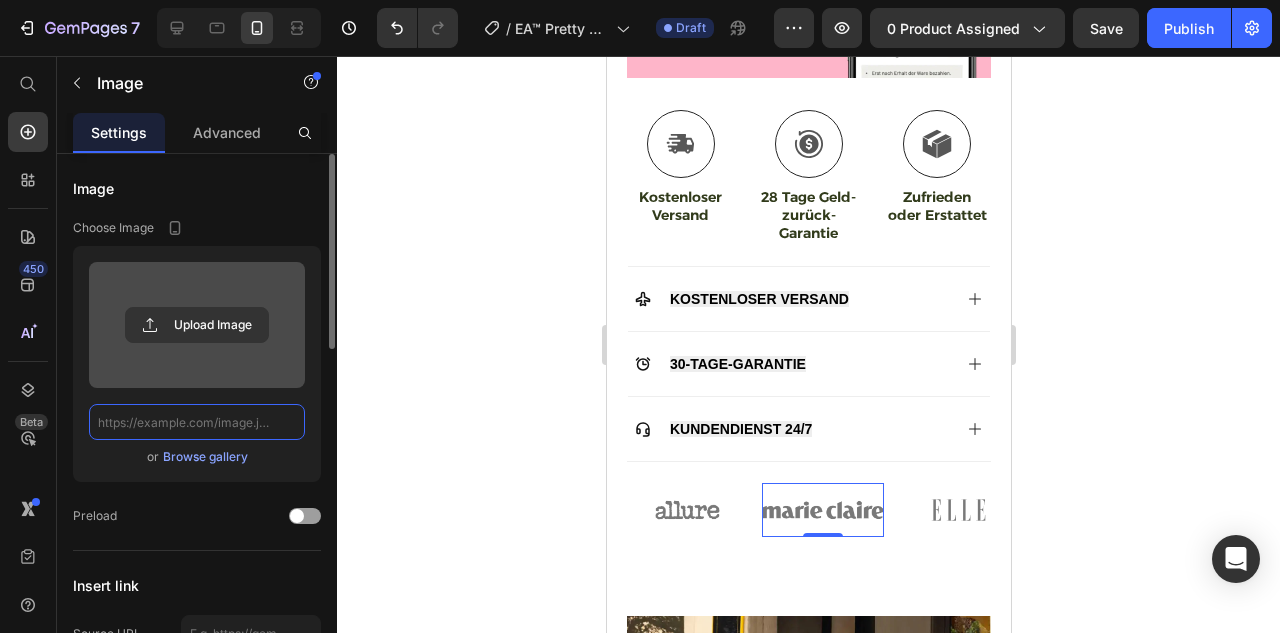 scroll, scrollTop: 0, scrollLeft: 0, axis: both 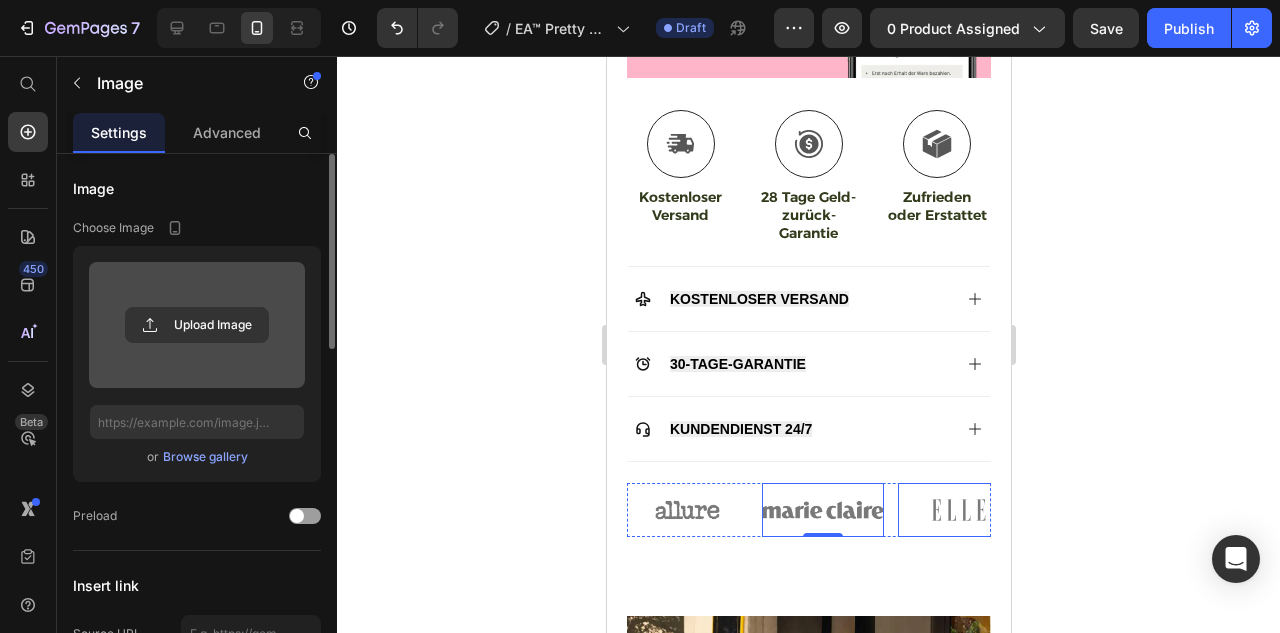 click at bounding box center [957, 510] 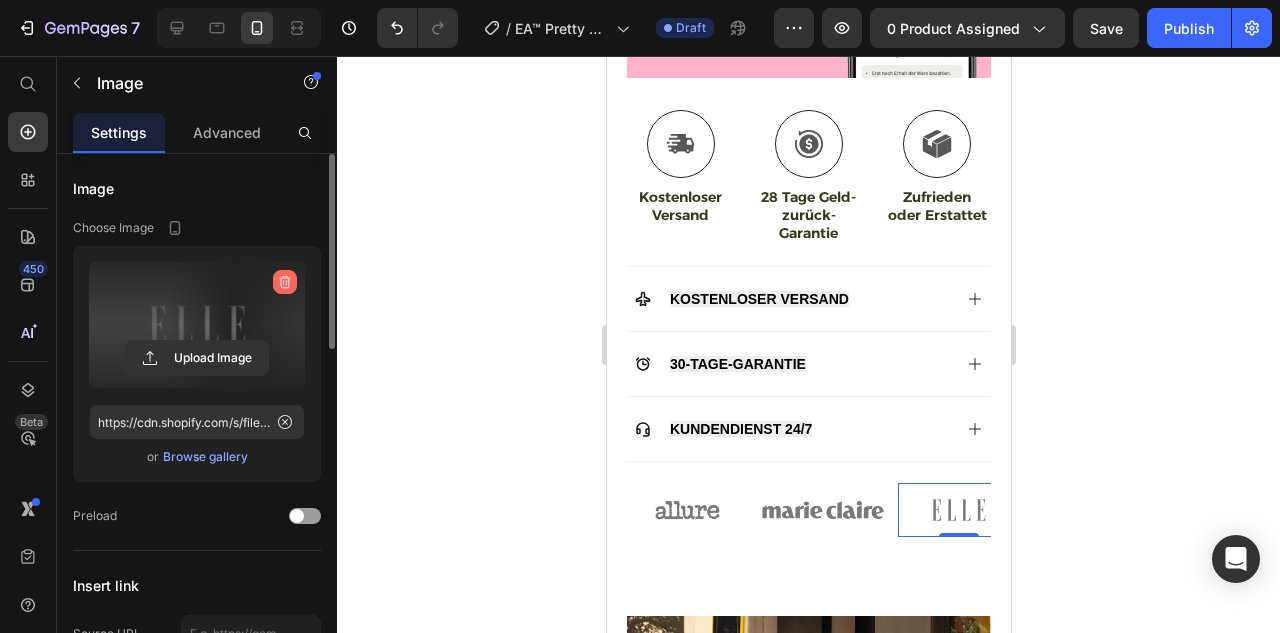 click 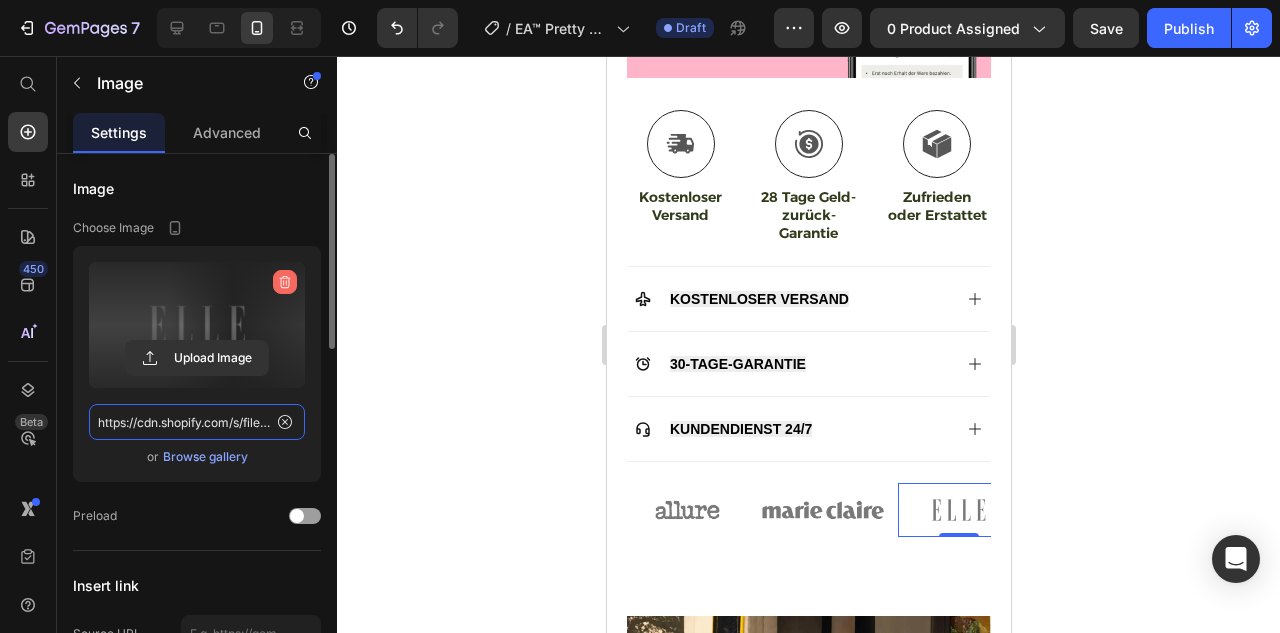 type 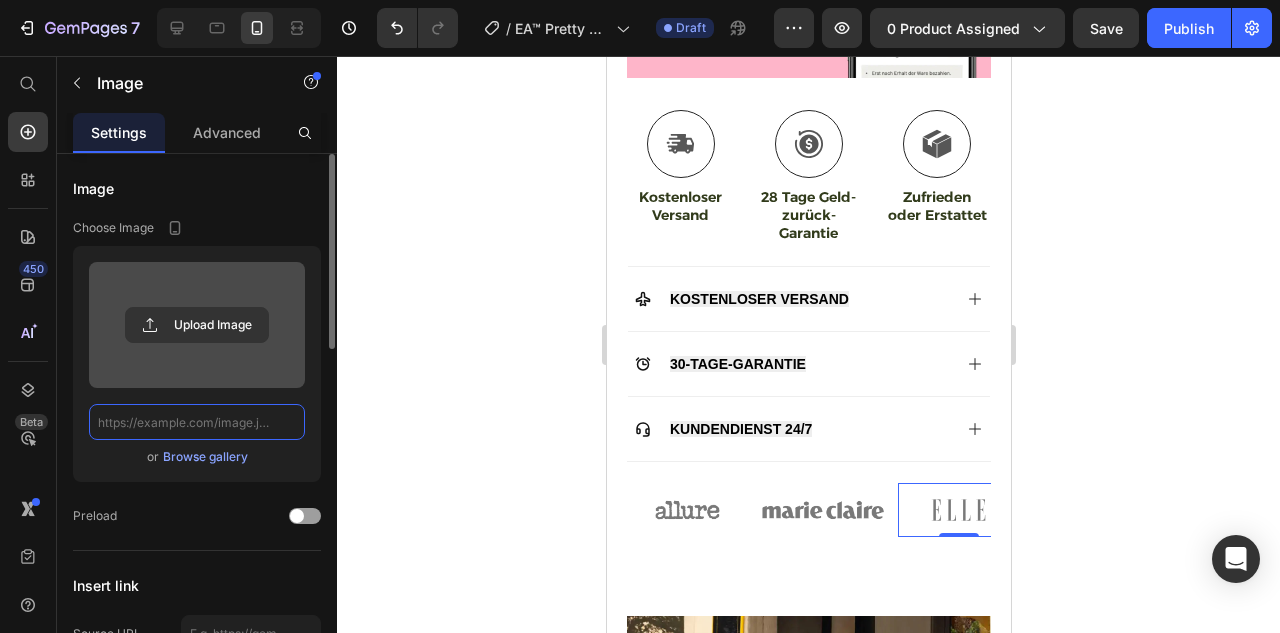 scroll, scrollTop: 0, scrollLeft: 0, axis: both 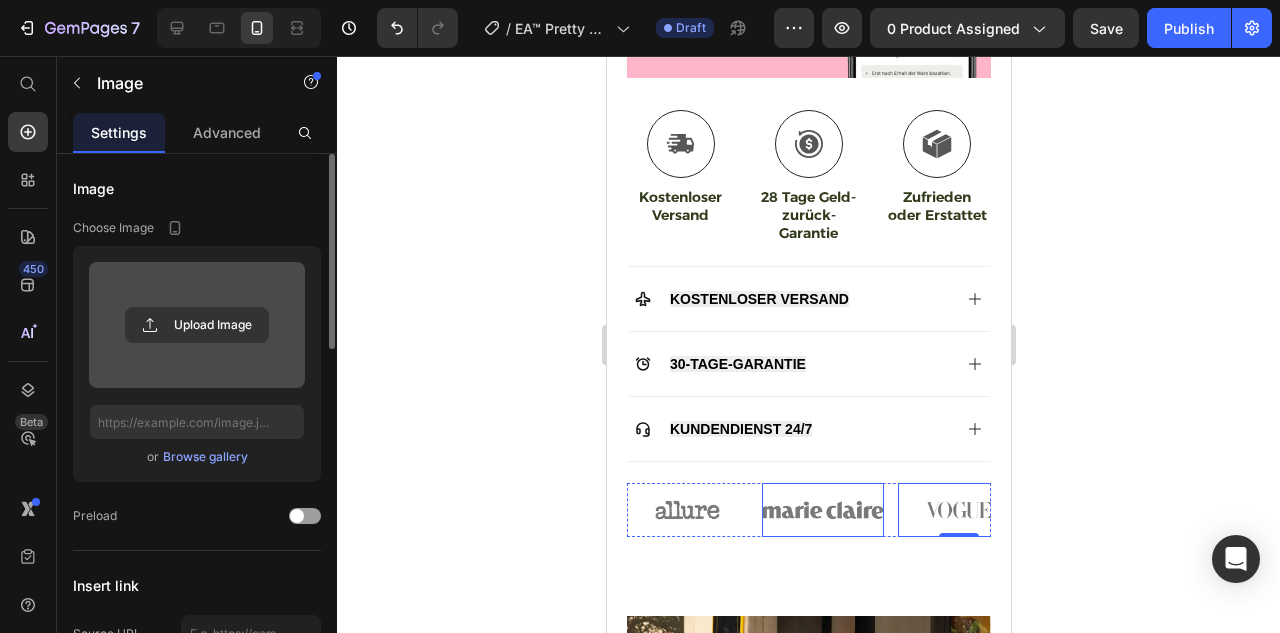 click at bounding box center (821, 510) 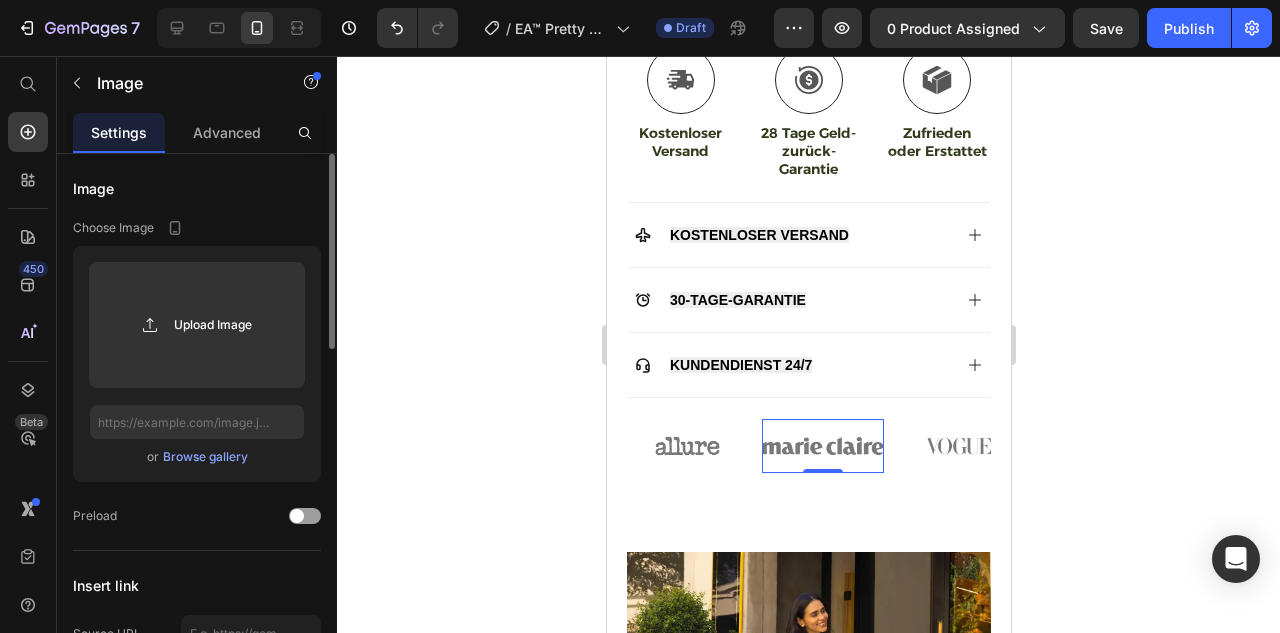 scroll, scrollTop: 910, scrollLeft: 0, axis: vertical 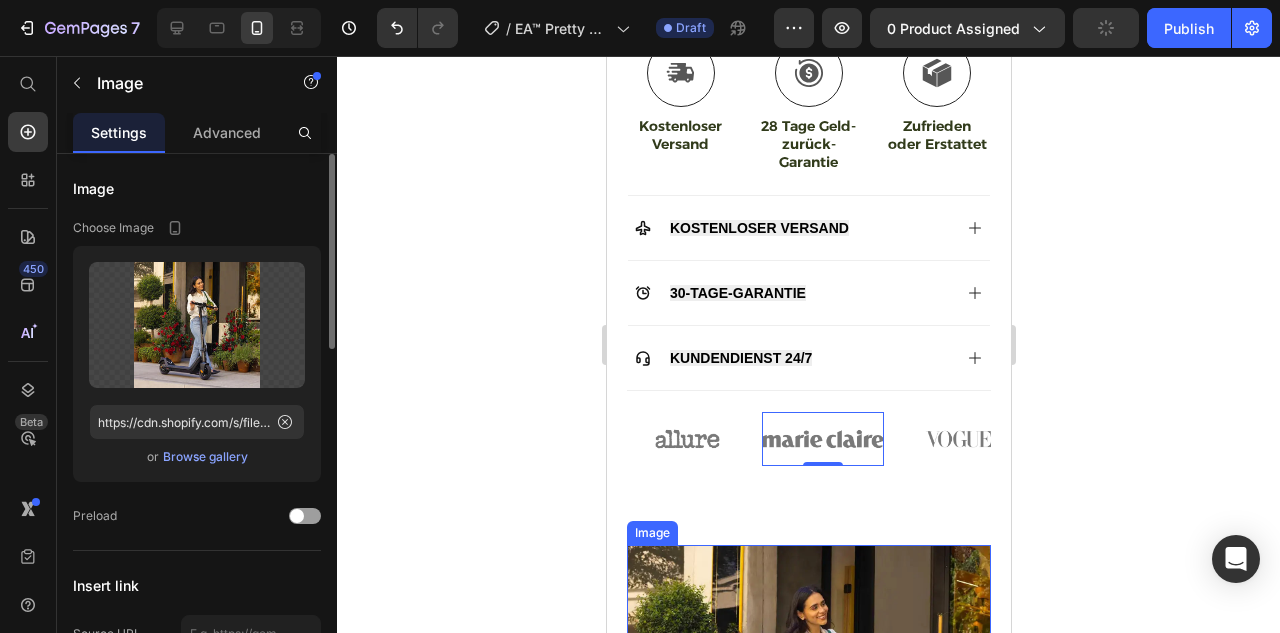click at bounding box center (808, 727) 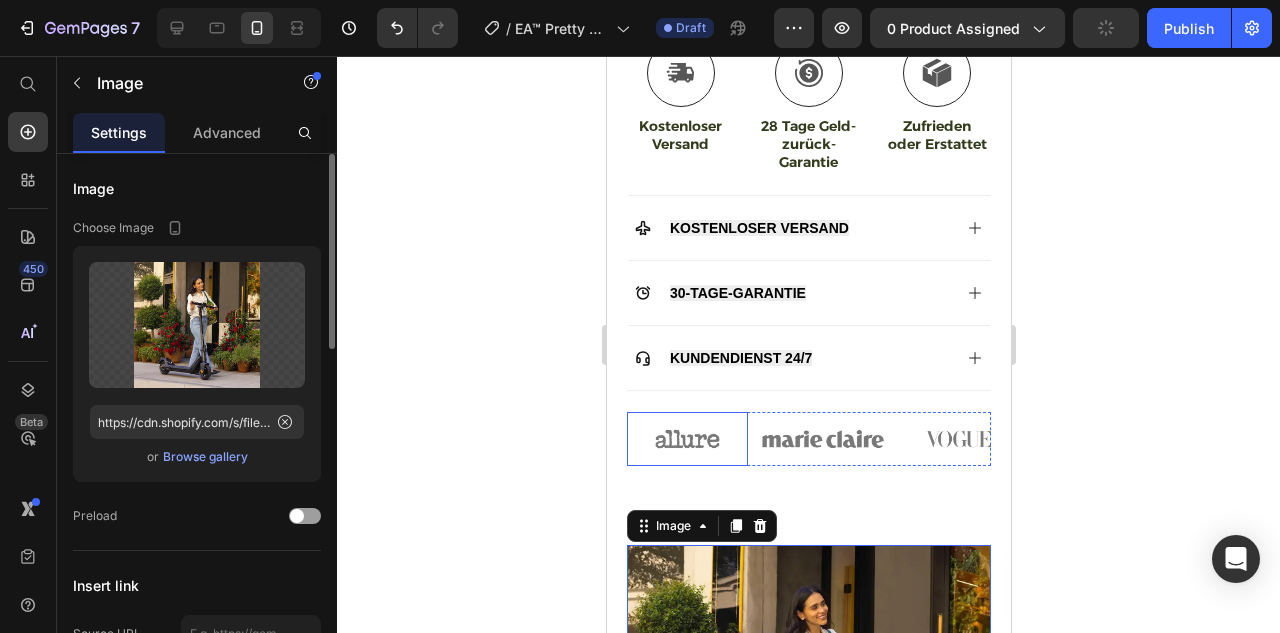 click at bounding box center [686, 439] 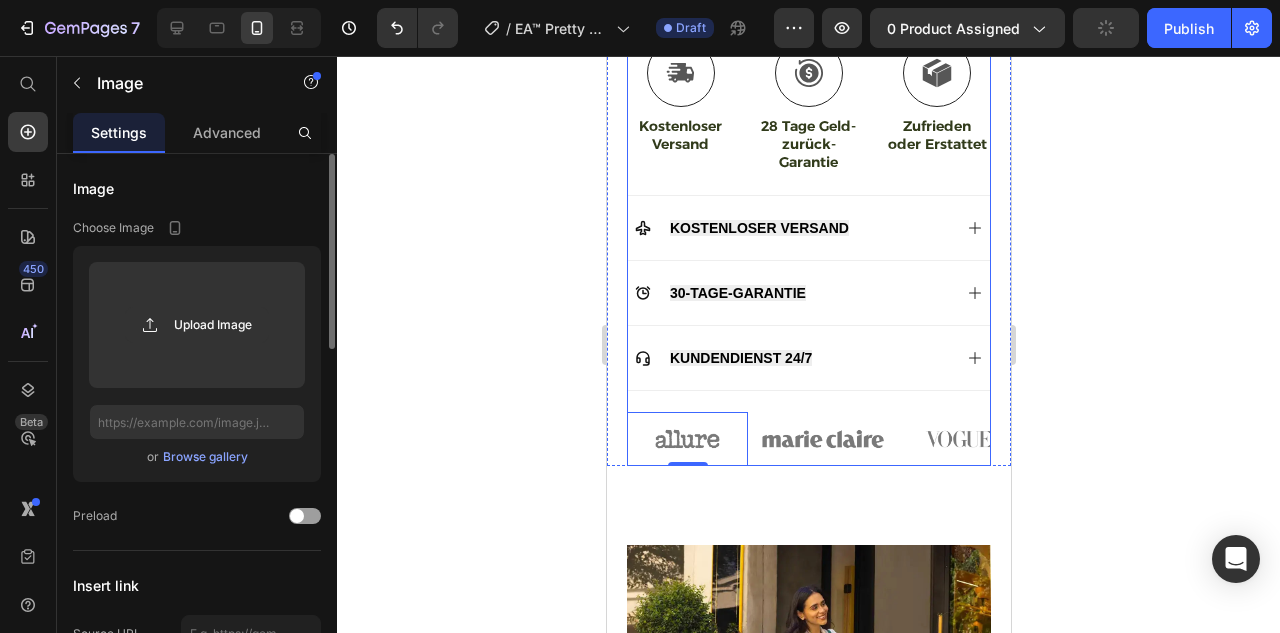 click on "Icon Icon Icon Icon Icon Icon List ( 4.8 | 1428+ Bewertungen ) Text Block Row Hydrate, rejuvenate, and glow with our revolutionary cream. Unleash your skin's potential today. Text Block Später bezahlen mit Klarna
DHL-Versand
28 Tage Geld-zurück-Garantie Item List In den warenkorb legen Button Row Image
Icon Kostenloser Versand Text Block
Icon 28 Tage Geld-zurück-Garantie Text Block
Icon Zufrieden oder Erstattet Text Block Row
KOSTENLOSER VERSAND
30-TAGE-GARANTIE
KUNDENDIENST 24/7 Accordion Image   0 Image Image Image Image Carousel" at bounding box center (808, 86) 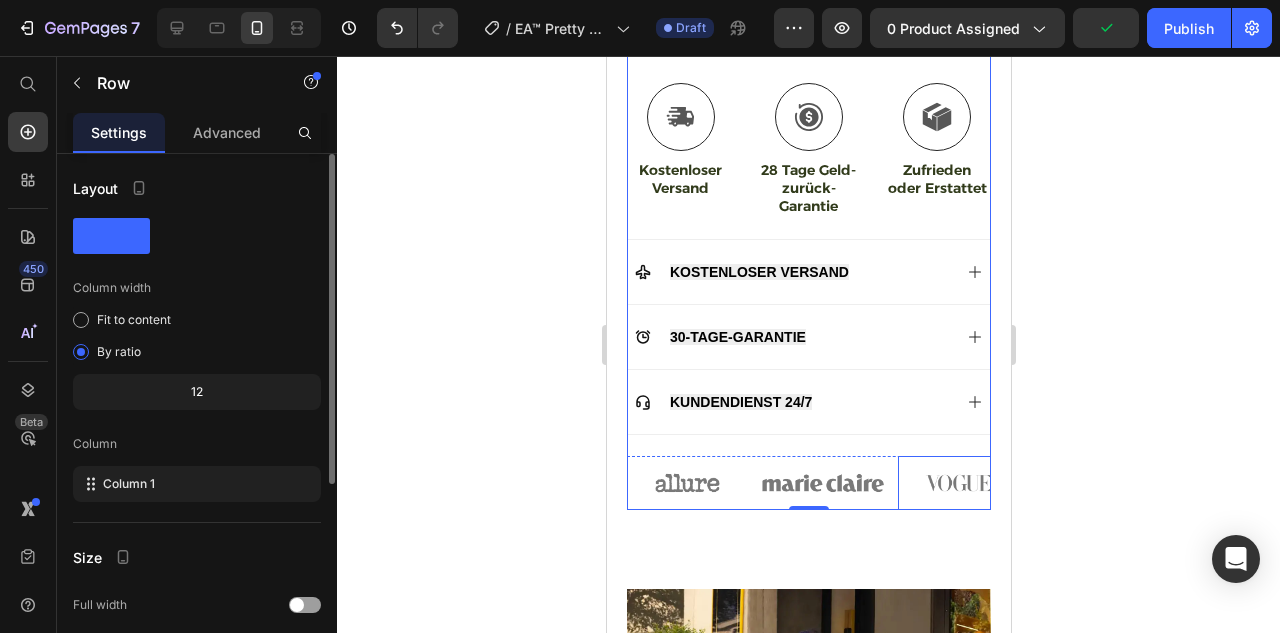scroll, scrollTop: 866, scrollLeft: 0, axis: vertical 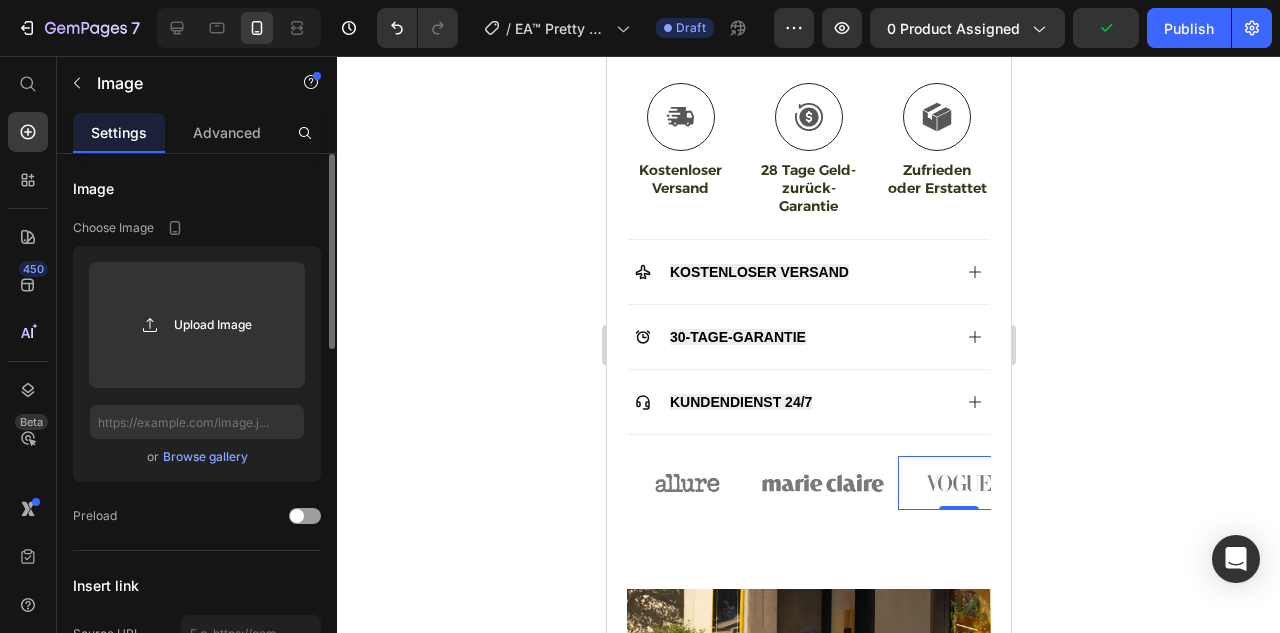 click at bounding box center [957, 483] 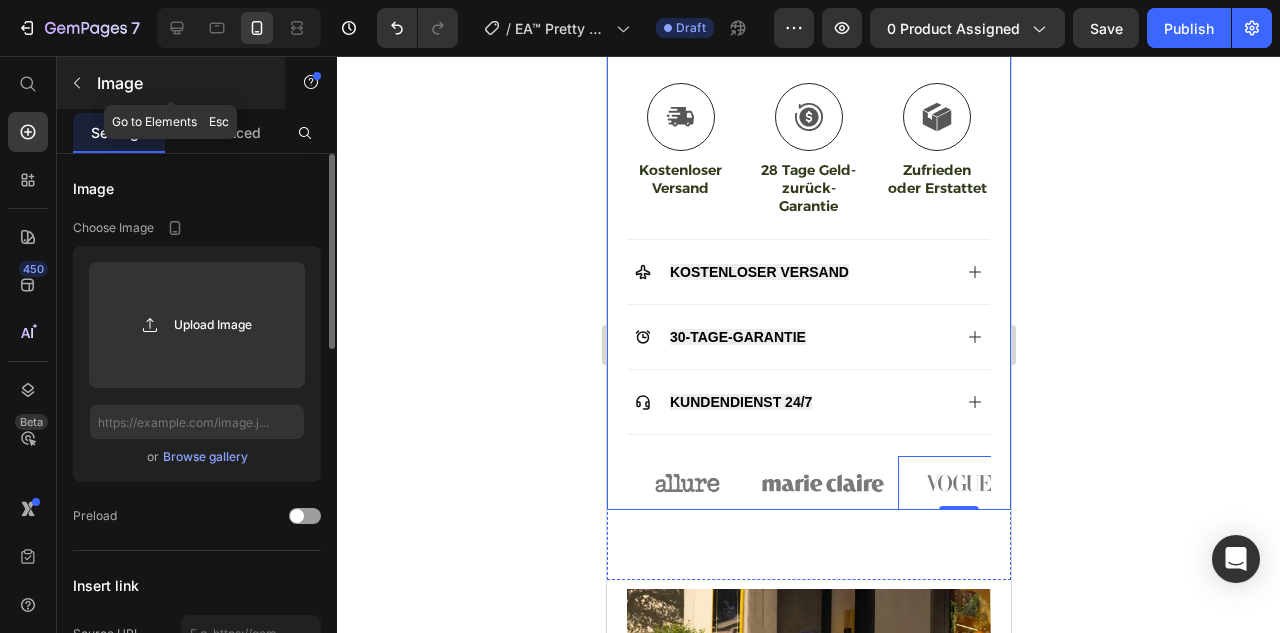 click 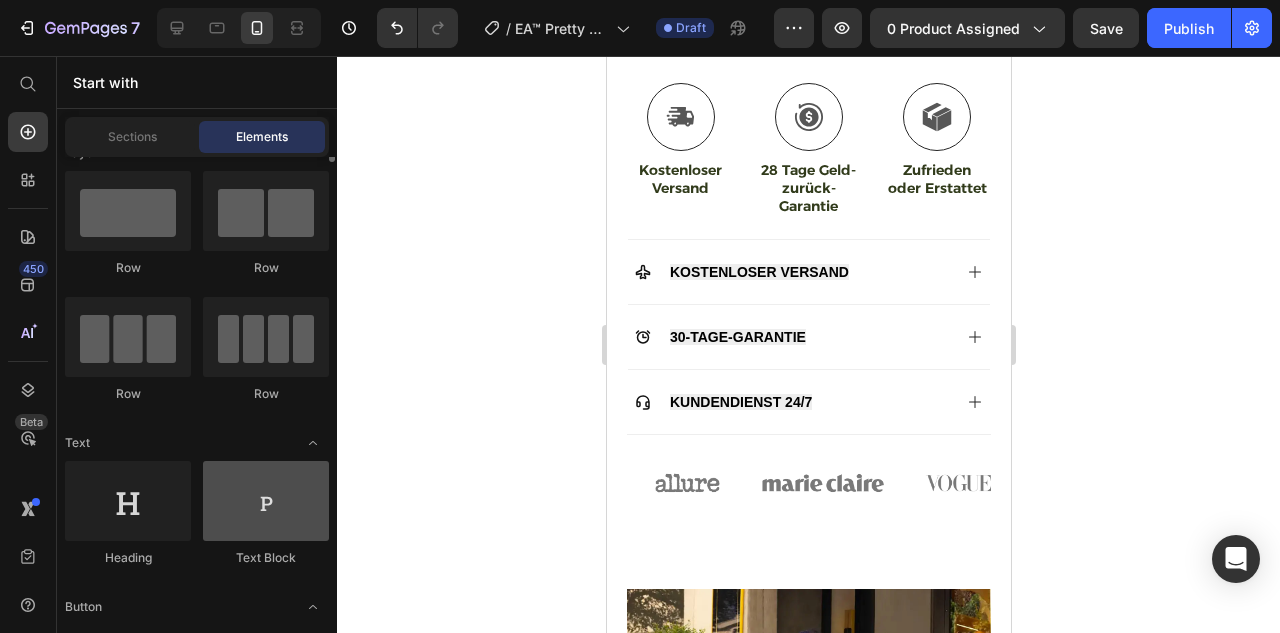 scroll, scrollTop: 0, scrollLeft: 0, axis: both 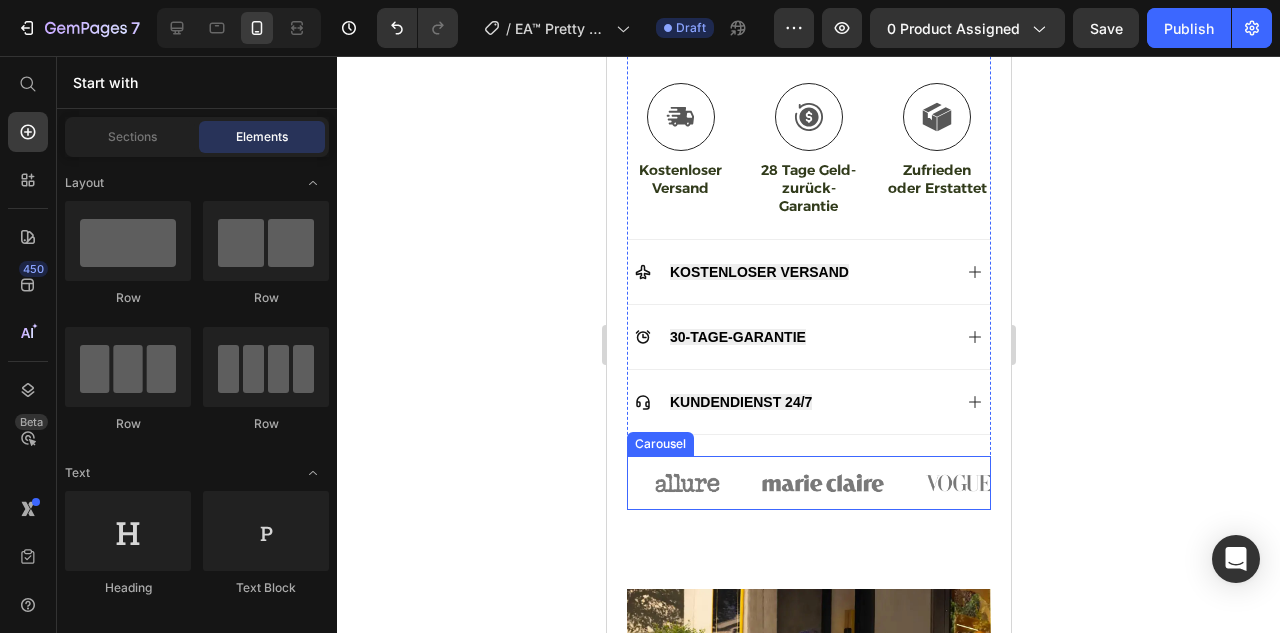click on "Image Image Image Image Image" at bounding box center (808, 483) 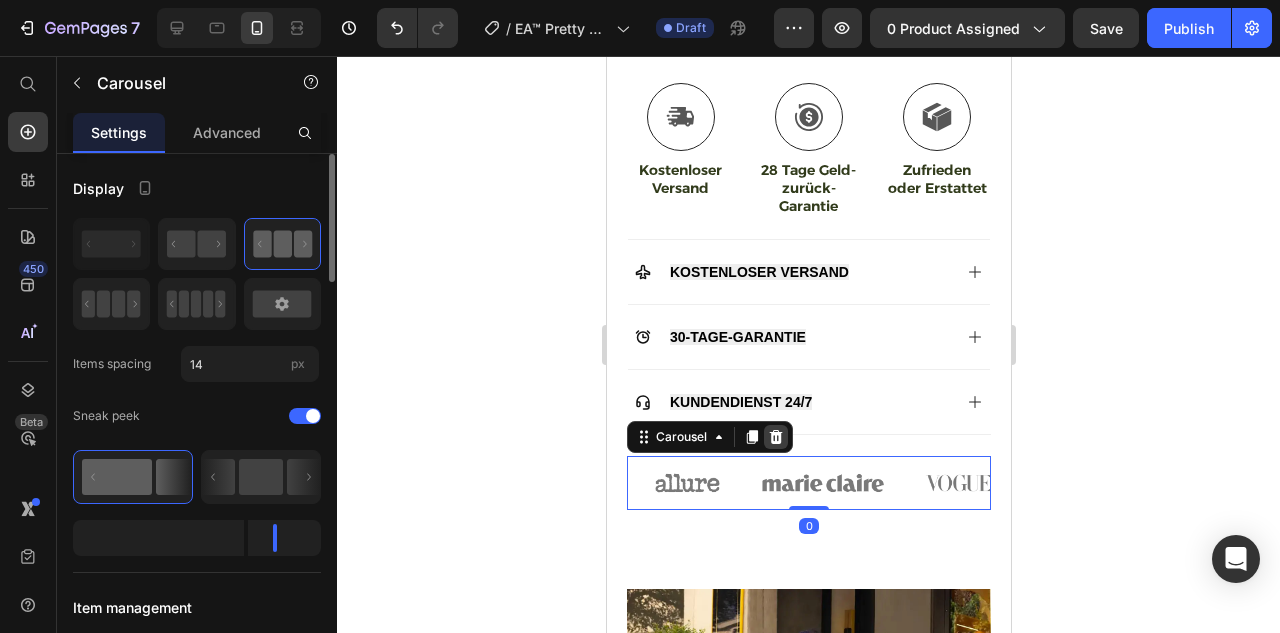 click 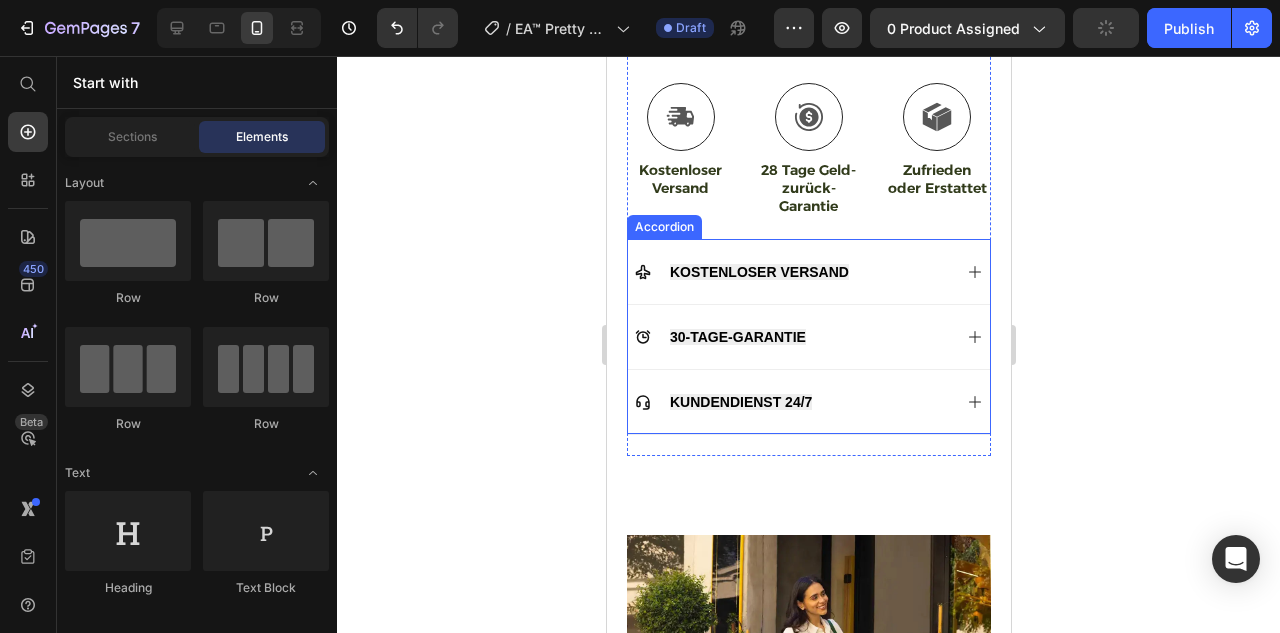 click on "30-TAGE-GARANTIE" at bounding box center [792, 337] 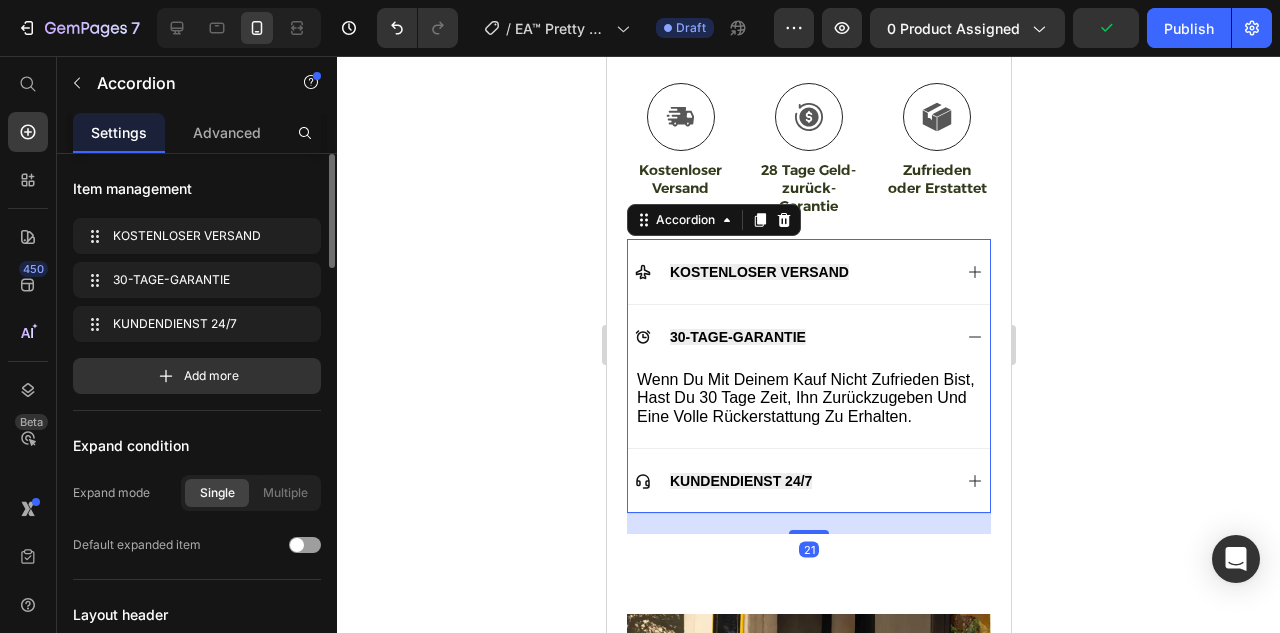 click on "KUNDENDIENST 24/7" at bounding box center (792, 481) 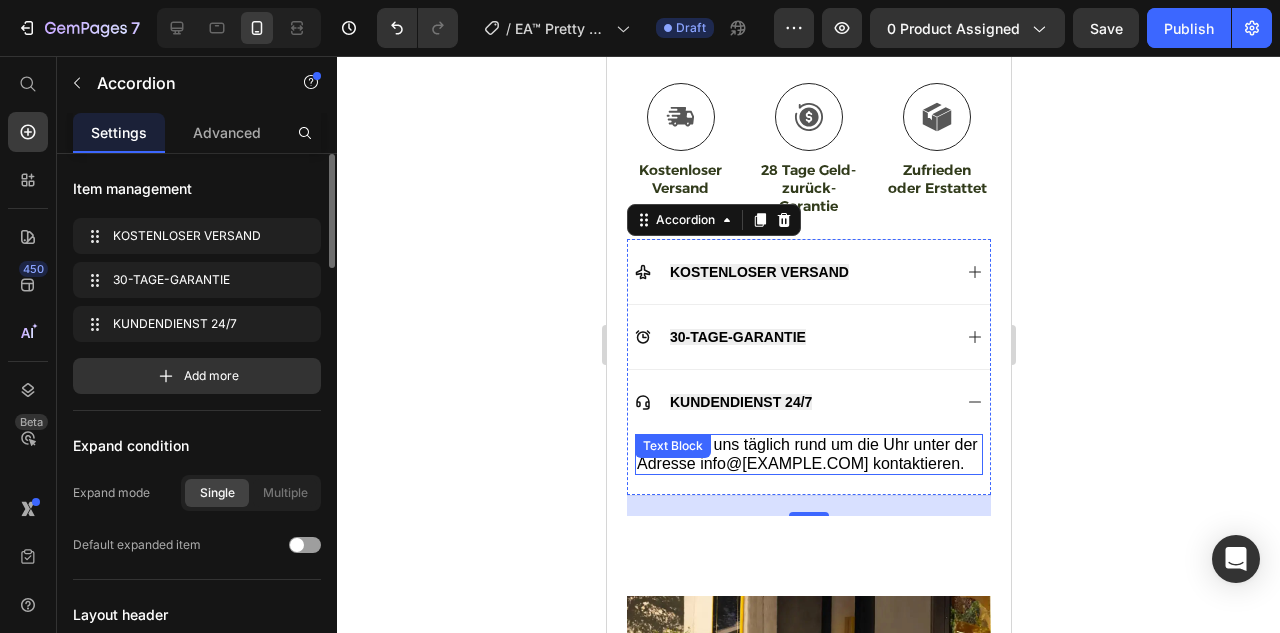click on "Du kannst uns täglich rund um die Uhr unter der Adresse info@[EXAMPLE.COM] kontaktieren. Text Block" at bounding box center (808, 454) 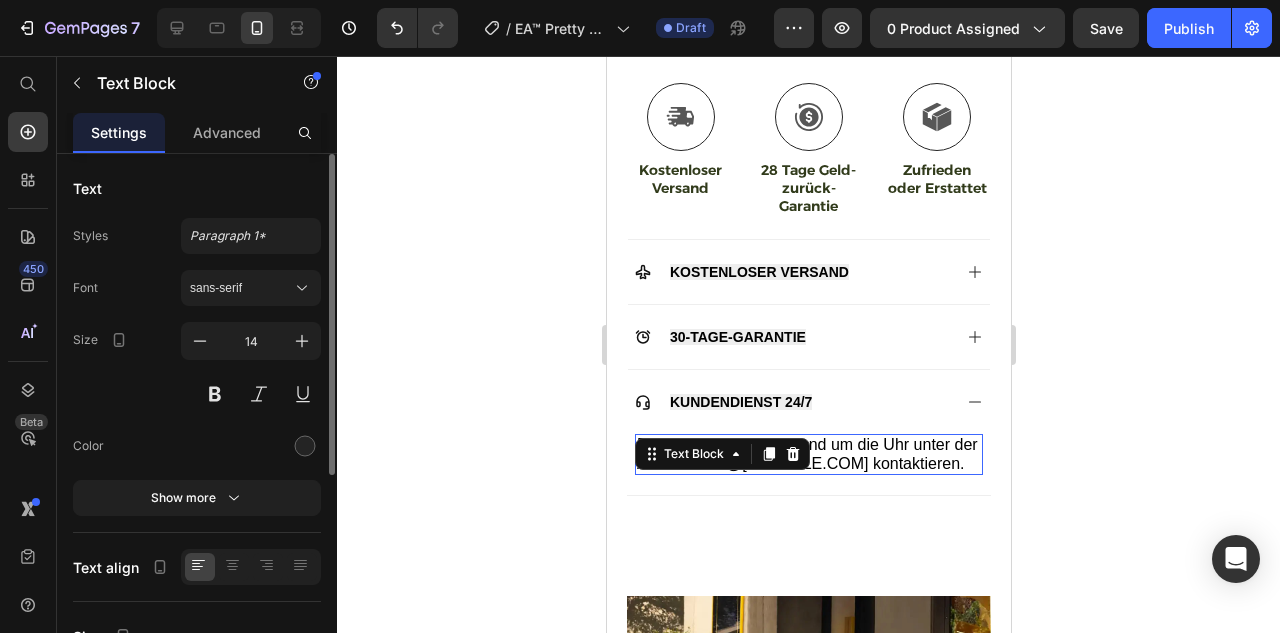 click on "Text Block" at bounding box center [693, 454] 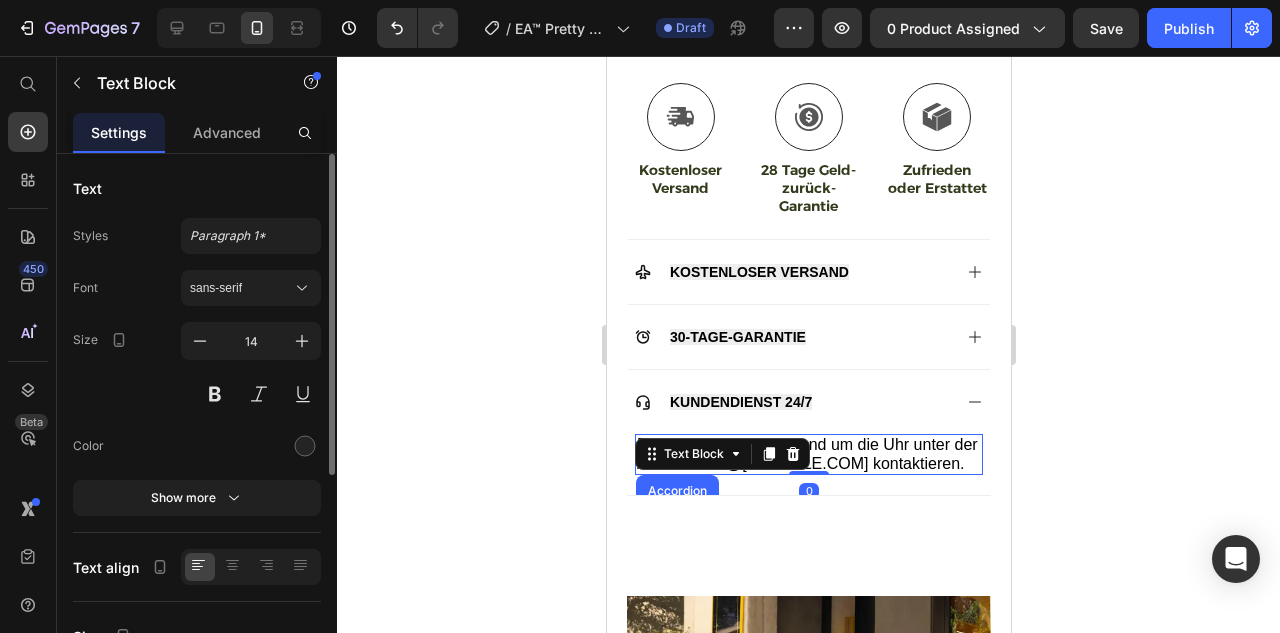 click on "Text Block" at bounding box center (693, 454) 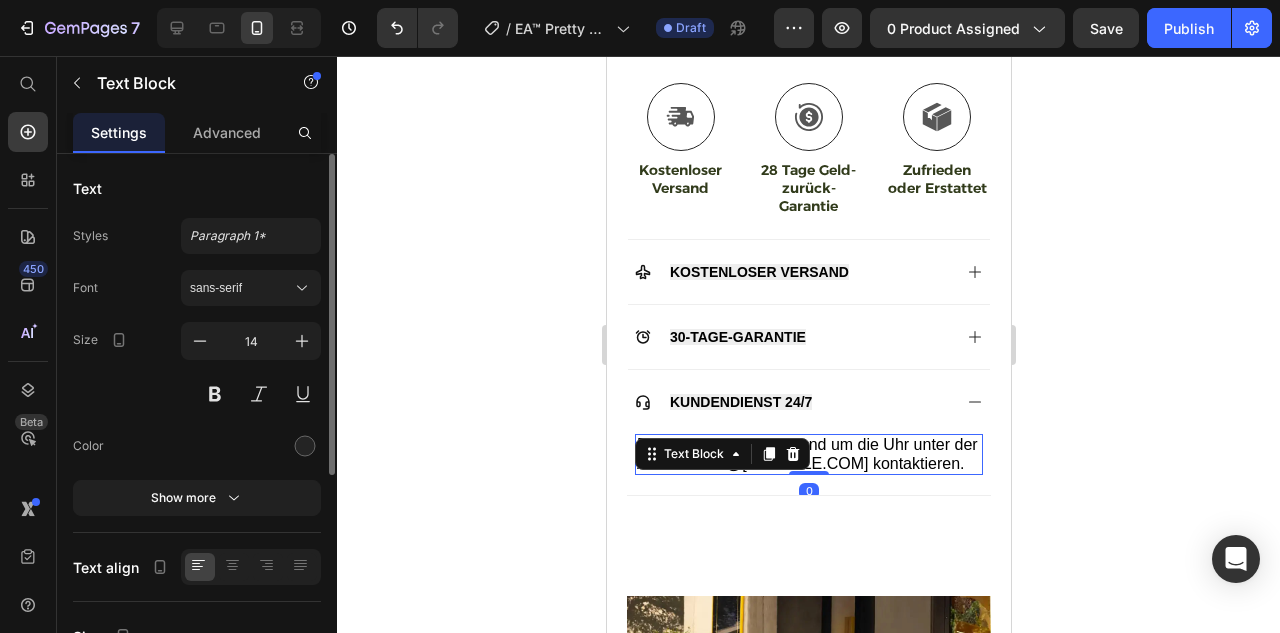 click on "Du kannst uns täglich rund um die Uhr unter der Adresse info@[EXAMPLE.COM] kontaktieren." at bounding box center (806, 453) 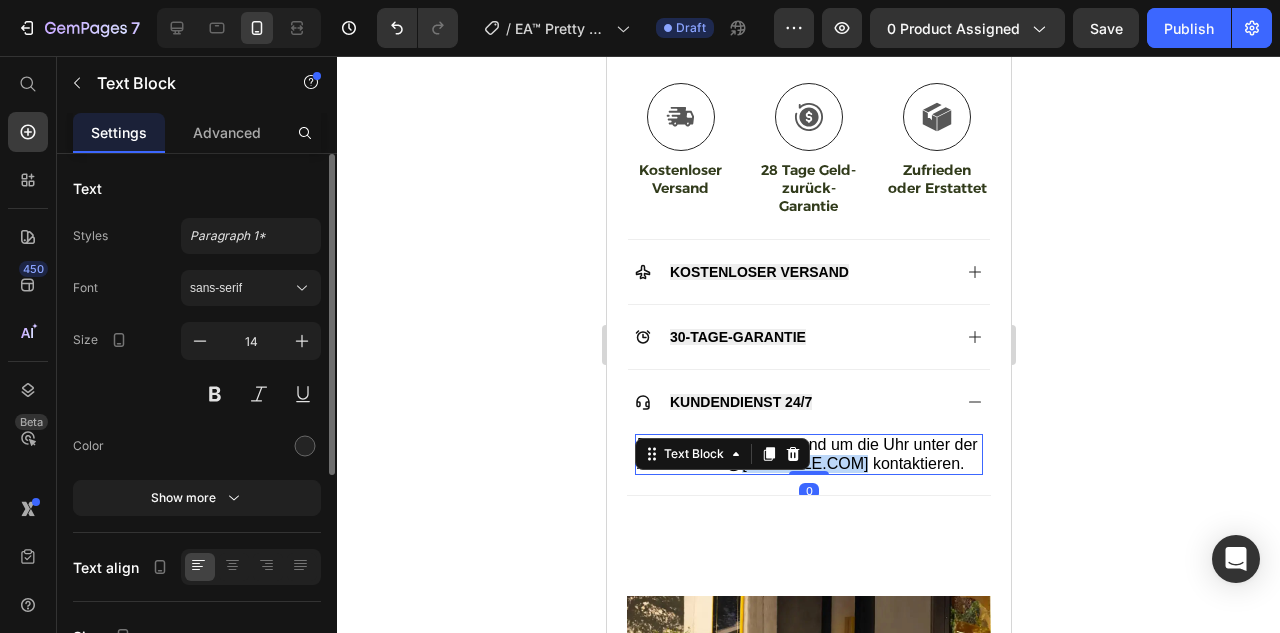 click on "Du kannst uns täglich rund um die Uhr unter der Adresse info@[EXAMPLE.COM] kontaktieren." at bounding box center [806, 453] 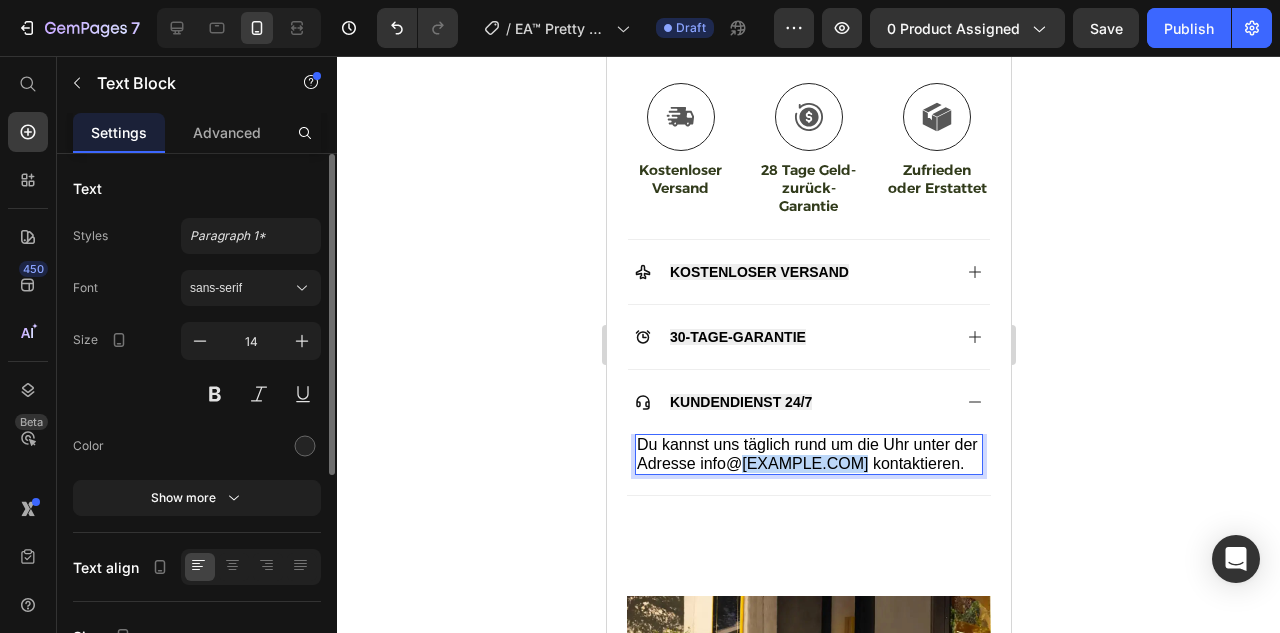 click on "Du kannst uns täglich rund um die Uhr unter der Adresse info@[EXAMPLE.COM] kontaktieren." at bounding box center (806, 453) 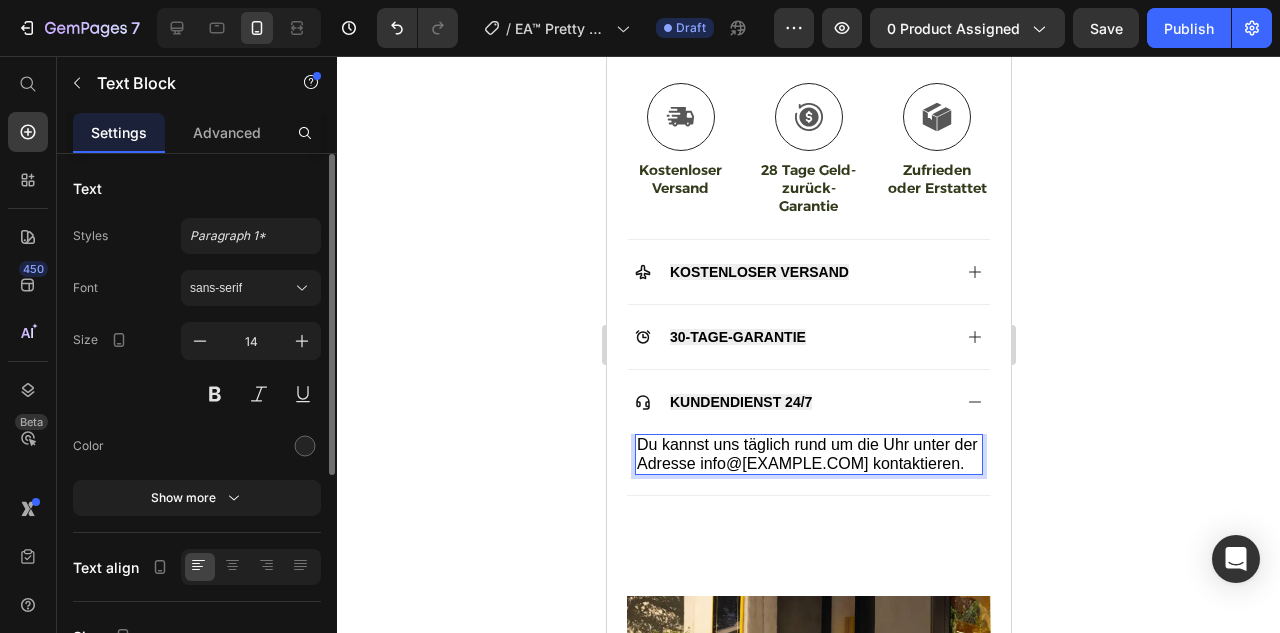 drag, startPoint x: 1061, startPoint y: 396, endPoint x: 1046, endPoint y: 403, distance: 16.552946 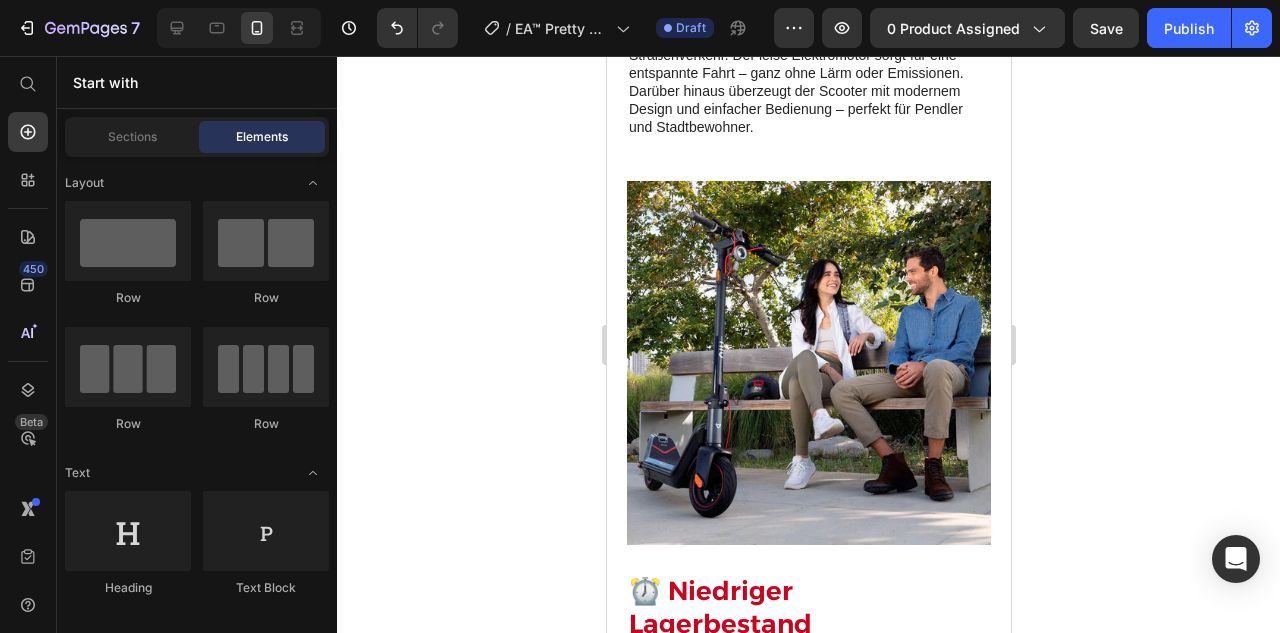 scroll, scrollTop: 1986, scrollLeft: 0, axis: vertical 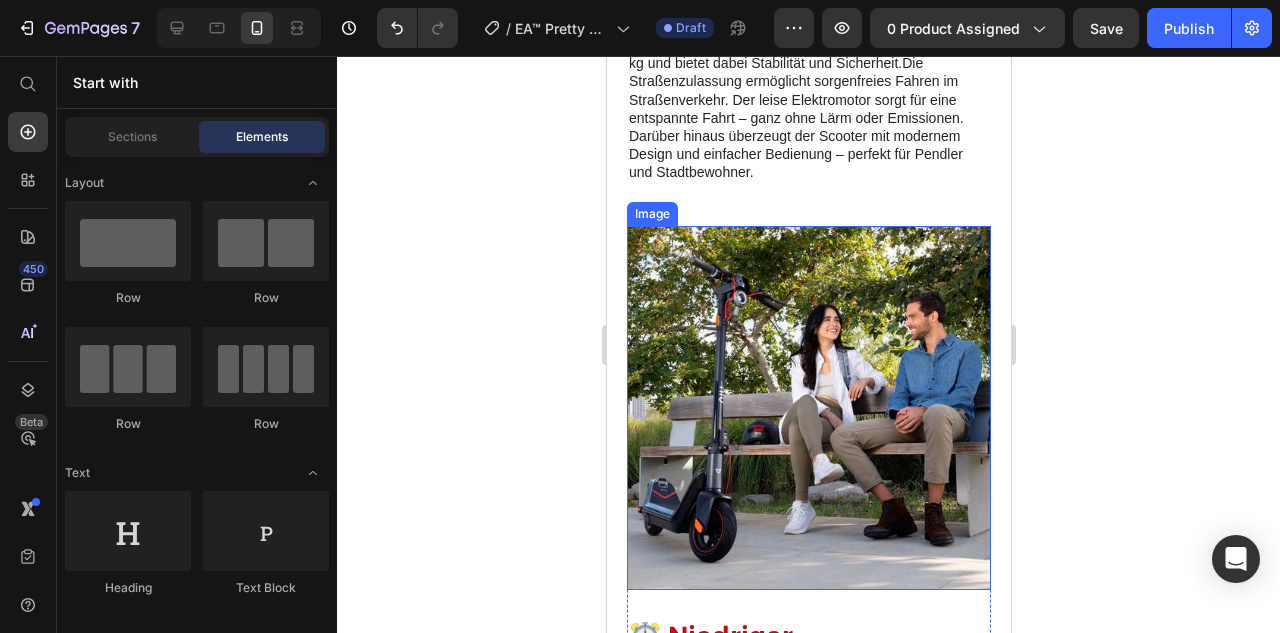 click at bounding box center (808, 408) 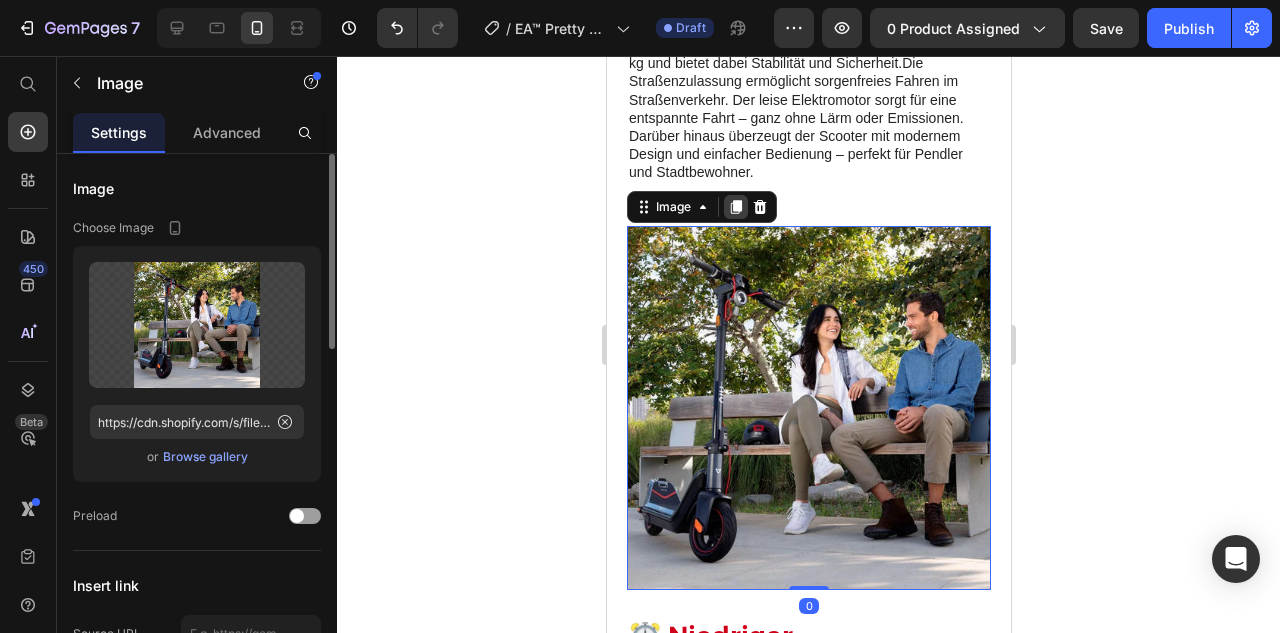 click 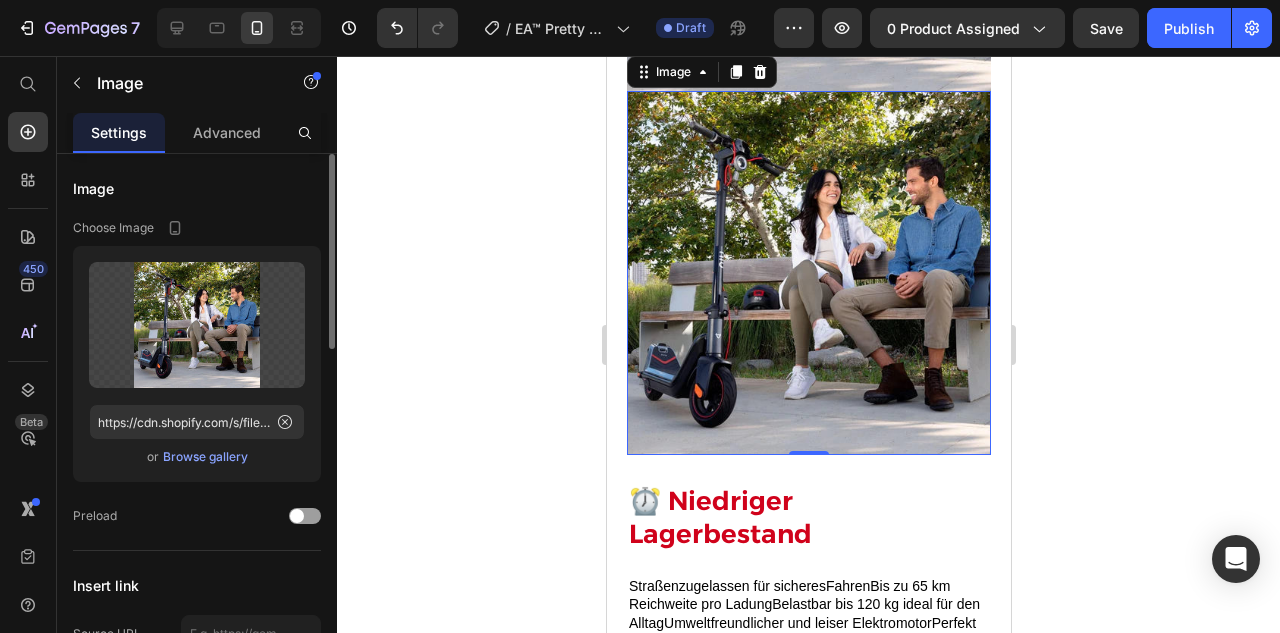scroll, scrollTop: 2489, scrollLeft: 0, axis: vertical 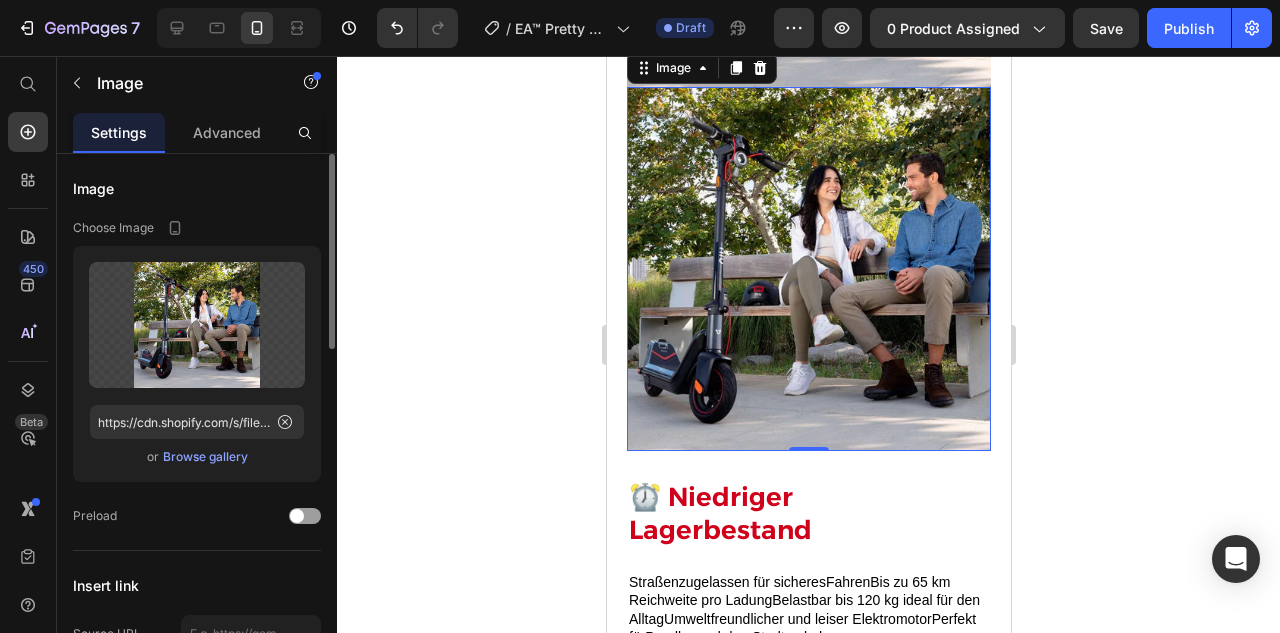 click at bounding box center [808, 269] 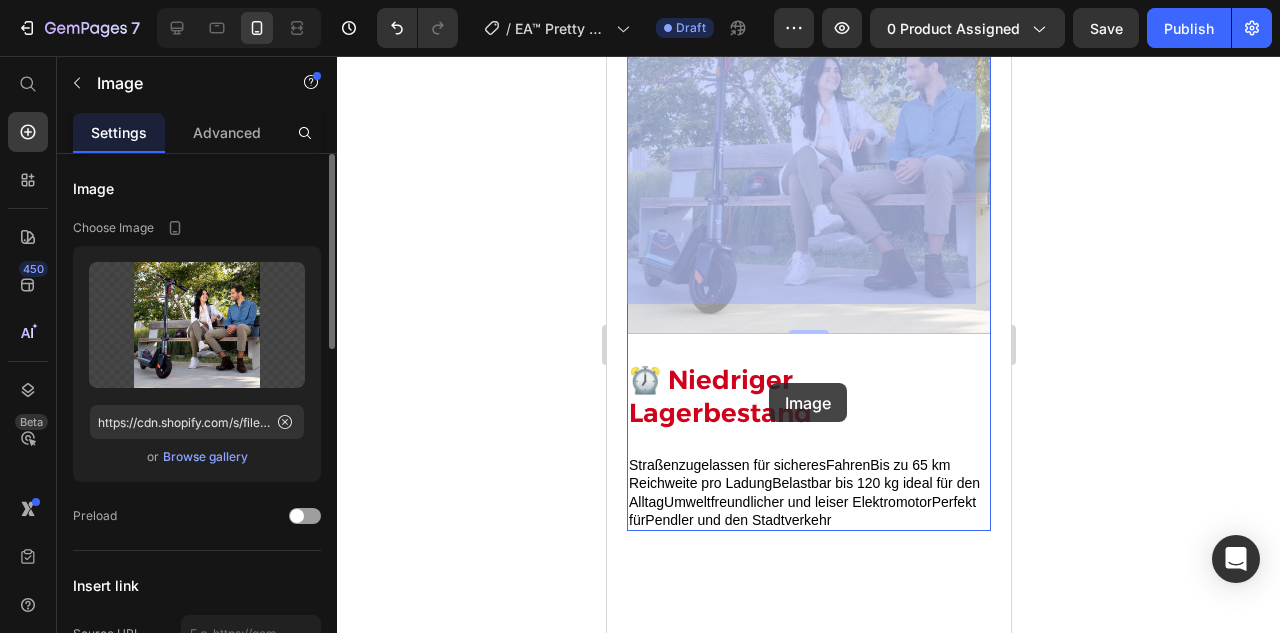 scroll, scrollTop: 2720, scrollLeft: 0, axis: vertical 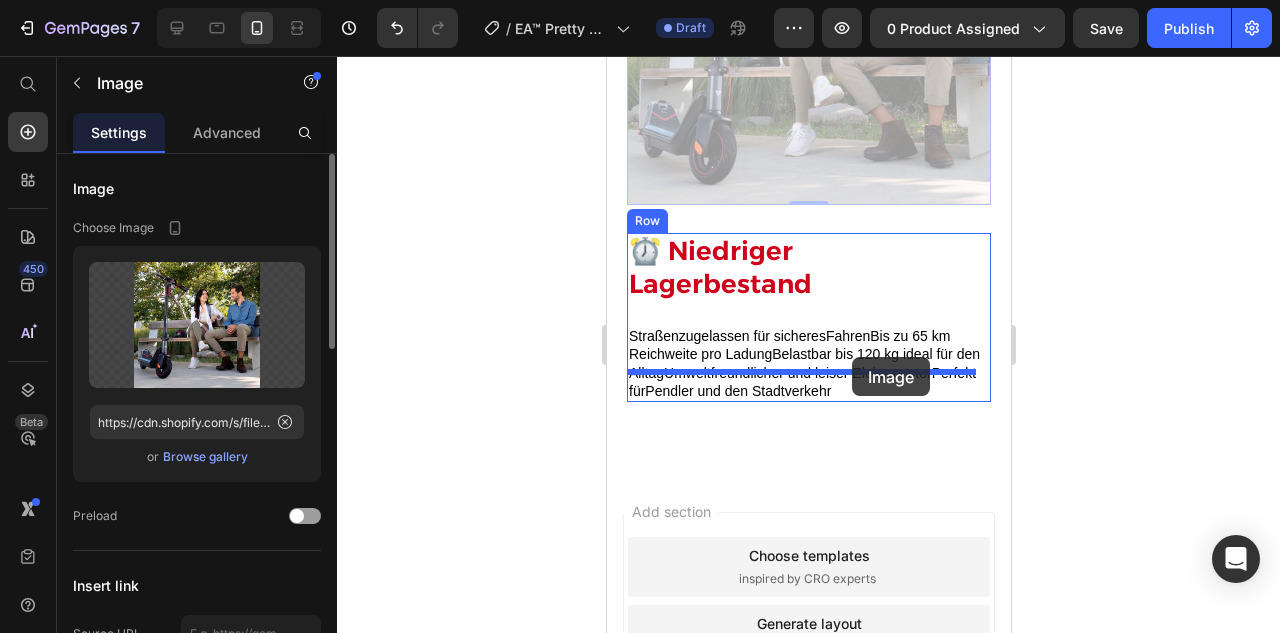 drag, startPoint x: 779, startPoint y: 236, endPoint x: 851, endPoint y: 357, distance: 140.80128 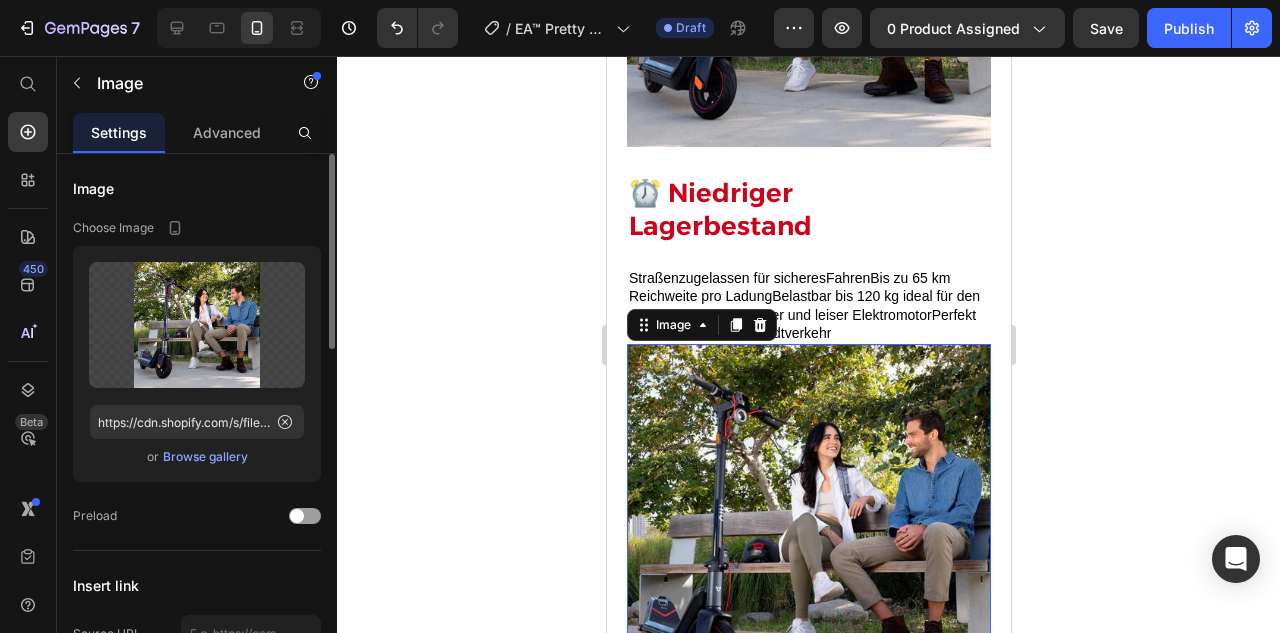 scroll, scrollTop: 2544, scrollLeft: 0, axis: vertical 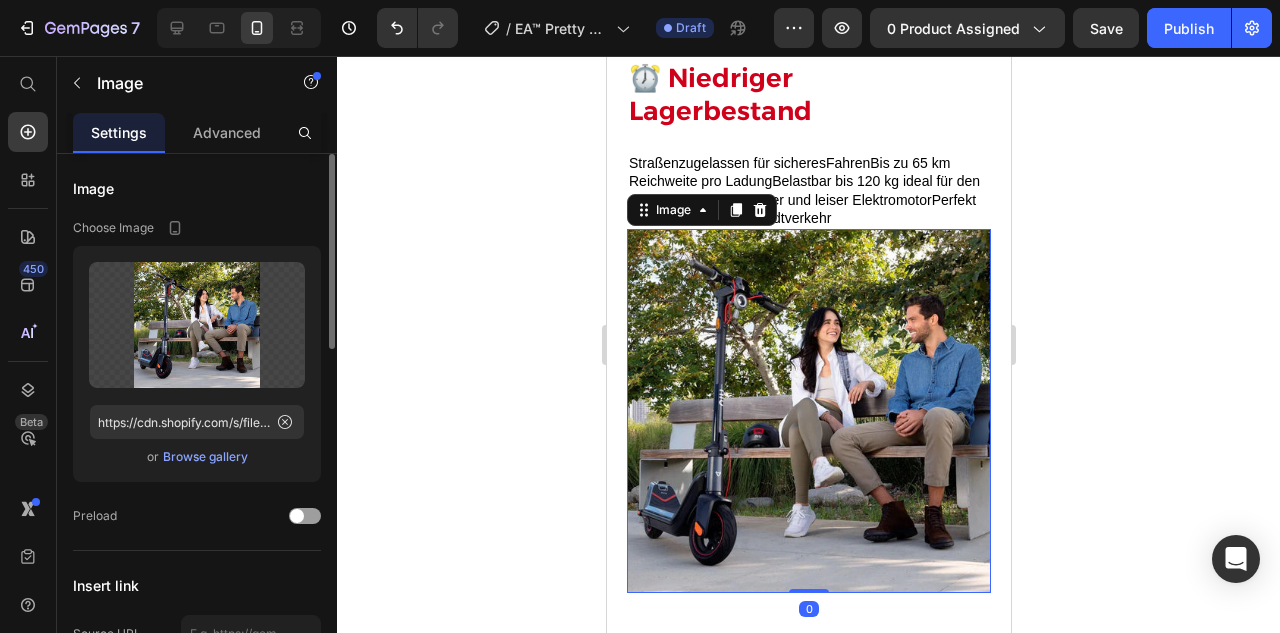 click at bounding box center [808, 411] 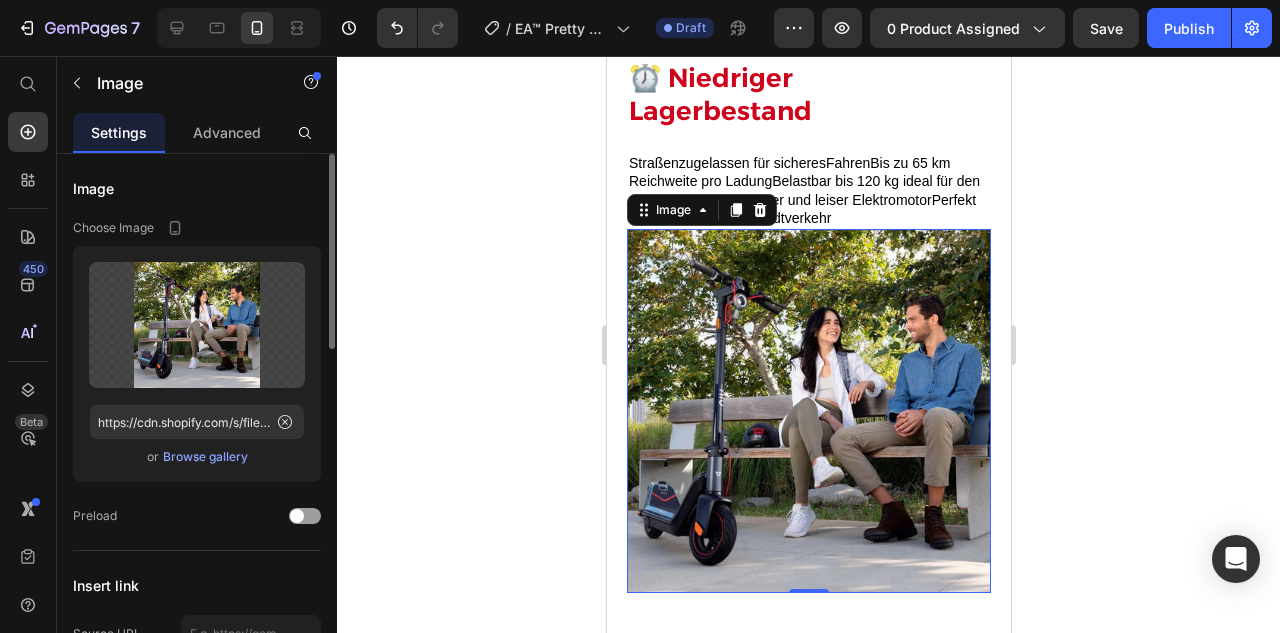 click on "Browse gallery" at bounding box center [205, 457] 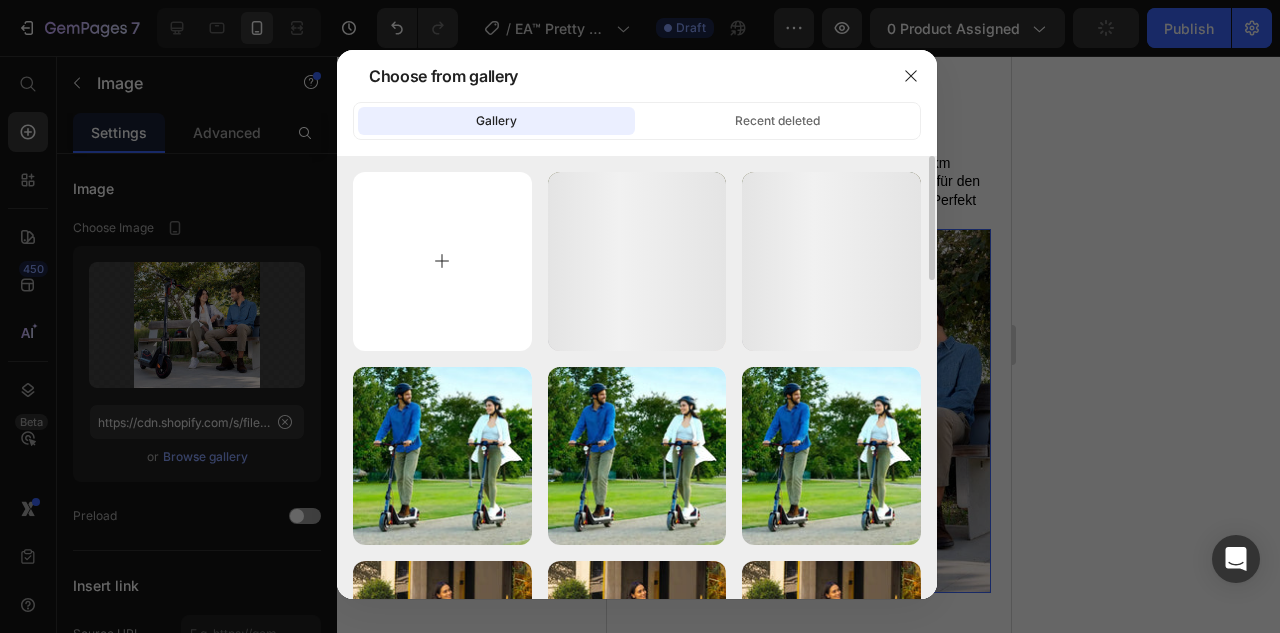 click at bounding box center [442, 261] 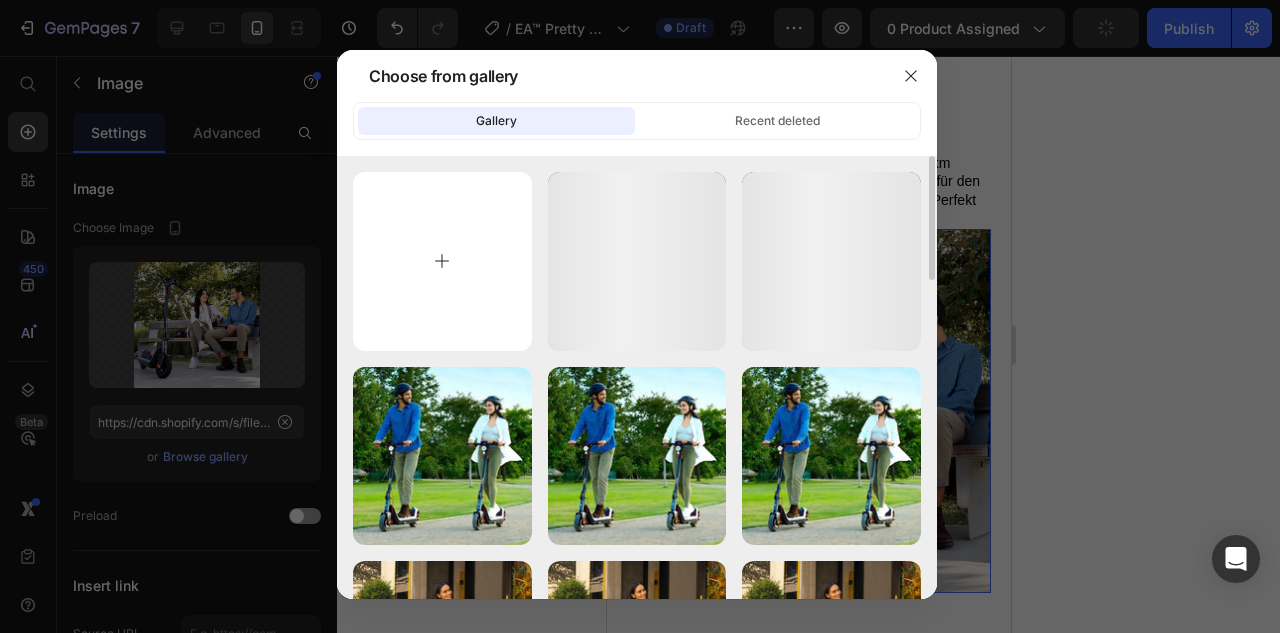 type on "C:\fakepath\gempages_573517901714162595-5d0e62b0-1f18-46e5-ad89-39d5d8f93e43.webp" 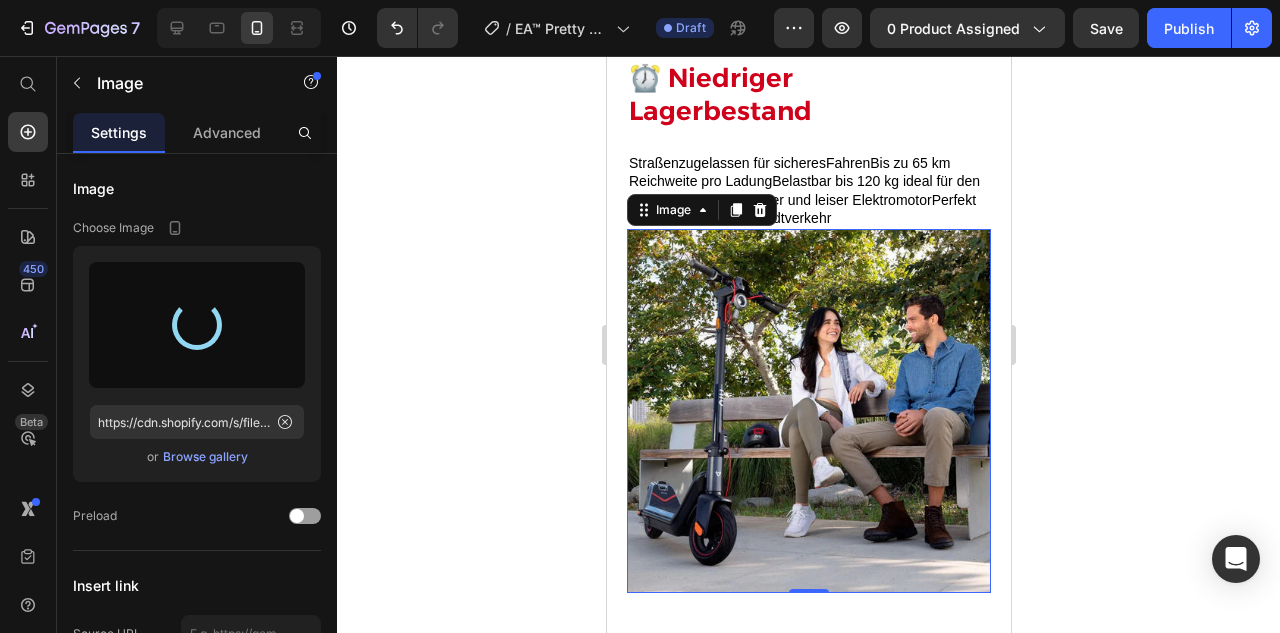 type on "https://cdn.shopify.com/s/files/1/0944/9770/2213/files/gempages_574942610834064228-8fe42868-6ffa-4882-ba49-fd2cbe8533a5.webp" 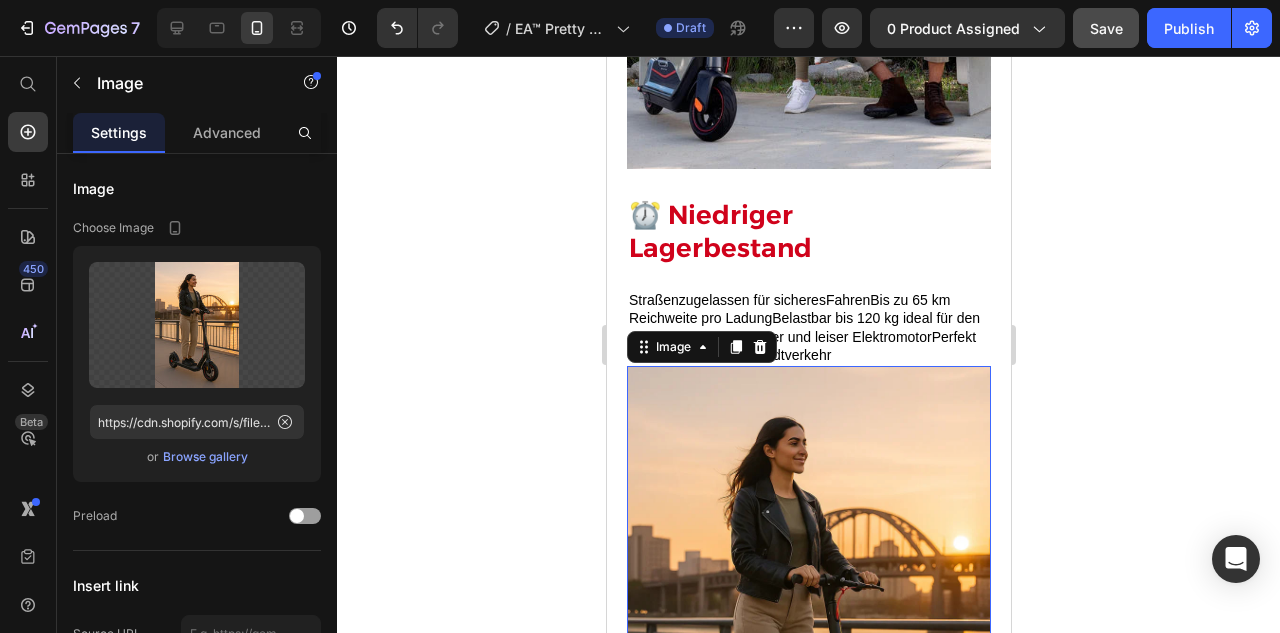 scroll, scrollTop: 2396, scrollLeft: 0, axis: vertical 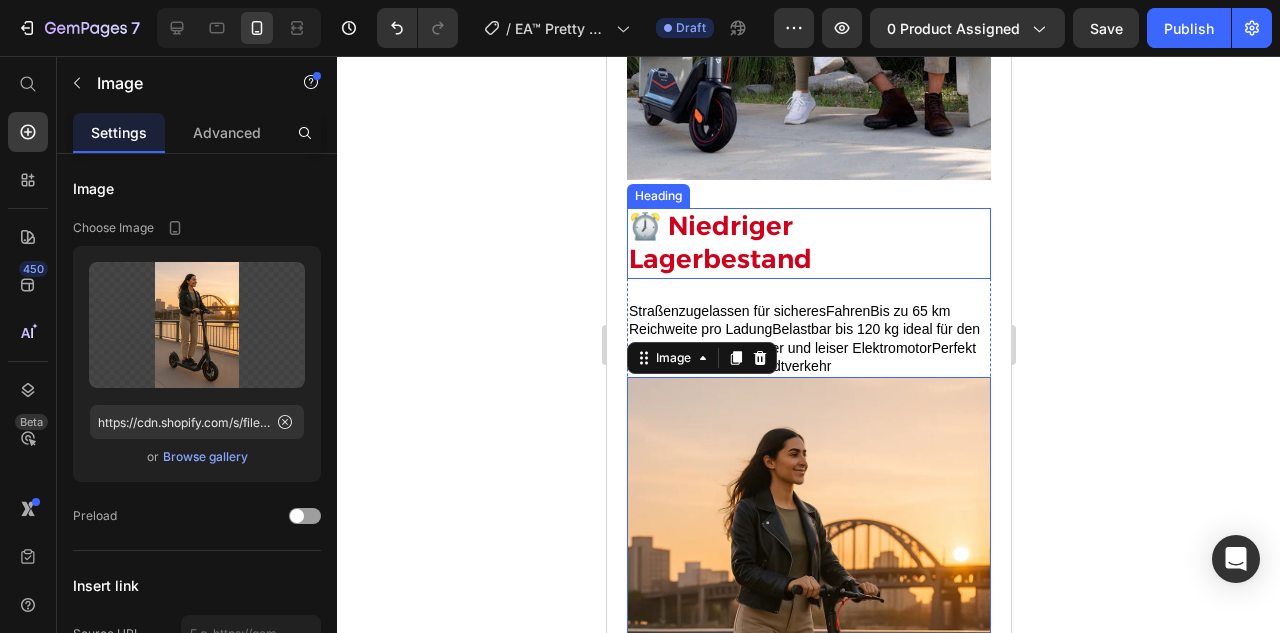 click on "⏰ Niedriger Lagerbestand" at bounding box center [808, 244] 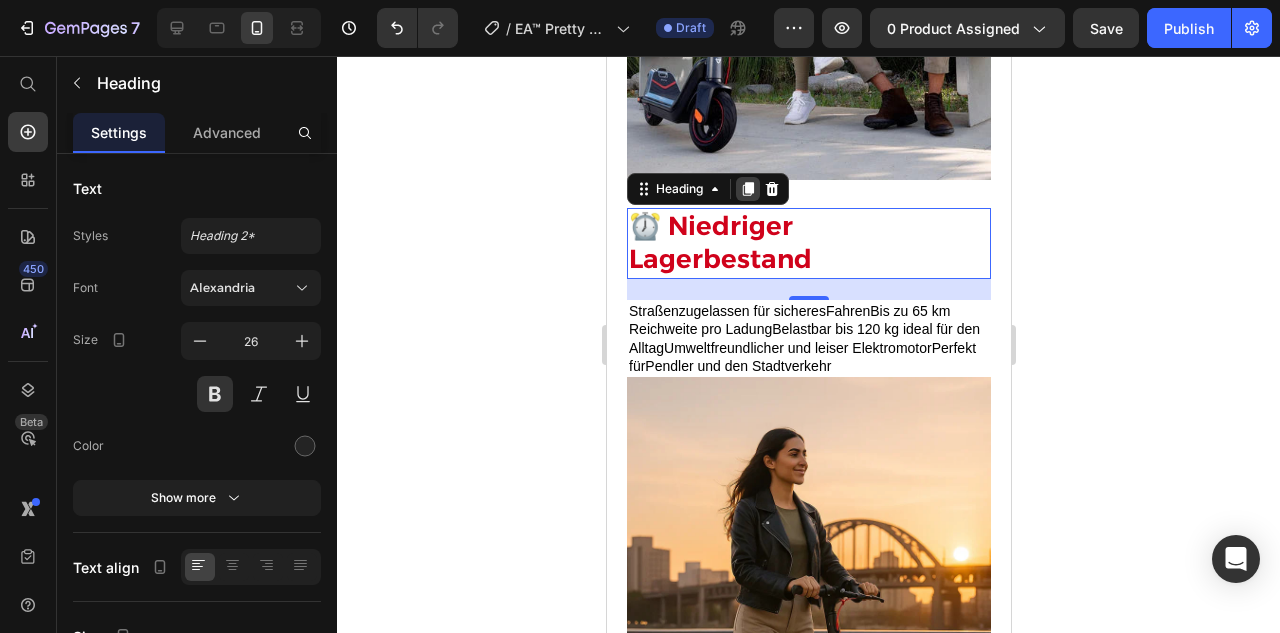click 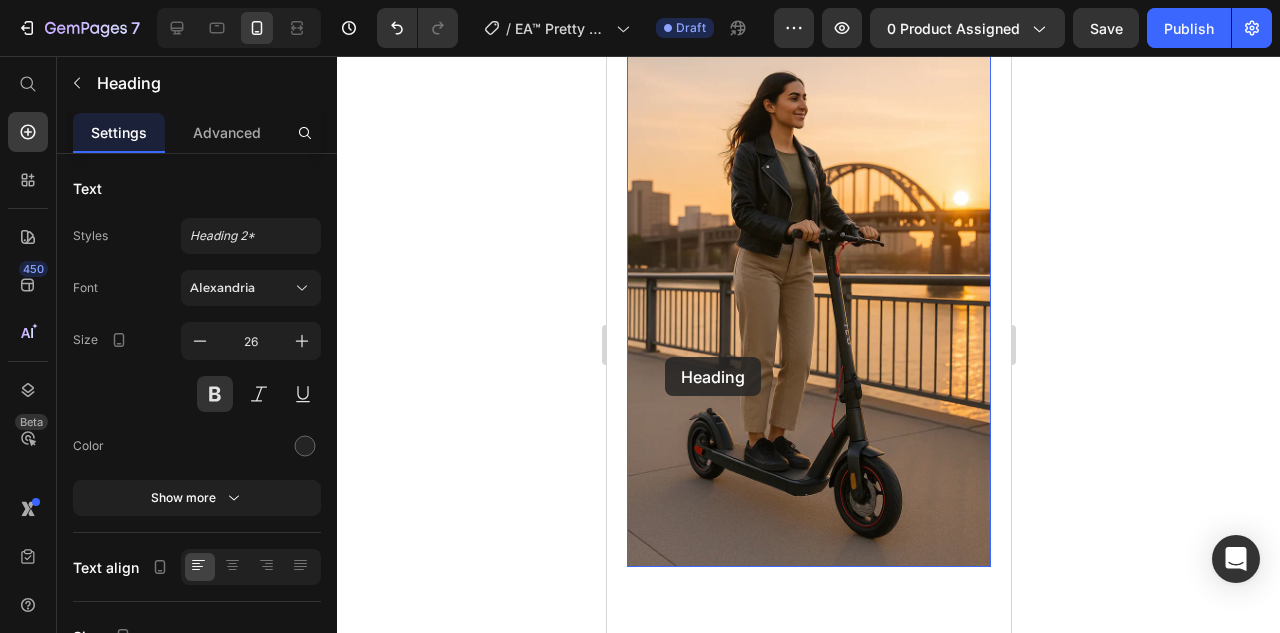 scroll, scrollTop: 3172, scrollLeft: 0, axis: vertical 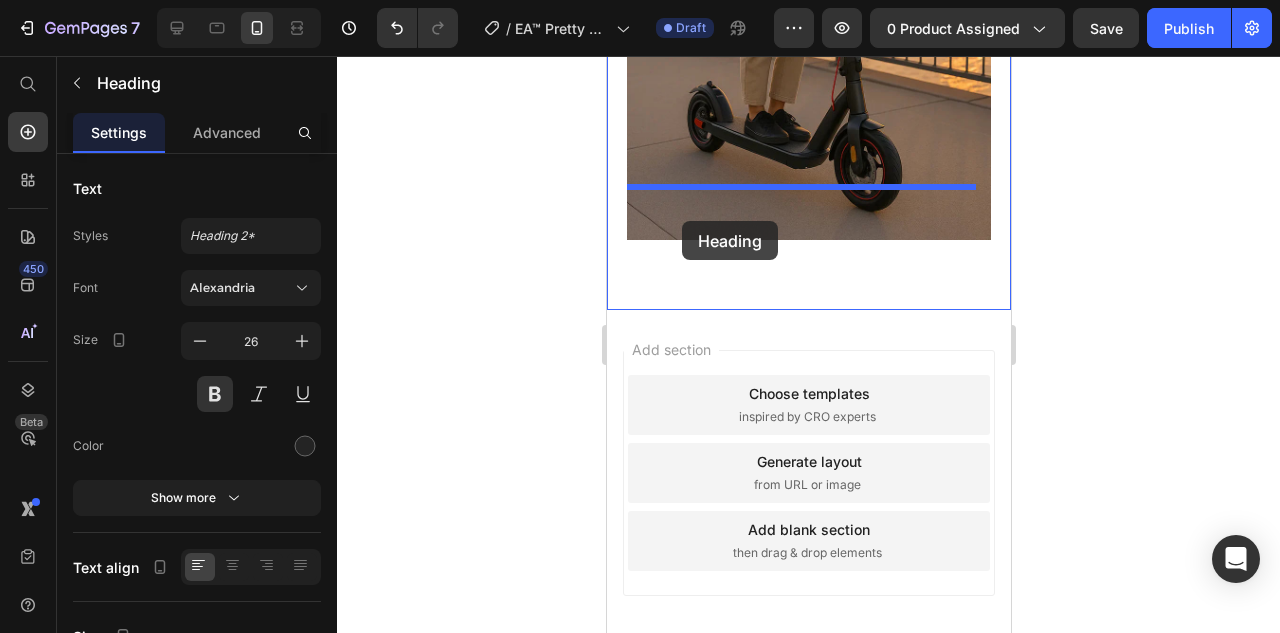 drag, startPoint x: 648, startPoint y: 253, endPoint x: 681, endPoint y: 221, distance: 45.96738 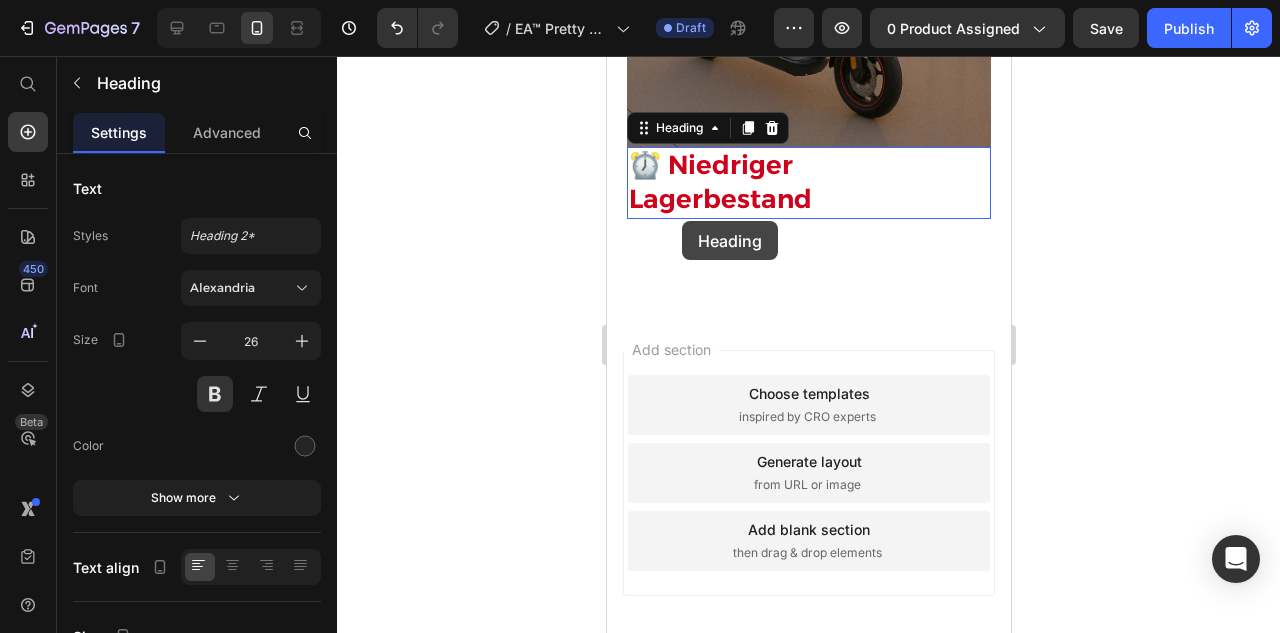 scroll, scrollTop: 3079, scrollLeft: 0, axis: vertical 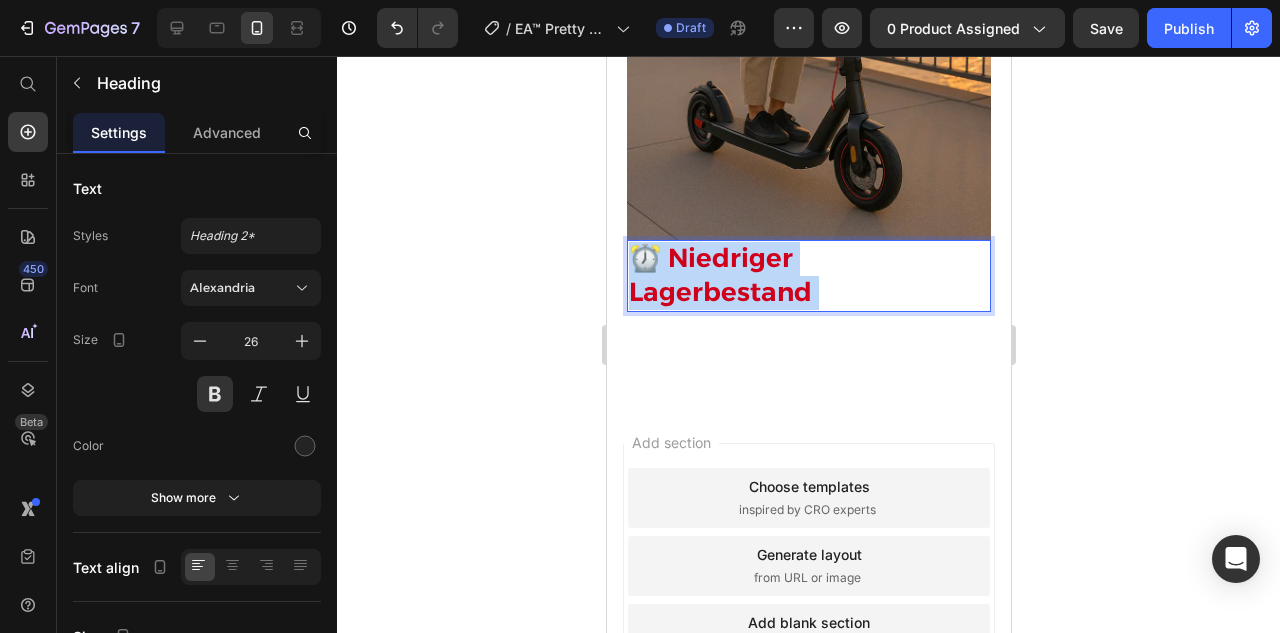 click on "⏰ Niedriger Lagerbestand" at bounding box center (719, 275) 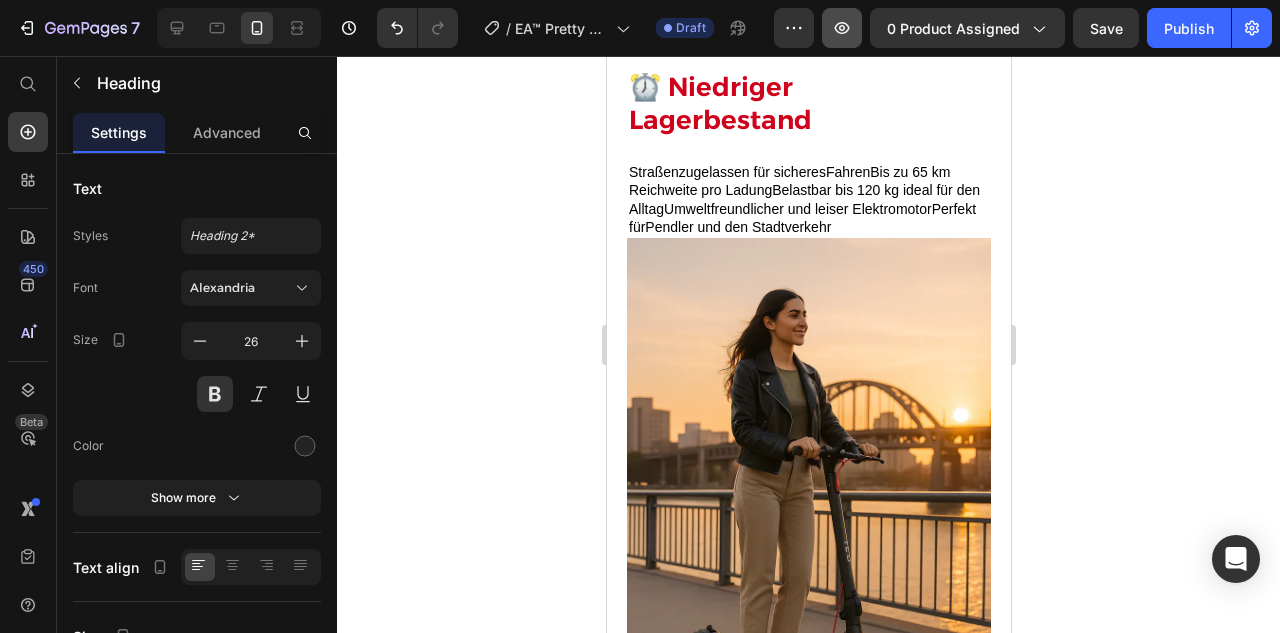 scroll, scrollTop: 2468, scrollLeft: 0, axis: vertical 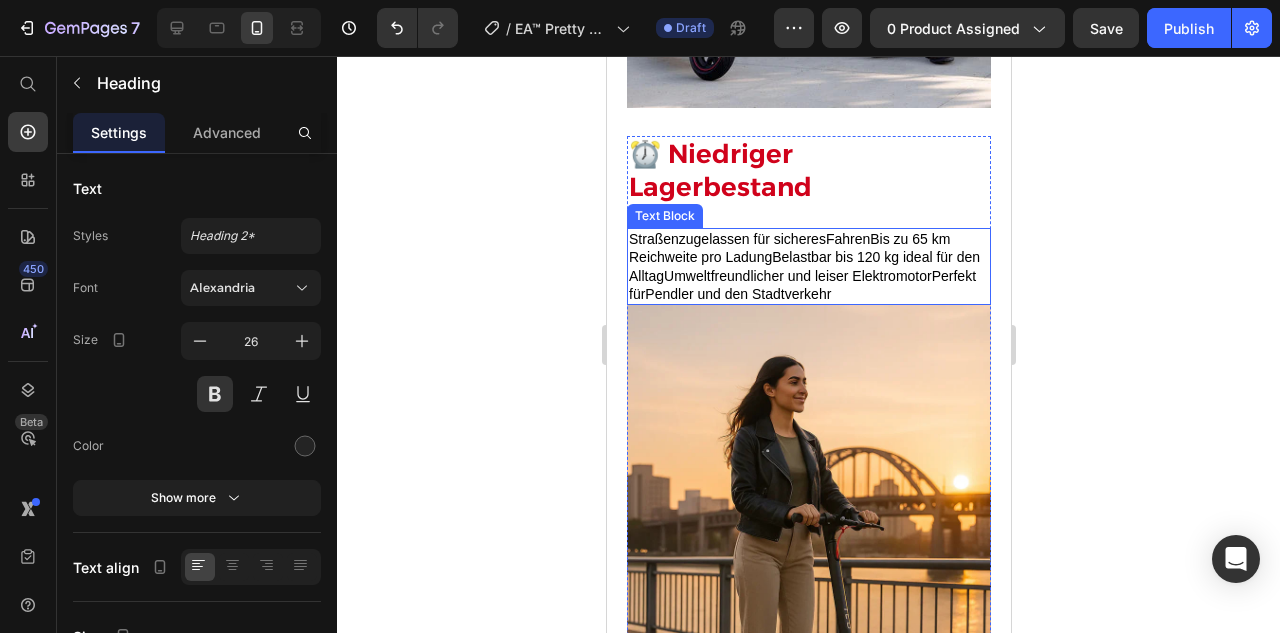 click on "Straßenzugelassen für sicheresFahrenBis zu 65 km Reichweite pro LadungBelastbar bis 120 kg ideal für den AlltagUmweltfreundlicher und leiser ElektromotorPerfekt fürPendler und den Stadtverkehr" at bounding box center [803, 266] 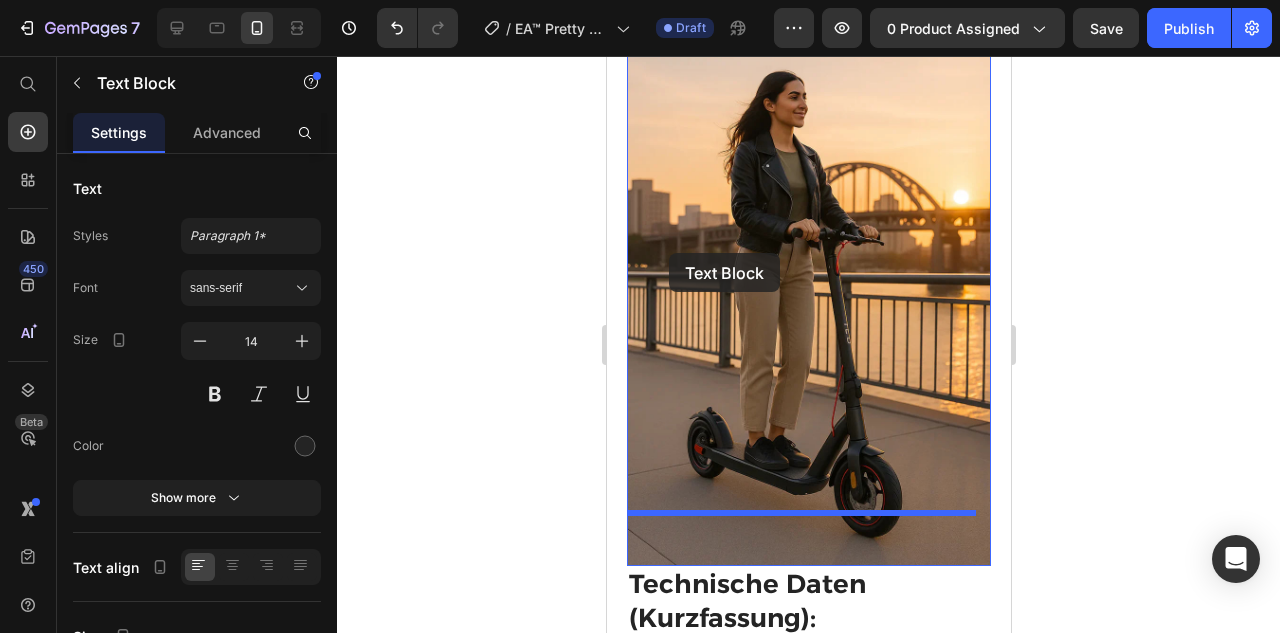 scroll, scrollTop: 2876, scrollLeft: 0, axis: vertical 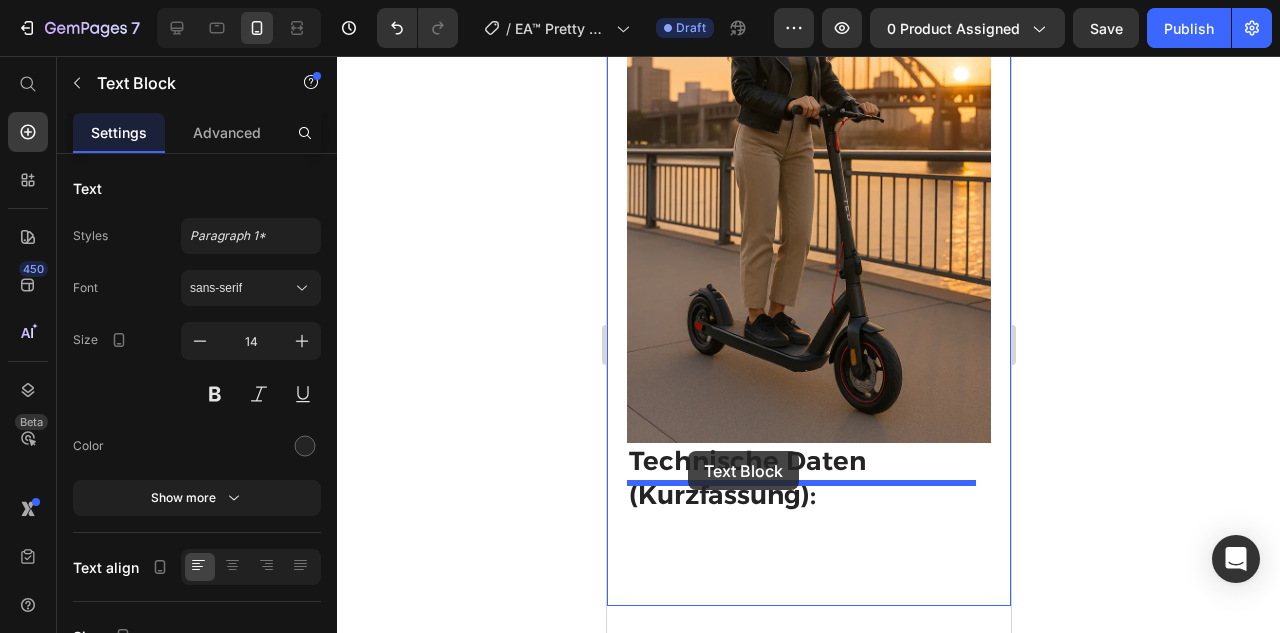 drag, startPoint x: 661, startPoint y: 181, endPoint x: 687, endPoint y: 451, distance: 271.24896 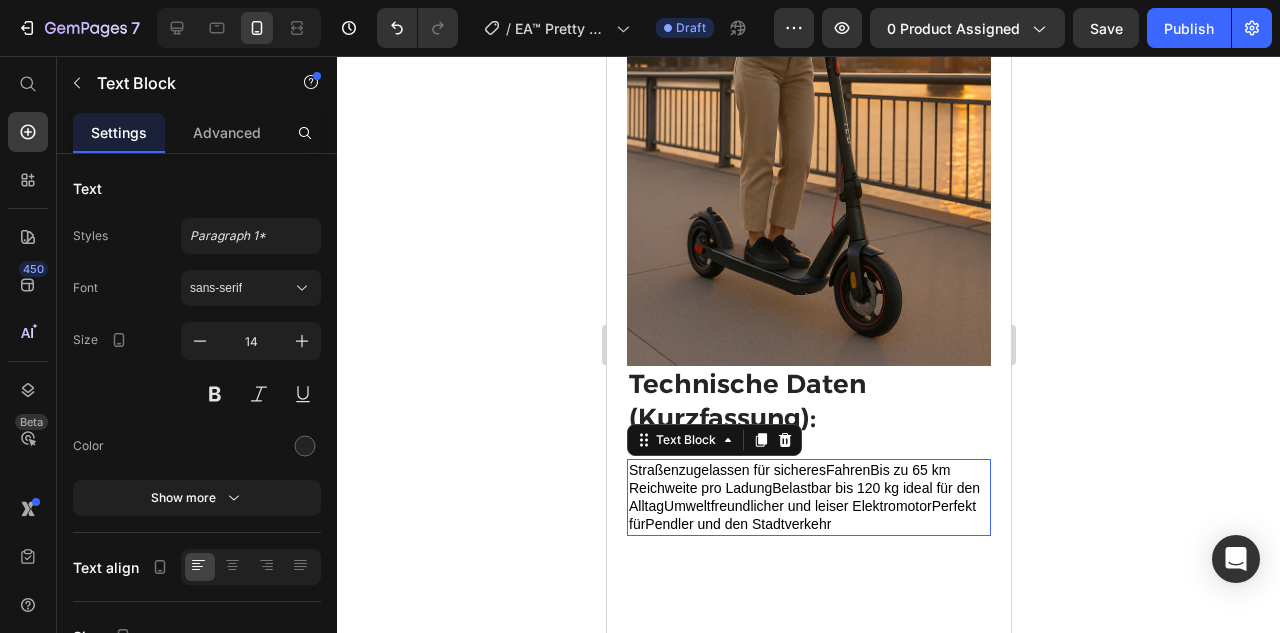 scroll, scrollTop: 2799, scrollLeft: 0, axis: vertical 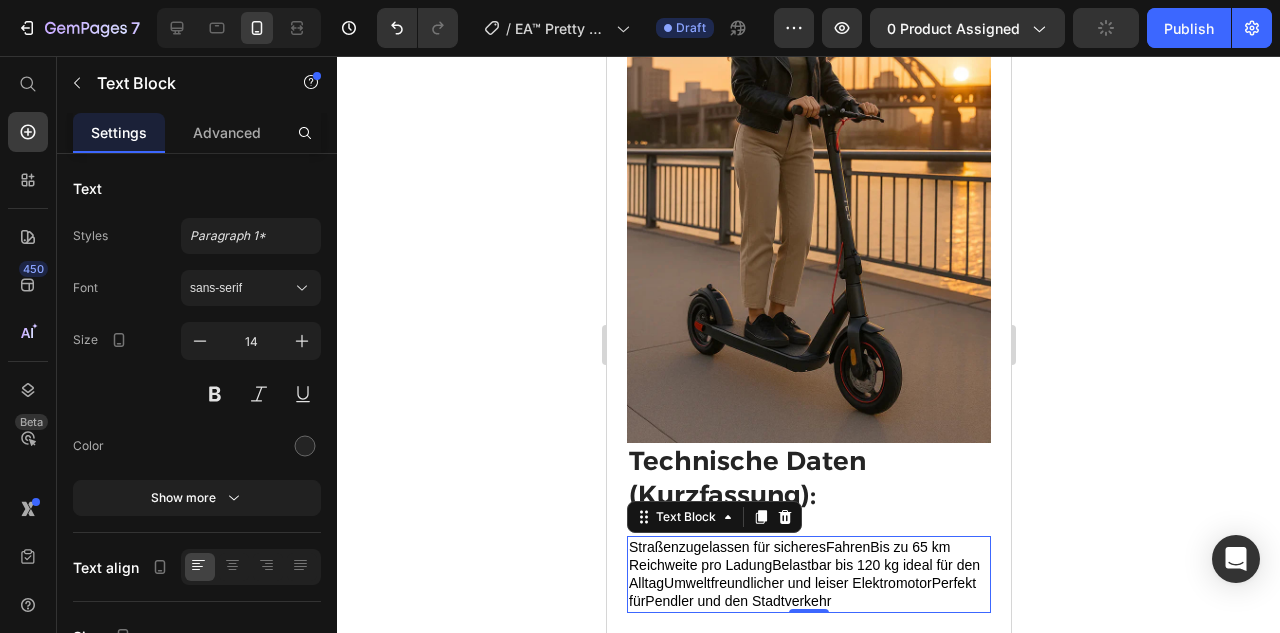 click on "Straßenzugelassen für sicheresFahrenBis zu 65 km Reichweite pro LadungBelastbar bis 120 kg ideal für den AlltagUmweltfreundlicher und leiser ElektromotorPerfekt fürPendler und den Stadtverkehr" at bounding box center (803, 574) 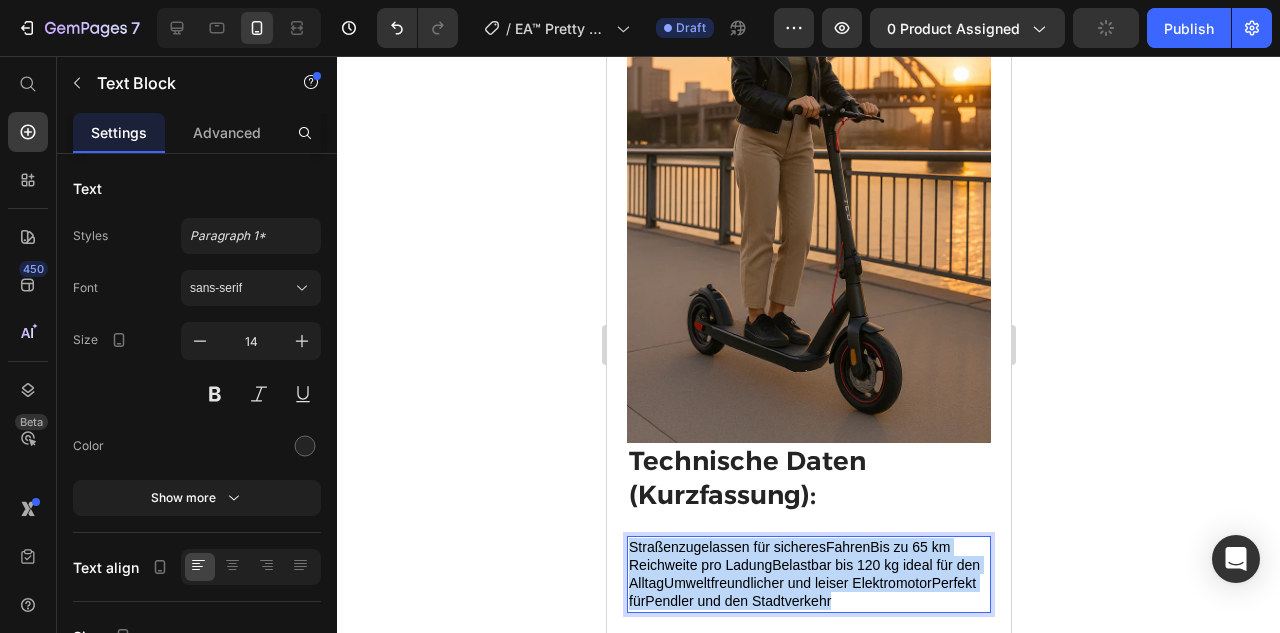 click on "Straßenzugelassen für sicheresFahrenBis zu 65 km Reichweite pro LadungBelastbar bis 120 kg ideal für den AlltagUmweltfreundlicher und leiser ElektromotorPerfekt fürPendler und den Stadtverkehr" at bounding box center (803, 574) 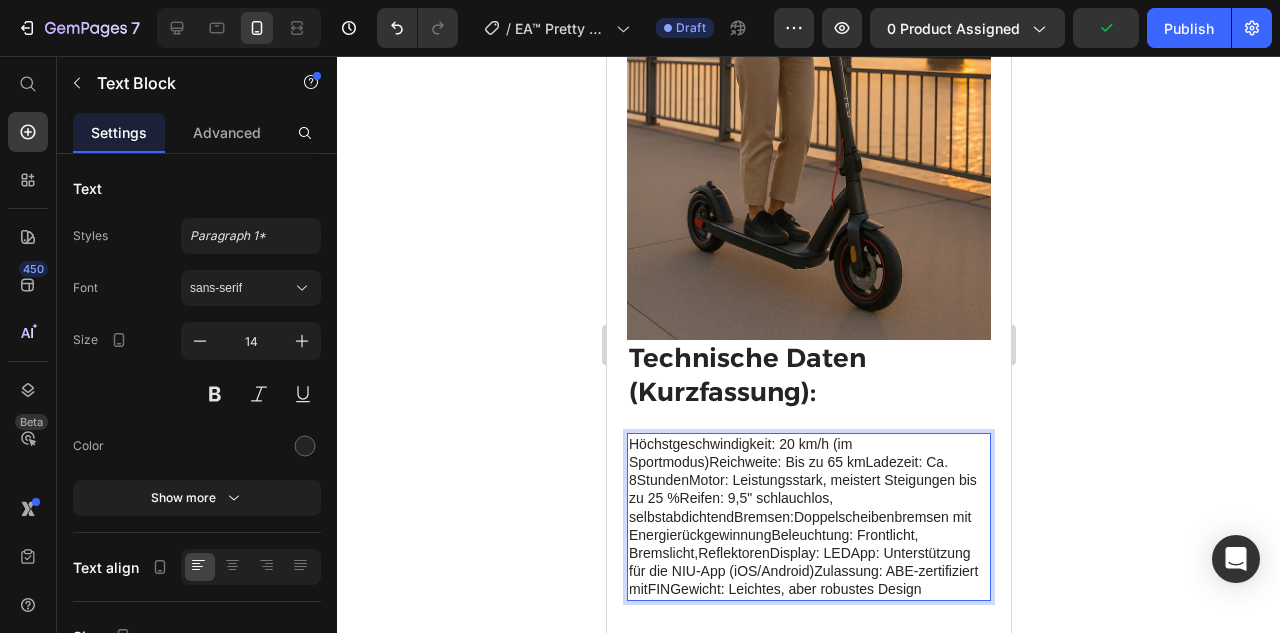 scroll, scrollTop: 3035, scrollLeft: 0, axis: vertical 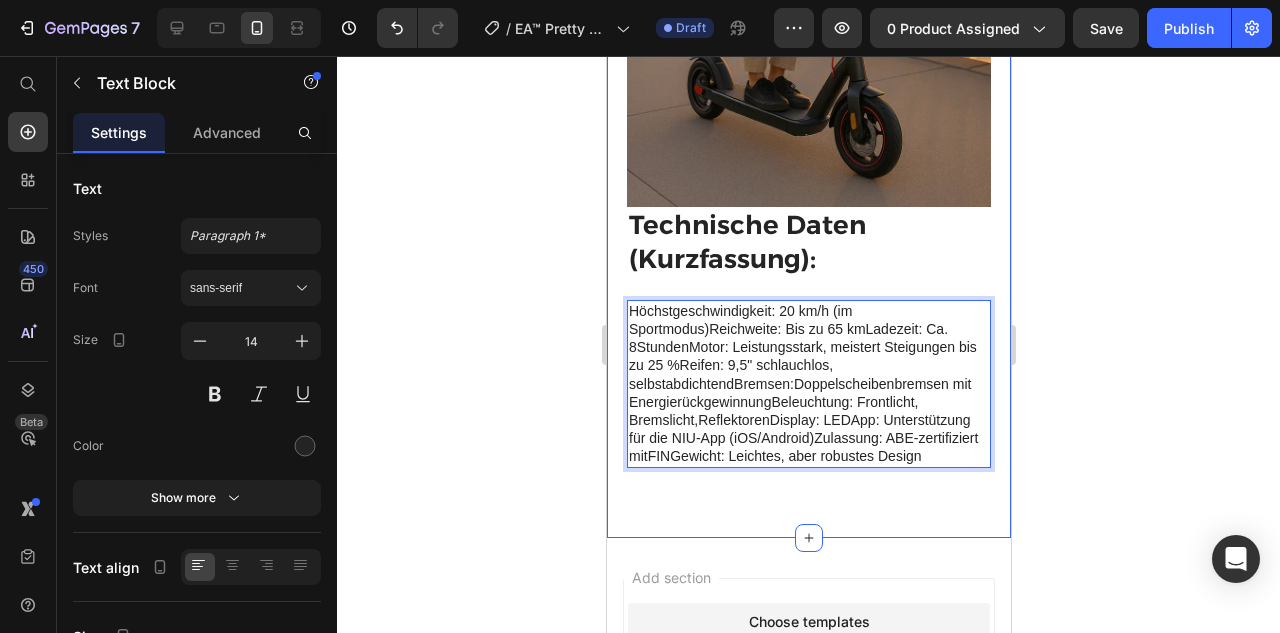 click on "Entfalte deine Freiheit: Heading Fahre weiter, schneller und smarter – mit dem legalen E-Scooter!Der NIU E-Scooter mit Straßenzulassung ist die perfekte Lösung für umweltfreundliche Mobilität in der Stadt. Mit einer Reichweite von bis zu 65 km ist er ideal für tägliche Pendelfahrten oder Besorgungen. Dank seiner robusten Bauweise trägt er problemlos bis zu 120 kg und bietet dabei Stabilität und Sicherheit.Die Straßenzulassung ermöglicht sorgenfreies Fahren im Straßenverkehr. Der leise Elektromotor sorgt für eine entspannte Fahrt – ganz ohne Lärm oder Emissionen. Darüber hinaus überzeugt der Scooter mit modernem Design und einfacher Bedienung – perfekt für Pendler und Stadtbewohner. Text Block Row Image Row ⏰ Niedriger Lagerbestand   Heading Image Row Image Row ⁠⁠⁠⁠⁠⁠⁠ Technische Daten (Kurzfassung): Heading Text Block   0 Section 3" at bounding box center [808, -515] 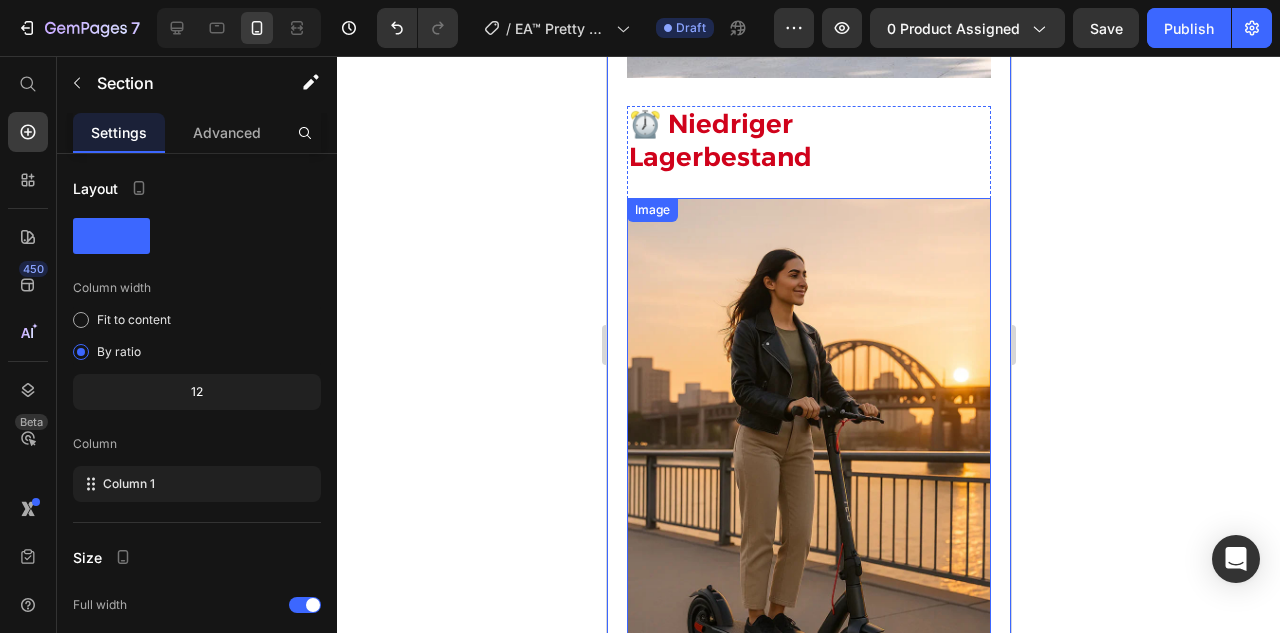 scroll, scrollTop: 2467, scrollLeft: 0, axis: vertical 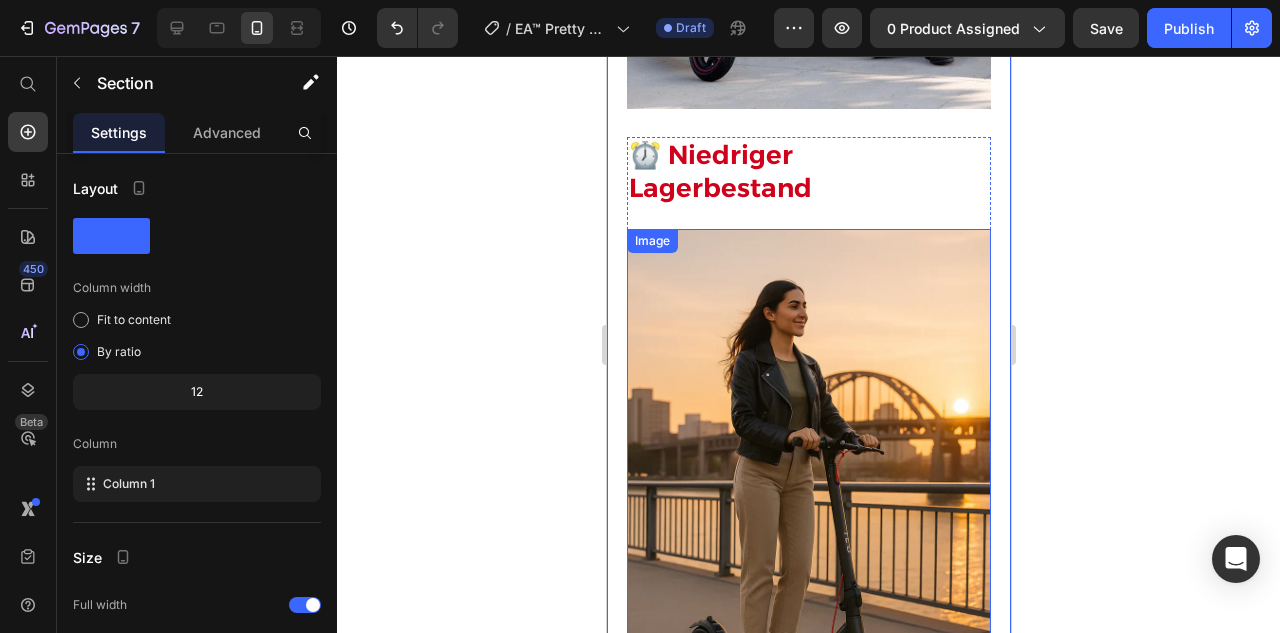 click at bounding box center (808, 502) 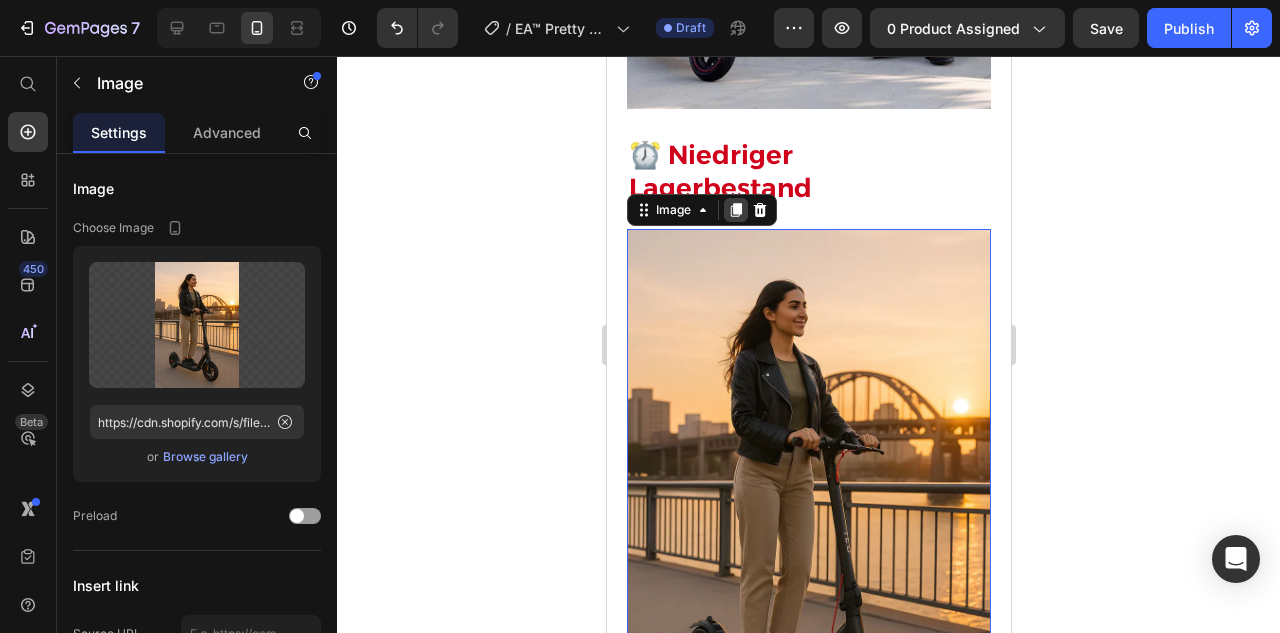 click 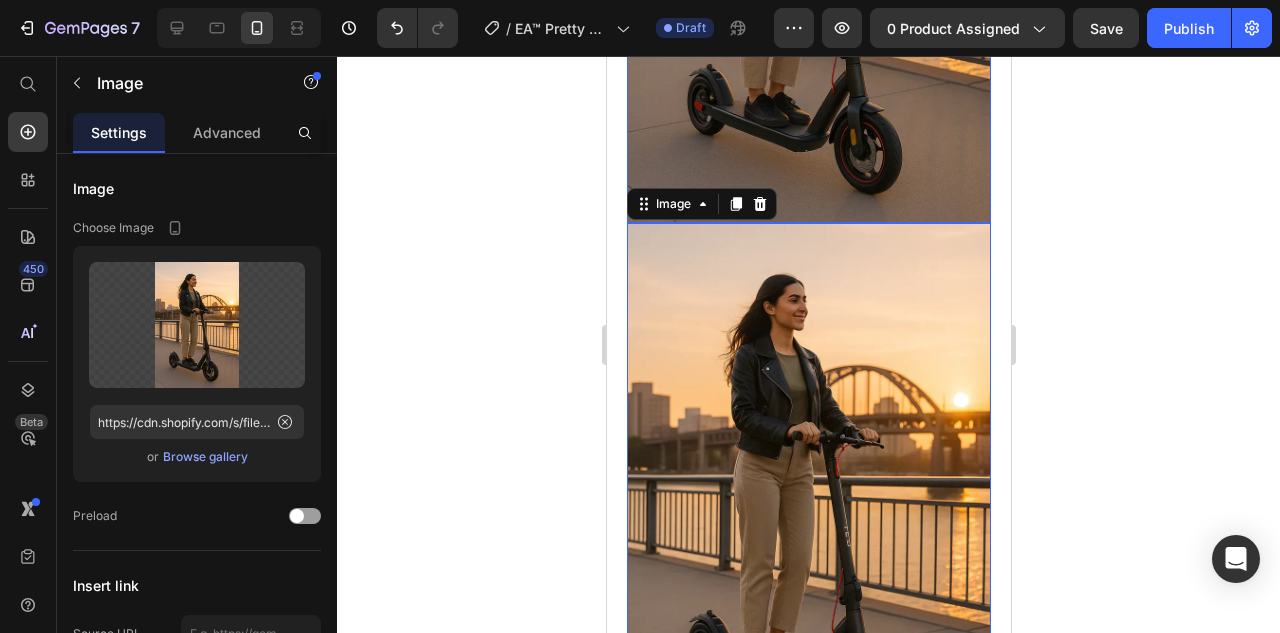 scroll, scrollTop: 3063, scrollLeft: 0, axis: vertical 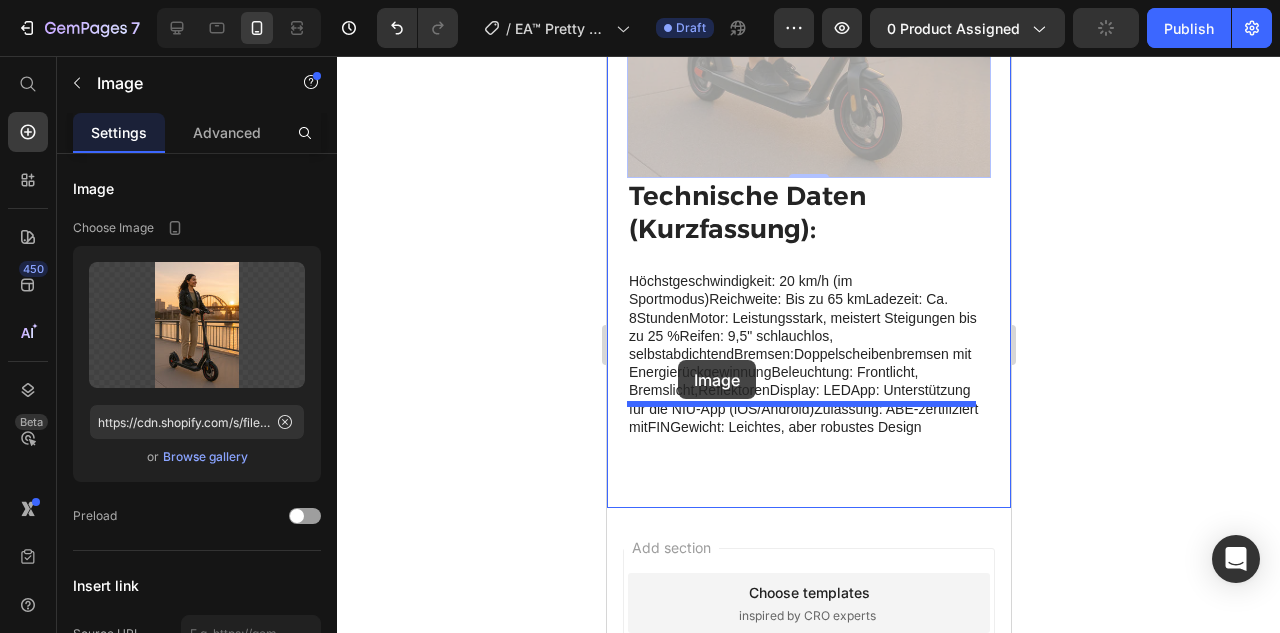 drag, startPoint x: 649, startPoint y: 107, endPoint x: 677, endPoint y: 360, distance: 254.5447 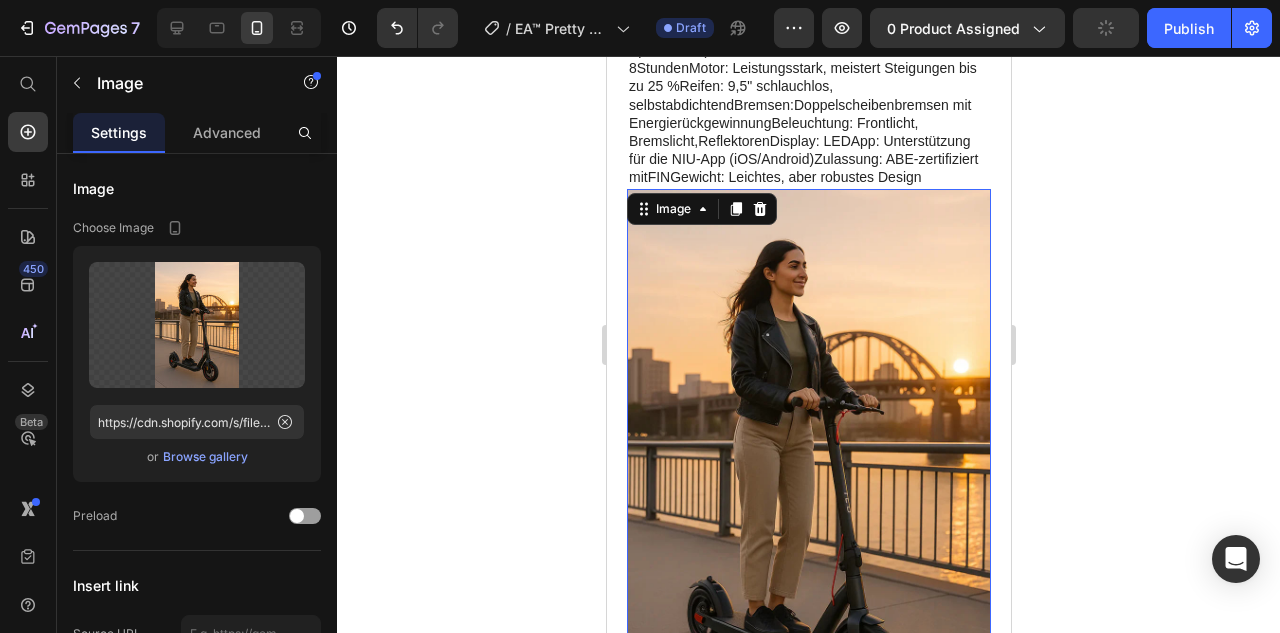scroll, scrollTop: 3328, scrollLeft: 0, axis: vertical 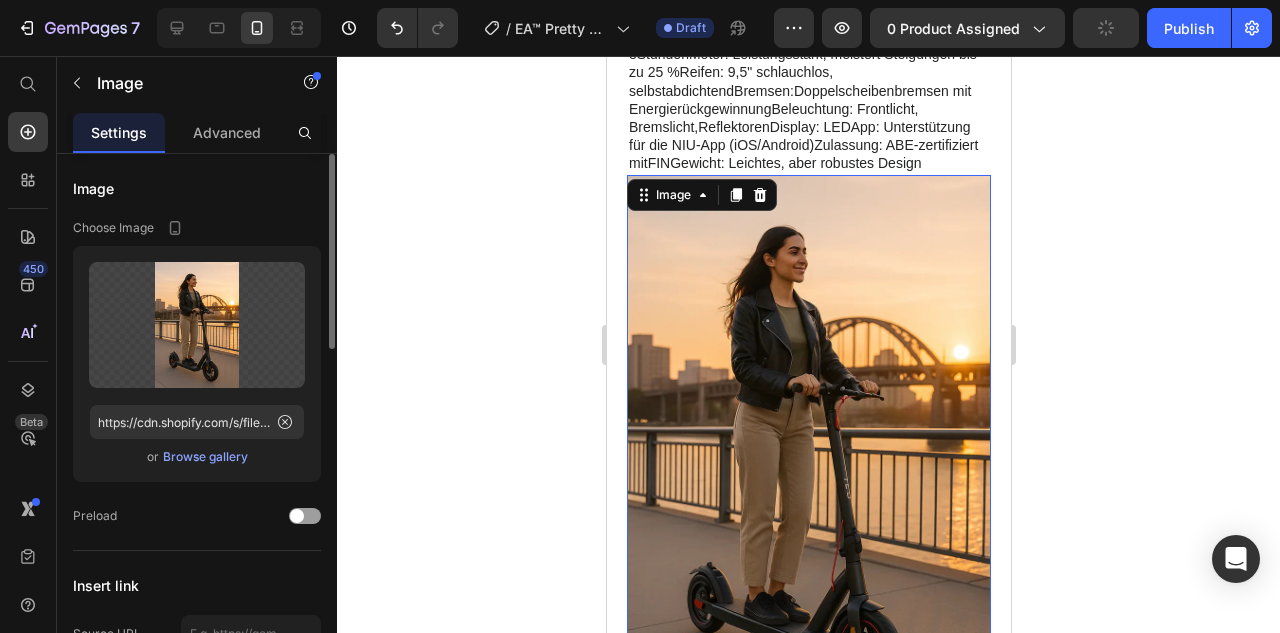 click on "Browse gallery" at bounding box center [205, 457] 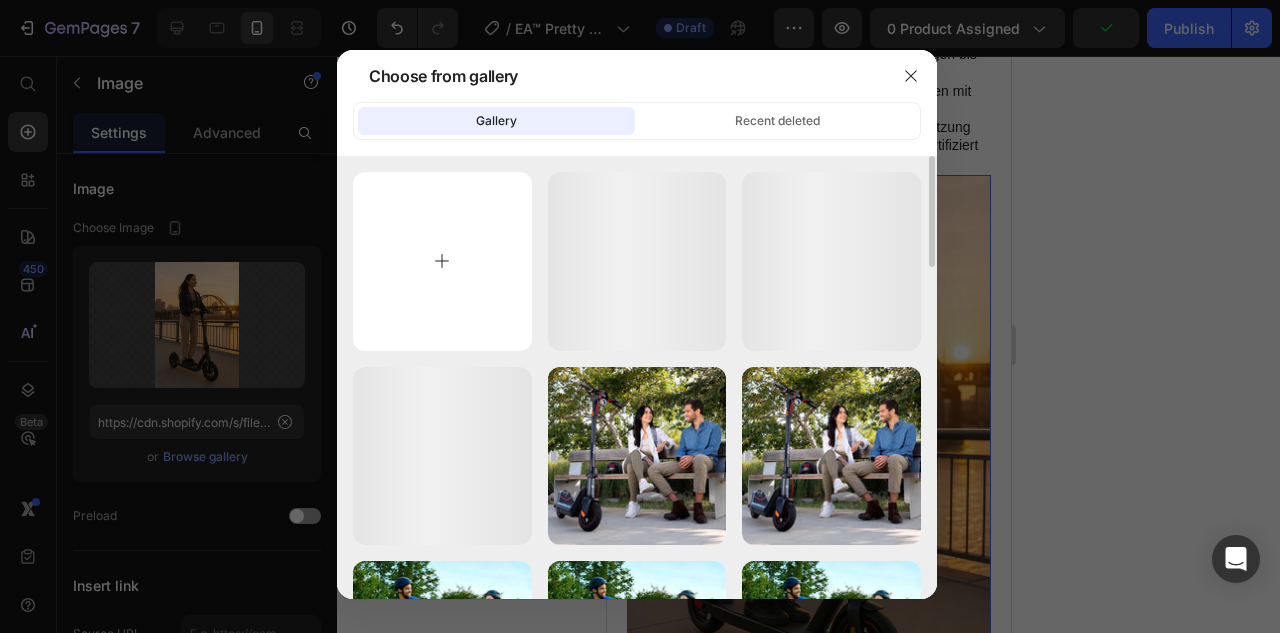 click at bounding box center (442, 261) 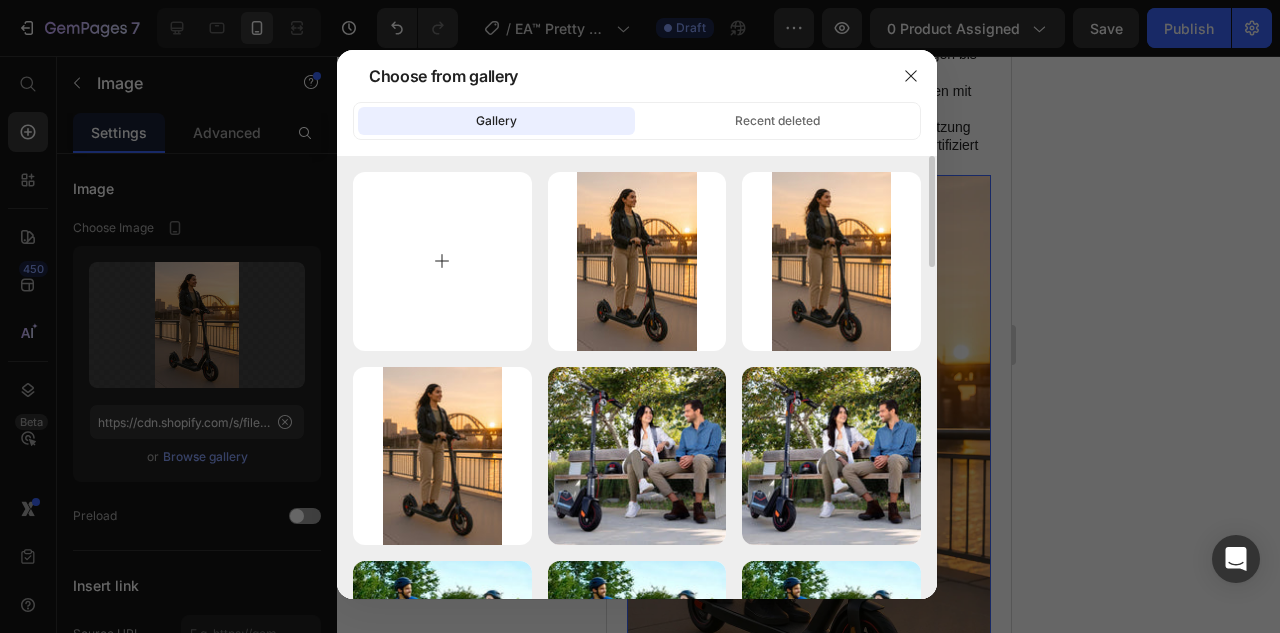 type on "C:\fakepath\gempages_573517901714162595-d01f7699-e48b-4aba-a357-8004bfffd8a8.webp" 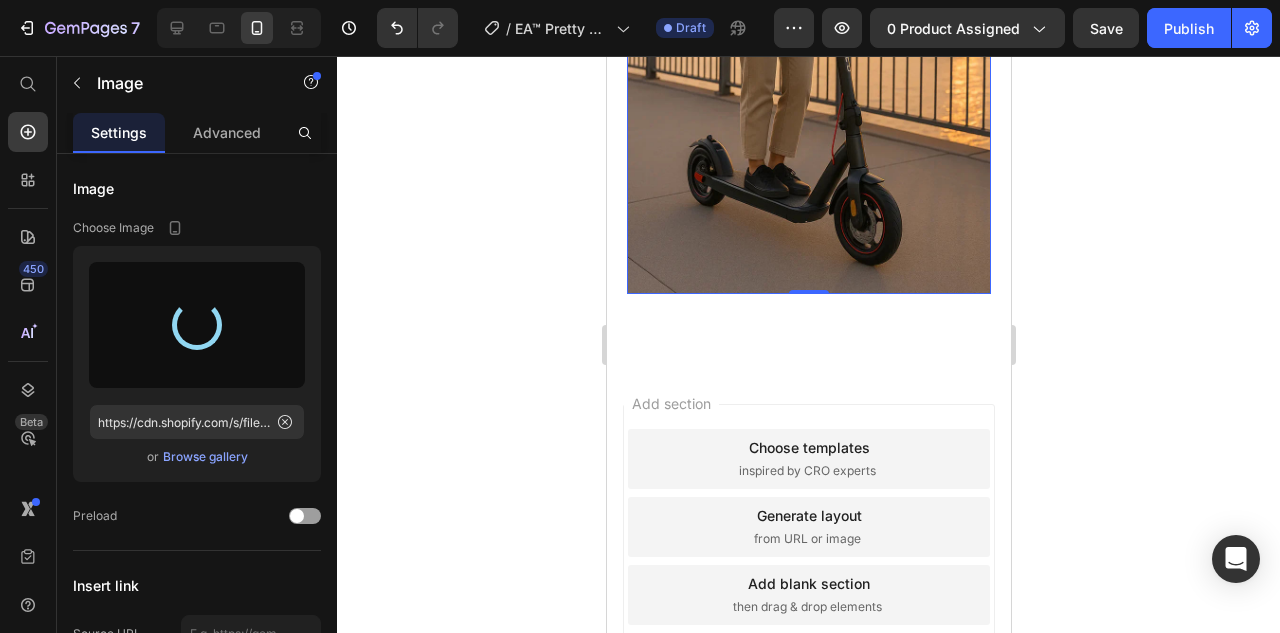 scroll, scrollTop: 3663, scrollLeft: 0, axis: vertical 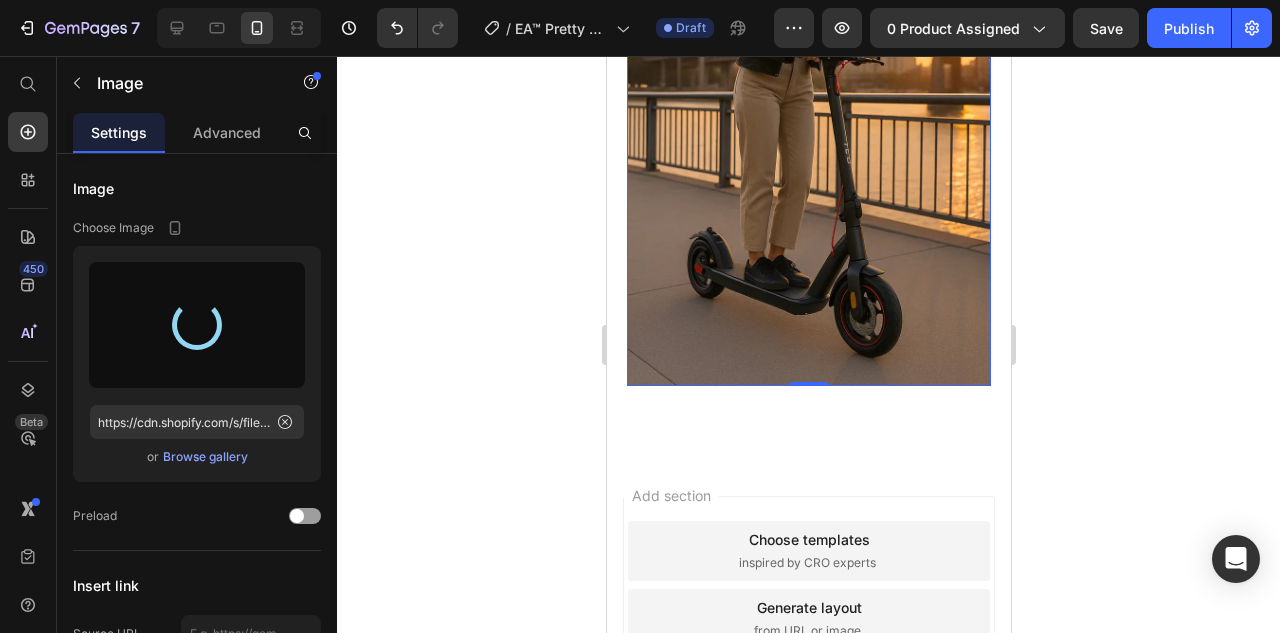 type on "https://cdn.shopify.com/s/files/1/0944/9770/2213/files/gempages_574942610834064228-cbf9994c-3141-4134-a74e-06e2f5d2ef9e.webp" 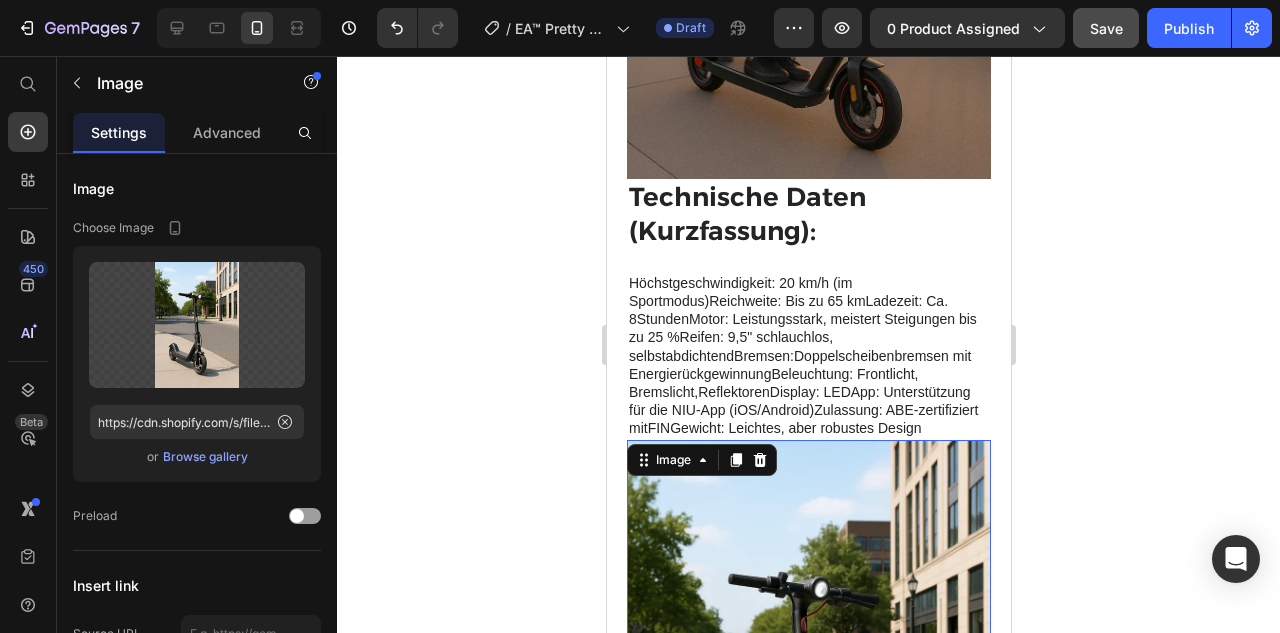 scroll, scrollTop: 3062, scrollLeft: 0, axis: vertical 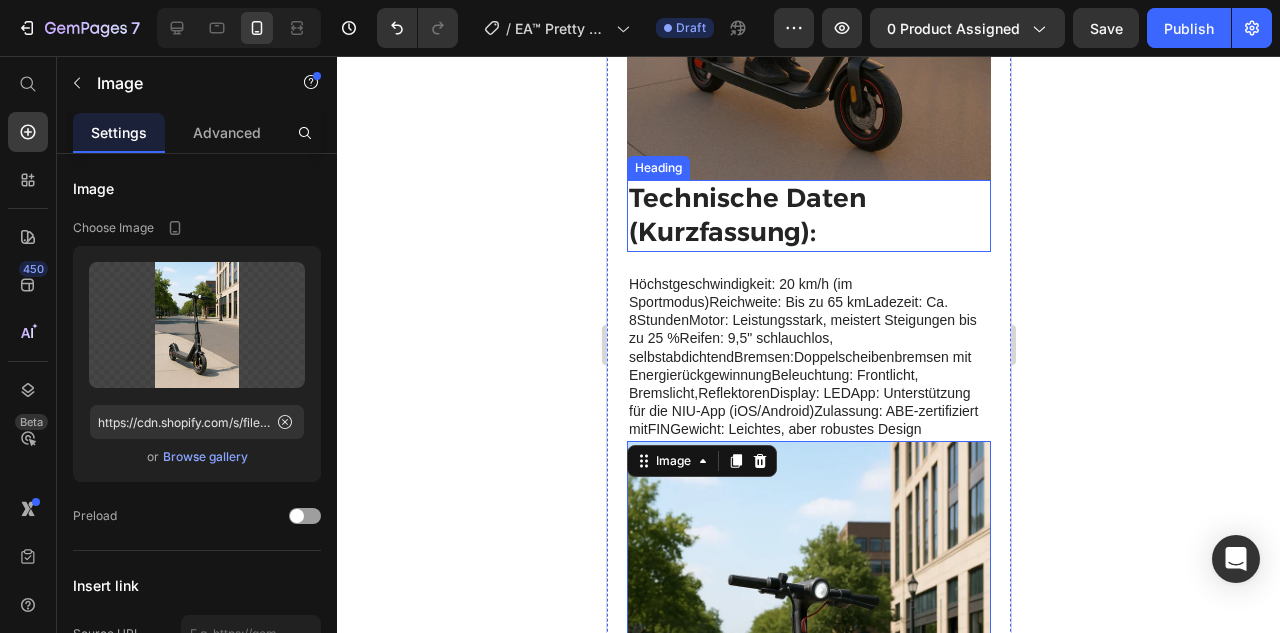 click on "Technische Daten (Kurzfassung):" at bounding box center (746, 215) 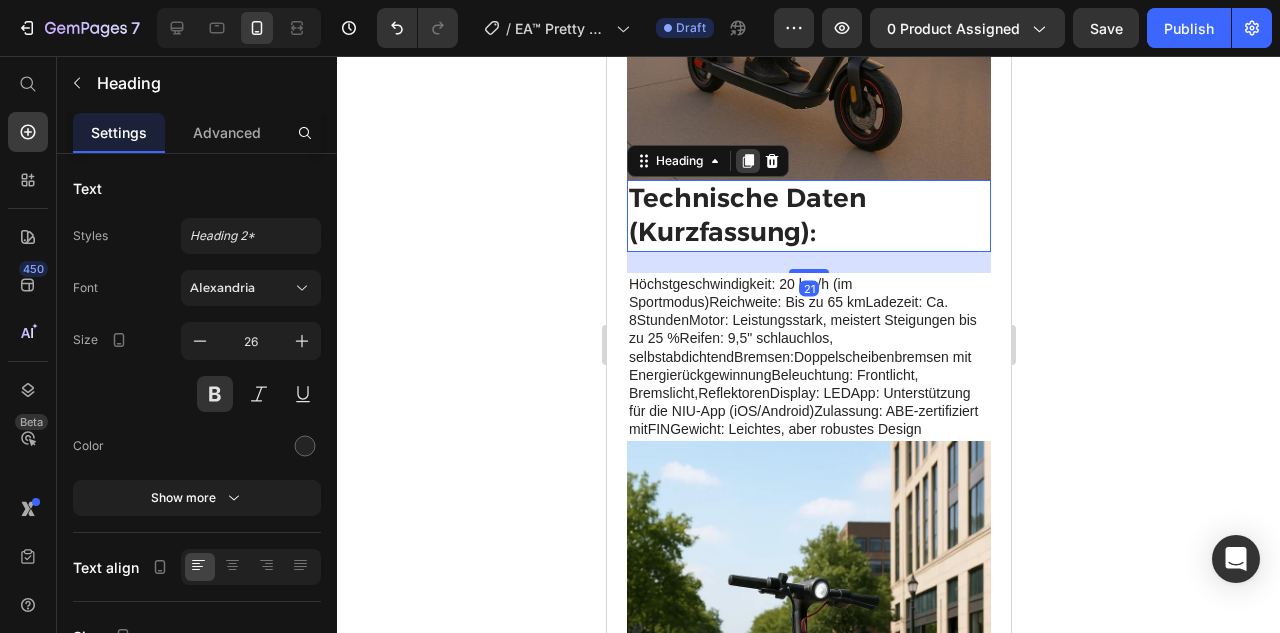 click 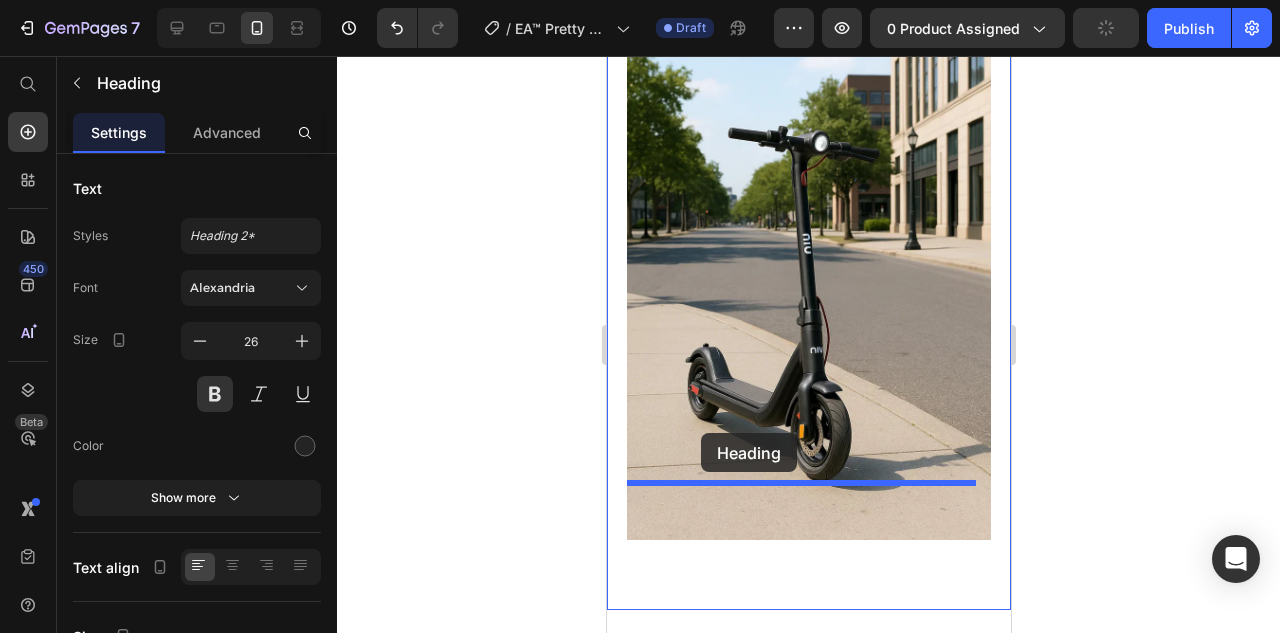 drag, startPoint x: 676, startPoint y: 206, endPoint x: 700, endPoint y: 433, distance: 228.2652 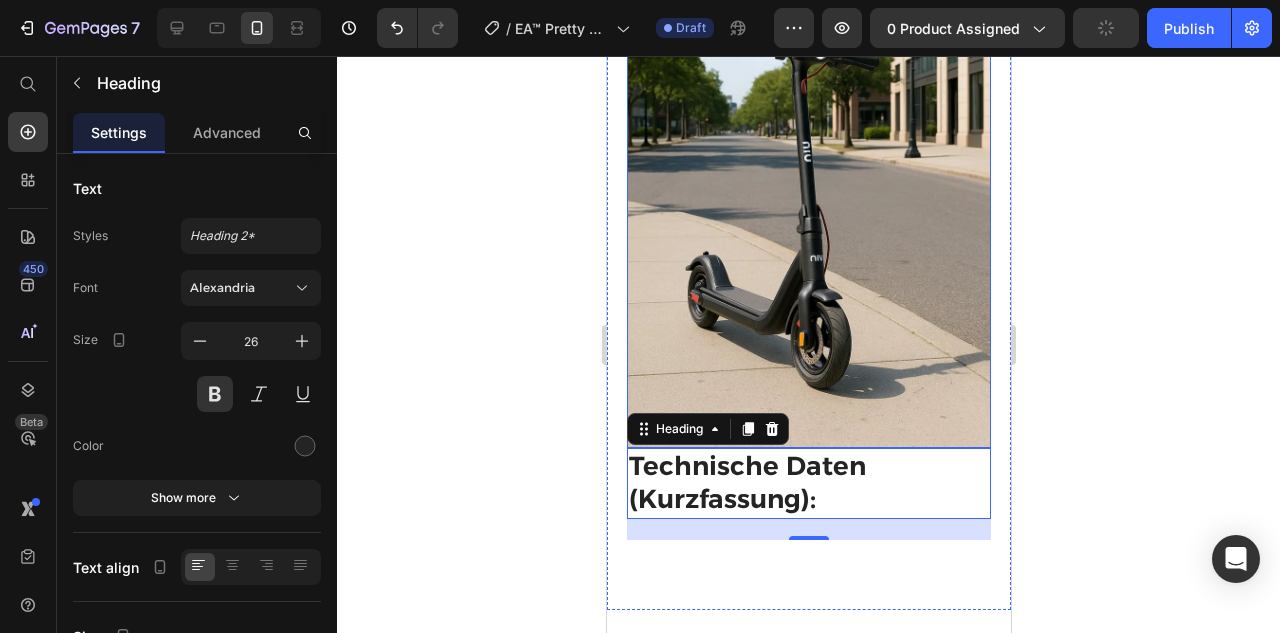 scroll, scrollTop: 3508, scrollLeft: 0, axis: vertical 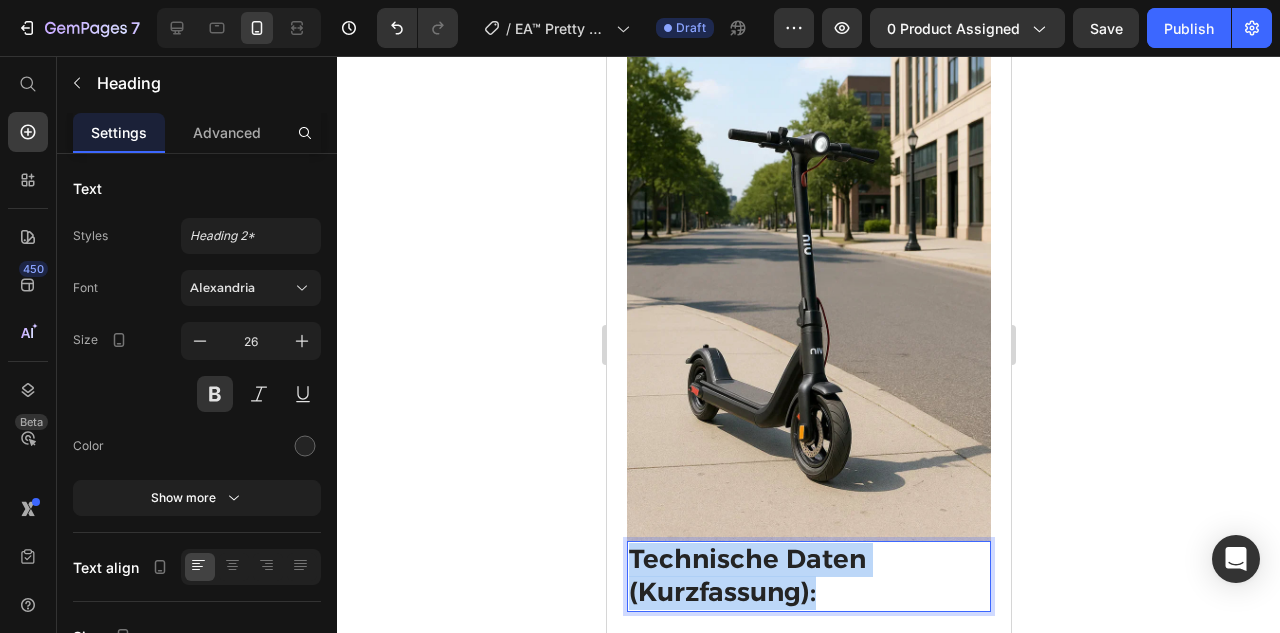 click on "Technische Daten (Kurzfassung):" at bounding box center [746, 576] 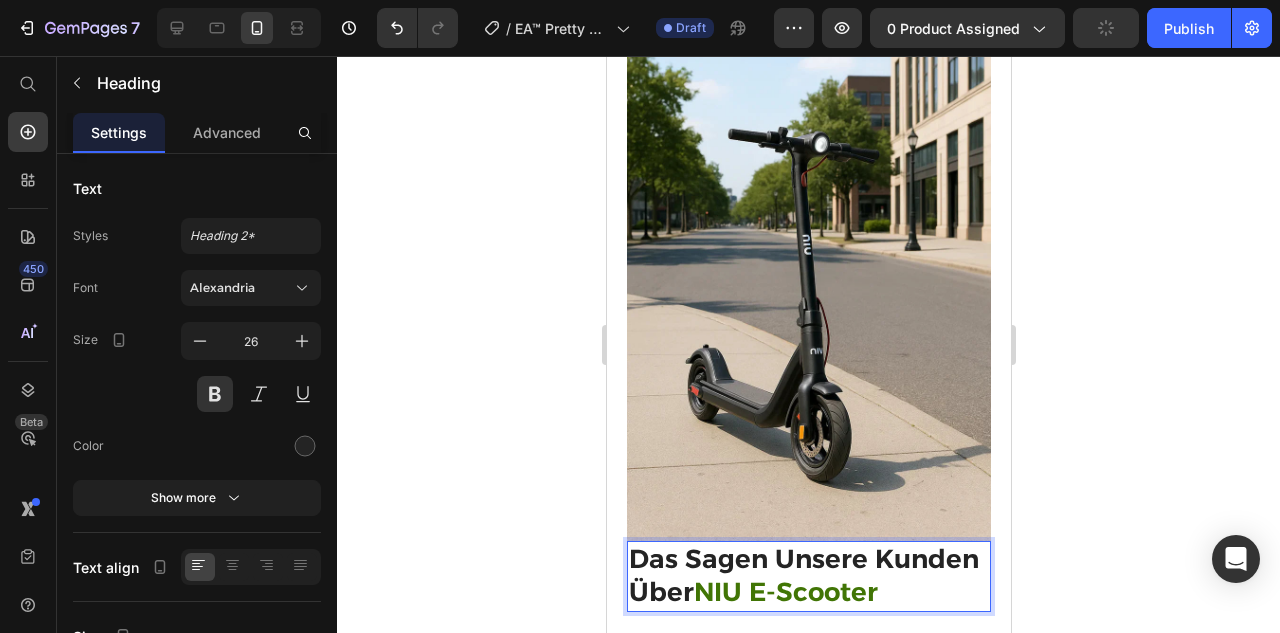 click 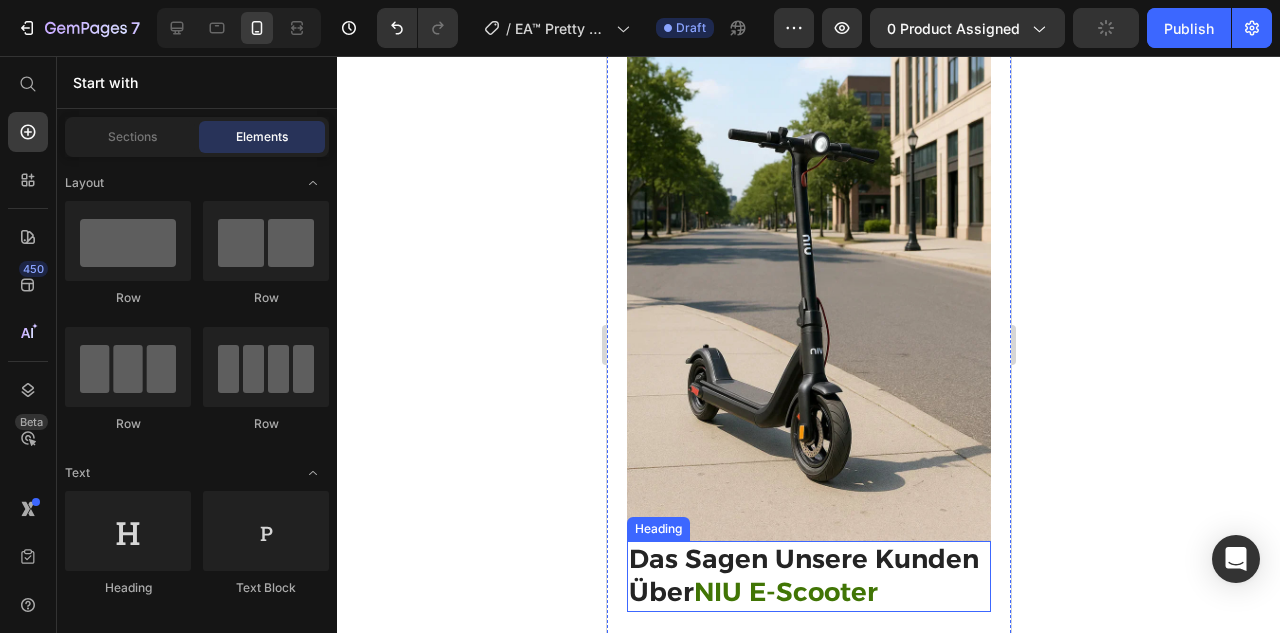 click on "⁠⁠⁠⁠⁠⁠⁠ Das Sagen Unsere Kunden Über  NIU E-Scooter" at bounding box center [808, 577] 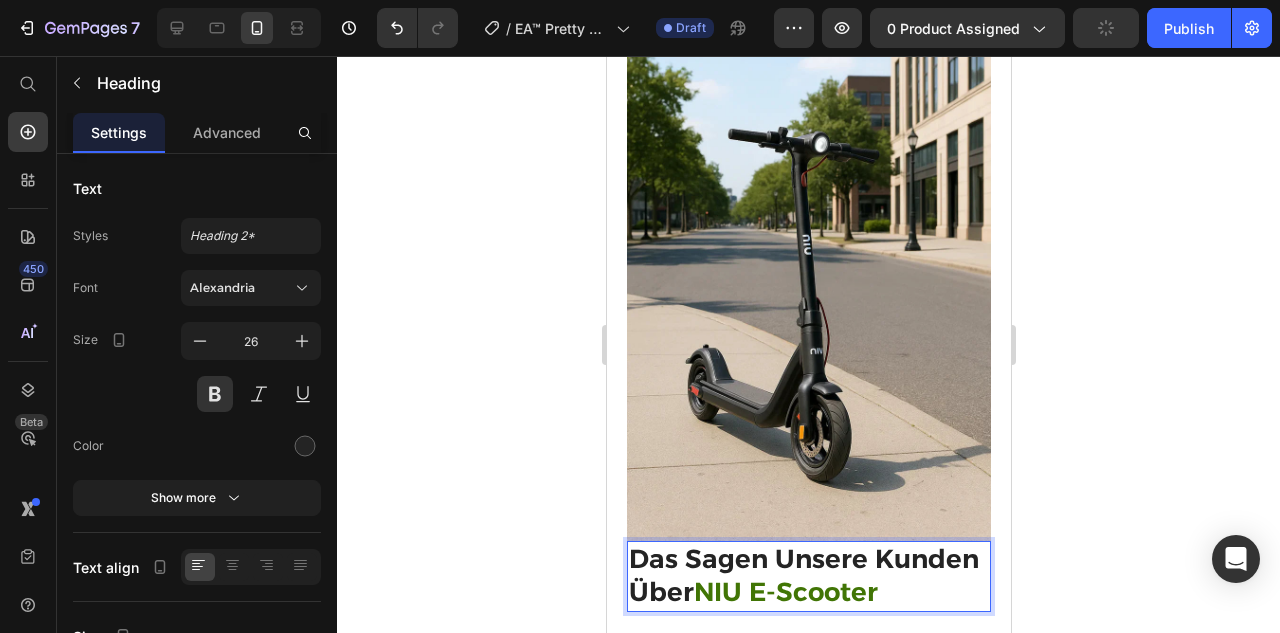 click on "Das Sagen Unsere Kunden Über  NIU E-Scooter" at bounding box center (808, 577) 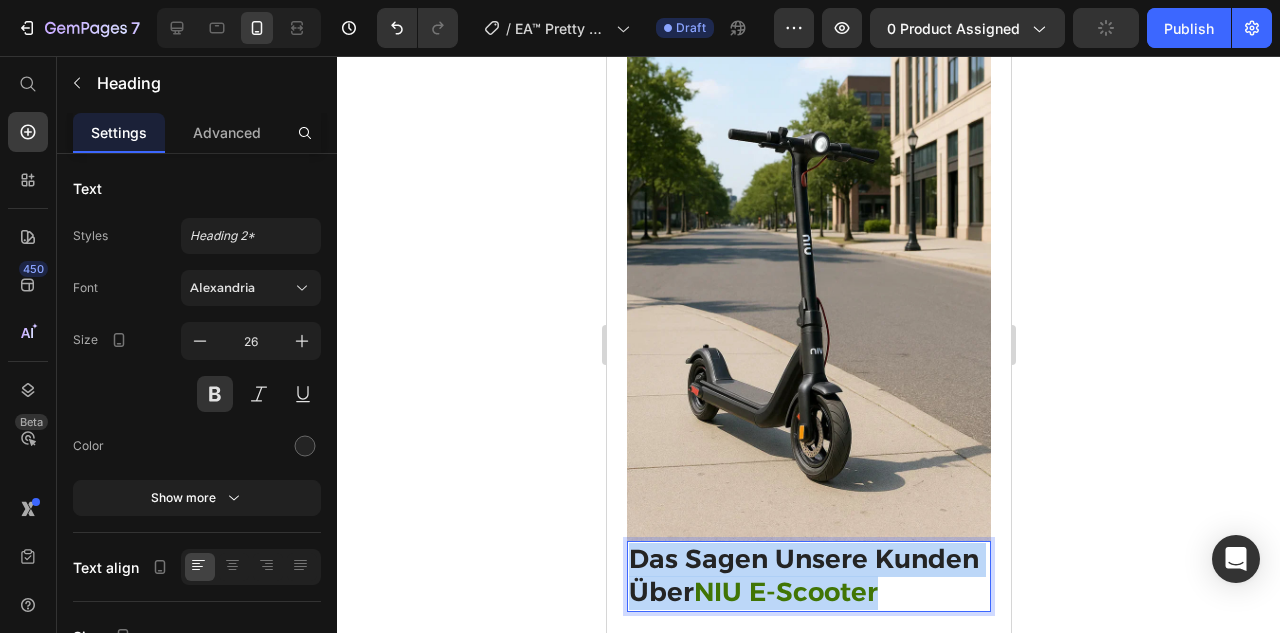click on "Das Sagen Unsere Kunden Über  NIU E-Scooter" at bounding box center (808, 577) 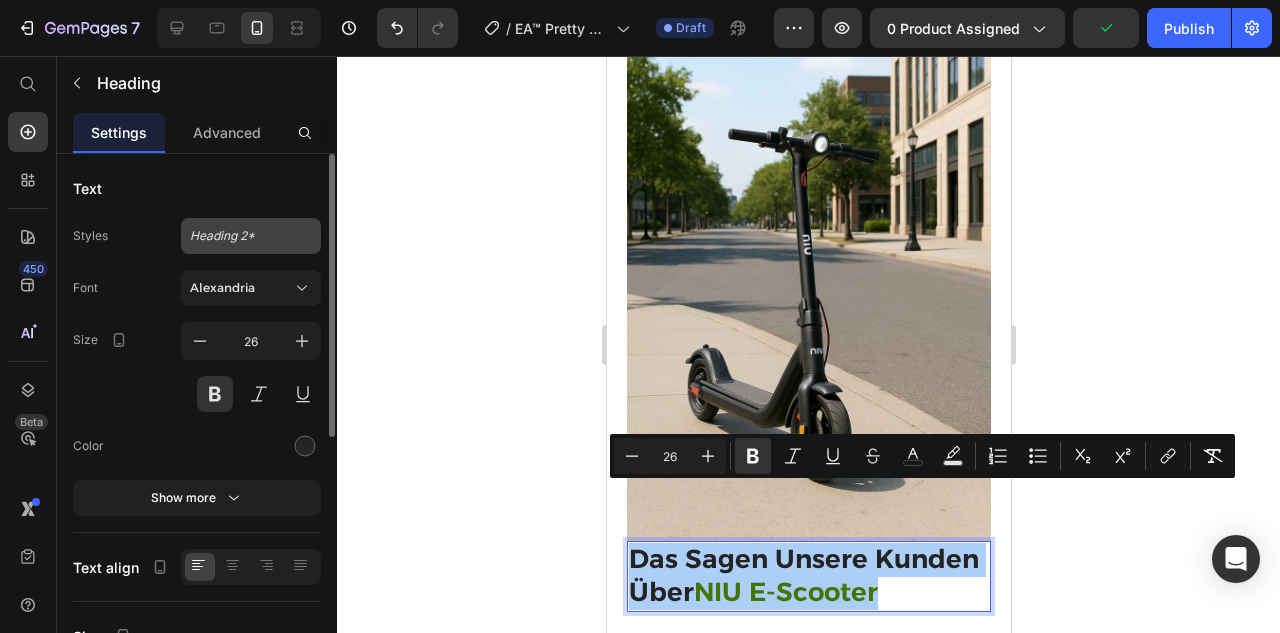 click on "Heading 2*" 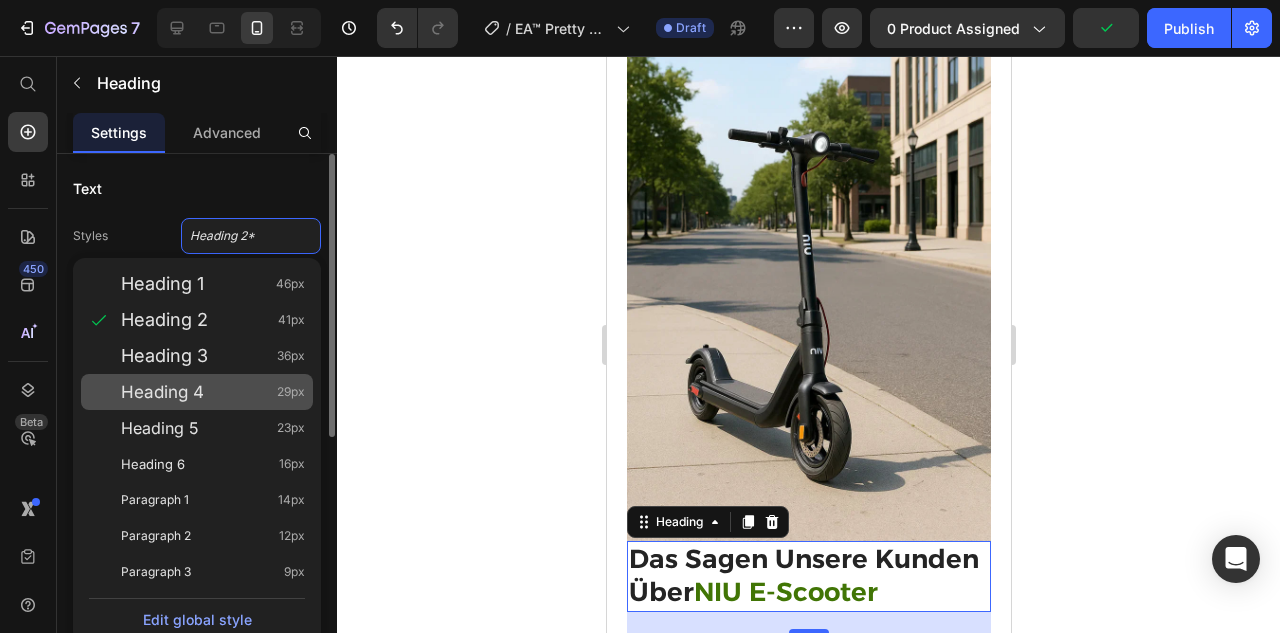 click on "Heading 4" at bounding box center [162, 392] 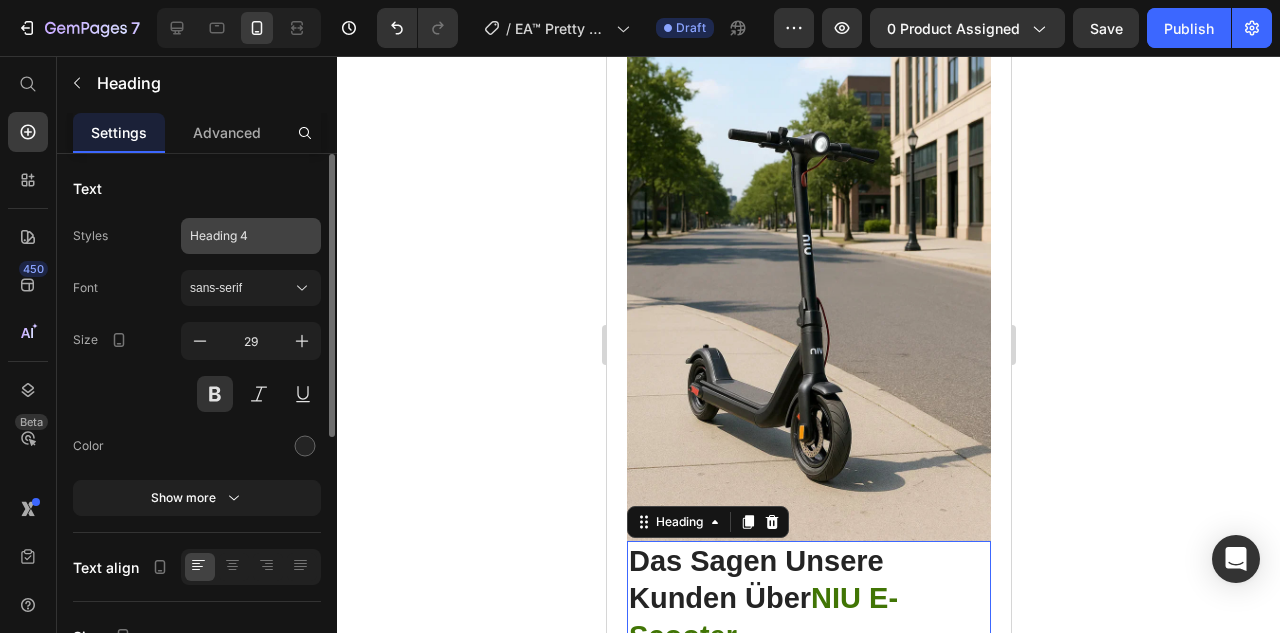 click on "Heading 4" 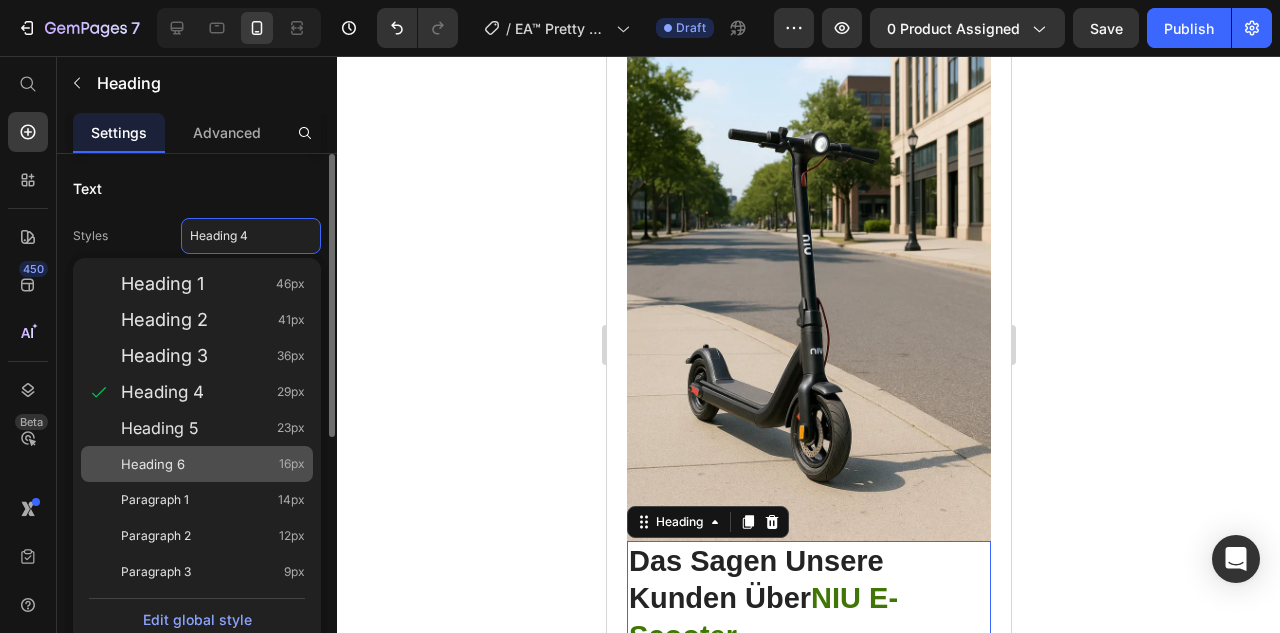 click on "Heading 6 16px" 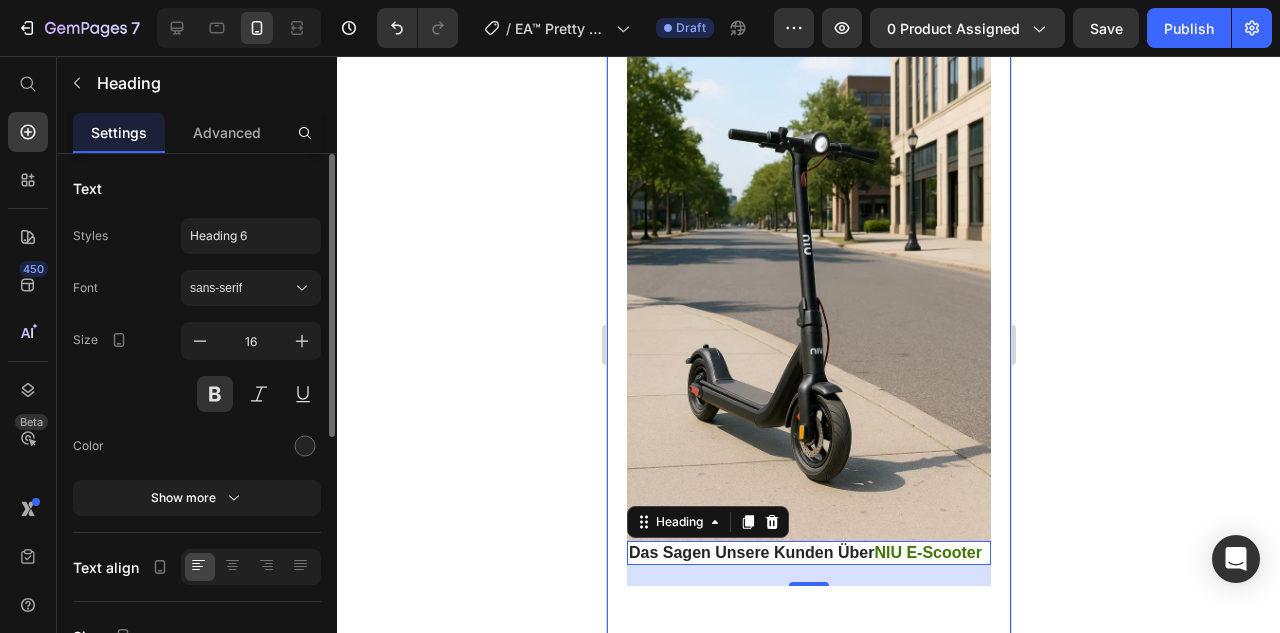 click on "Entfalte deine Freiheit: Heading Fahre weiter, schneller und smarter – mit dem legalen E-Scooter!Der NIU E-Scooter mit Straßenzulassung ist die perfekte Lösung für umweltfreundliche Mobilität in der Stadt. Mit einer Reichweite von bis zu 65 km ist er ideal für tägliche Pendelfahrten oder Besorgungen. Dank seiner robusten Bauweise trägt er problemlos bis zu 120 kg und bietet dabei Stabilität und Sicherheit.Die Straßenzulassung ermöglicht sorgenfreies Fahren im Straßenverkehr. Der leise Elektromotor sorgt für eine entspannte Fahrt – ganz ohne Lärm oder Emissionen. Darüber hinaus überzeugt der Scooter mit modernem Design und einfacher Bedienung – perfekt für Pendler und Stadtbewohner. Text Block Row Image Row ⏰ Niedriger Lagerbestand   Heading Image Row Image Row ⁠⁠⁠⁠⁠⁠⁠ Technische Daten (Kurzfassung): Heading Text Block Image ⁠⁠⁠⁠⁠⁠⁠ Das Sagen Unsere Kunden Über  NIU E-Scooter Heading   21 Section 3" at bounding box center (808, -692) 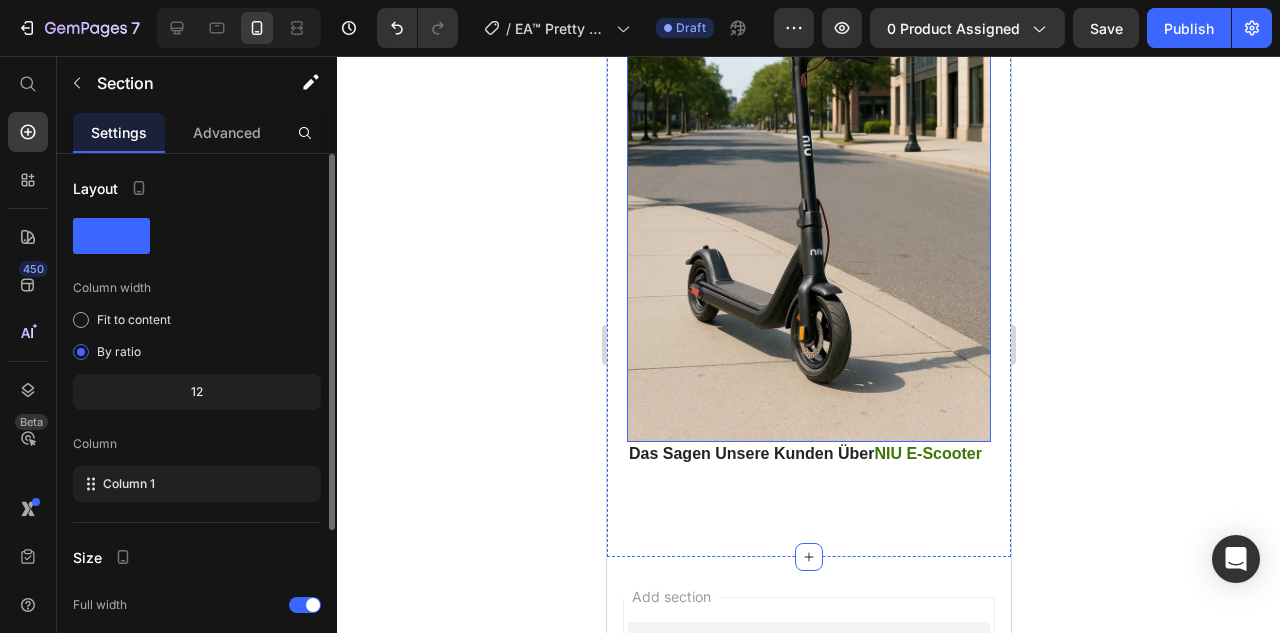 scroll, scrollTop: 3618, scrollLeft: 0, axis: vertical 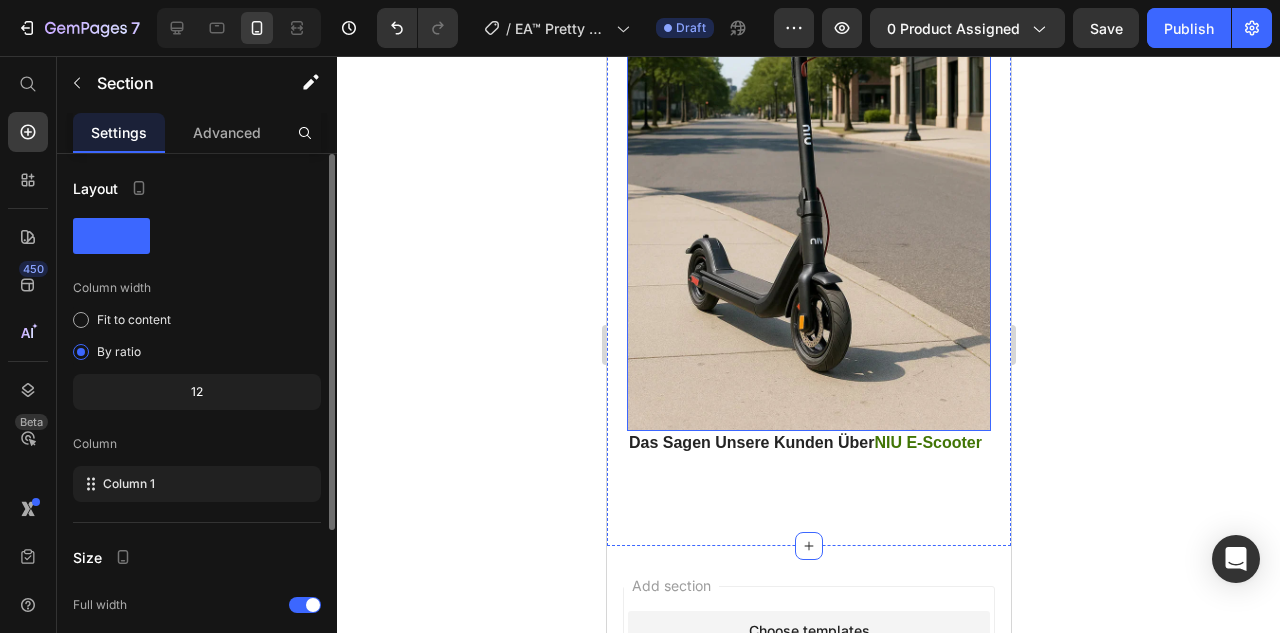 click at bounding box center (808, 158) 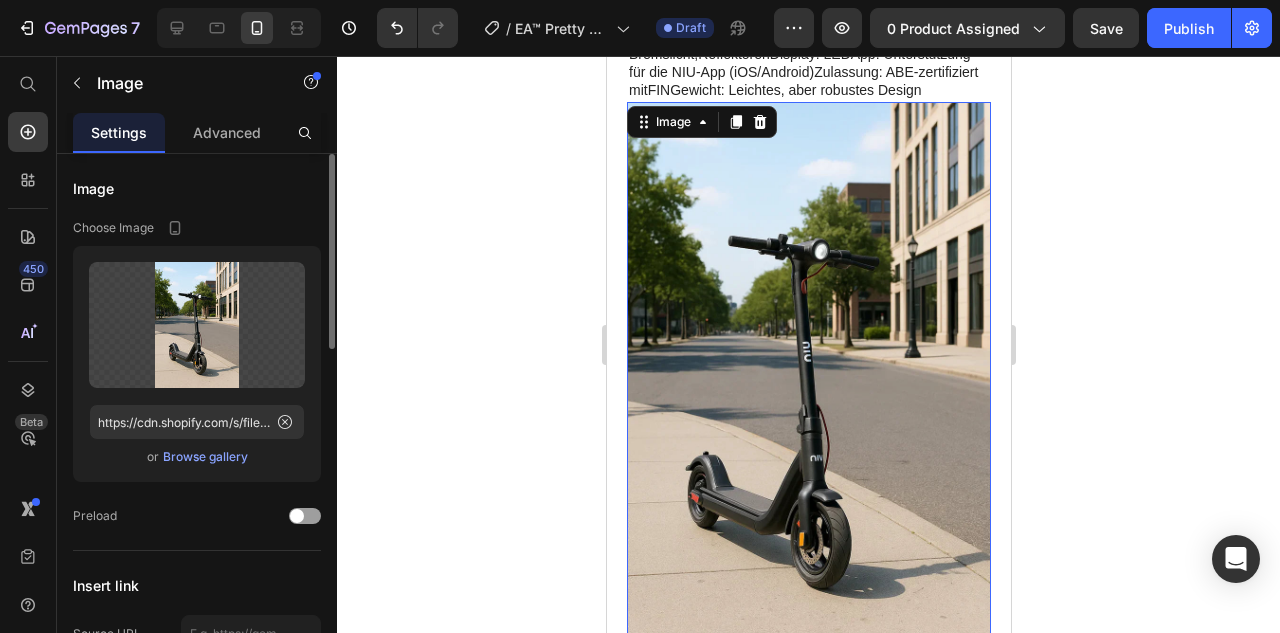 scroll, scrollTop: 3378, scrollLeft: 0, axis: vertical 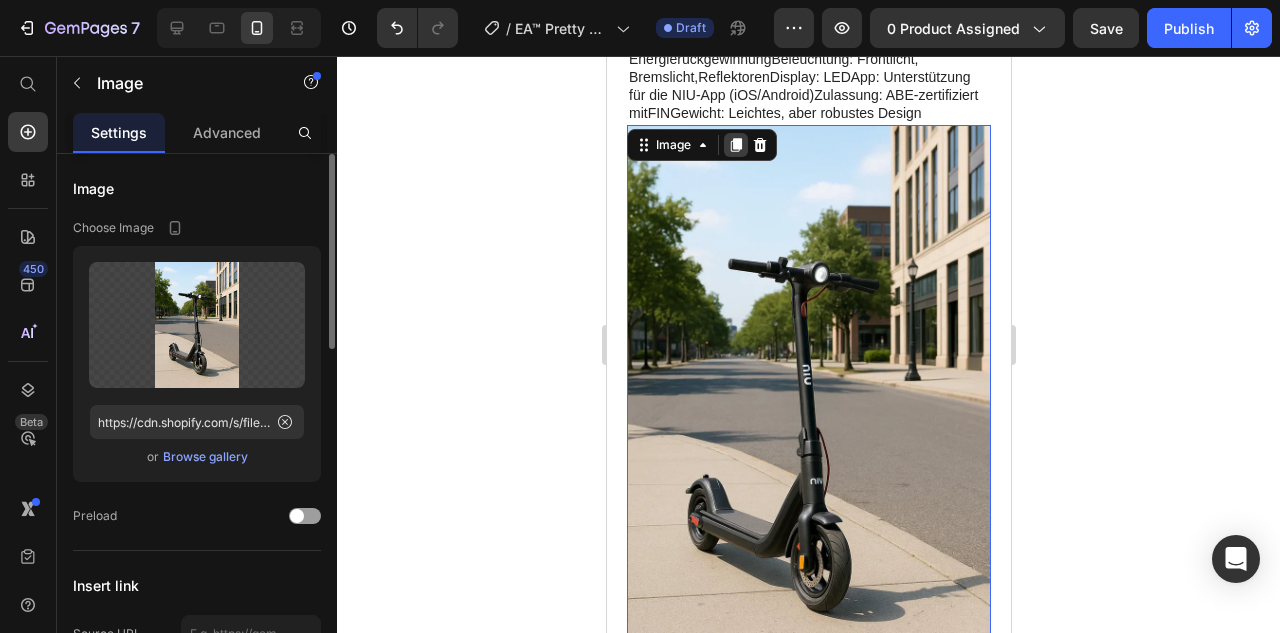click 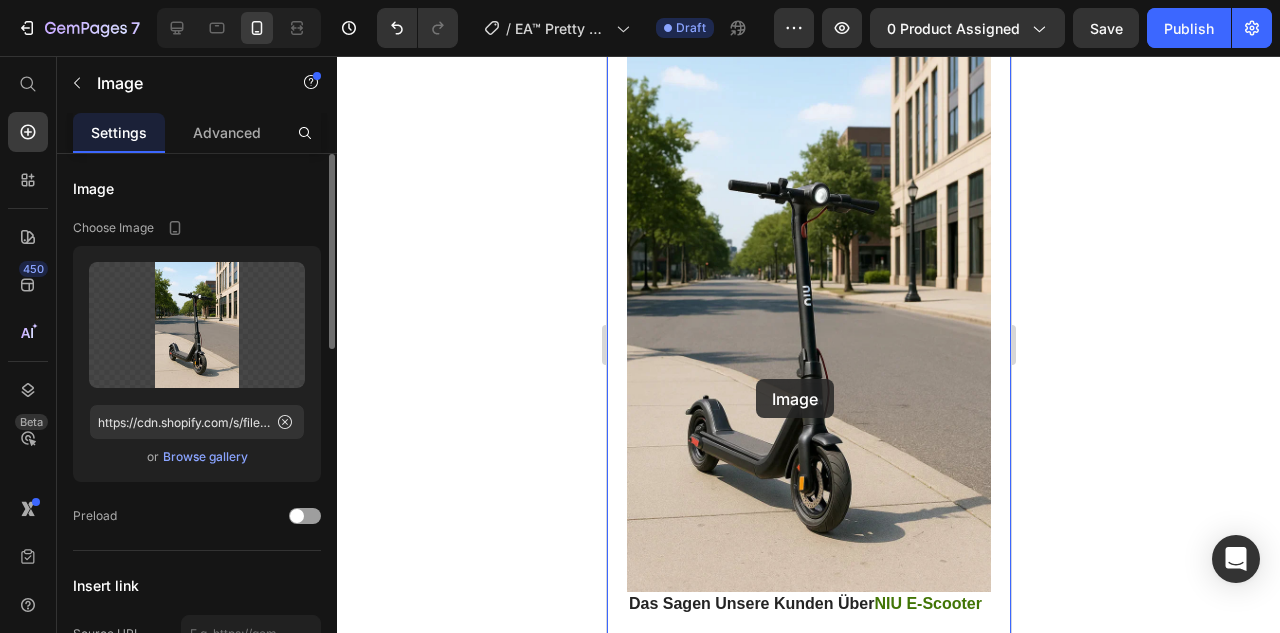 scroll, scrollTop: 4859, scrollLeft: 0, axis: vertical 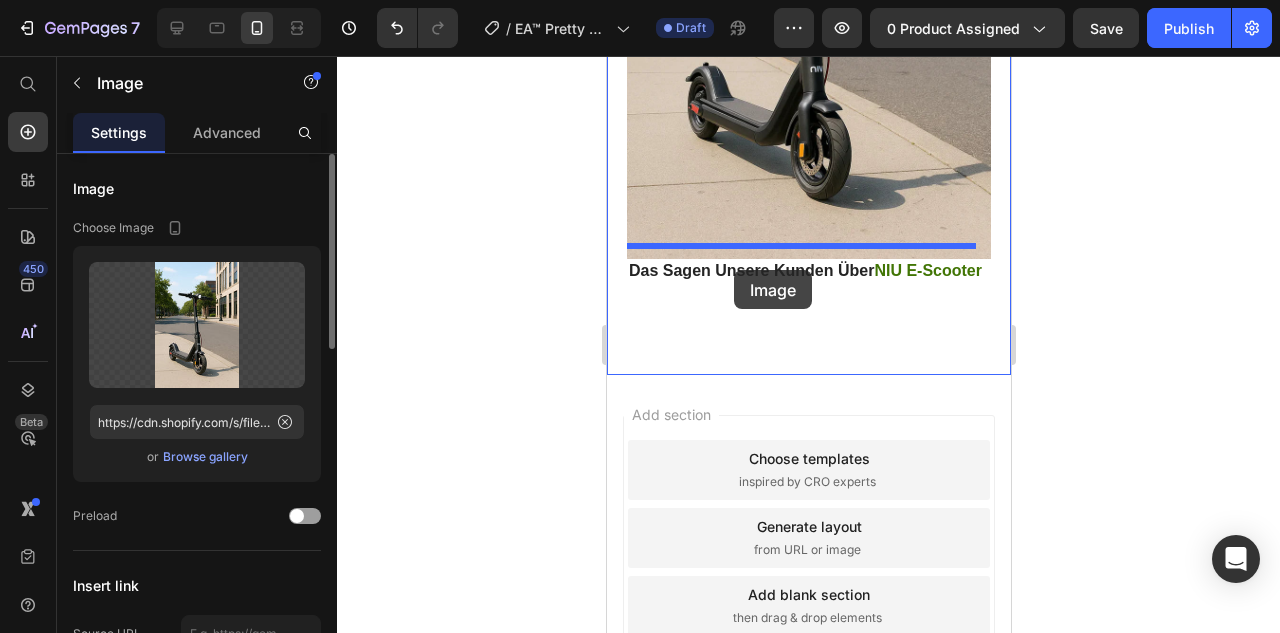 drag, startPoint x: 749, startPoint y: 260, endPoint x: 733, endPoint y: 270, distance: 18.867962 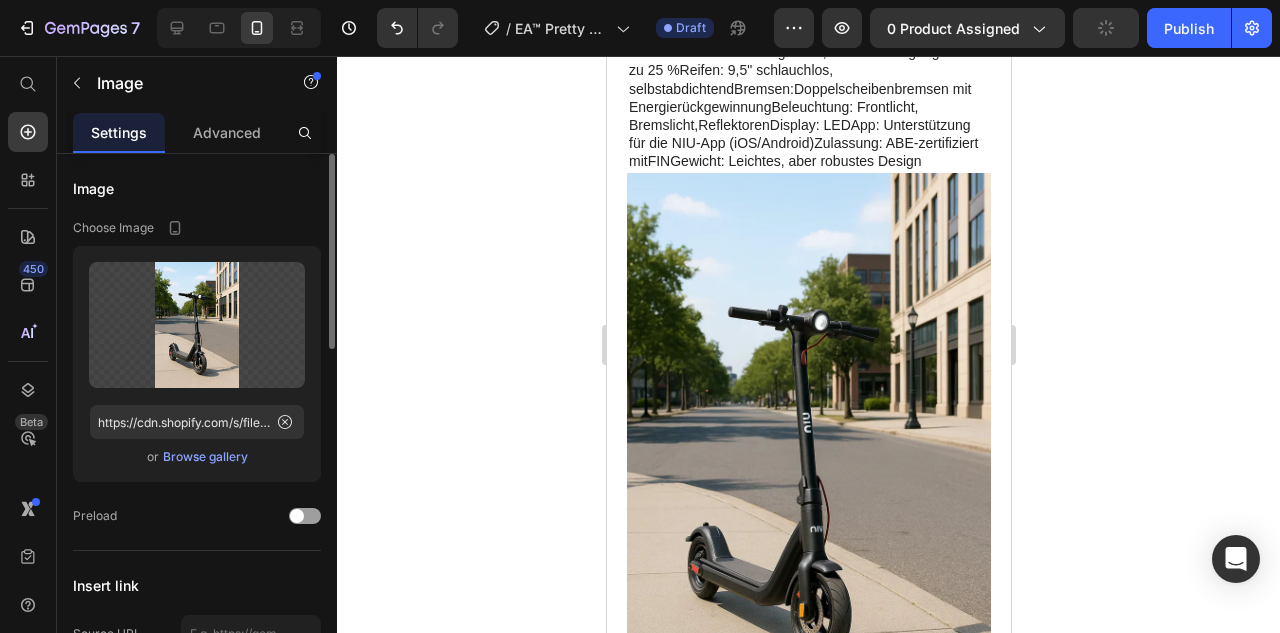 scroll, scrollTop: 3332, scrollLeft: 0, axis: vertical 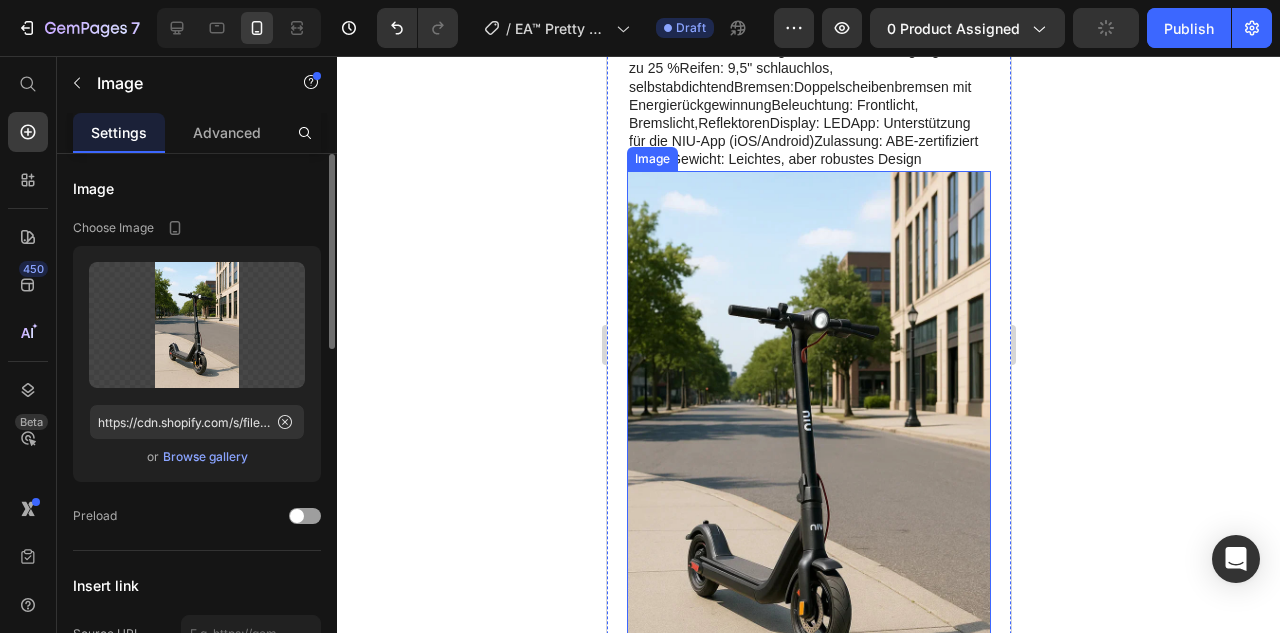 click at bounding box center (808, 444) 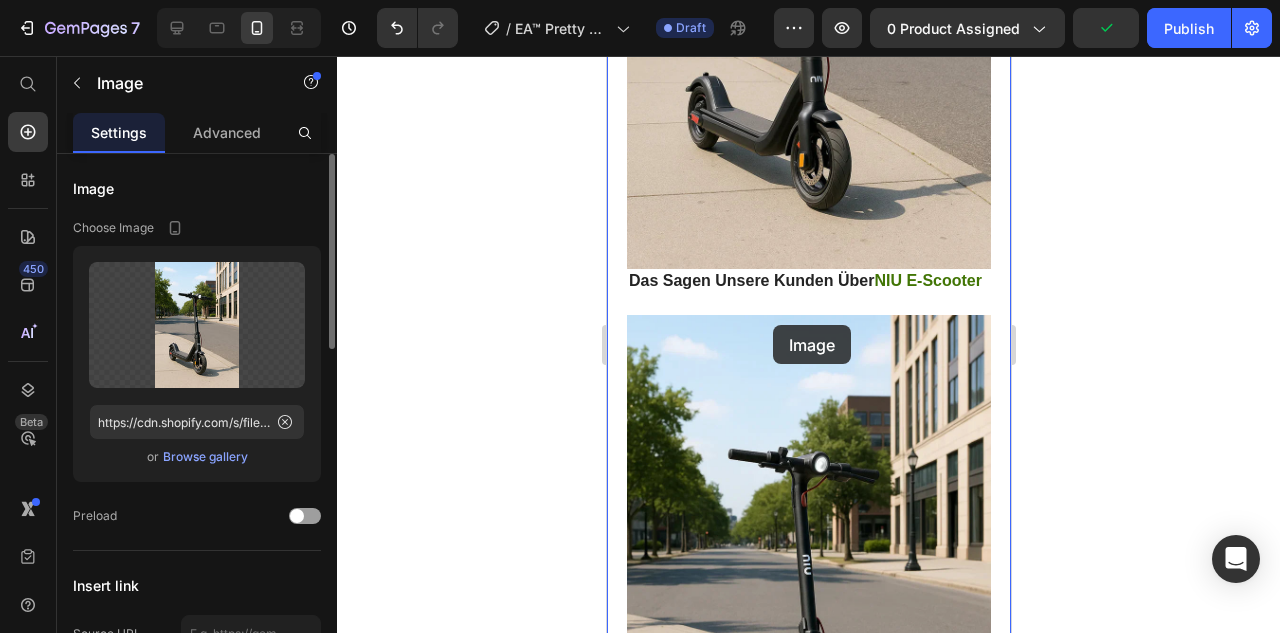 scroll, scrollTop: 4918, scrollLeft: 0, axis: vertical 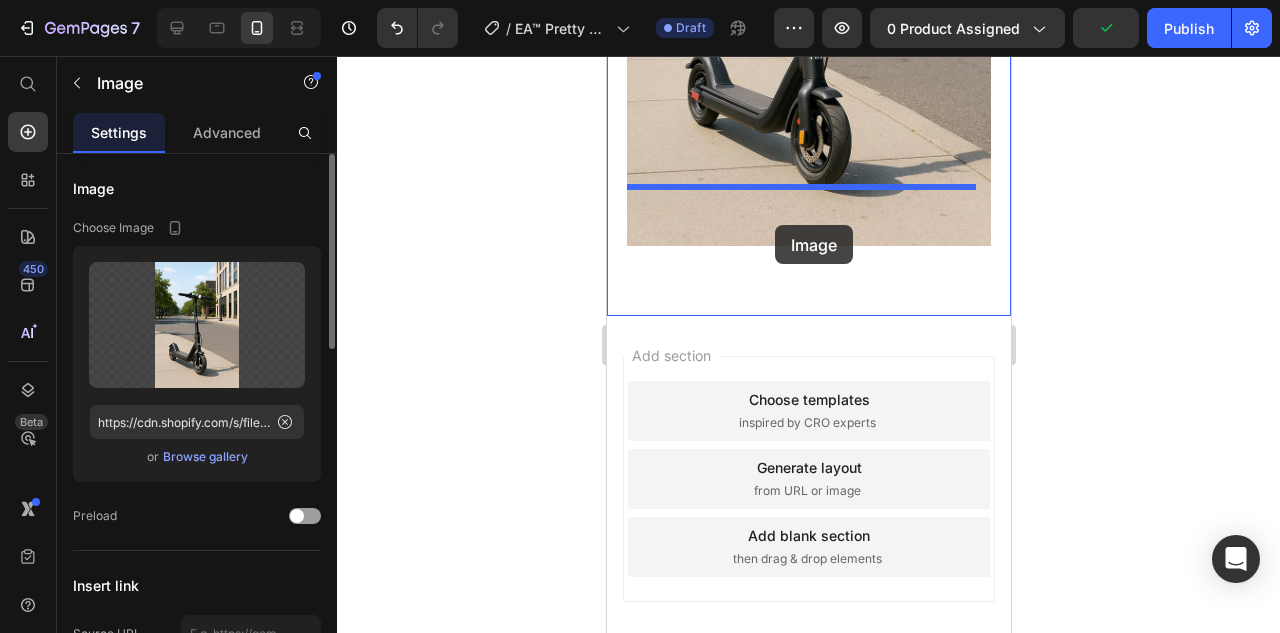drag, startPoint x: 757, startPoint y: 289, endPoint x: 774, endPoint y: 225, distance: 66.21933 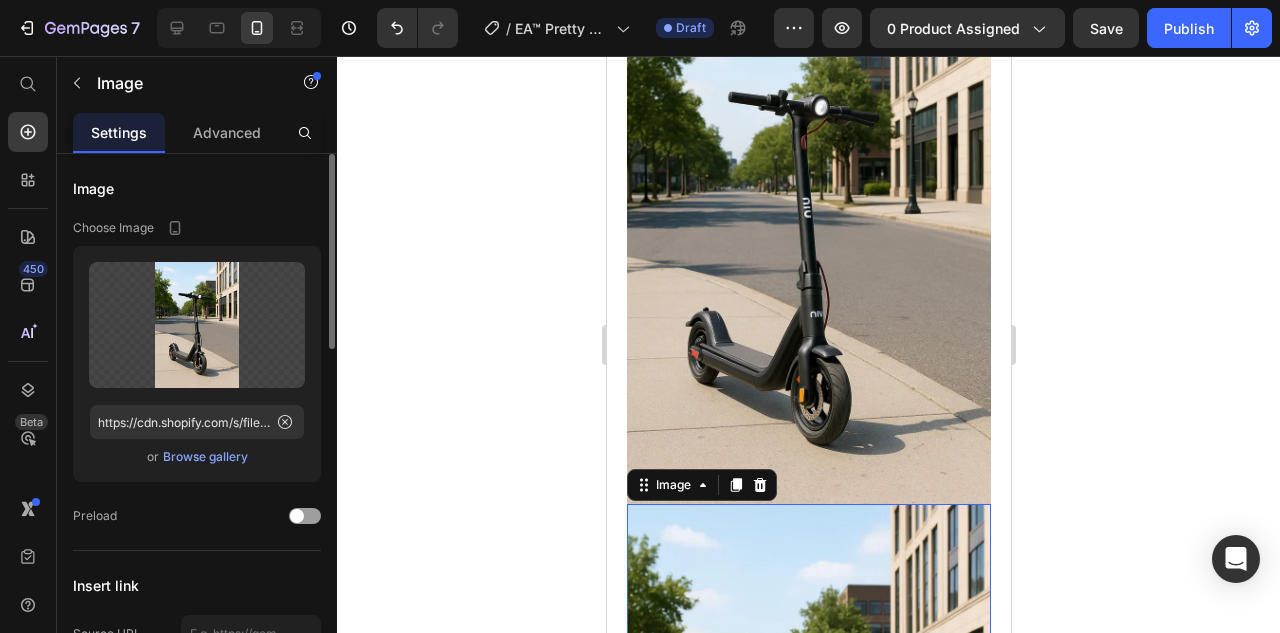 scroll, scrollTop: 4129, scrollLeft: 0, axis: vertical 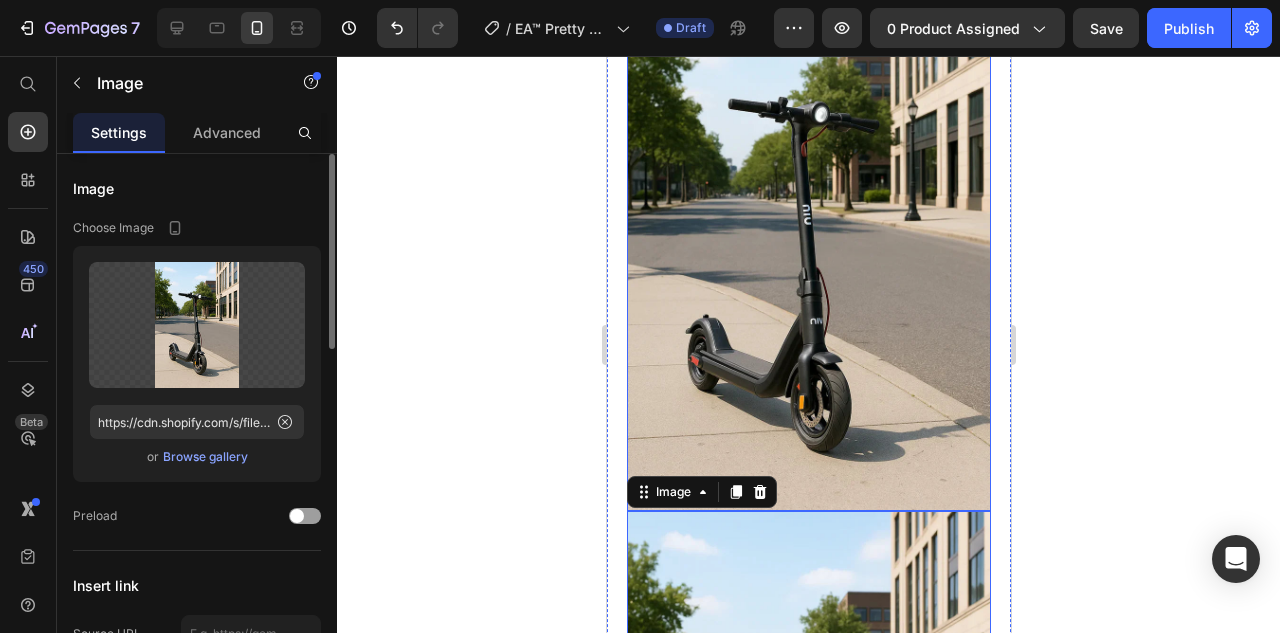 click at bounding box center [808, 238] 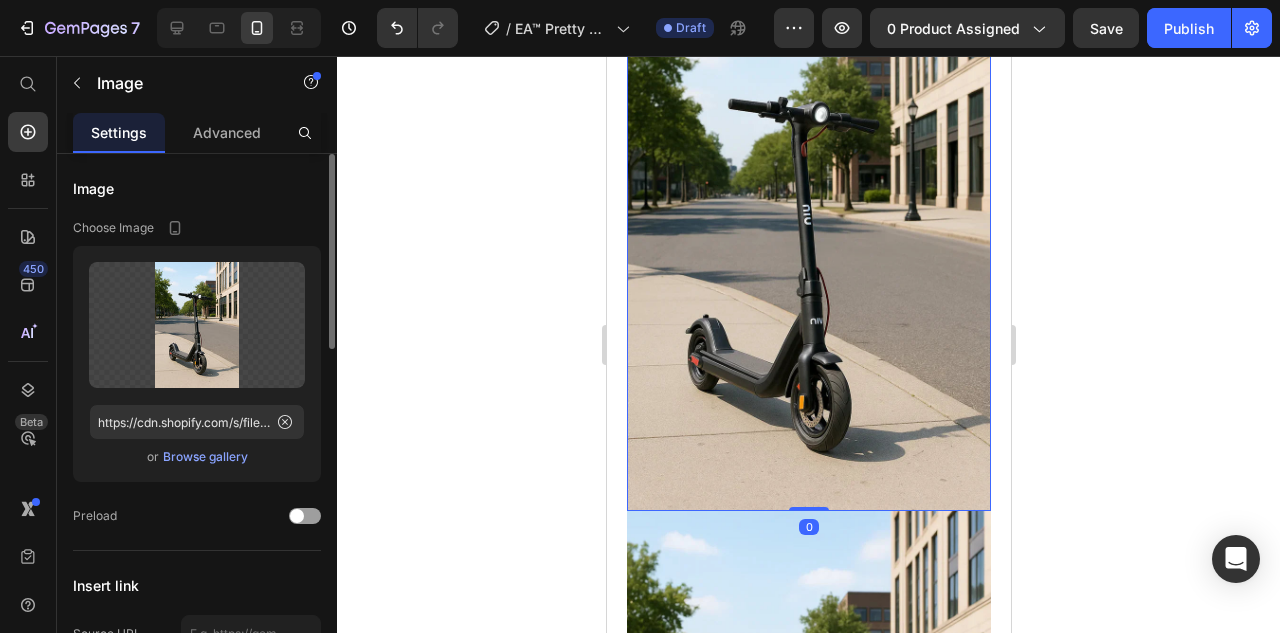 click on "Browse gallery" at bounding box center [205, 457] 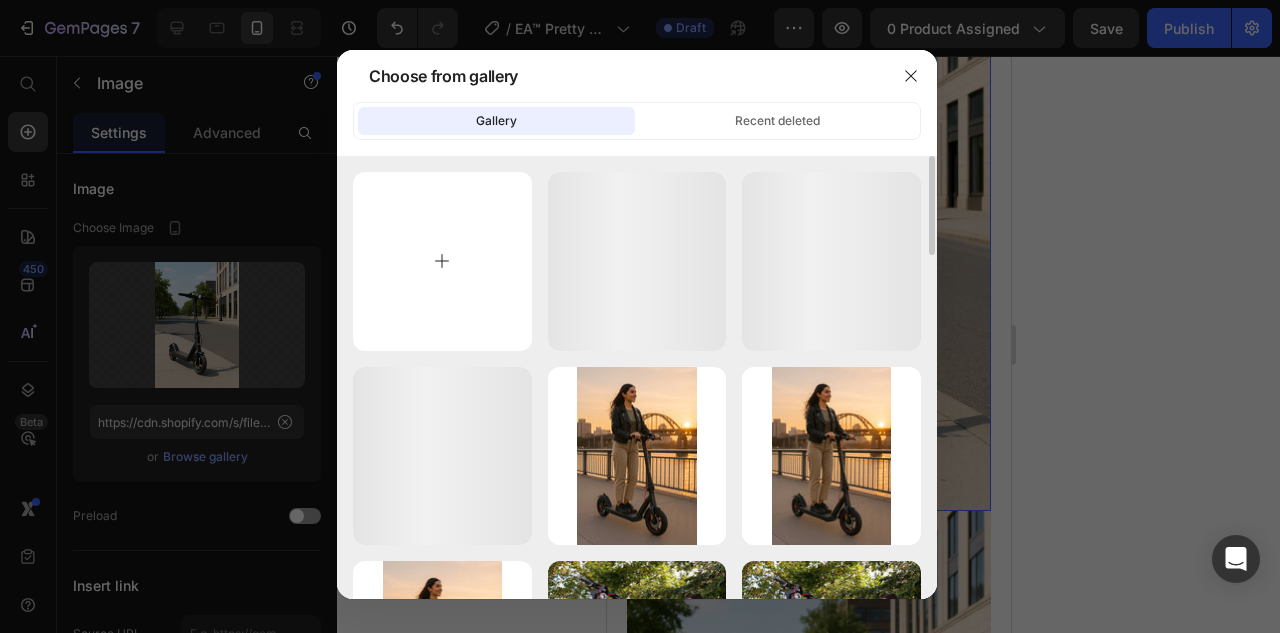 click at bounding box center [442, 261] 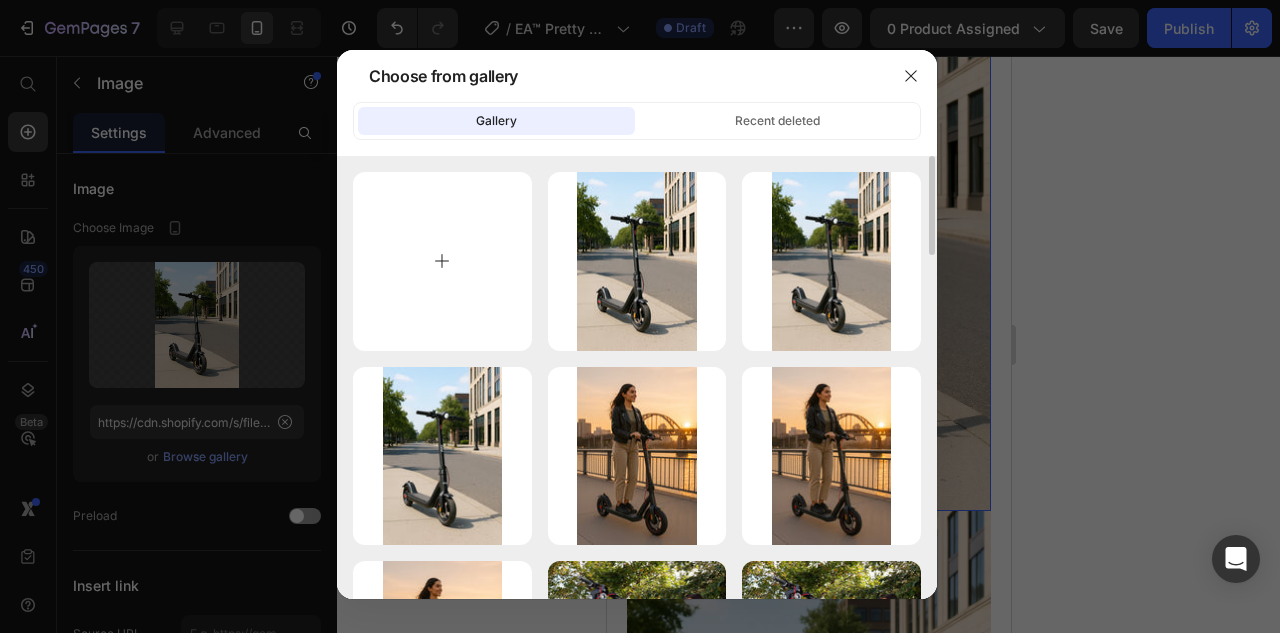 type on "C:\fakepath\gempages_573517901714162595-9962ca9d-8985-4fef-b93a-0c6ccbe77bef.webp" 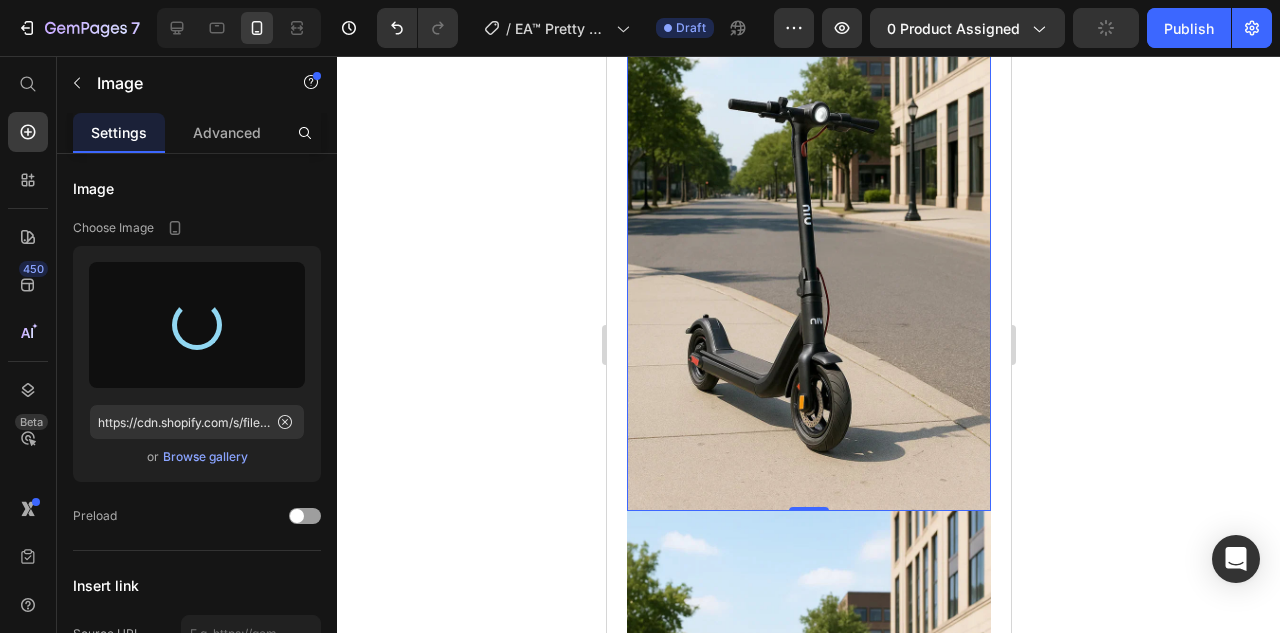 type on "https://cdn.shopify.com/s/files/1/0944/9770/2213/files/gempages_574942610834064228-0cb68c78-0279-4739-a2ee-836c64123b05.webp" 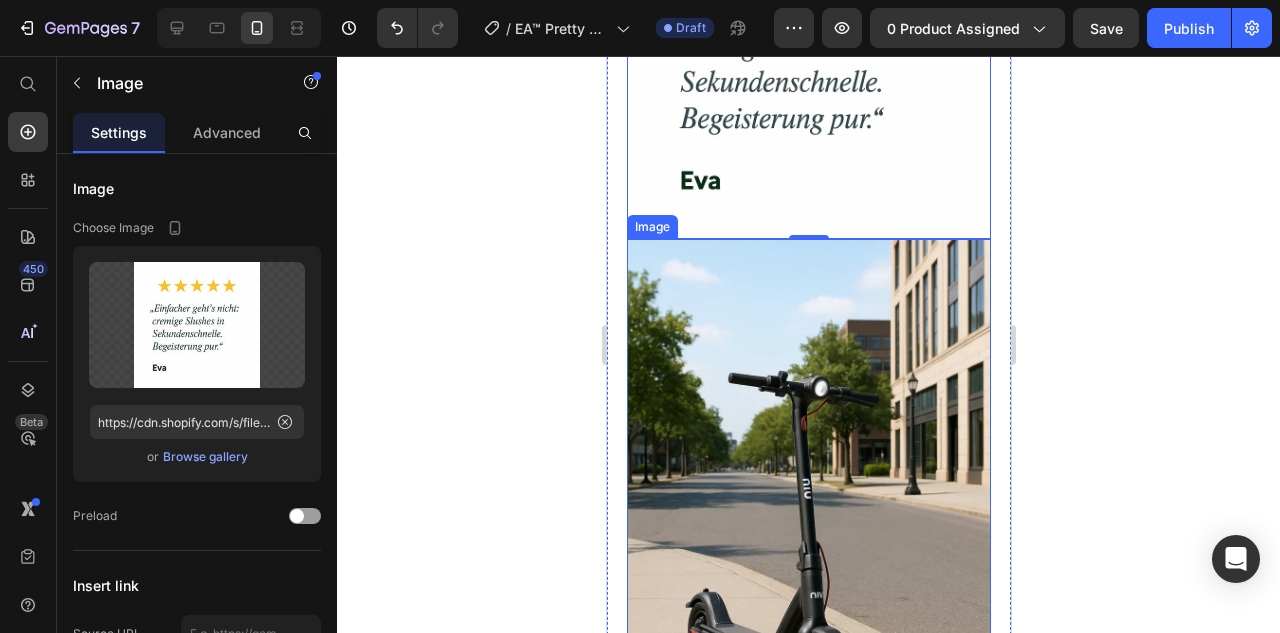 scroll, scrollTop: 4223, scrollLeft: 0, axis: vertical 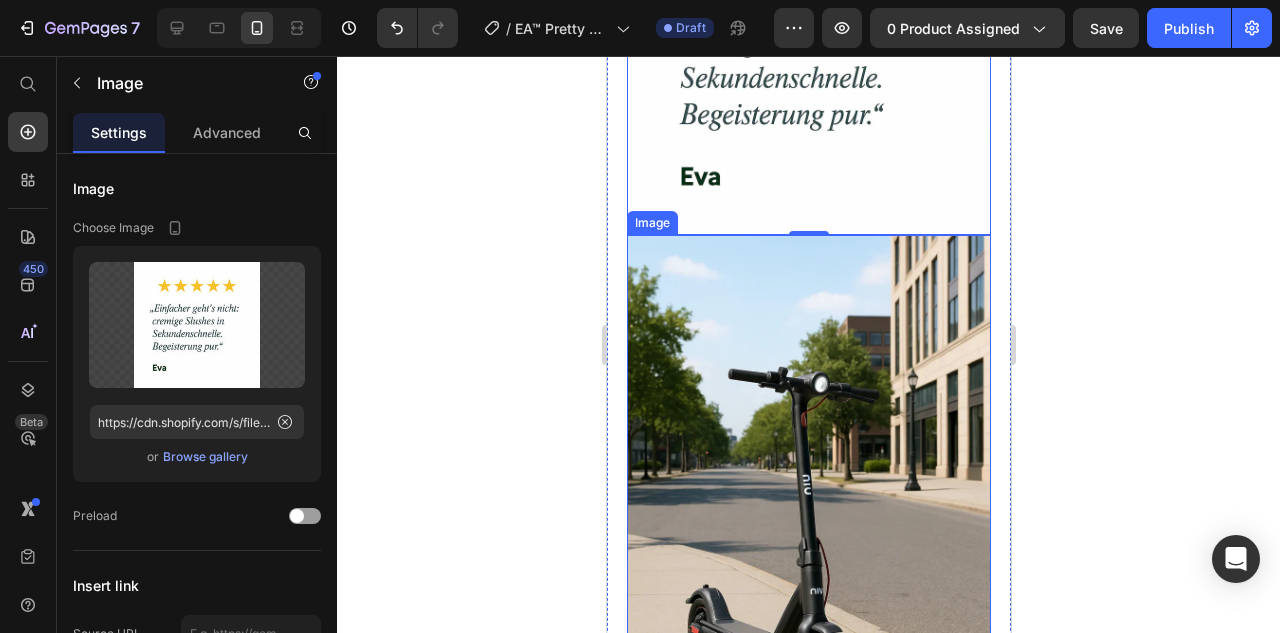 click at bounding box center (808, 508) 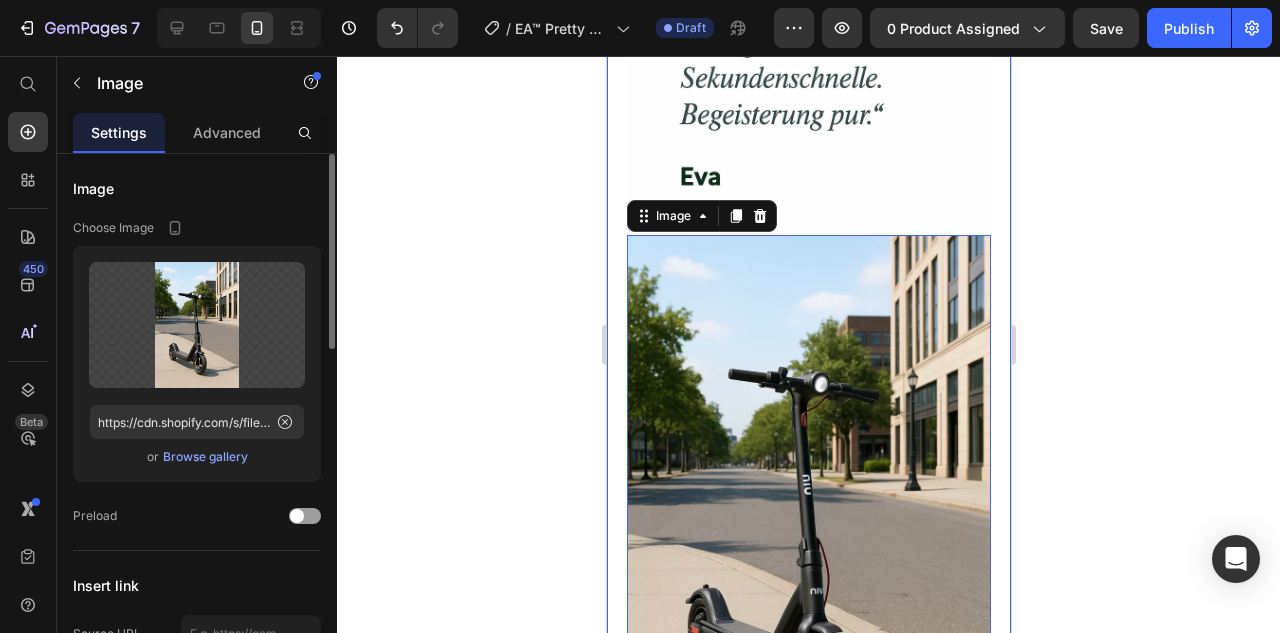 click on "Browse gallery" at bounding box center (205, 457) 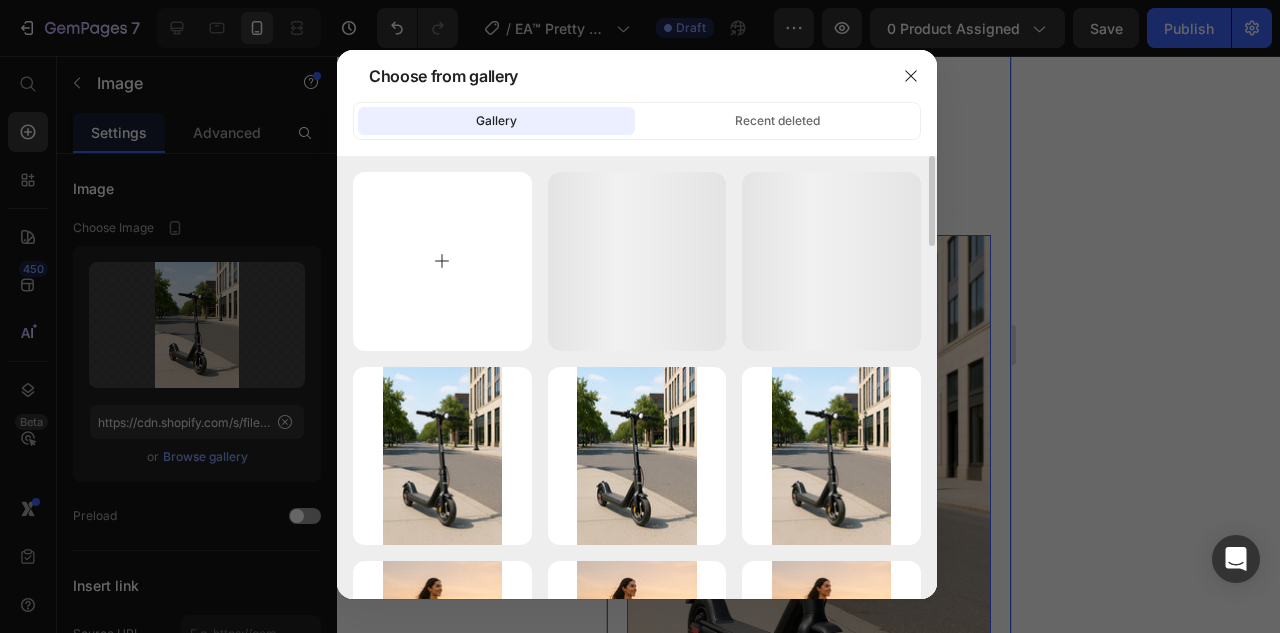 click at bounding box center [442, 261] 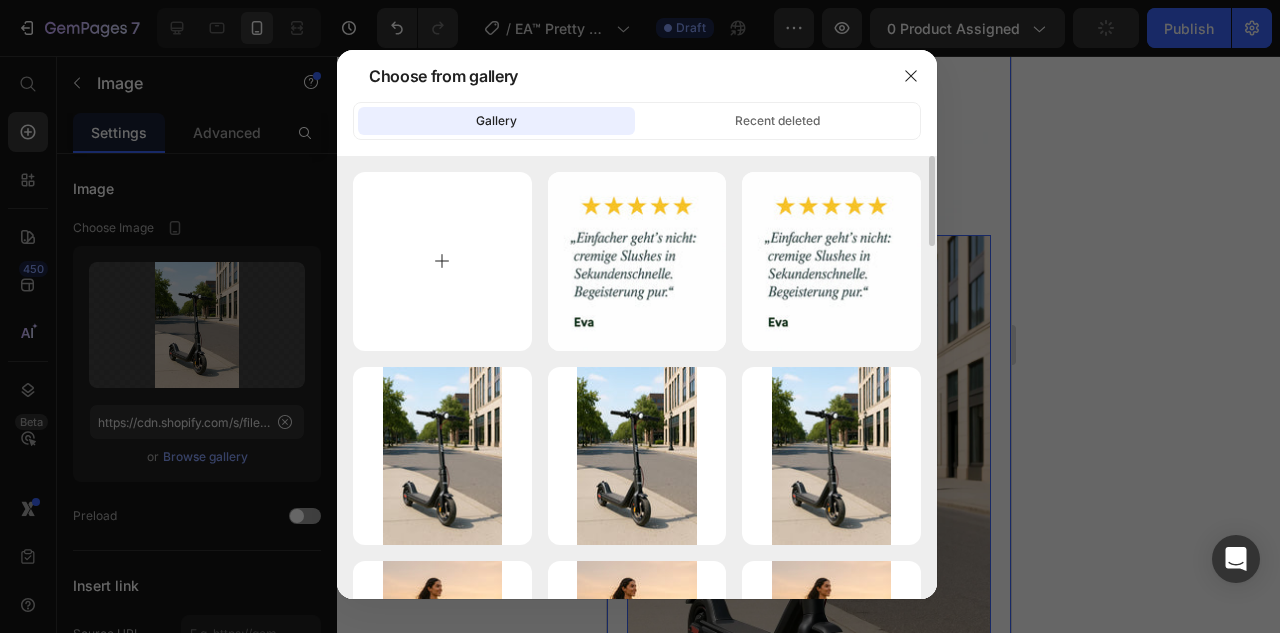 type on "C:\fakepath\gempages_573517901714162595-56343573-bd9a-4875-a6f0-2660e6cf6448.webp" 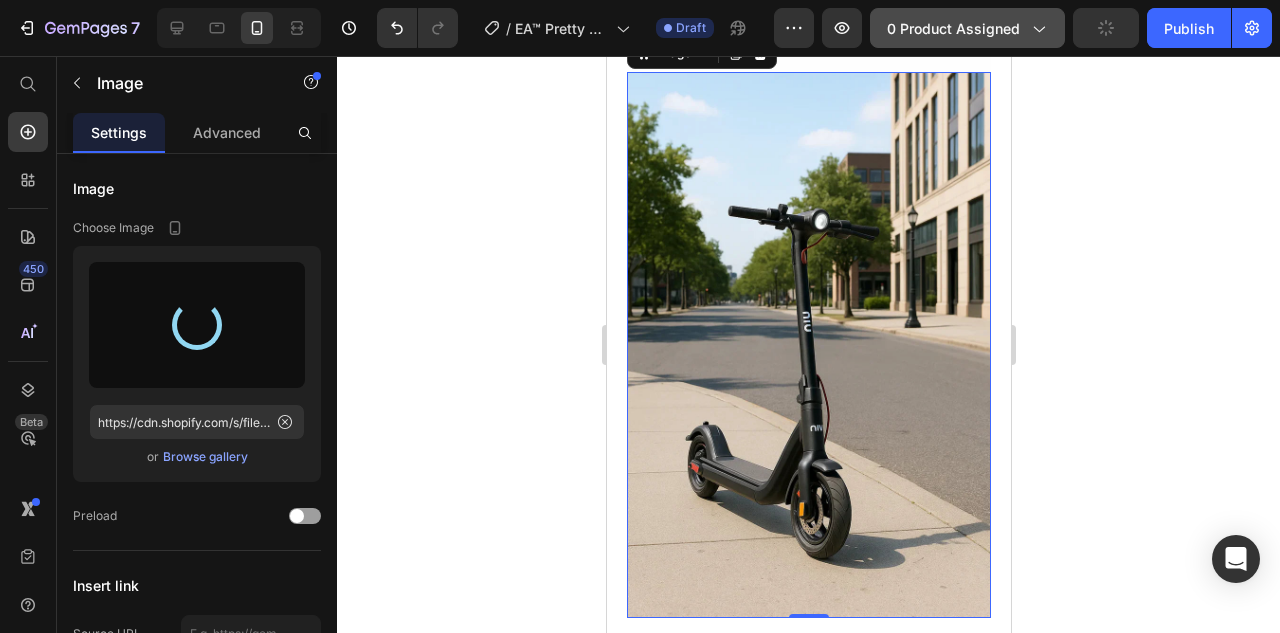 scroll, scrollTop: 4417, scrollLeft: 0, axis: vertical 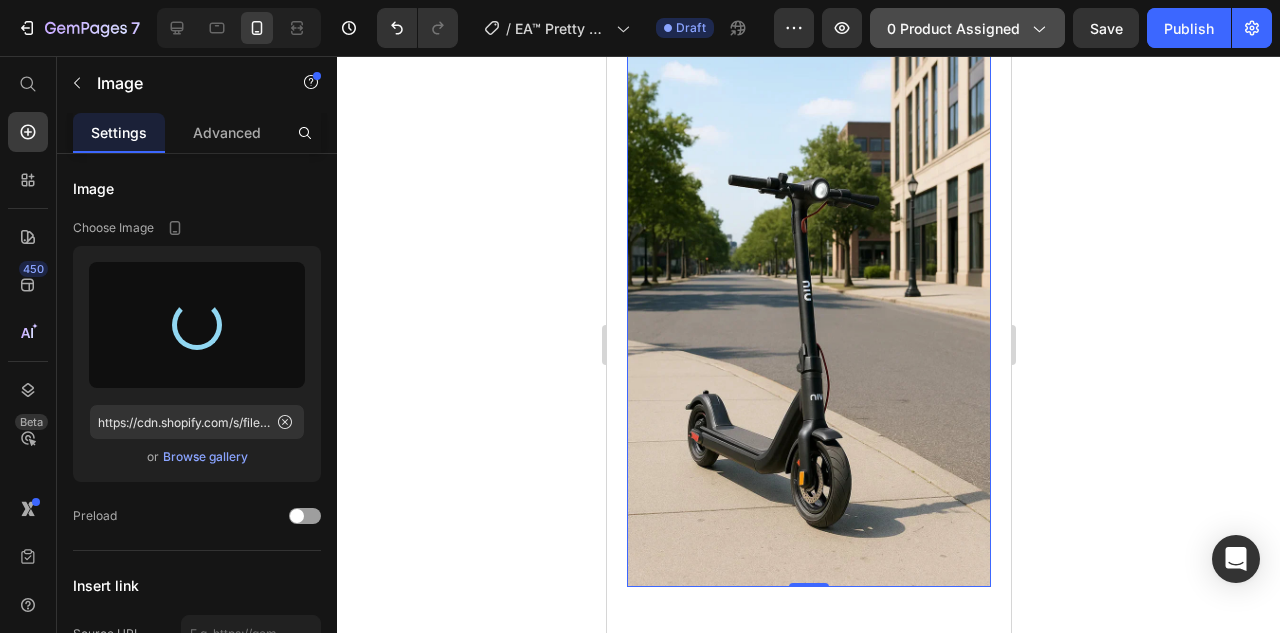 type on "https://cdn.shopify.com/s/files/1/0944/9770/2213/files/gempages_574942610834064228-82709067-1acd-487e-9a36-8cce914acbf5.webp" 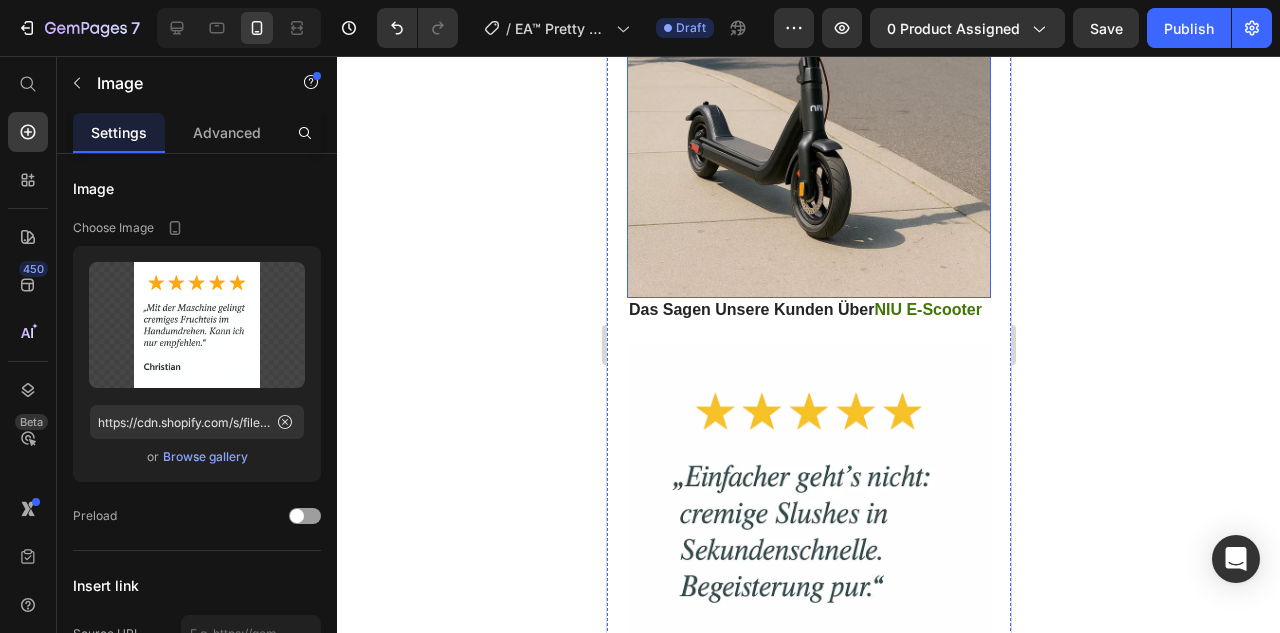 scroll, scrollTop: 3747, scrollLeft: 0, axis: vertical 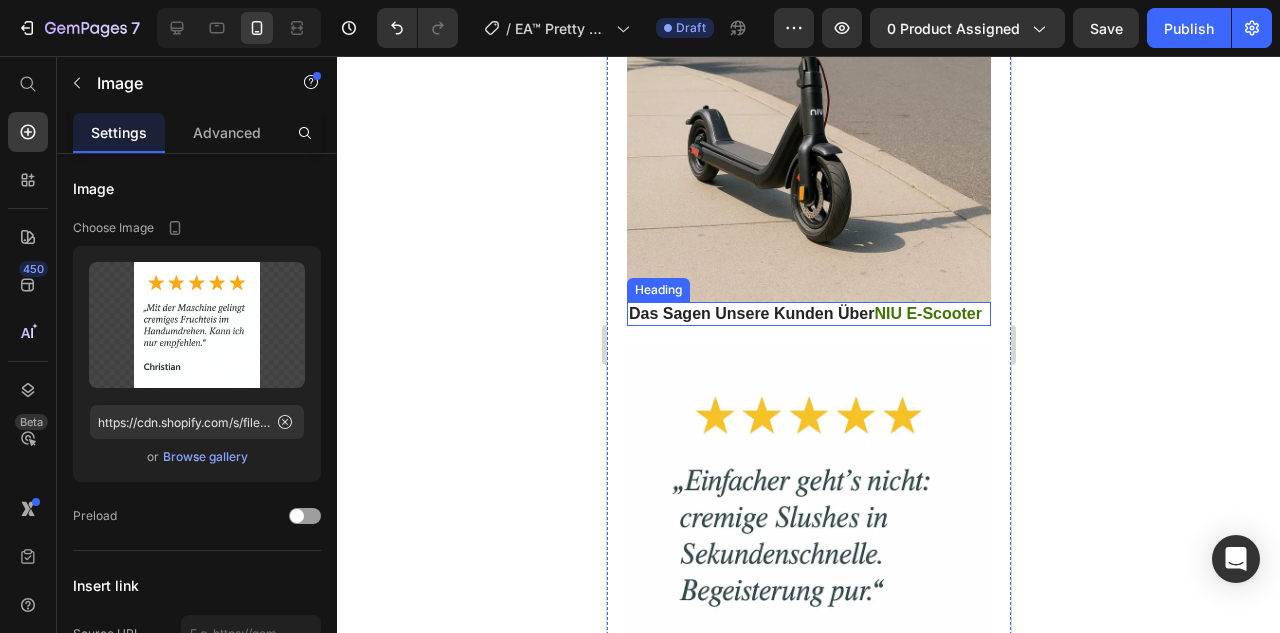 click on "⁠⁠⁠⁠⁠⁠⁠ Das Sagen Unsere Kunden Über  NIU E-Scooter" at bounding box center (808, 314) 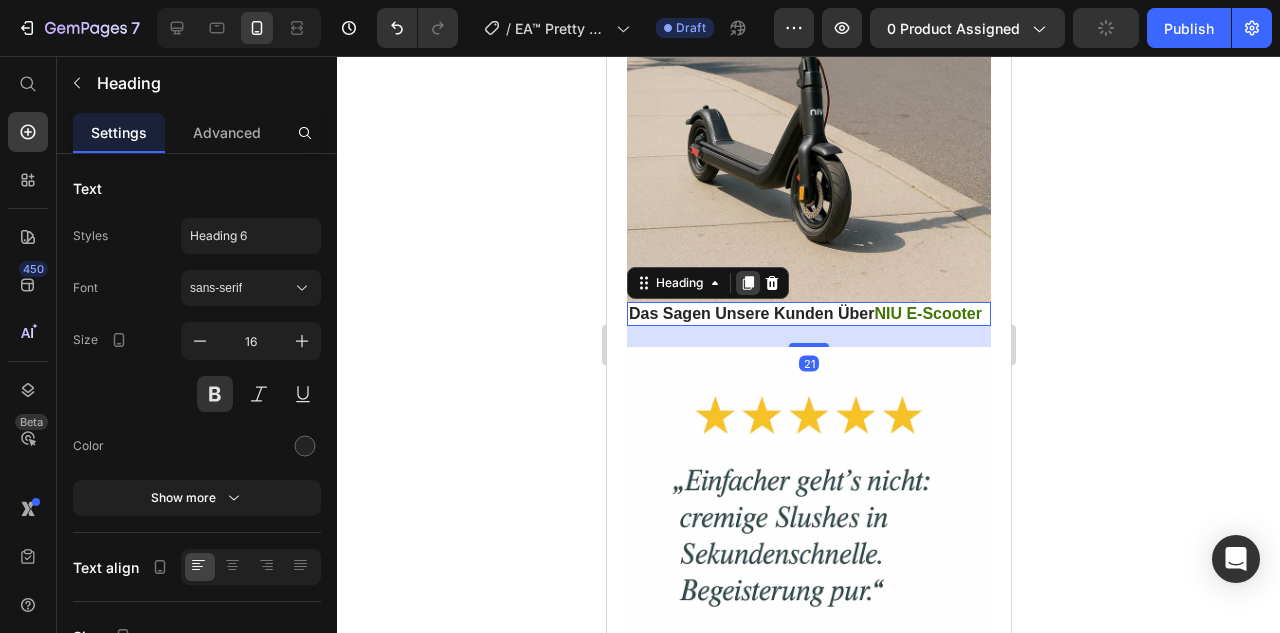 click 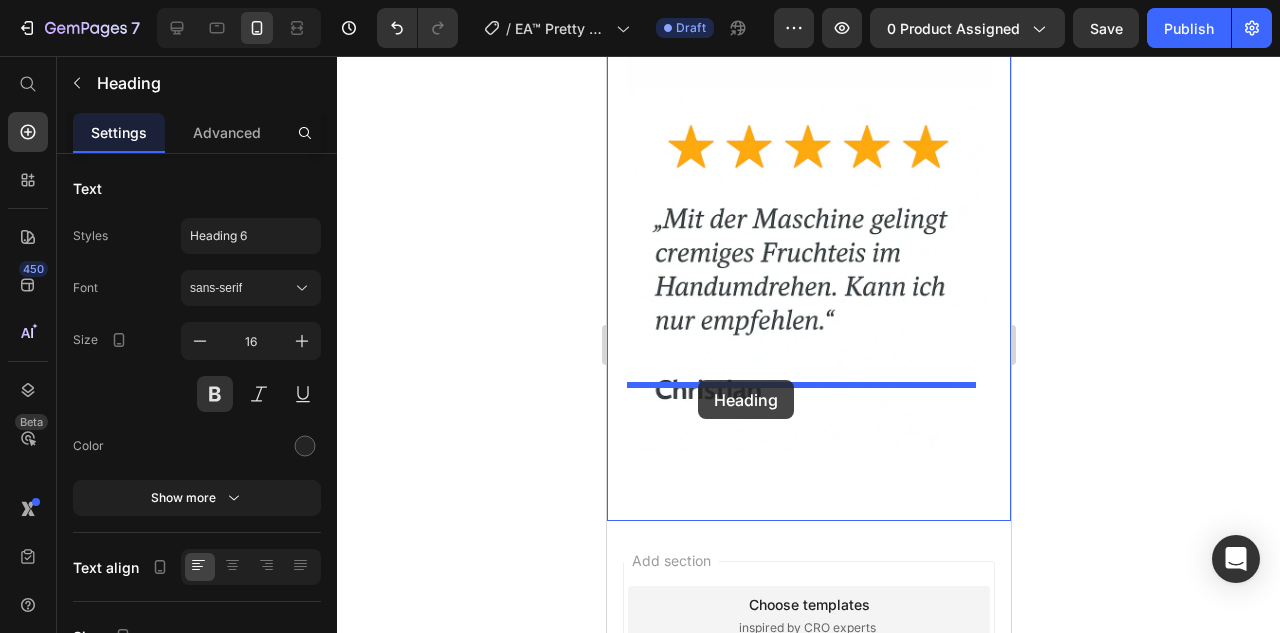 drag, startPoint x: 682, startPoint y: 293, endPoint x: 697, endPoint y: 380, distance: 88.28363 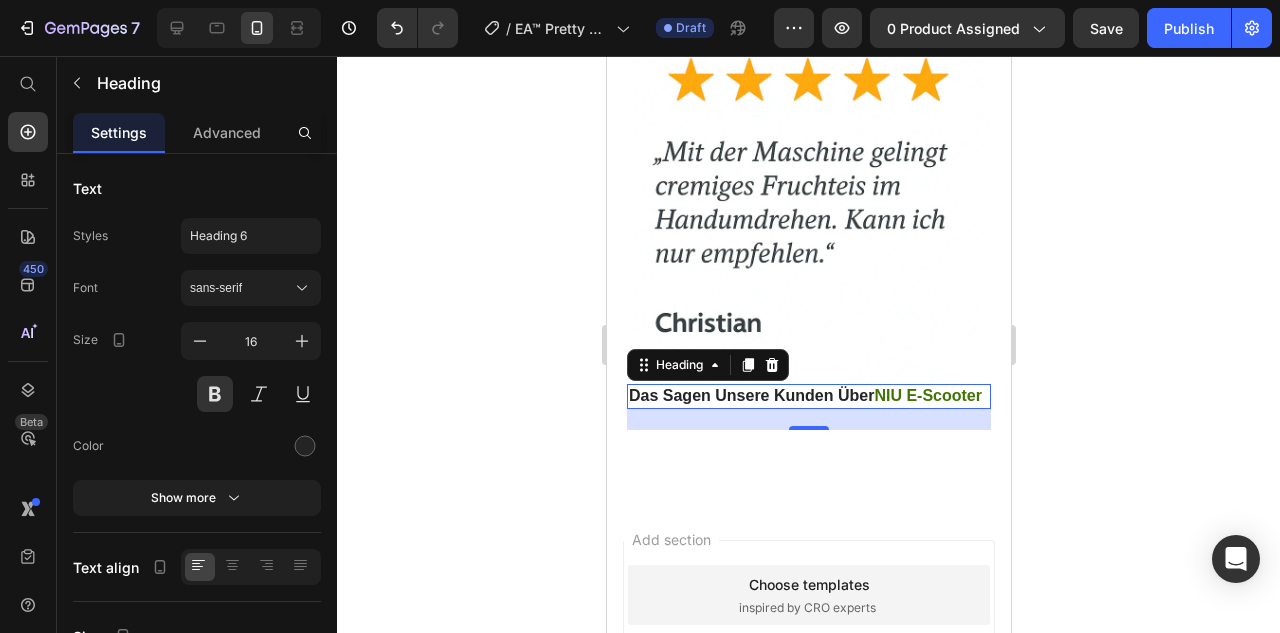 scroll, scrollTop: 4371, scrollLeft: 0, axis: vertical 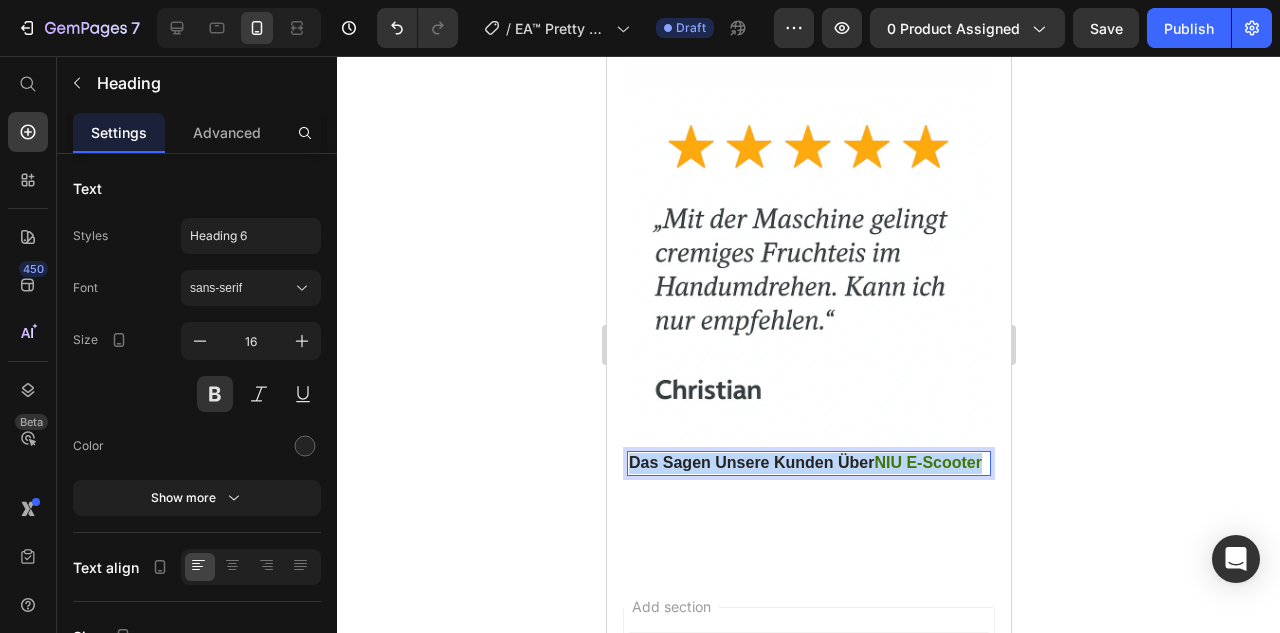 click on "Das Sagen Unsere Kunden Über" at bounding box center (750, 462) 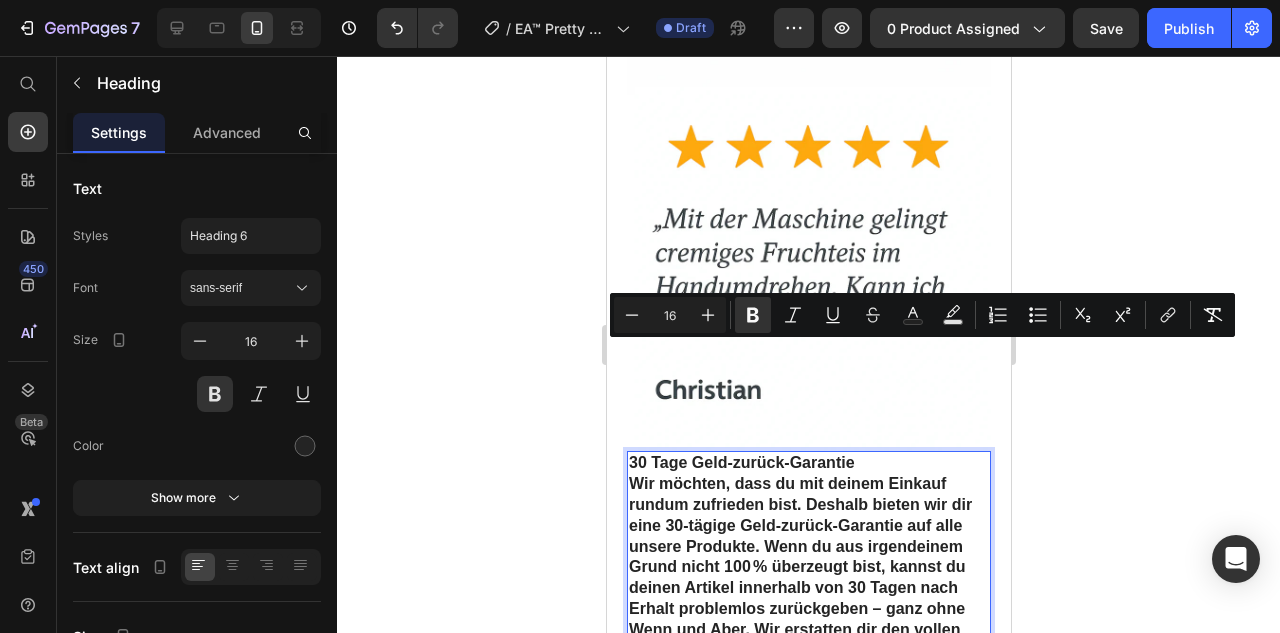 scroll, scrollTop: 4413, scrollLeft: 0, axis: vertical 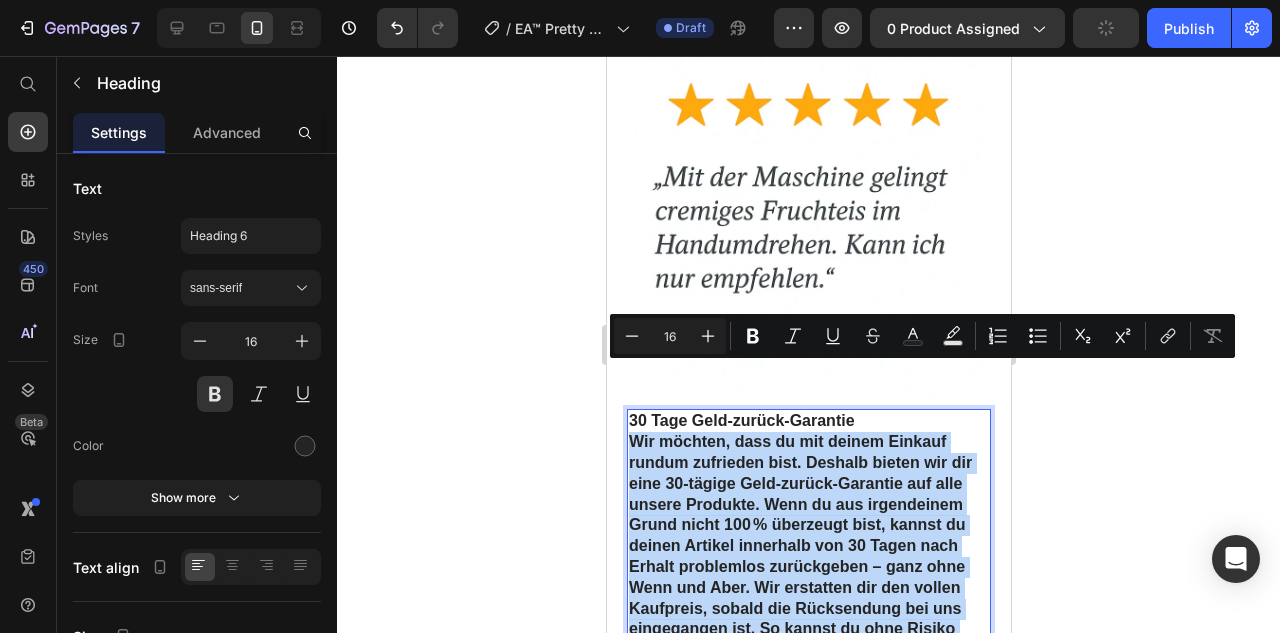 drag, startPoint x: 737, startPoint y: 599, endPoint x: 625, endPoint y: 383, distance: 243.3105 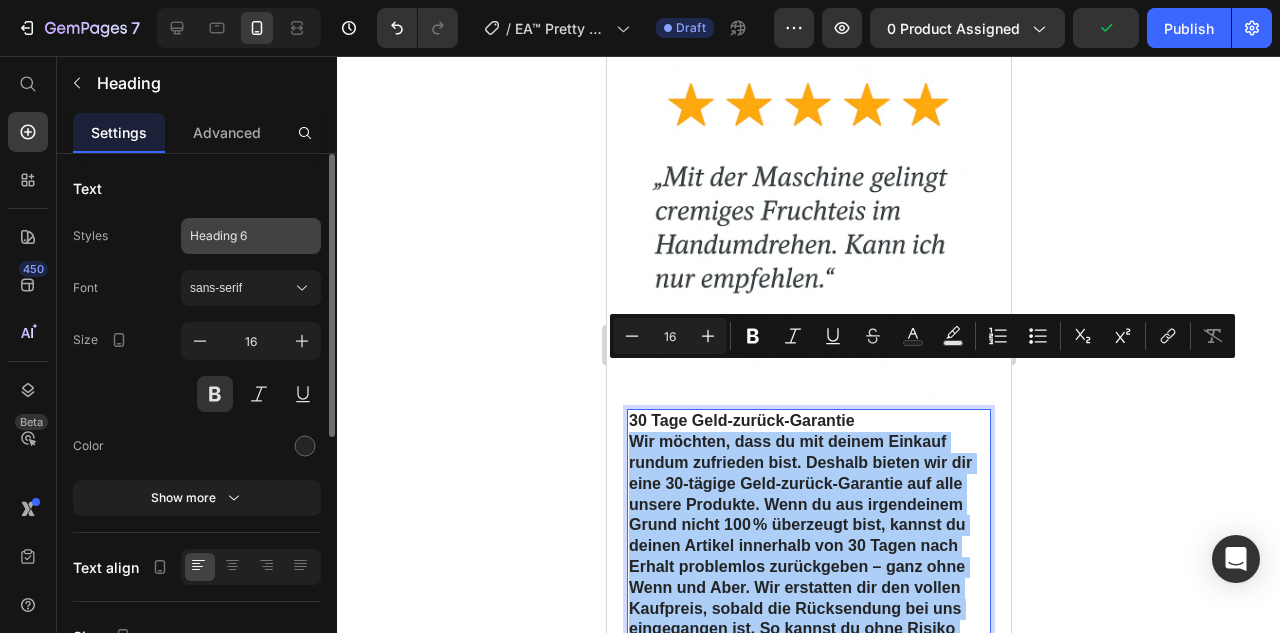 click on "Heading 6" at bounding box center (251, 236) 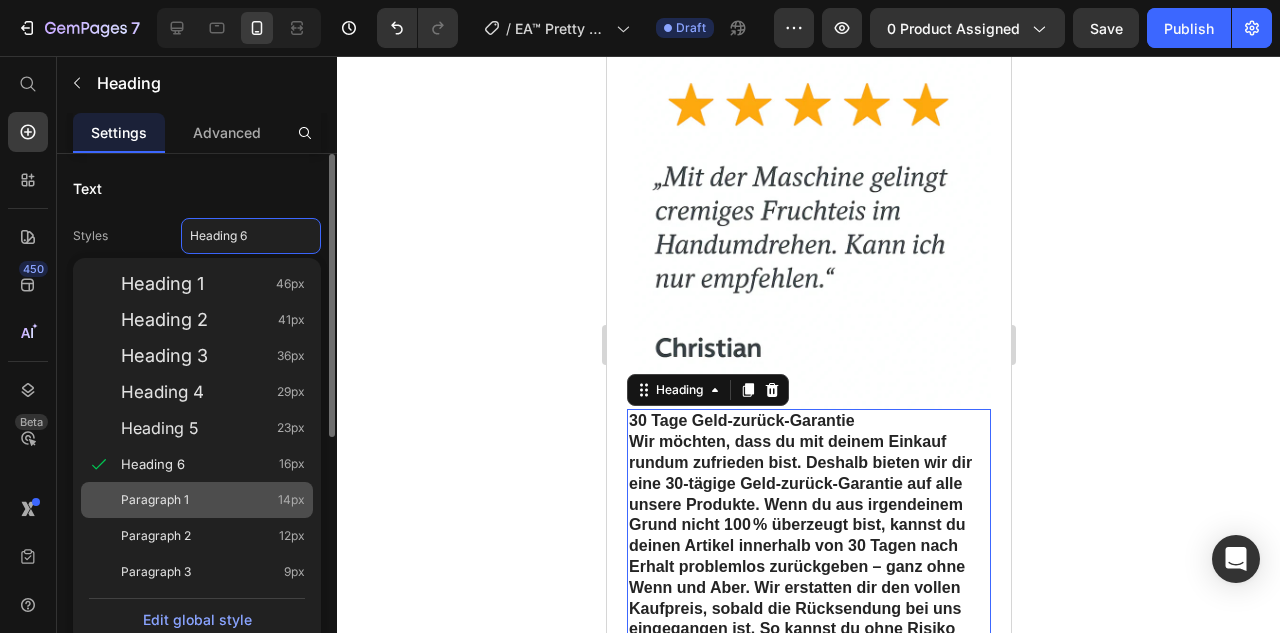 click on "Paragraph 1 14px" at bounding box center (213, 500) 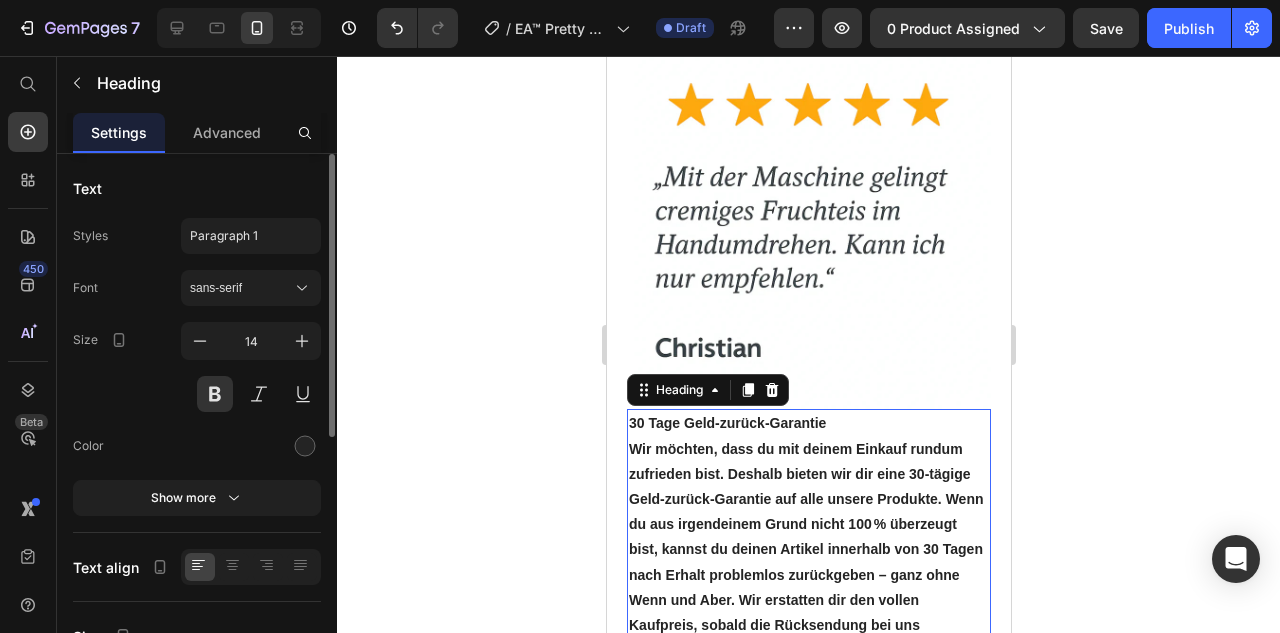 type on "16" 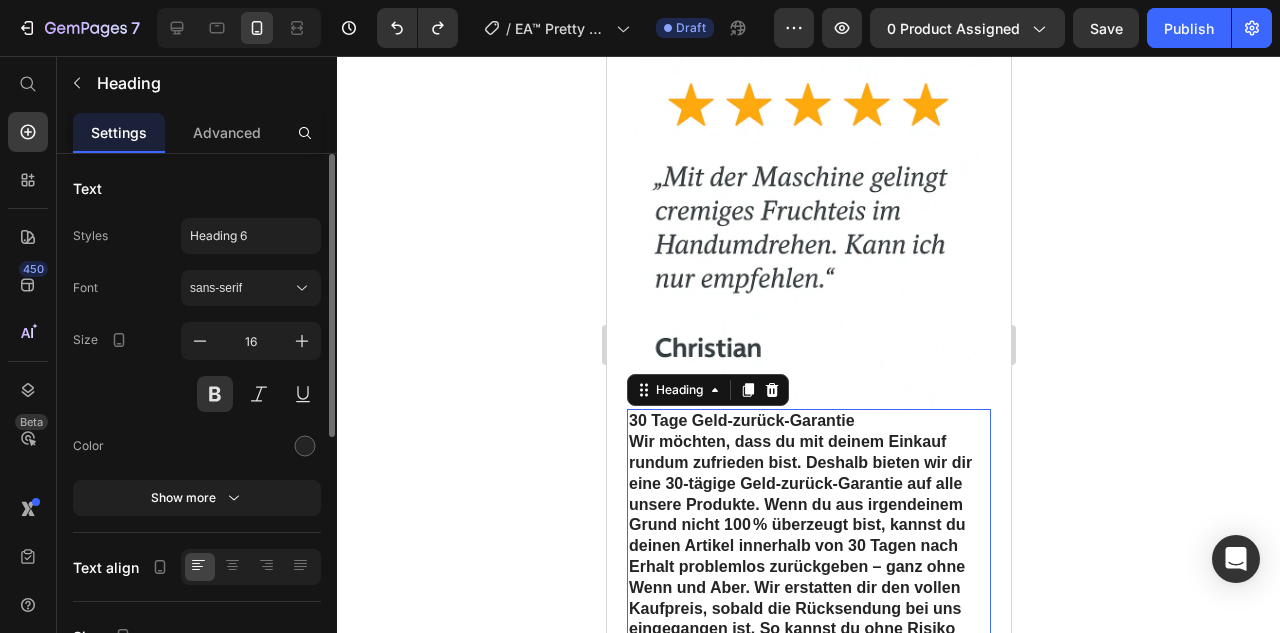 click on "30 Tage Geld-zurück-Garantie Wir möchten, dass du mit deinem Einkauf rundum zufrieden bist. Deshalb bieten wir dir eine 30-tägige Geld-zurück-Garantie auf alle unsere Produkte. Wenn du aus irgendeinem Grund nicht 100 % überzeugt bist, kannst du deinen Artikel innerhalb von 30 Tagen nach Erhalt problemlos zurückgeben – ganz ohne Wenn und Aber. Wir erstatten dir den vollen Kaufpreis, sobald die Rücksendung bei uns eingegangen ist. So kannst du ohne Risiko bestellen und dich in Ruhe von der Qualität überzeugen." at bounding box center (808, 546) 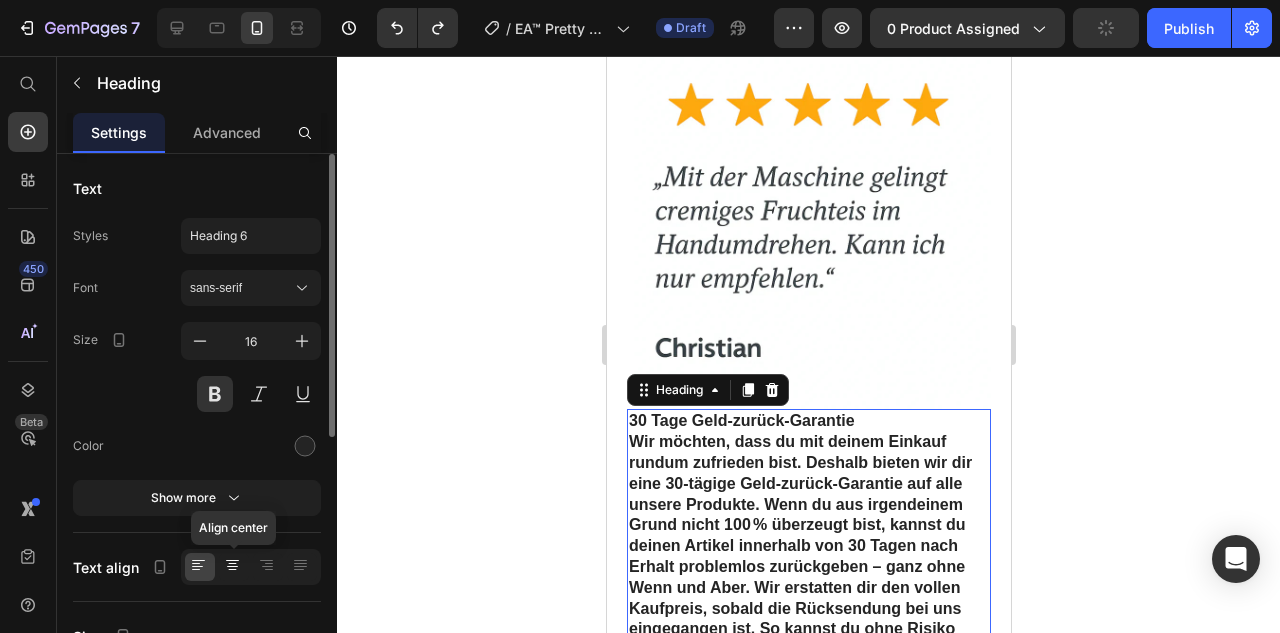 click 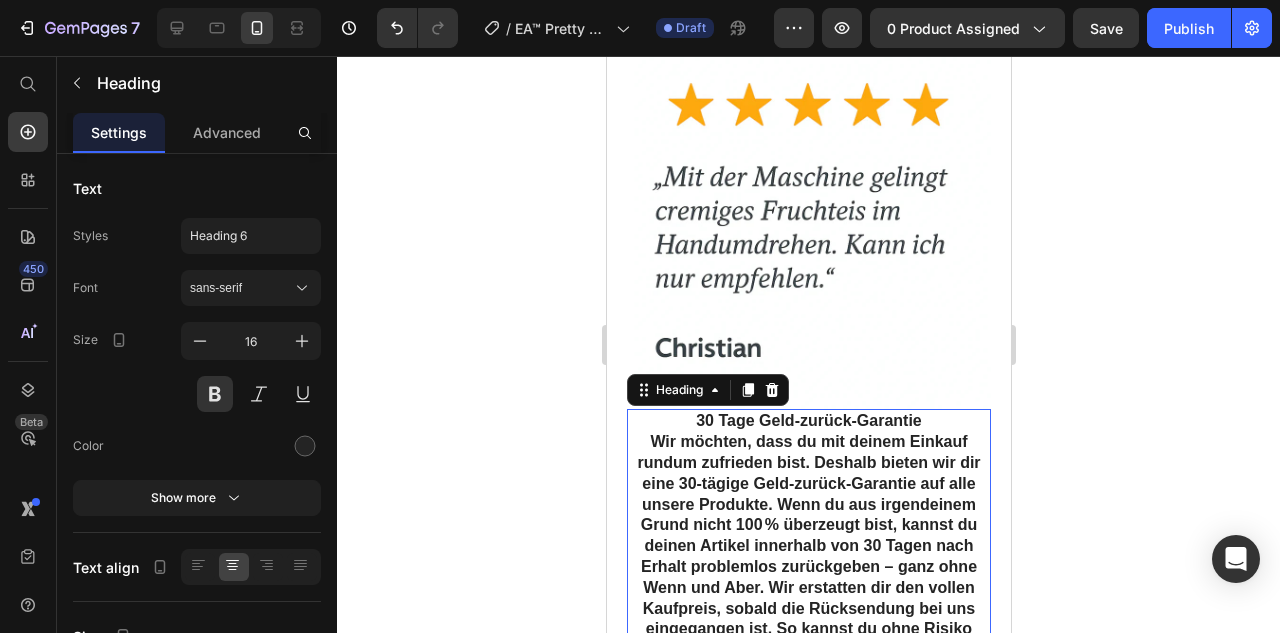 click on "30 Tage Geld-zurück-Garantie" at bounding box center (808, 420) 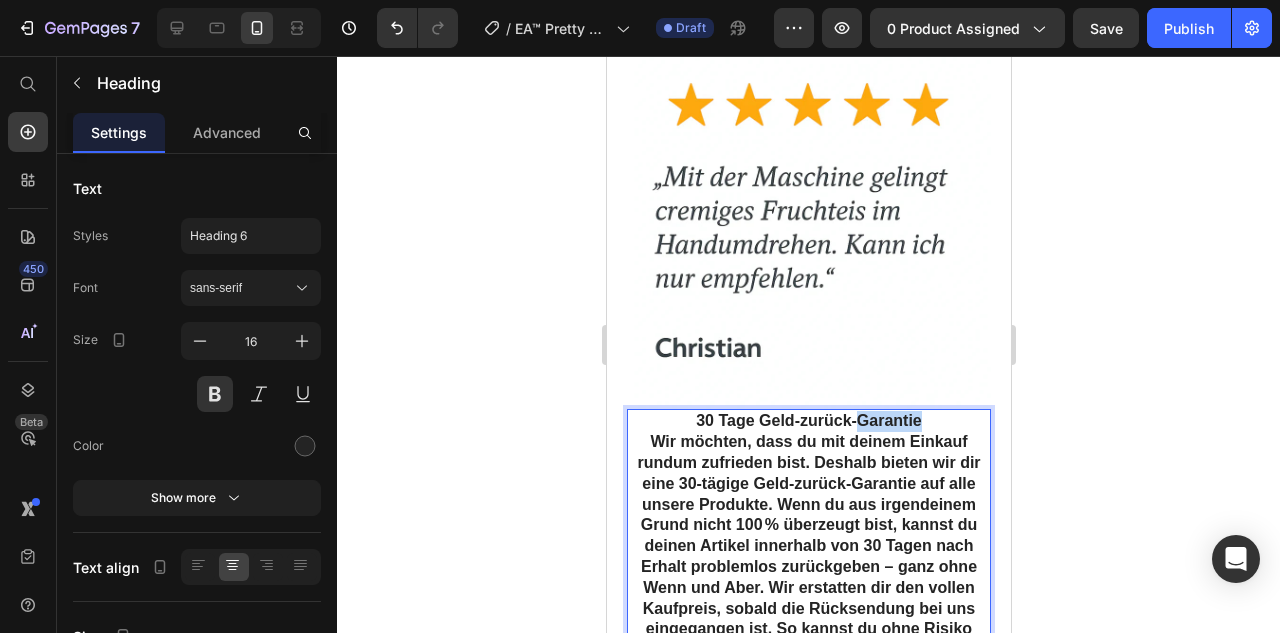 click on "30 Tage Geld-zurück-Garantie" at bounding box center [808, 420] 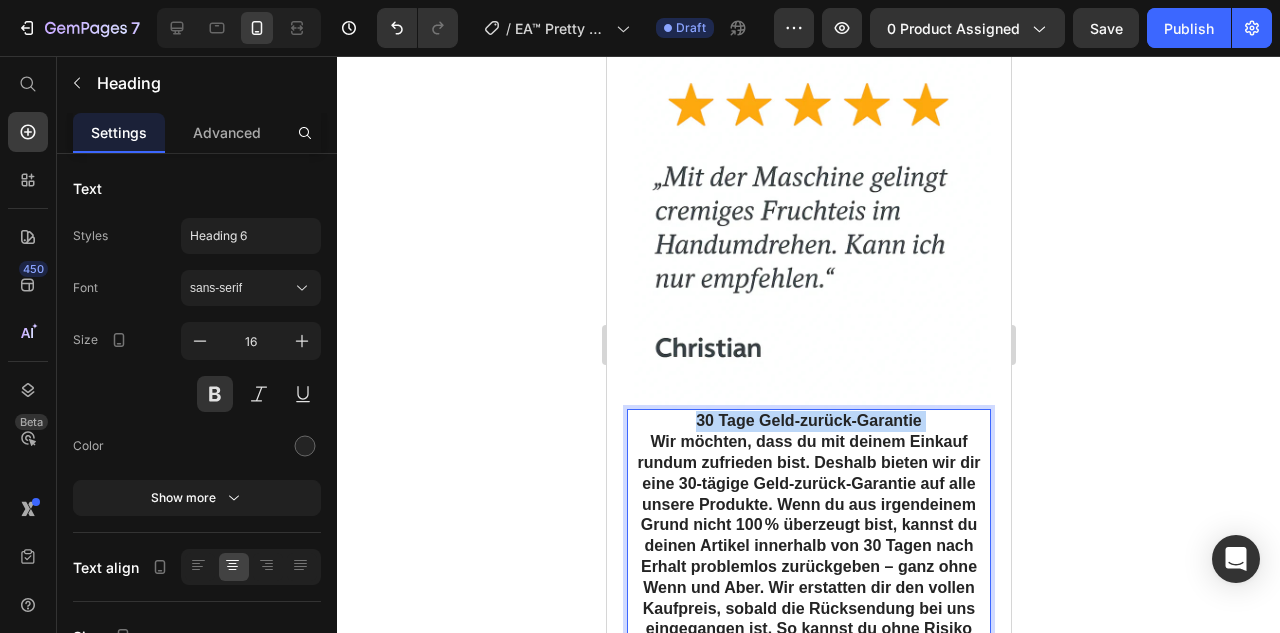 click on "30 Tage Geld-zurück-Garantie" at bounding box center [808, 420] 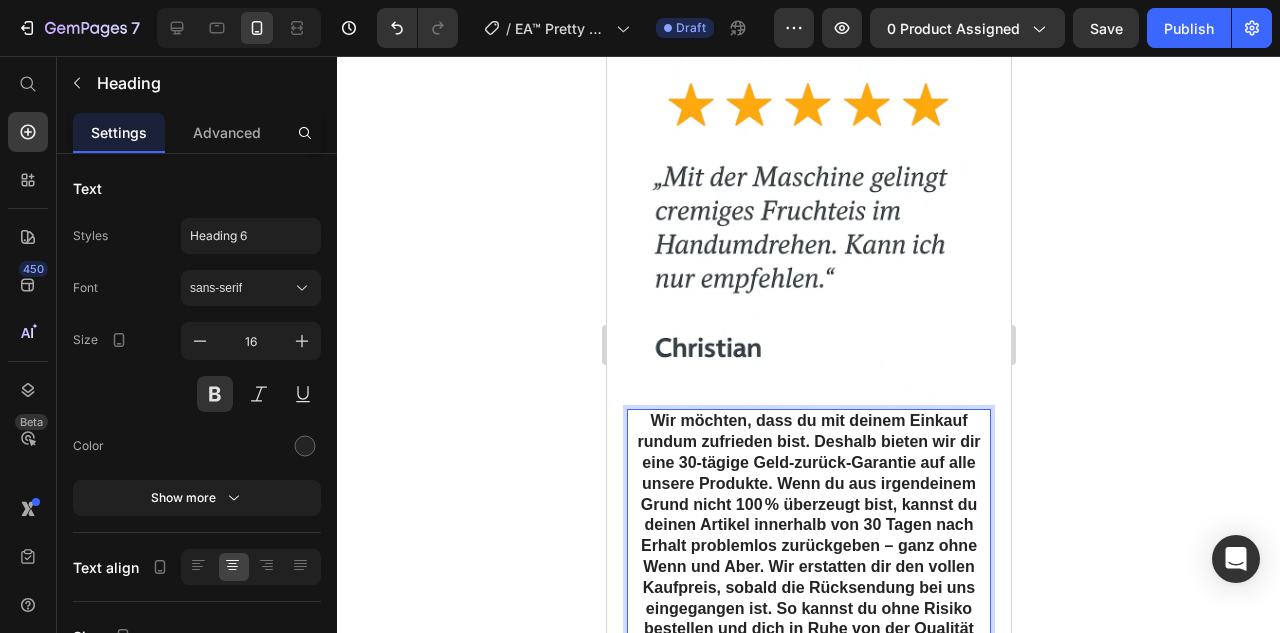 click on "Wir möchten, dass du mit deinem Einkauf rundum zufrieden bist. Deshalb bieten wir dir eine 30-tägige Geld-zurück-Garantie auf alle unsere Produkte. Wenn du aus irgendeinem Grund nicht 100 % überzeugt bist, kannst du deinen Artikel innerhalb von 30 Tagen nach Erhalt problemlos zurückgeben – ganz ohne Wenn und Aber. Wir erstatten dir den vollen Kaufpreis, sobald die Rücksendung bei uns eingegangen ist. So kannst du ohne Risiko bestellen und dich in Ruhe von der Qualität überzeugen." at bounding box center [808, 536] 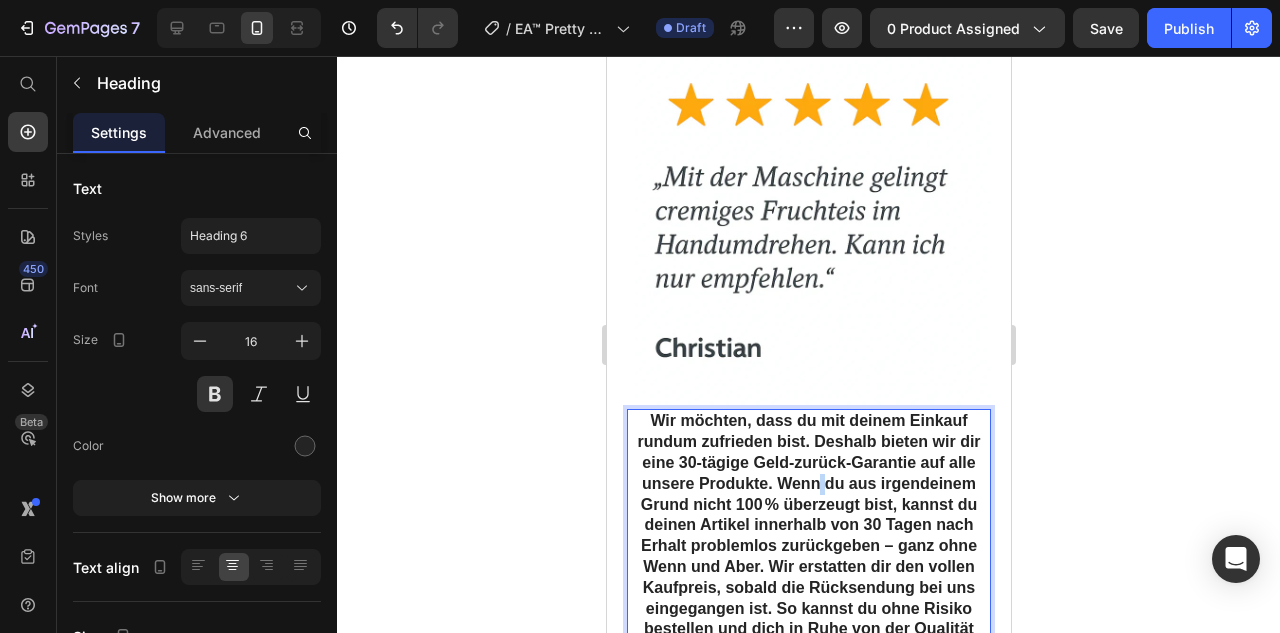 click on "Wir möchten, dass du mit deinem Einkauf rundum zufrieden bist. Deshalb bieten wir dir eine 30-tägige Geld-zurück-Garantie auf alle unsere Produkte. Wenn du aus irgendeinem Grund nicht 100 % überzeugt bist, kannst du deinen Artikel innerhalb von 30 Tagen nach Erhalt problemlos zurückgeben – ganz ohne Wenn und Aber. Wir erstatten dir den vollen Kaufpreis, sobald die Rücksendung bei uns eingegangen ist. So kannst du ohne Risiko bestellen und dich in Ruhe von der Qualität überzeugen." at bounding box center (808, 536) 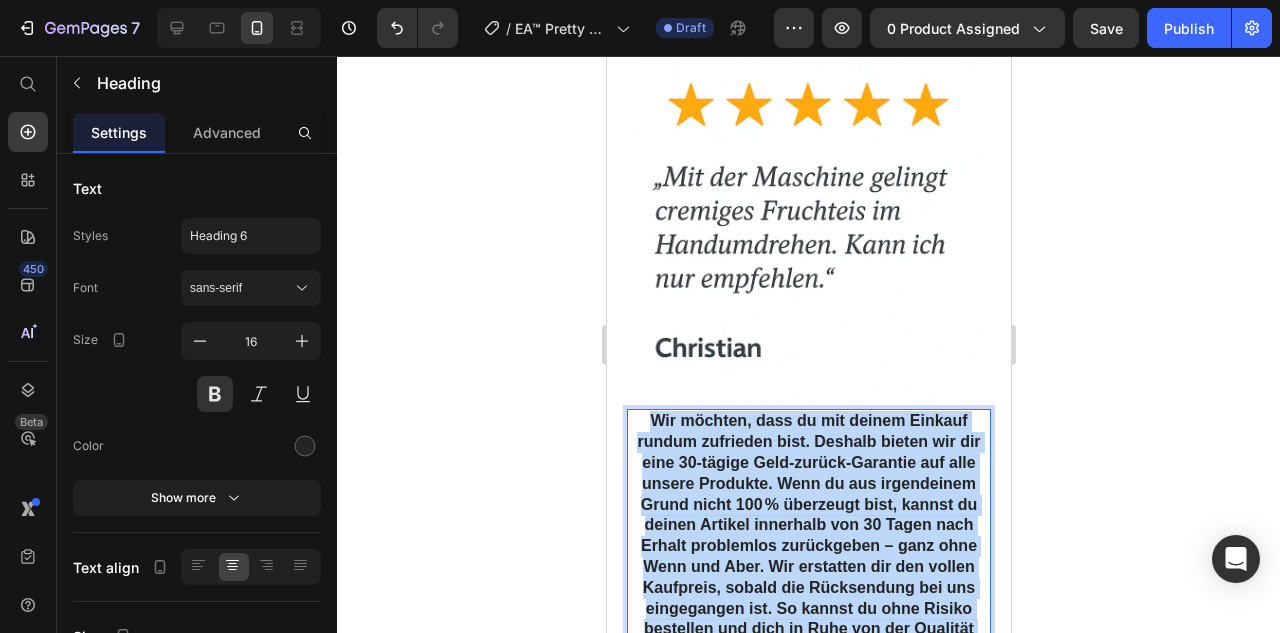 click on "Wir möchten, dass du mit deinem Einkauf rundum zufrieden bist. Deshalb bieten wir dir eine 30-tägige Geld-zurück-Garantie auf alle unsere Produkte. Wenn du aus irgendeinem Grund nicht 100 % überzeugt bist, kannst du deinen Artikel innerhalb von 30 Tagen nach Erhalt problemlos zurückgeben – ganz ohne Wenn und Aber. Wir erstatten dir den vollen Kaufpreis, sobald die Rücksendung bei uns eingegangen ist. So kannst du ohne Risiko bestellen und dich in Ruhe von der Qualität überzeugen." at bounding box center [808, 536] 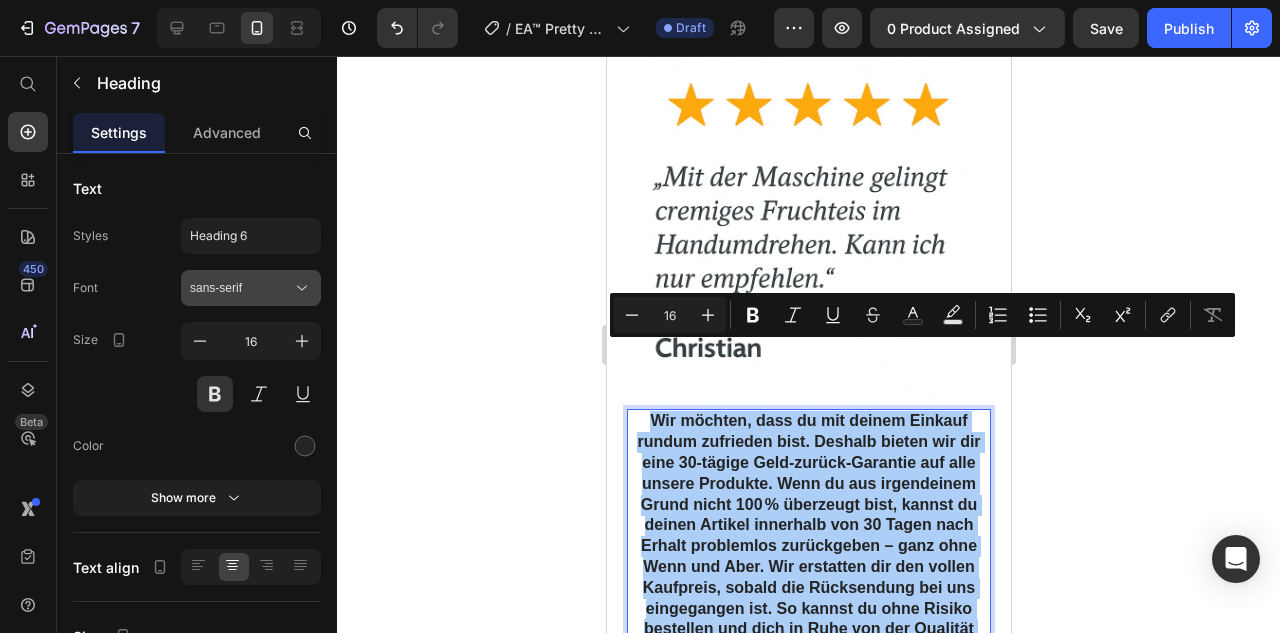 click on "sans-serif" at bounding box center [241, 288] 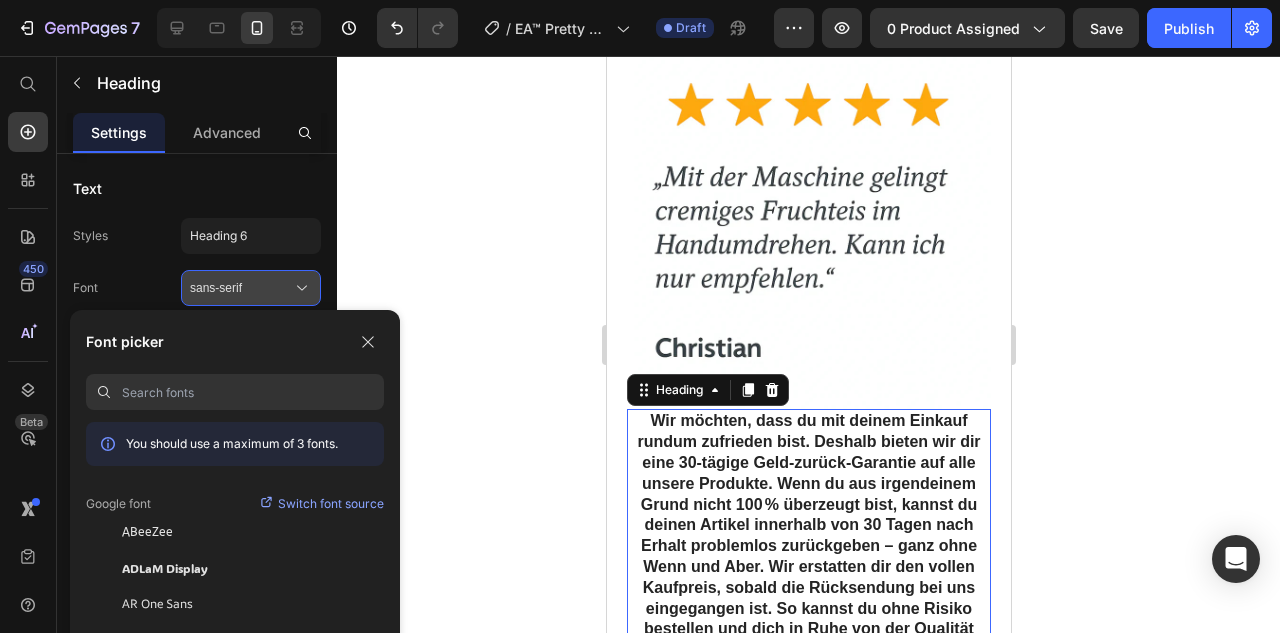 click on "sans-serif" at bounding box center (241, 288) 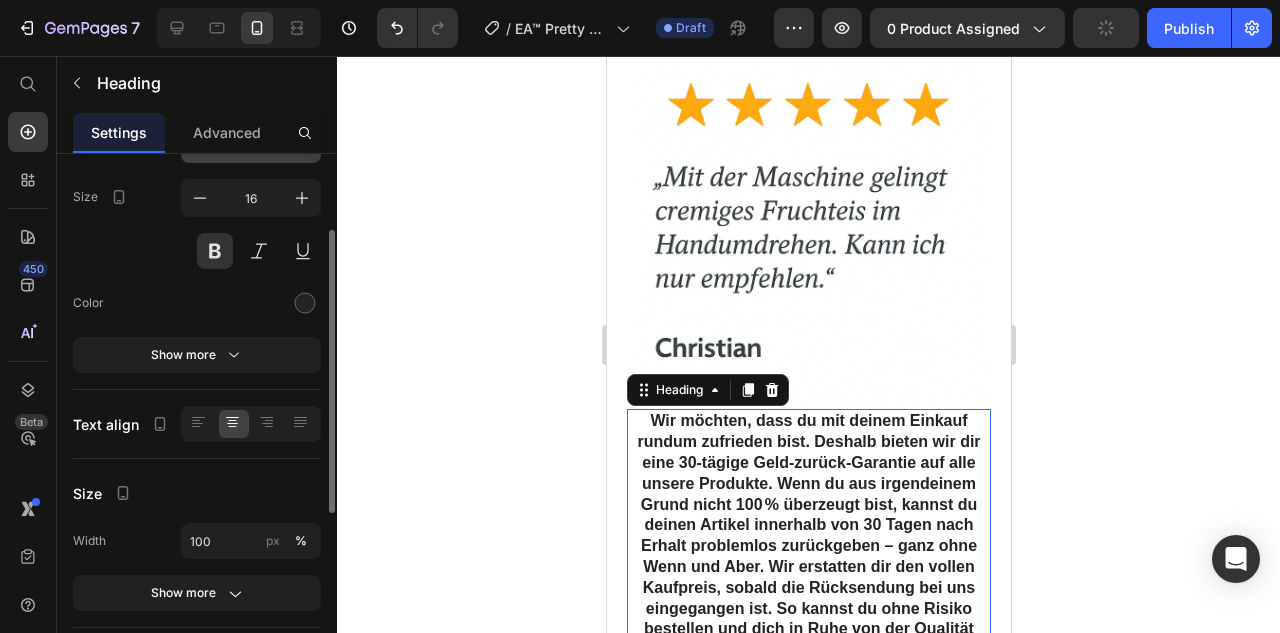 scroll, scrollTop: 262, scrollLeft: 0, axis: vertical 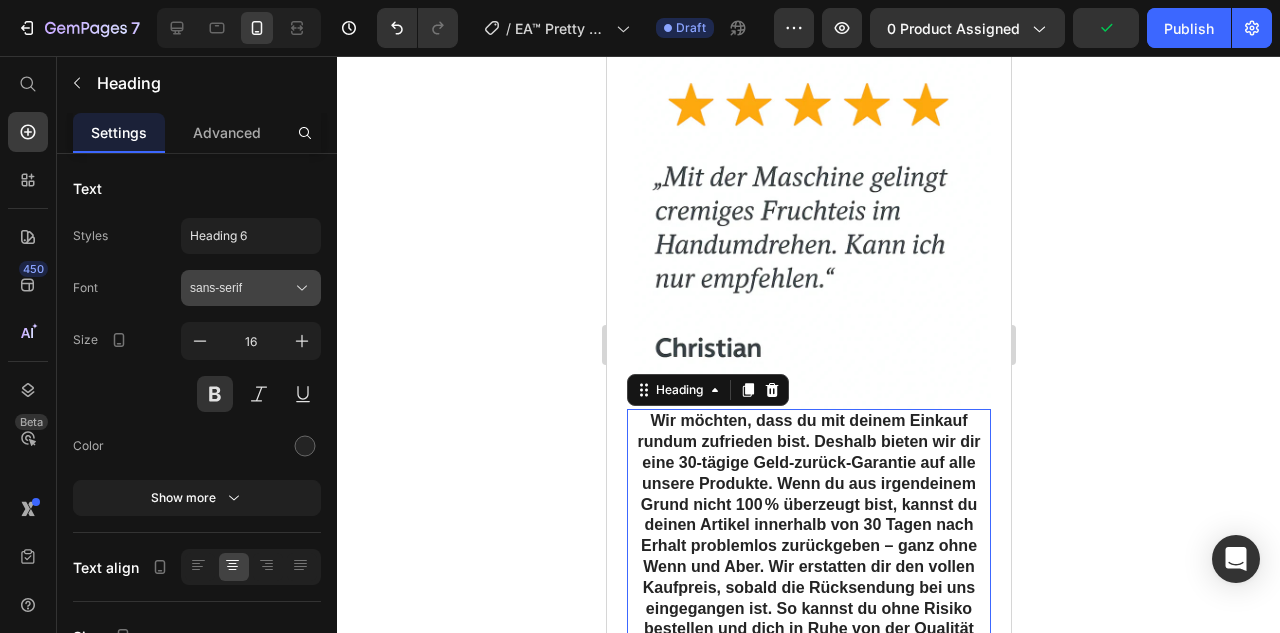 click on "sans-serif" at bounding box center (241, 288) 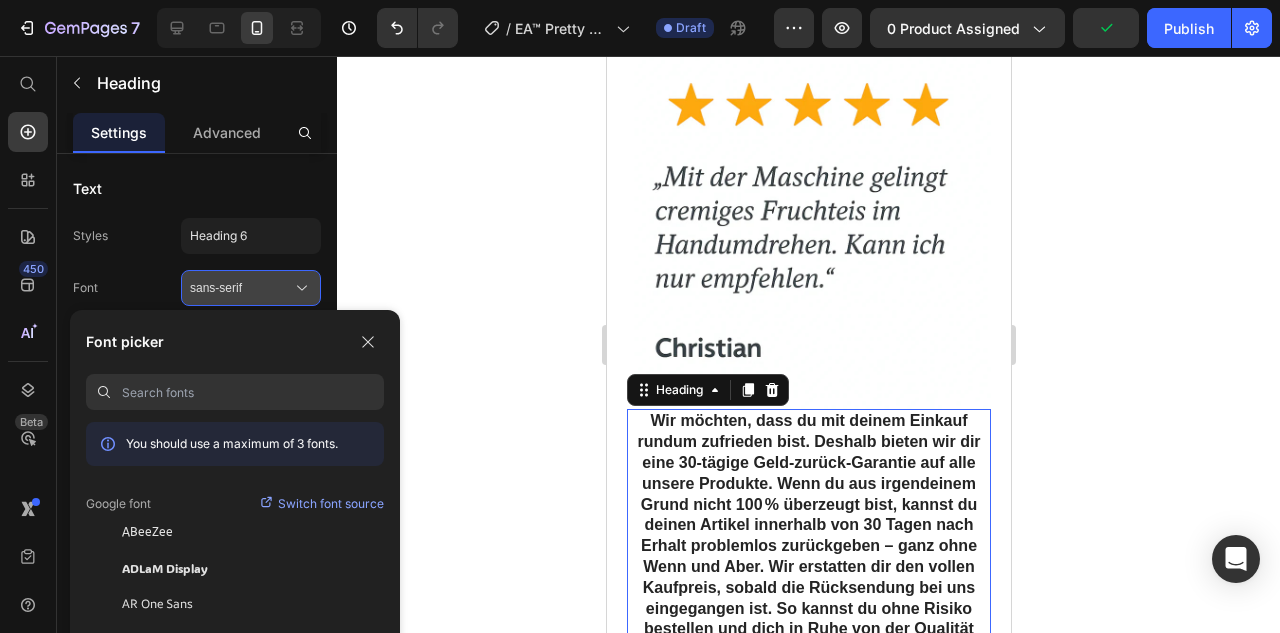 click on "sans-serif" at bounding box center (241, 288) 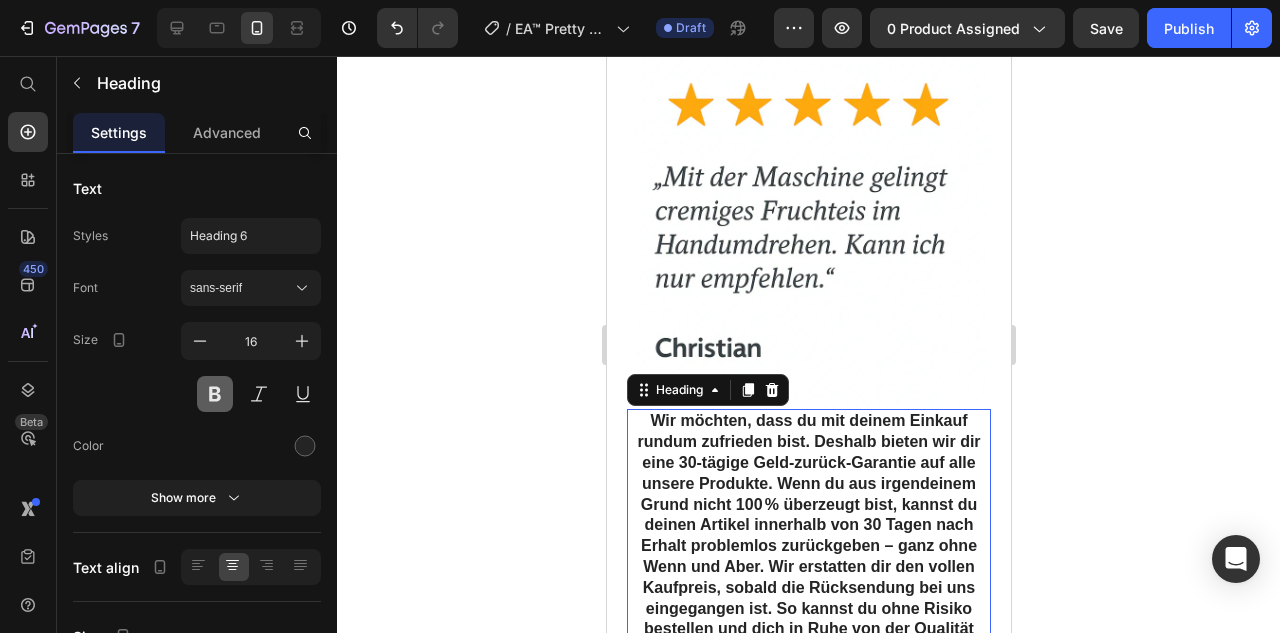 click at bounding box center (215, 394) 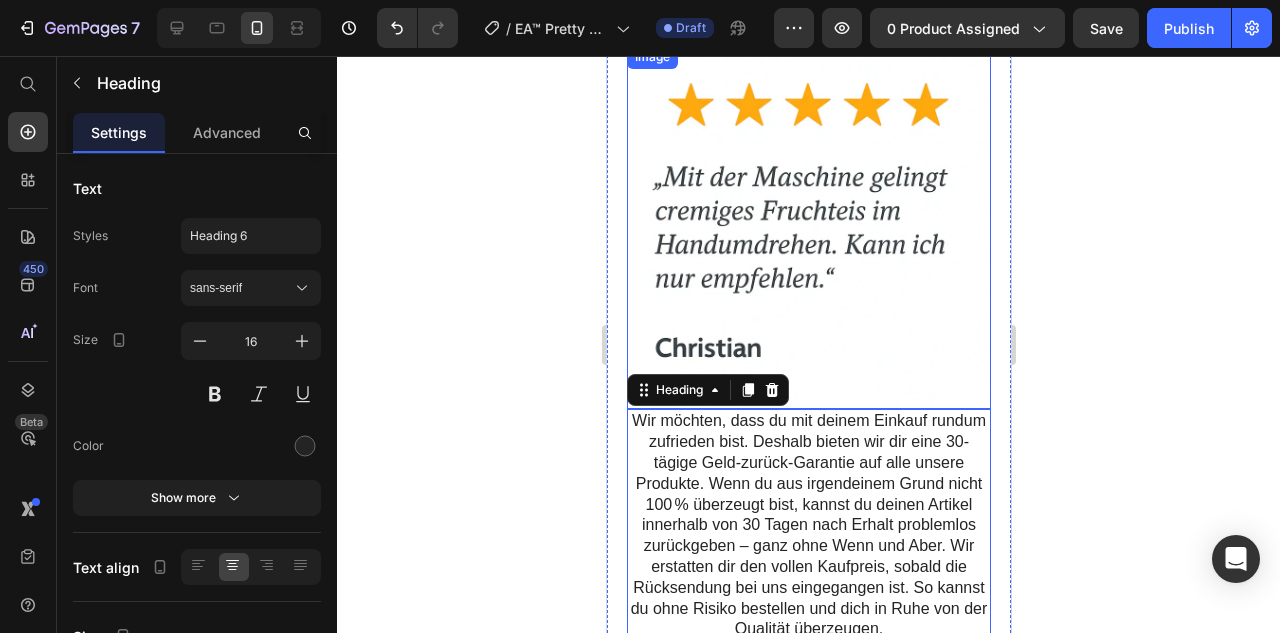click at bounding box center (808, 227) 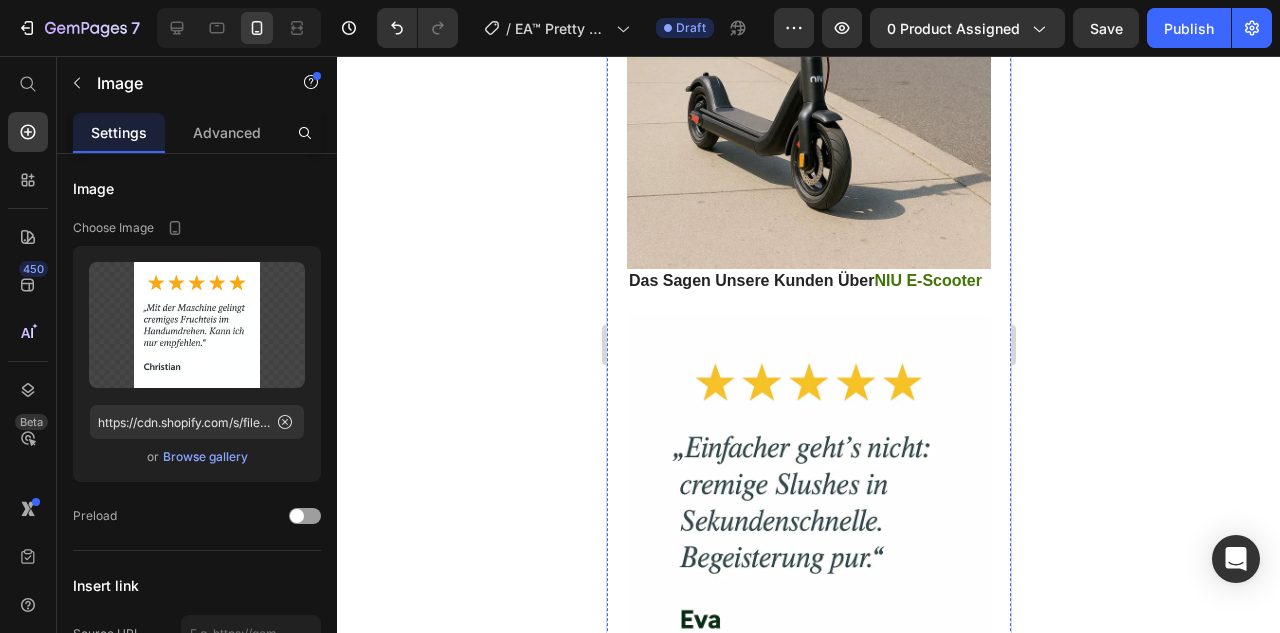 scroll, scrollTop: 3650, scrollLeft: 0, axis: vertical 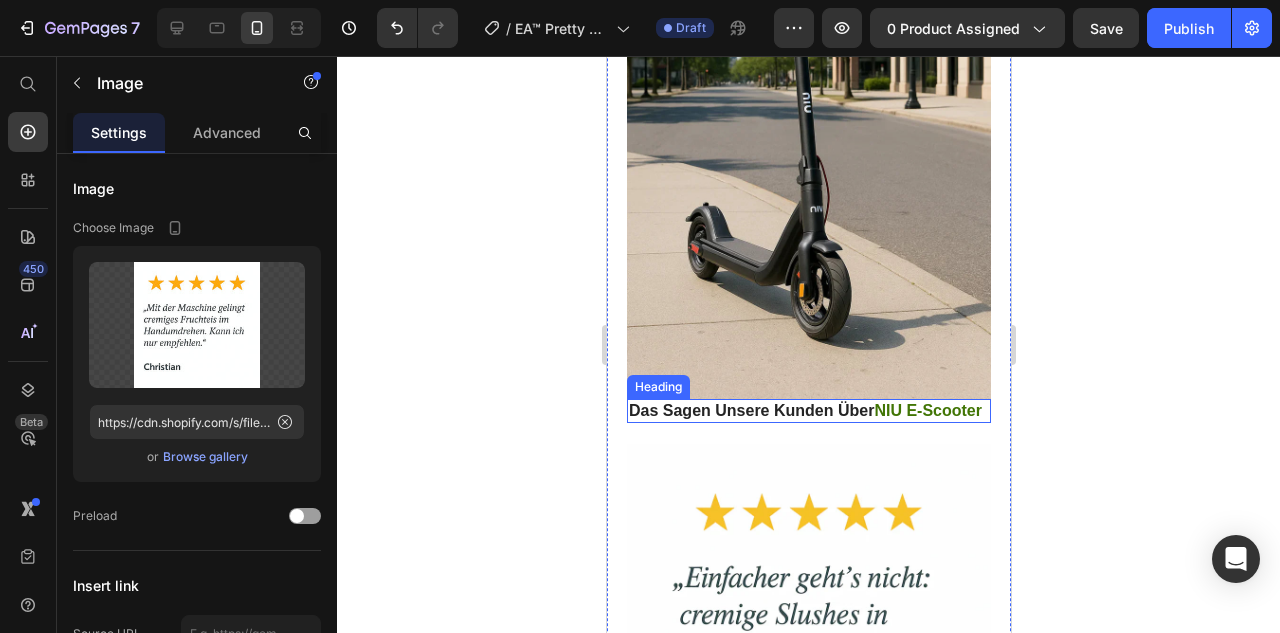 click on "Das Sagen Unsere Kunden Über" at bounding box center [750, 410] 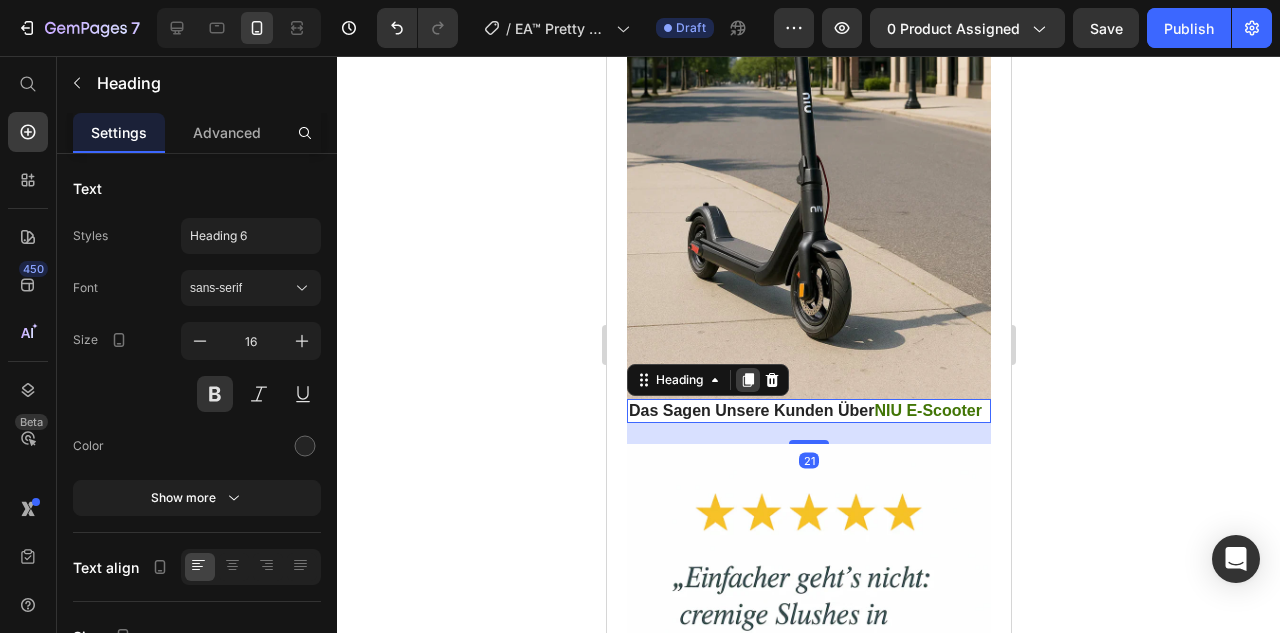 click 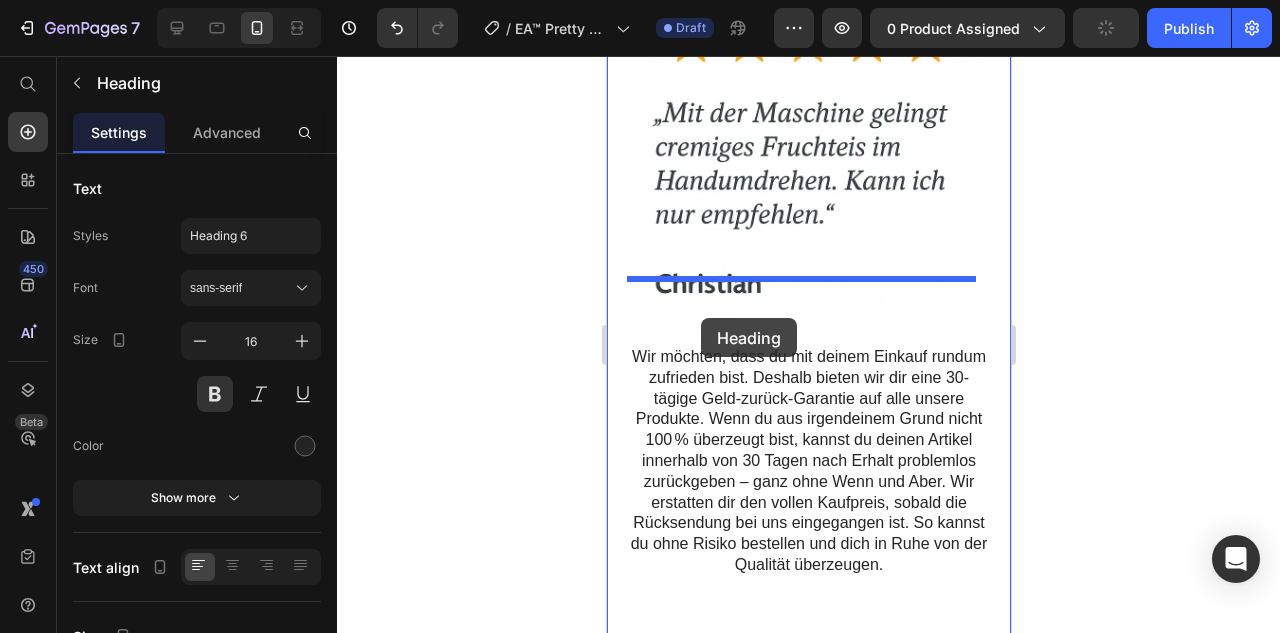 drag, startPoint x: 650, startPoint y: 392, endPoint x: 700, endPoint y: 318, distance: 89.30846 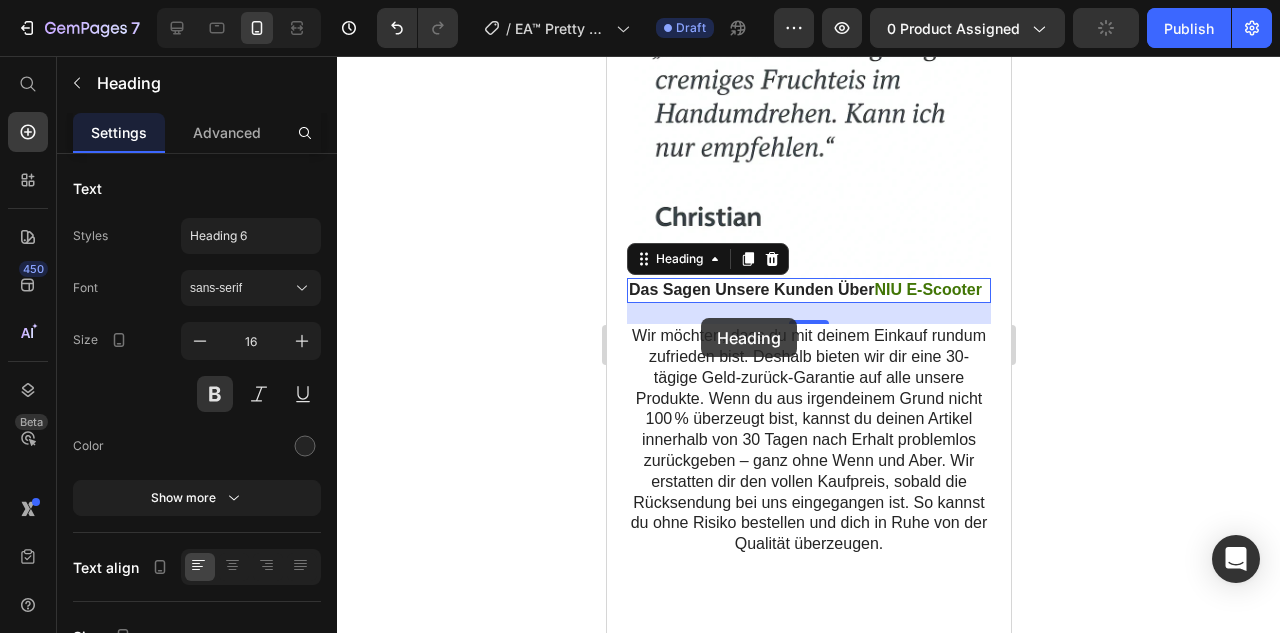 scroll, scrollTop: 4477, scrollLeft: 0, axis: vertical 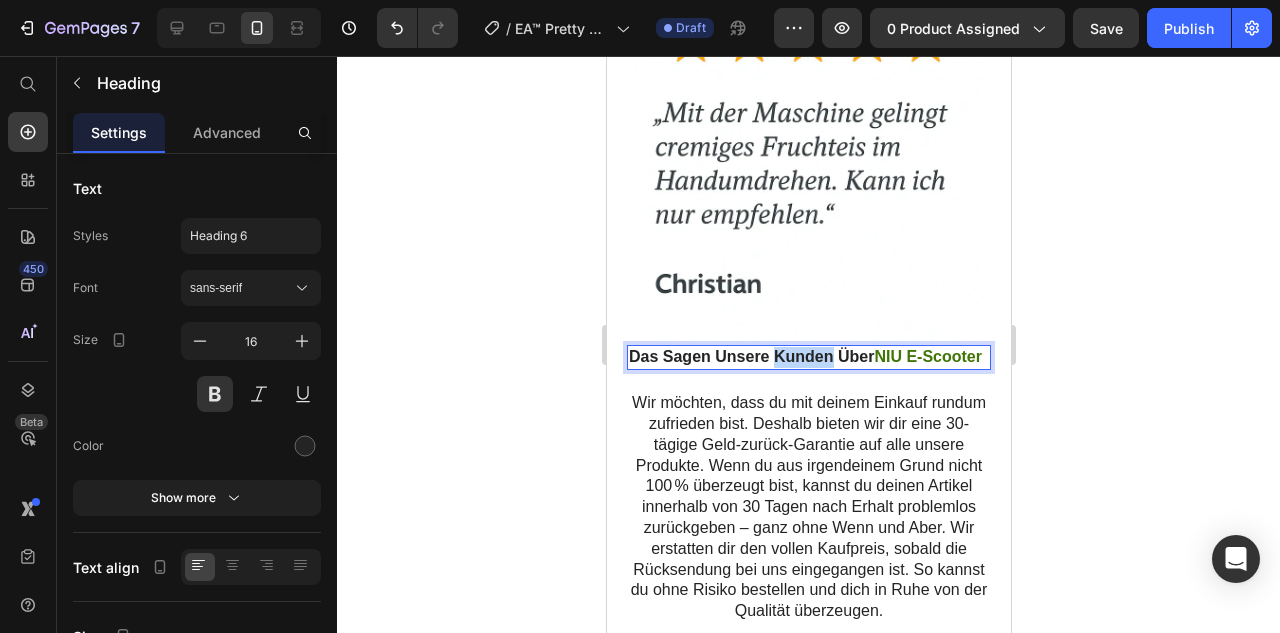 click on "Das Sagen Unsere Kunden Über" at bounding box center [750, 356] 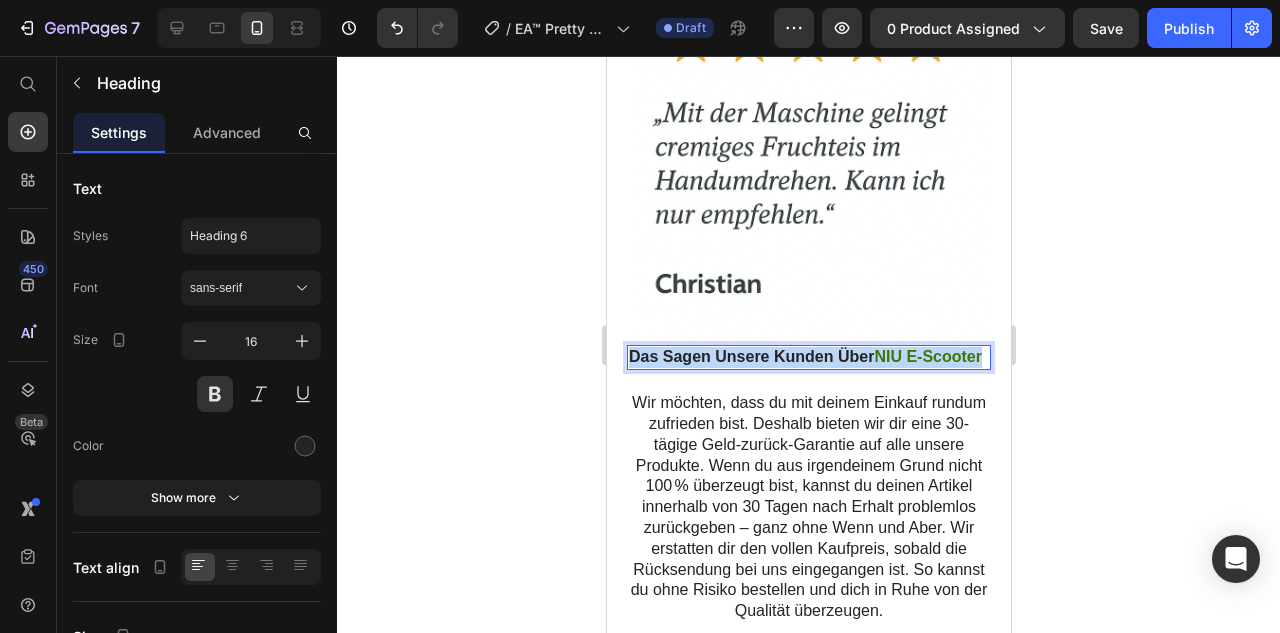 click on "Das Sagen Unsere Kunden Über" at bounding box center [750, 356] 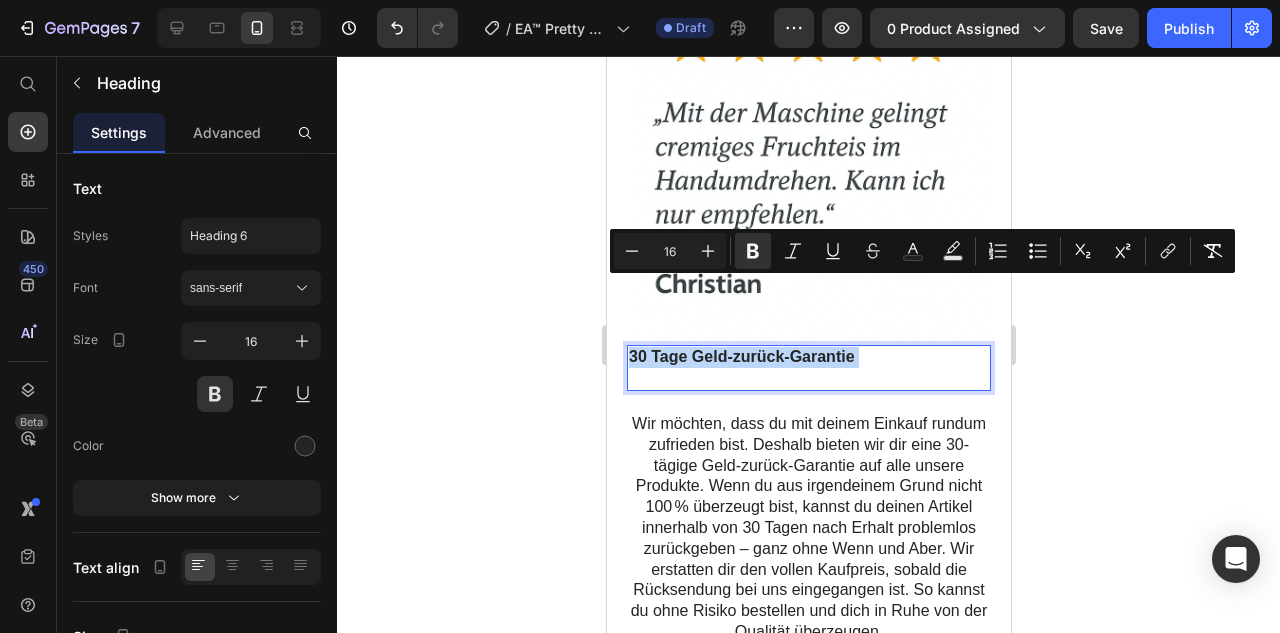 drag, startPoint x: 742, startPoint y: 303, endPoint x: 596, endPoint y: 258, distance: 152.77762 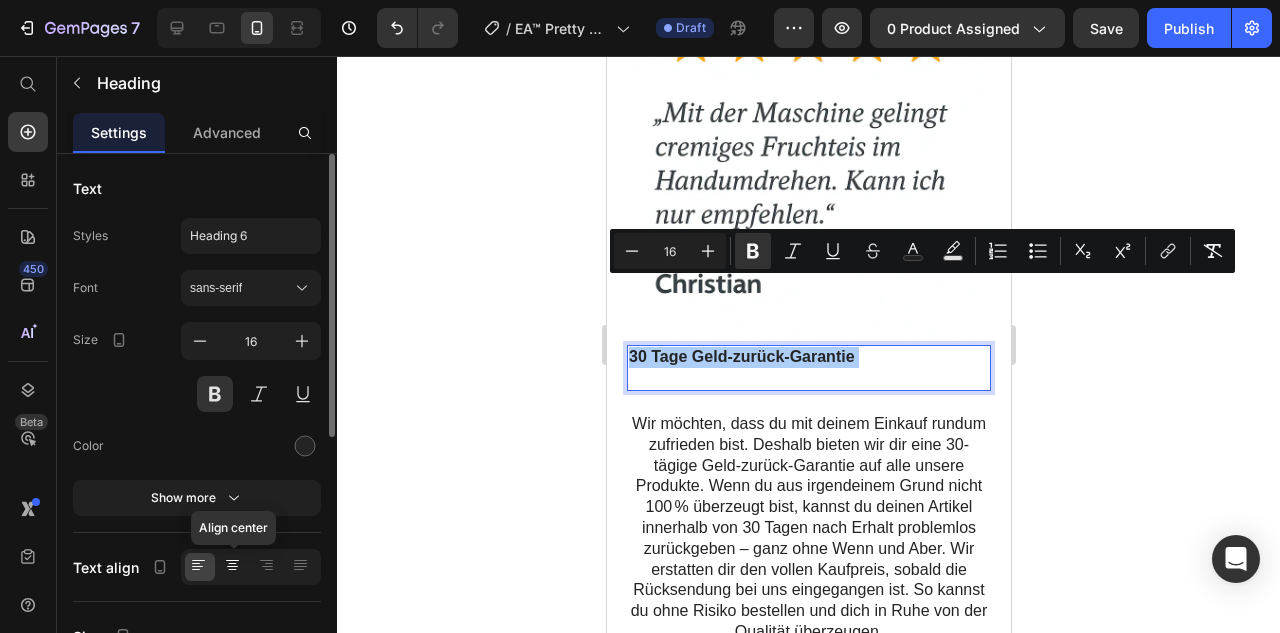 click 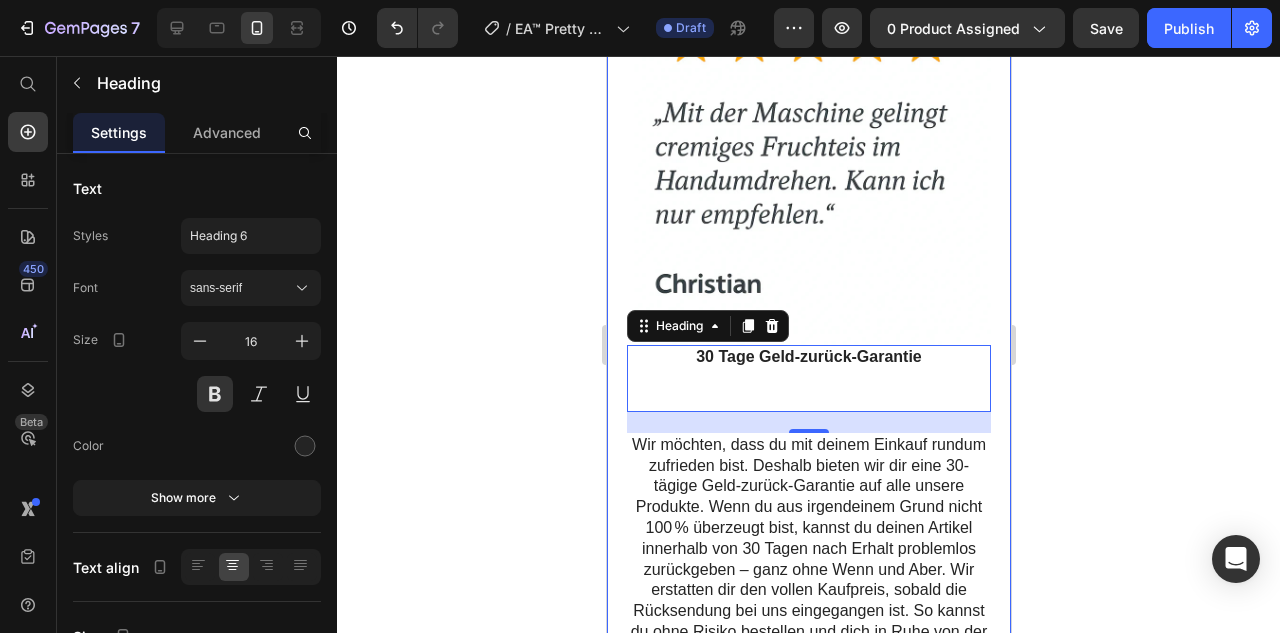 click 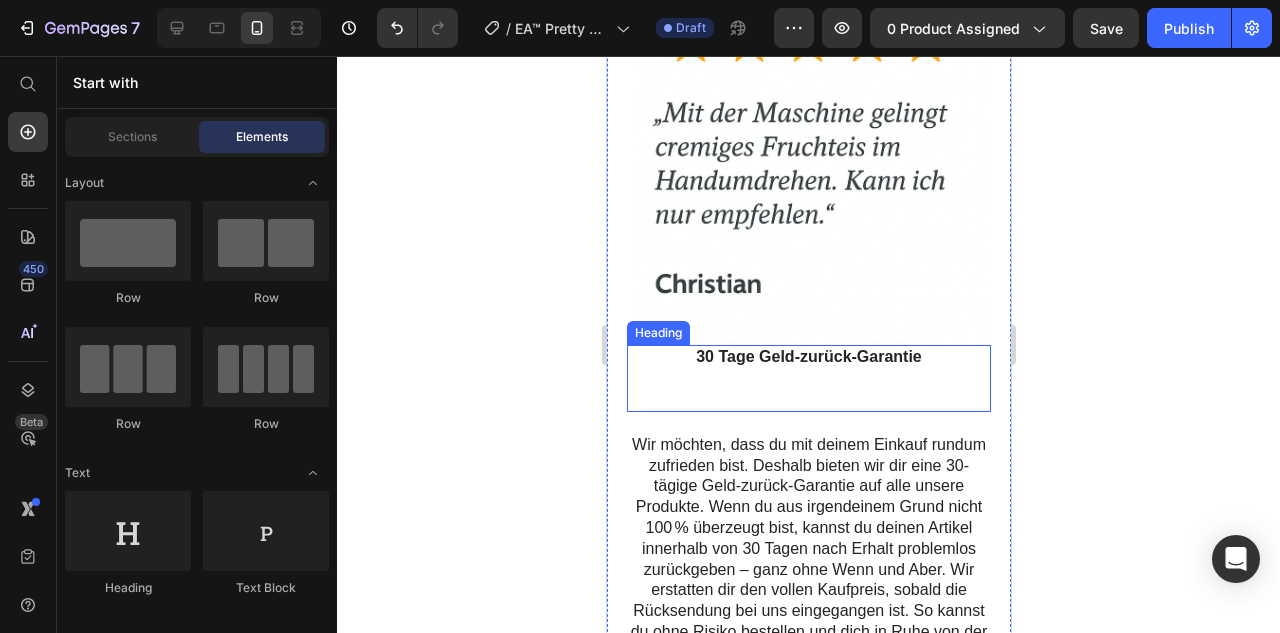 click on "⁠⁠⁠⁠⁠⁠⁠ 30 Tage Geld-zurück-Garantie" at bounding box center [808, 378] 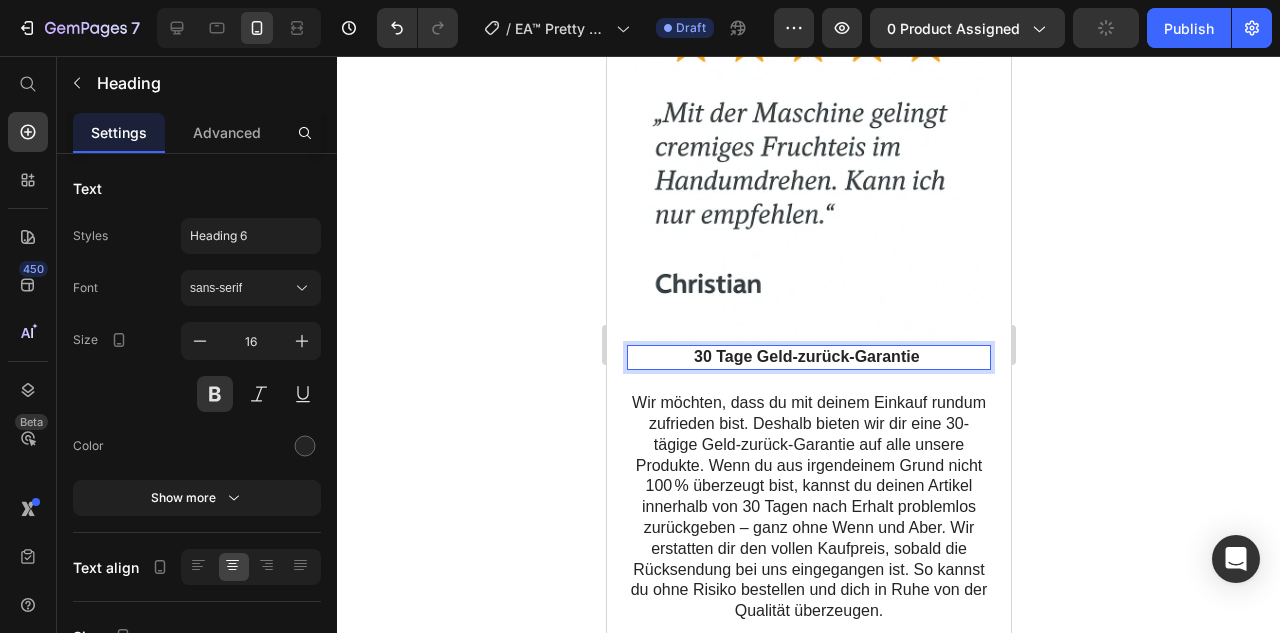 click 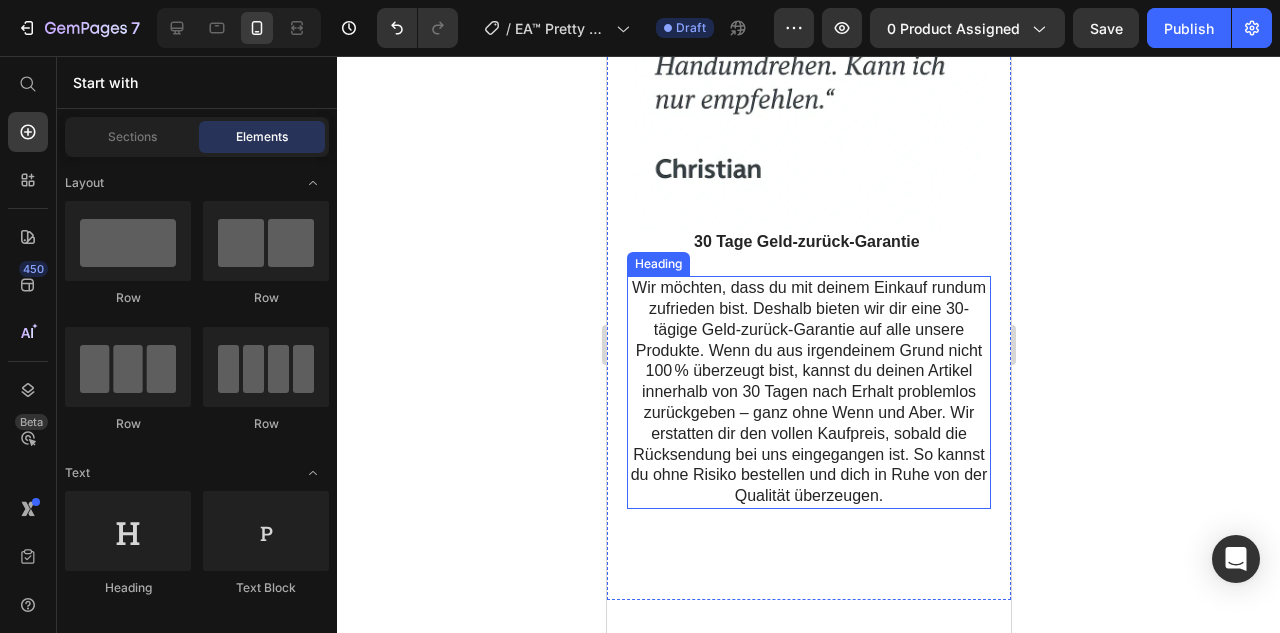scroll, scrollTop: 4596, scrollLeft: 0, axis: vertical 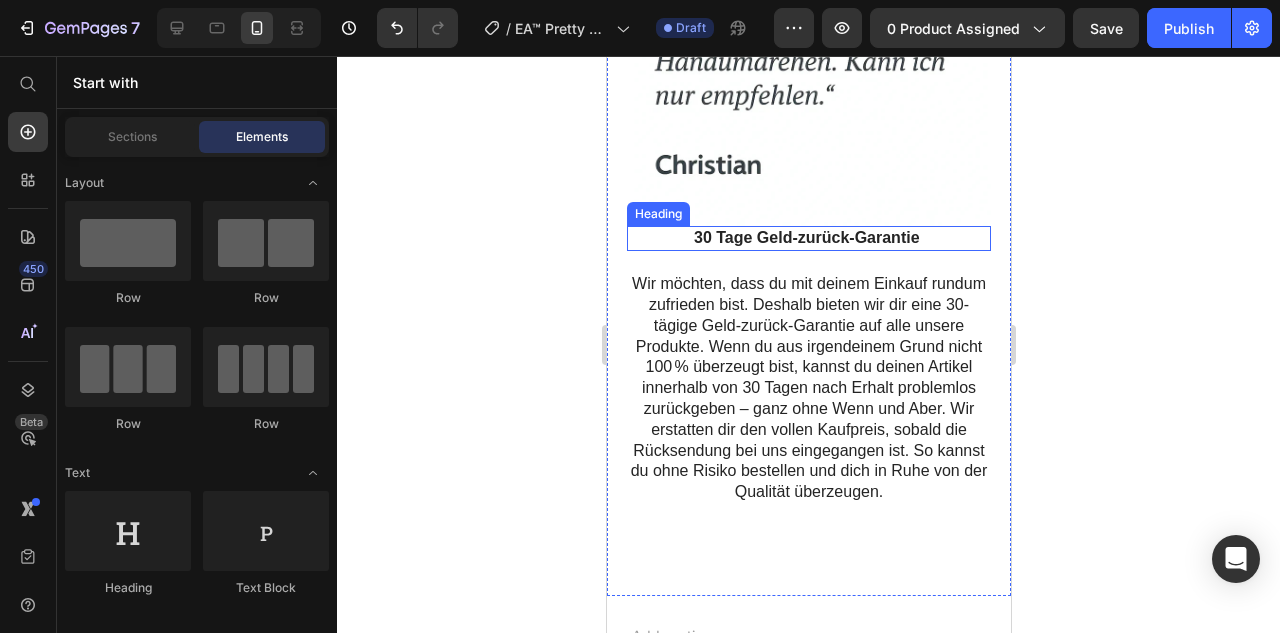 click on "30 Tage Geld-zurück-Garantie" at bounding box center (806, 237) 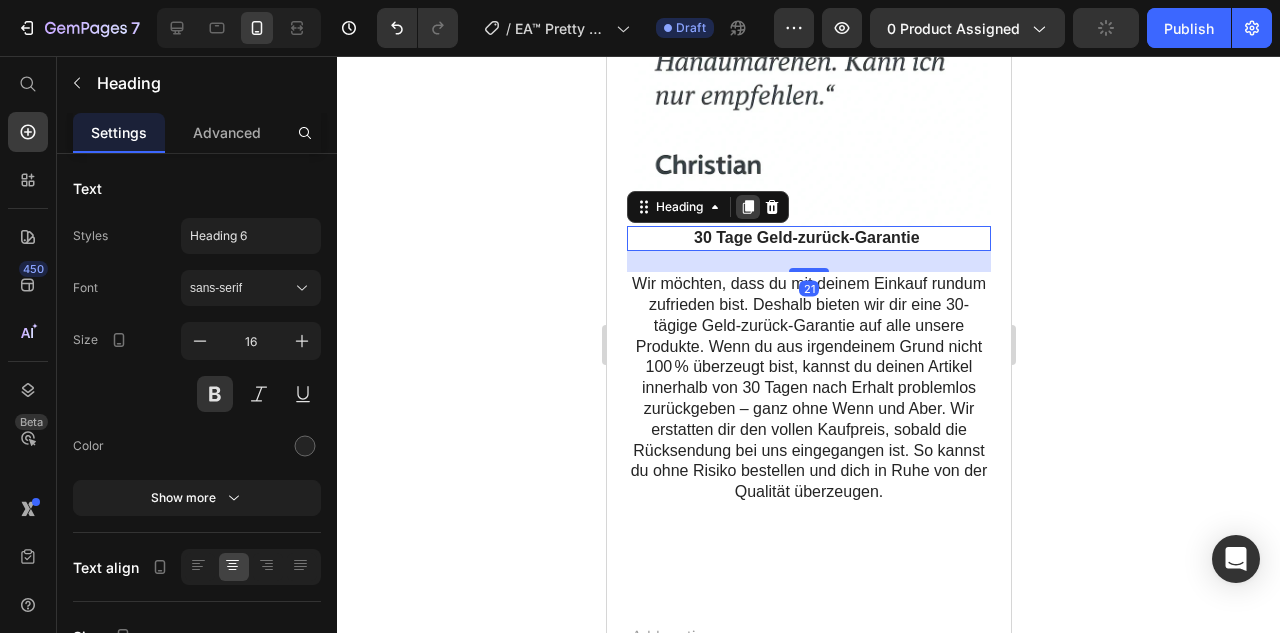 click 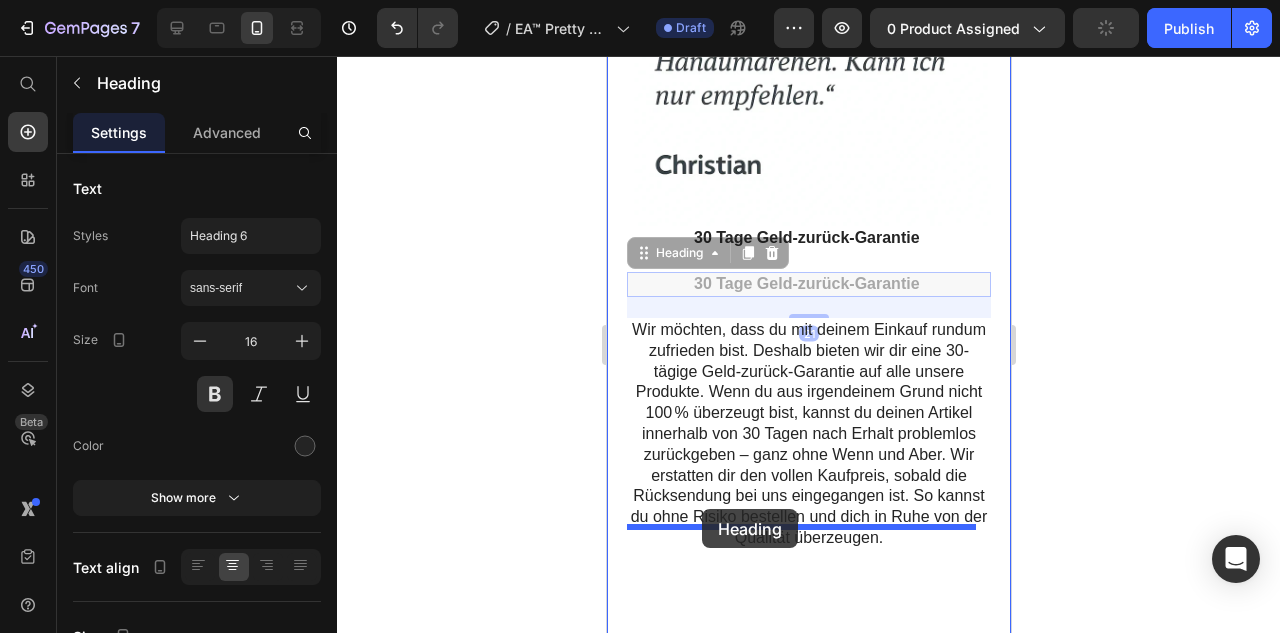 drag, startPoint x: 643, startPoint y: 185, endPoint x: 701, endPoint y: 509, distance: 329.15042 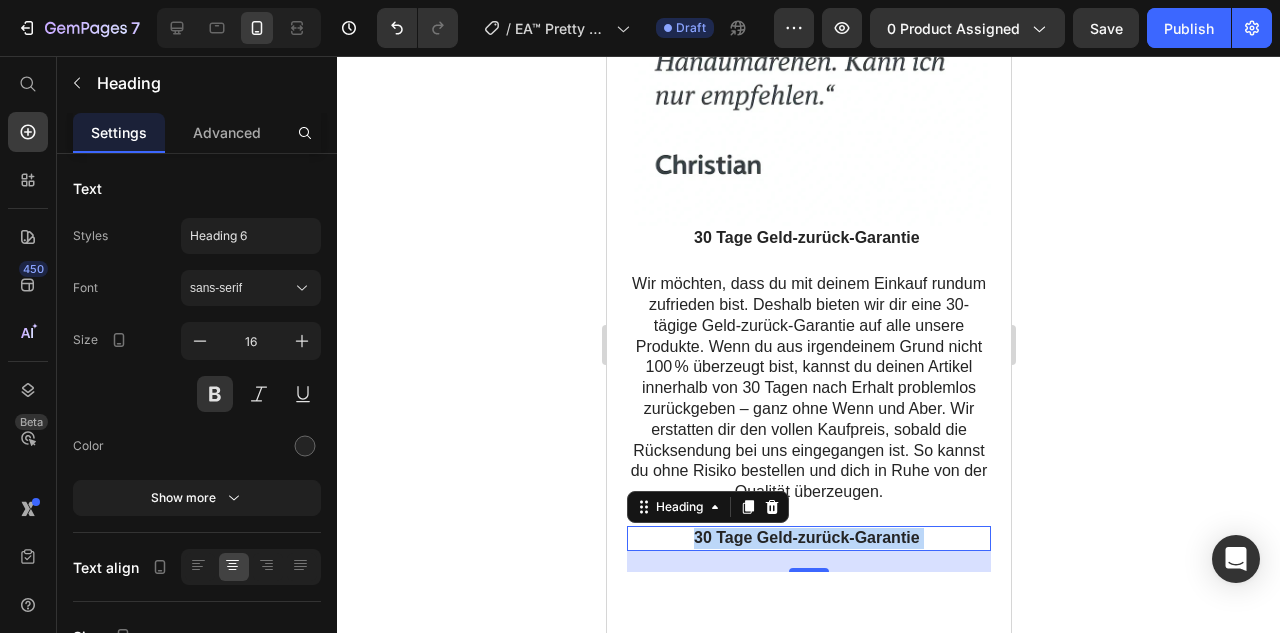click on "30 Tage Geld-zurück-Garantie" at bounding box center (806, 537) 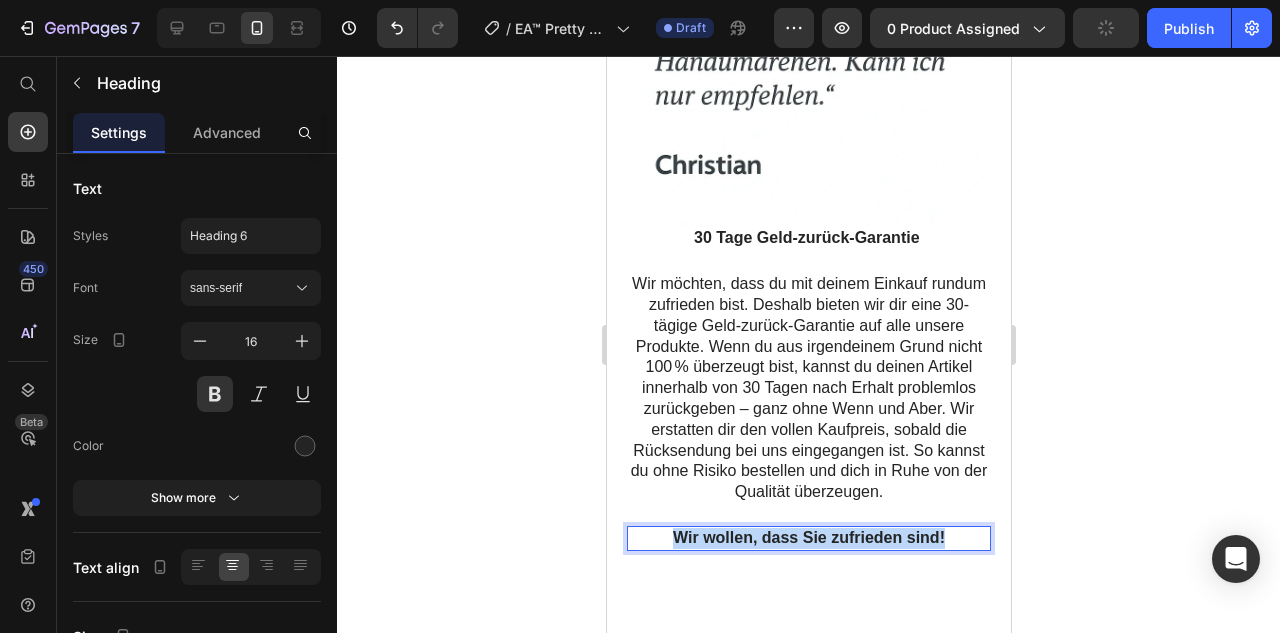 drag, startPoint x: 949, startPoint y: 491, endPoint x: 491, endPoint y: 471, distance: 458.43646 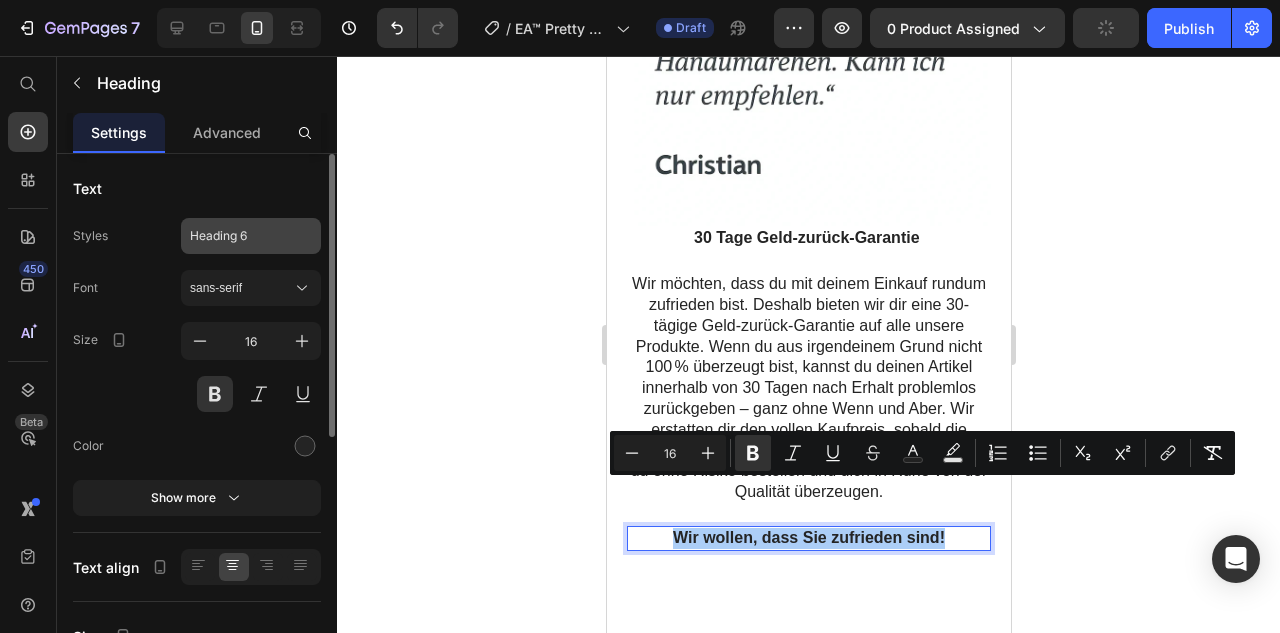 click on "Heading 6" at bounding box center [251, 236] 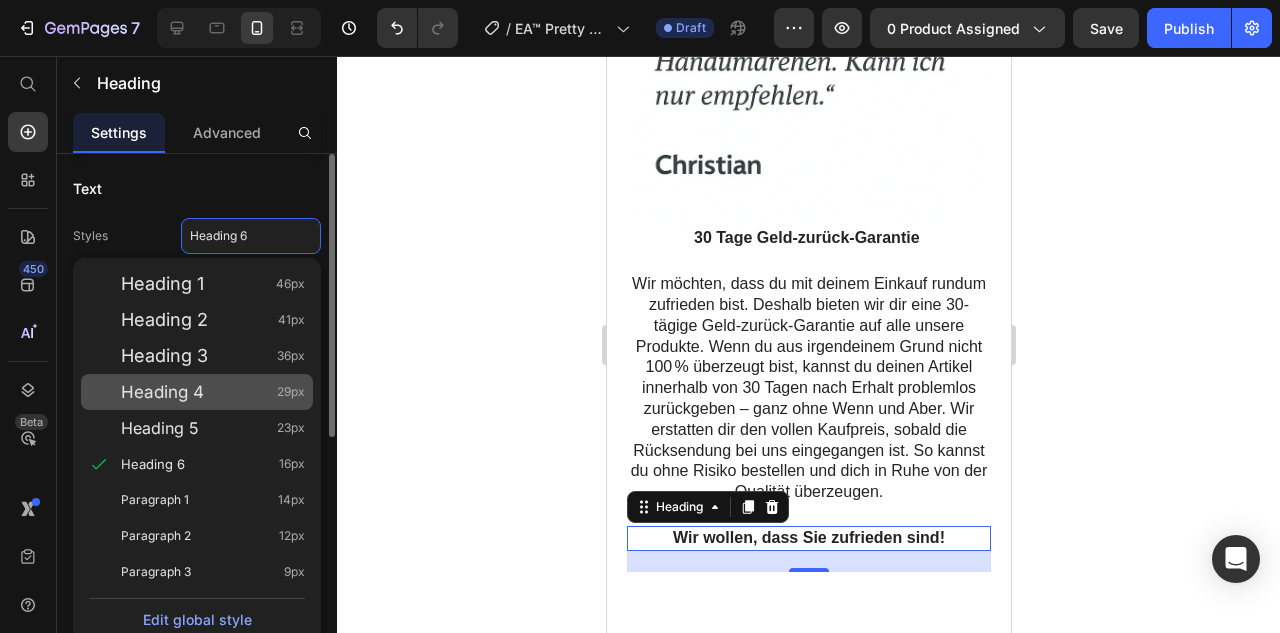 click on "Heading 4 29px" at bounding box center (213, 392) 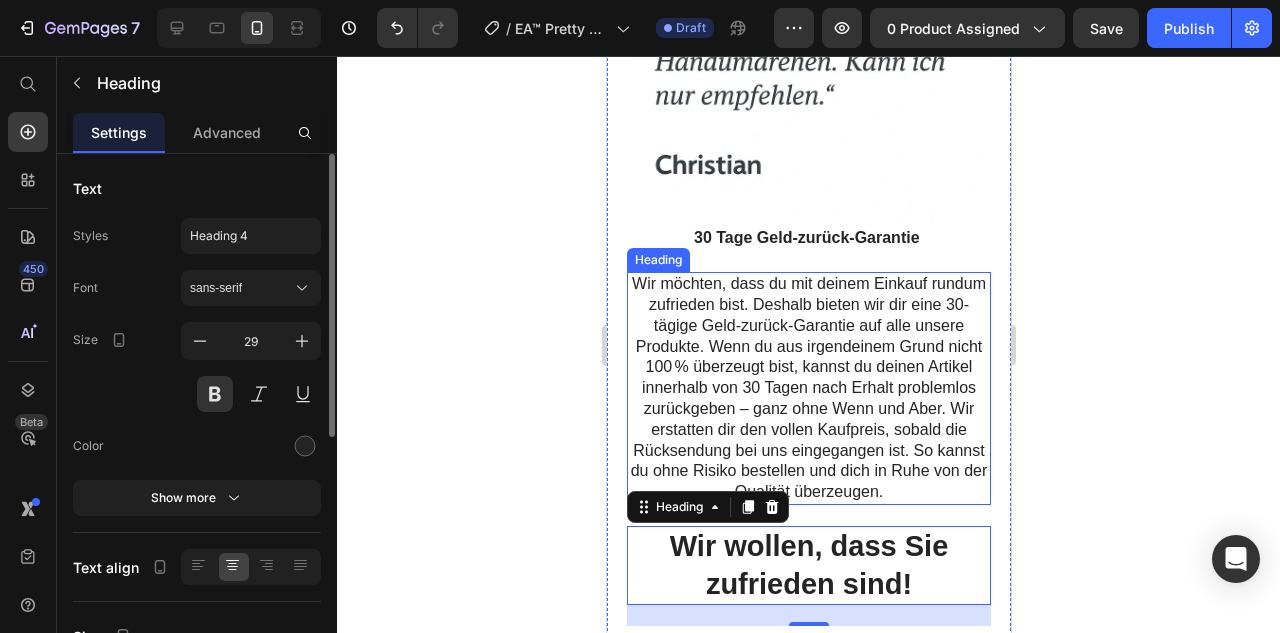 click on "Wir möchten, dass du mit deinem Einkauf rundum zufrieden bist. Deshalb bieten wir dir eine 30-tägige Geld-zurück-Garantie auf alle unsere Produkte. Wenn du aus irgendeinem Grund nicht 100 % überzeugt bist, kannst du deinen Artikel innerhalb von 30 Tagen nach Erhalt problemlos zurückgeben – ganz ohne Wenn und Aber. Wir erstatten dir den vollen Kaufpreis, sobald die Rücksendung bei uns eingegangen ist. So kannst du ohne Risiko bestellen und dich in Ruhe von der Qualität überzeugen." at bounding box center [808, 388] 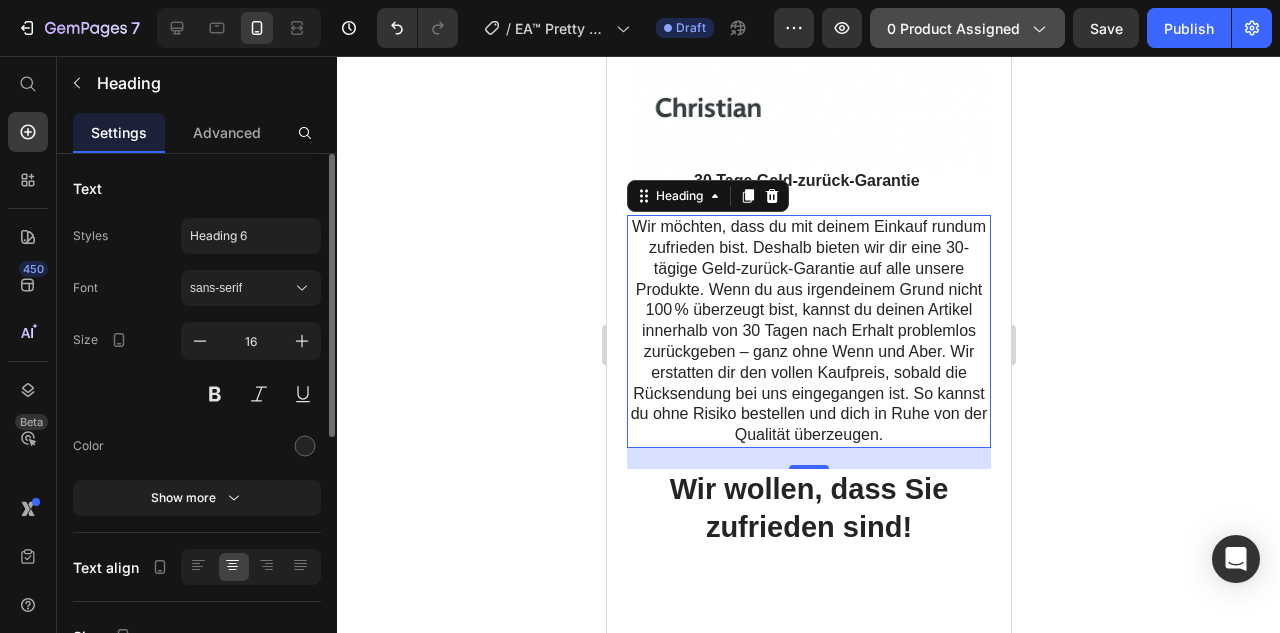 scroll, scrollTop: 4686, scrollLeft: 0, axis: vertical 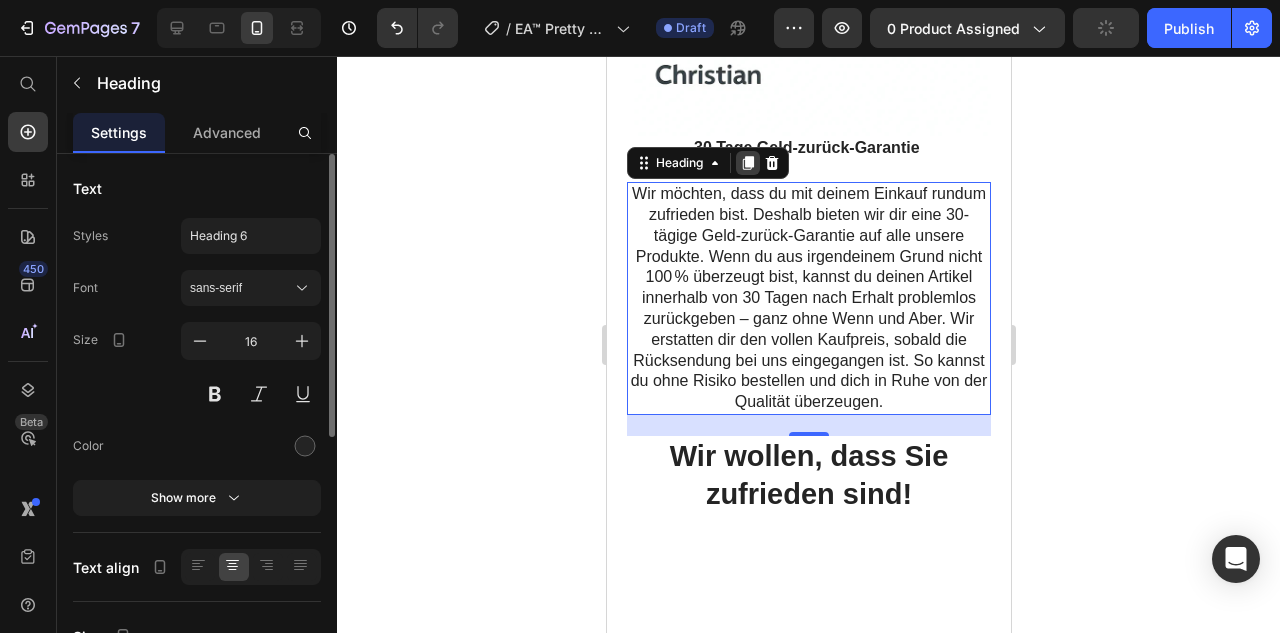 click 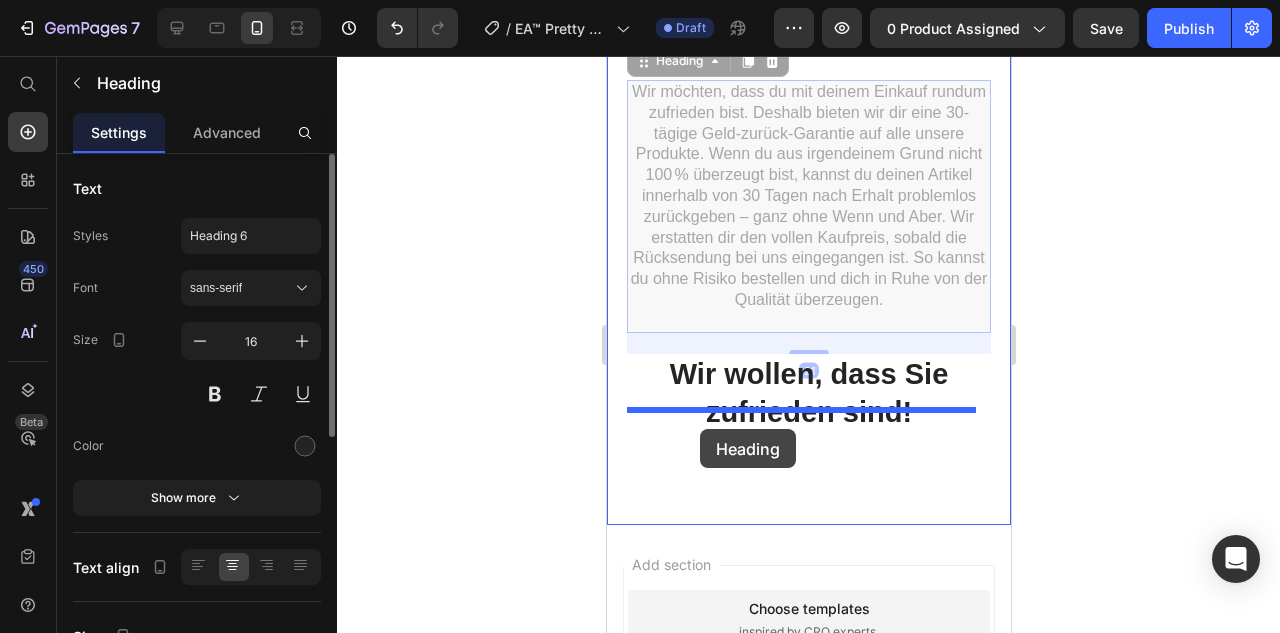 drag, startPoint x: 699, startPoint y: 375, endPoint x: 699, endPoint y: 429, distance: 54 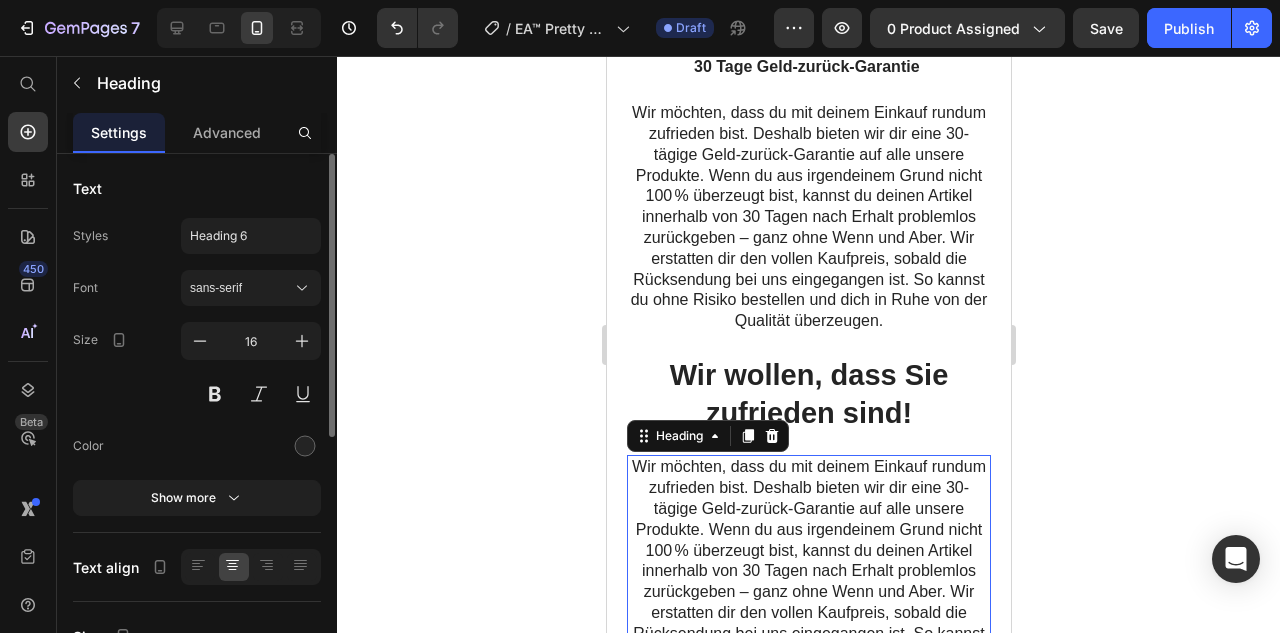 click on "Wir möchten, dass du mit deinem Einkauf rundum zufrieden bist. Deshalb bieten wir dir eine 30-tägige Geld-zurück-Garantie auf alle unsere Produkte. Wenn du aus irgendeinem Grund nicht 100 % überzeugt bist, kannst du deinen Artikel innerhalb von 30 Tagen nach Erhalt problemlos zurückgeben – ganz ohne Wenn und Aber. Wir erstatten dir den vollen Kaufpreis, sobald die Rücksendung bei uns eingegangen ist. So kannst du ohne Risiko bestellen und dich in Ruhe von der Qualität überzeugen." at bounding box center (808, 571) 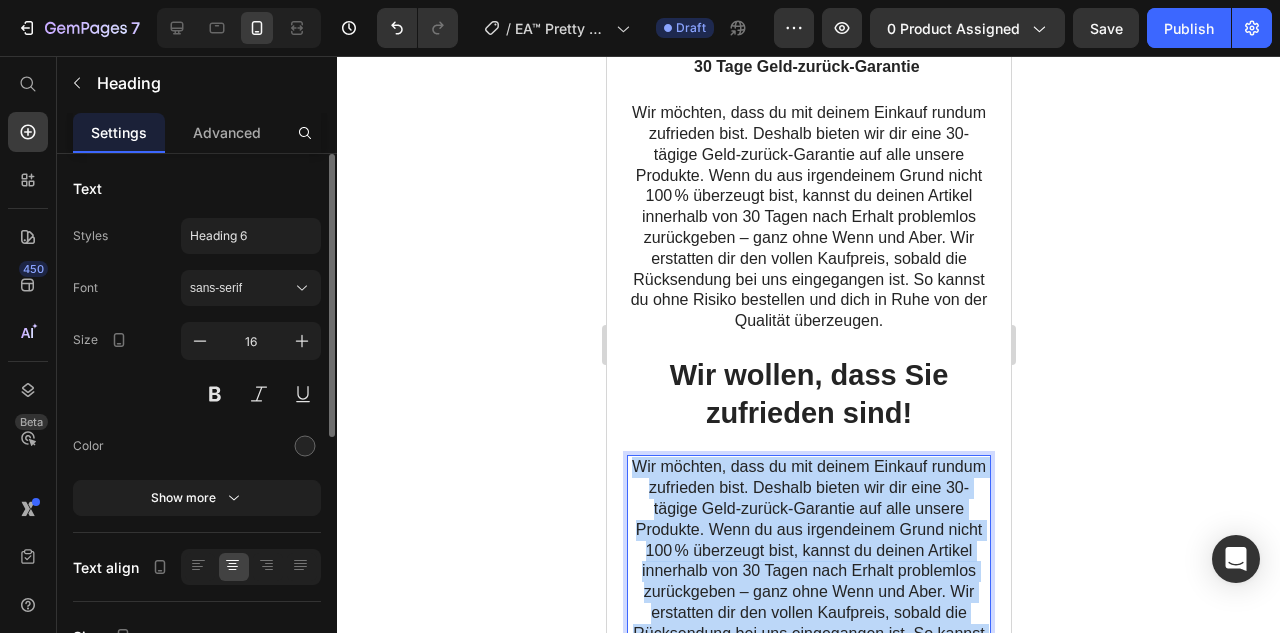 click on "Wir möchten, dass du mit deinem Einkauf rundum zufrieden bist. Deshalb bieten wir dir eine 30-tägige Geld-zurück-Garantie auf alle unsere Produkte. Wenn du aus irgendeinem Grund nicht 100 % überzeugt bist, kannst du deinen Artikel innerhalb von 30 Tagen nach Erhalt problemlos zurückgeben – ganz ohne Wenn und Aber. Wir erstatten dir den vollen Kaufpreis, sobald die Rücksendung bei uns eingegangen ist. So kannst du ohne Risiko bestellen und dich in Ruhe von der Qualität überzeugen." at bounding box center (808, 571) 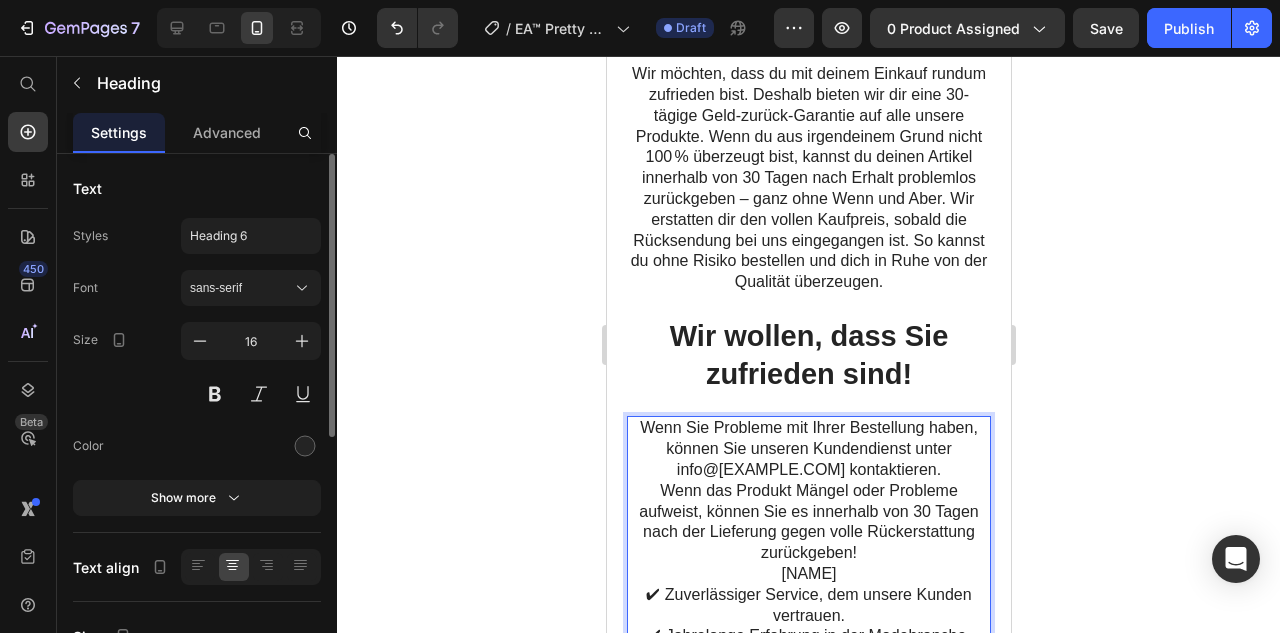 scroll, scrollTop: 4813, scrollLeft: 0, axis: vertical 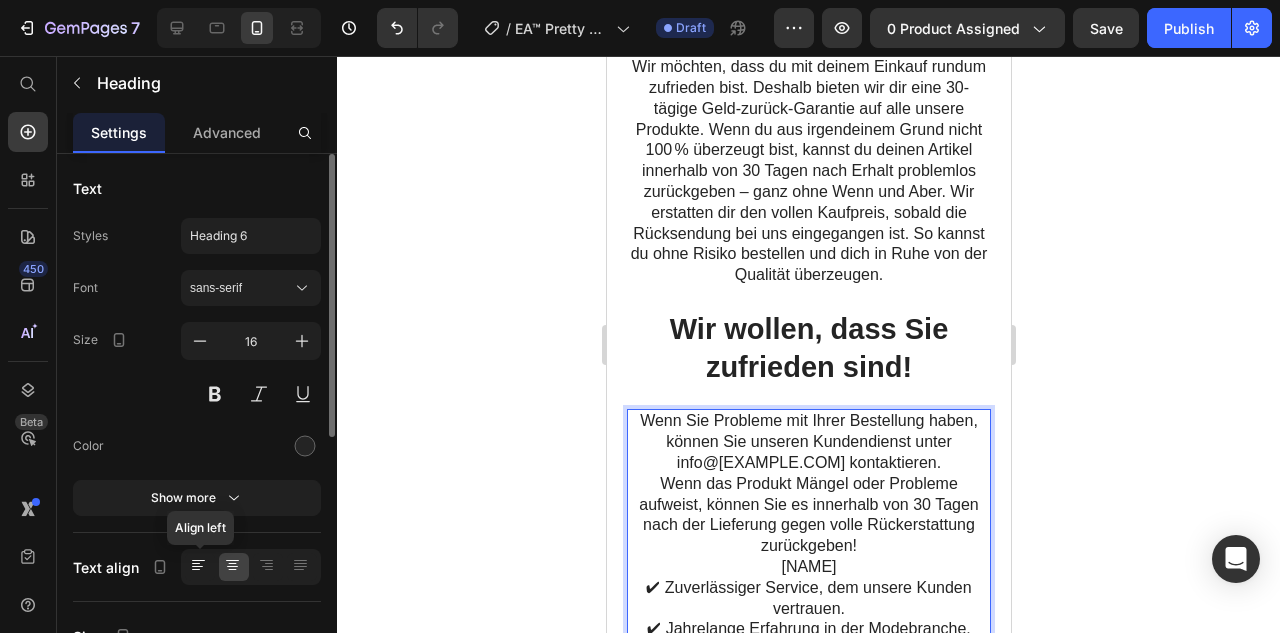 click 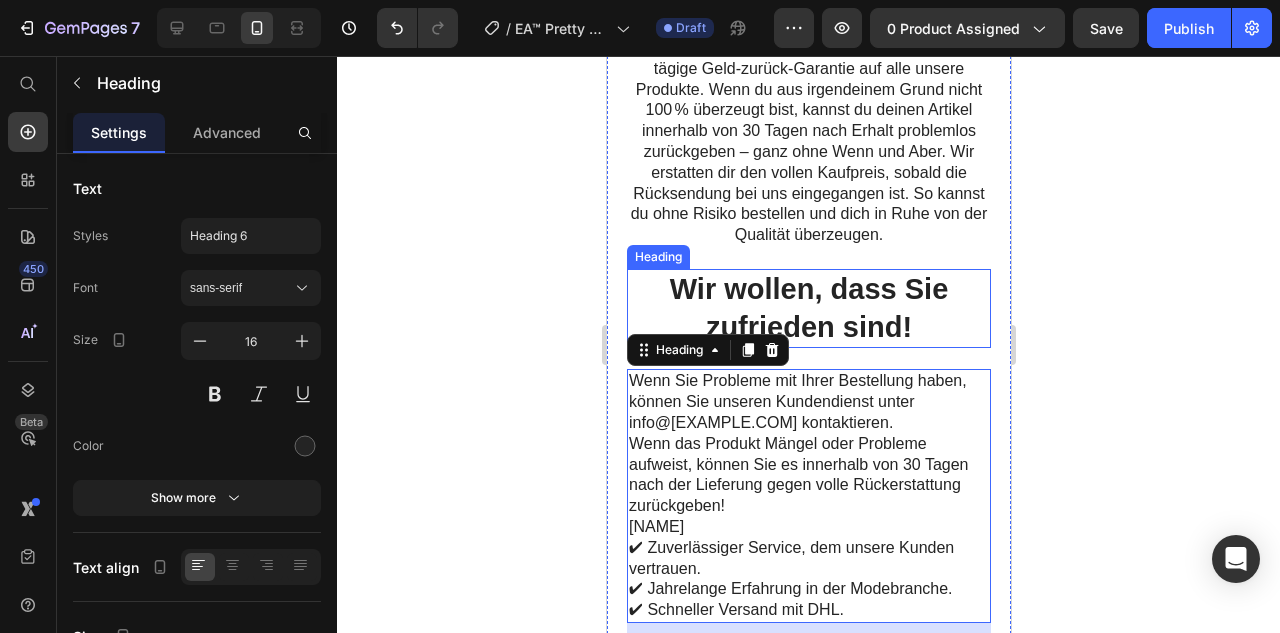 scroll, scrollTop: 4878, scrollLeft: 0, axis: vertical 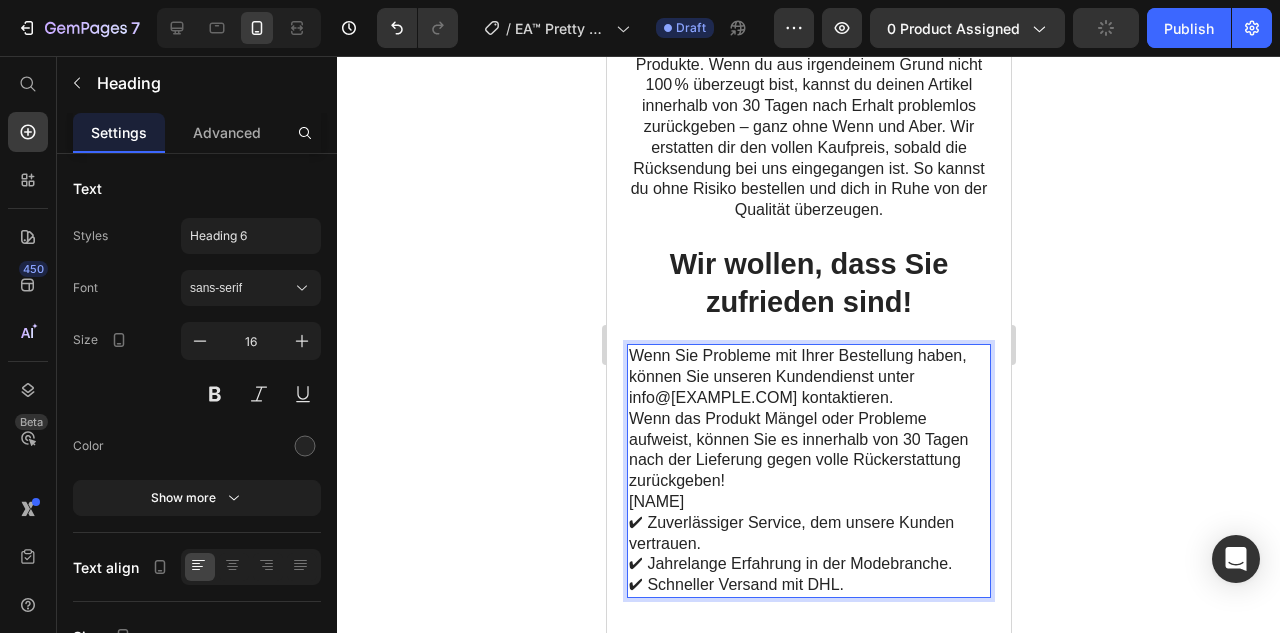 click on "[NAME]" at bounding box center [808, 502] 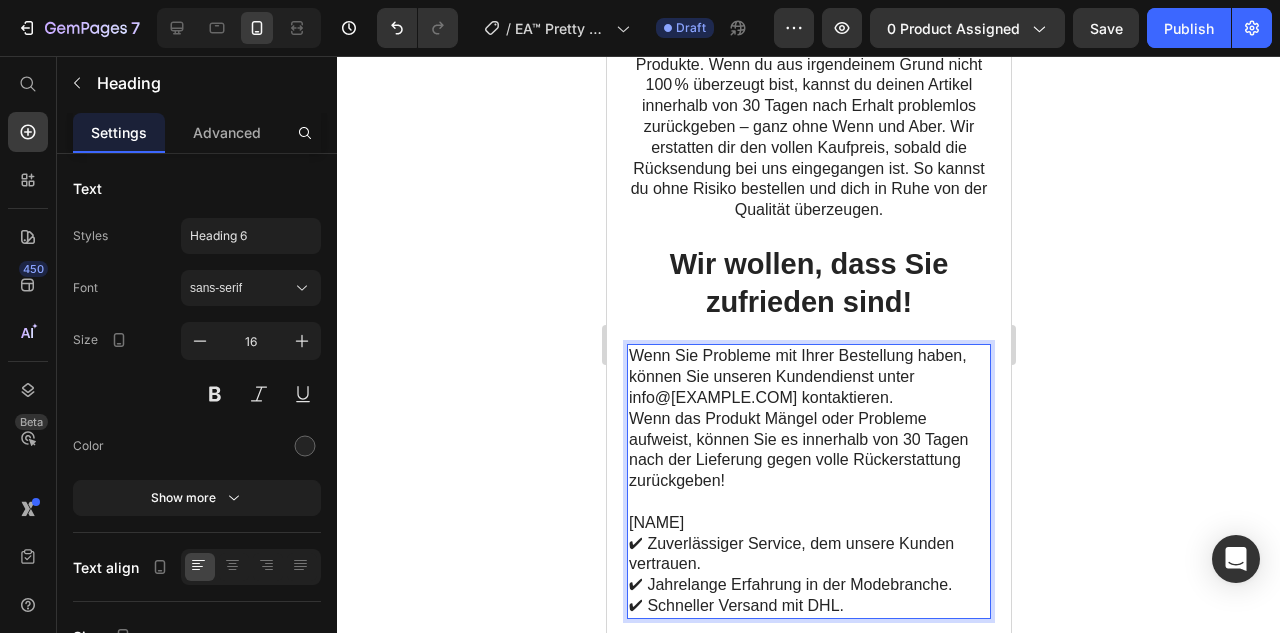 click on "[NAME]" at bounding box center [808, 523] 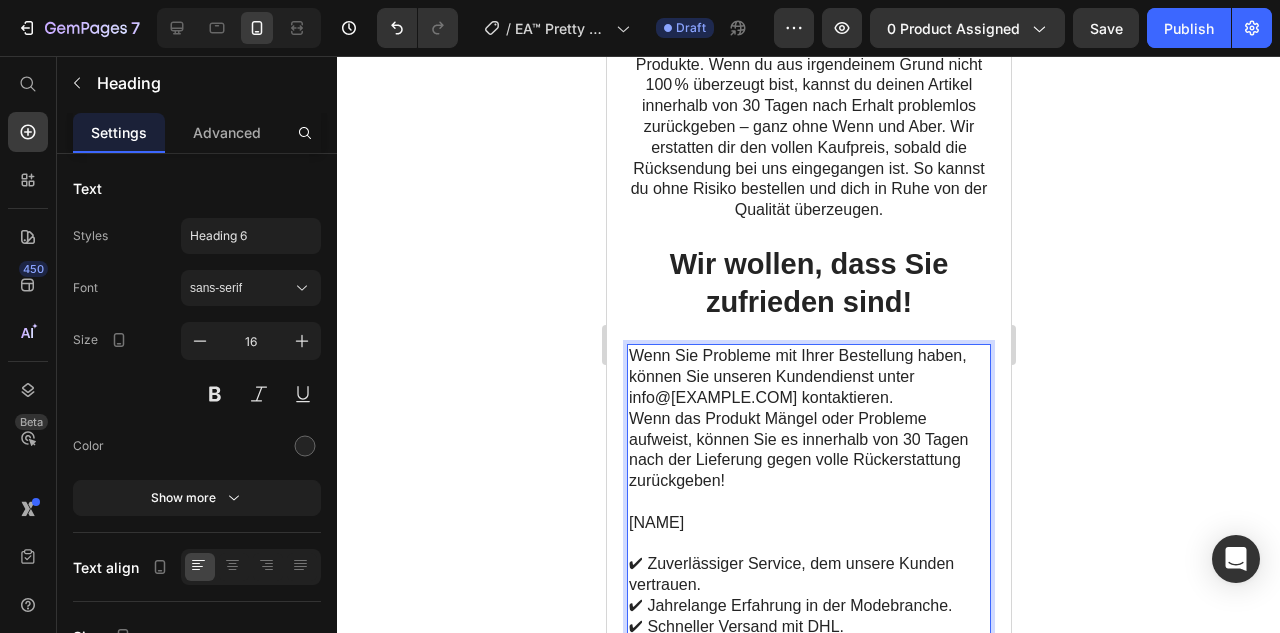 drag, startPoint x: 704, startPoint y: 483, endPoint x: 544, endPoint y: 485, distance: 160.0125 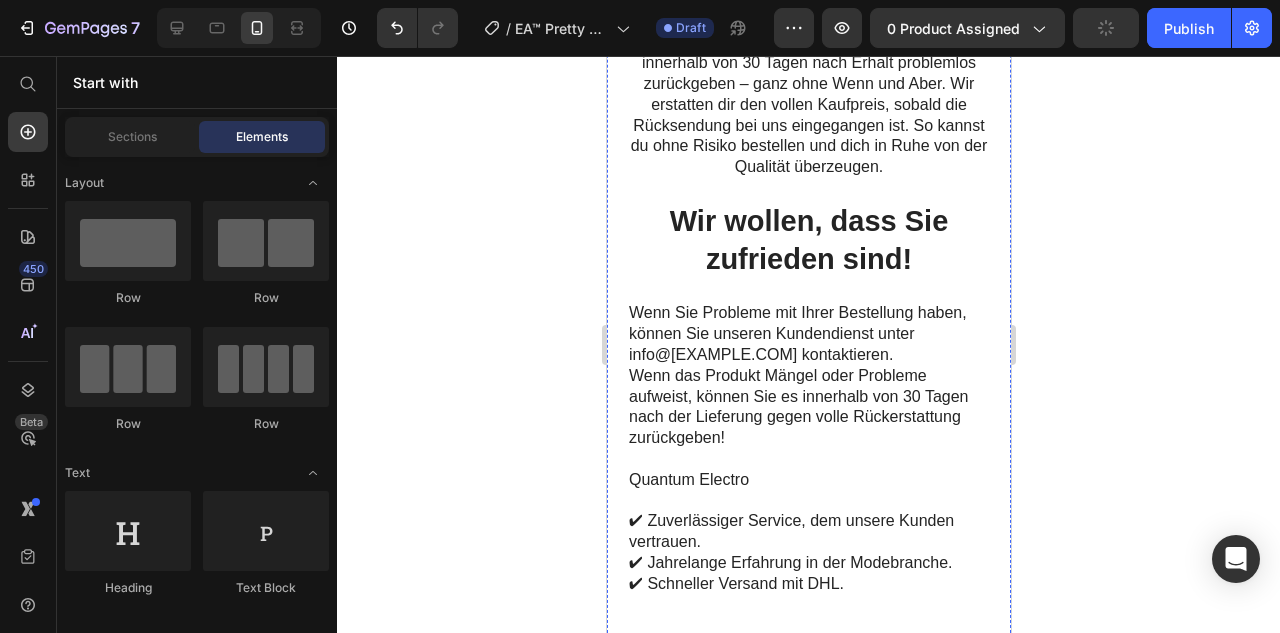 scroll, scrollTop: 4917, scrollLeft: 0, axis: vertical 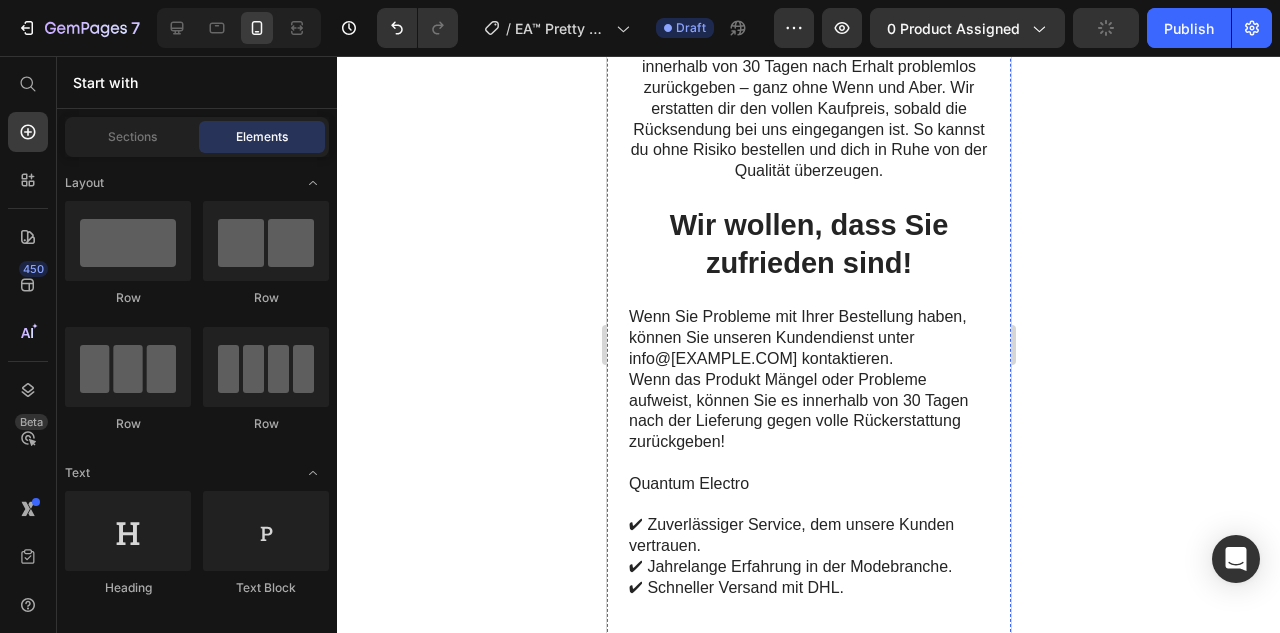 click on "Wenn Sie Probleme mit Ihrer Bestellung haben, können Sie unseren Kundendienst unter info@[EXAMPLE.COM] kontaktieren. Wenn das Produkt Mängel oder Probleme aufweist, können Sie es innerhalb von 30 Tagen nach der Lieferung gegen volle Rückerstattung zurückgeben!   Quantum Electro  ✔️ Zuverlässiger Service, dem unsere Kunden vertrauen. ✔️ Jahrelange Erfahrung in der Modebranche. ✔️ Schneller Versand mit DHL." at bounding box center [808, 452] 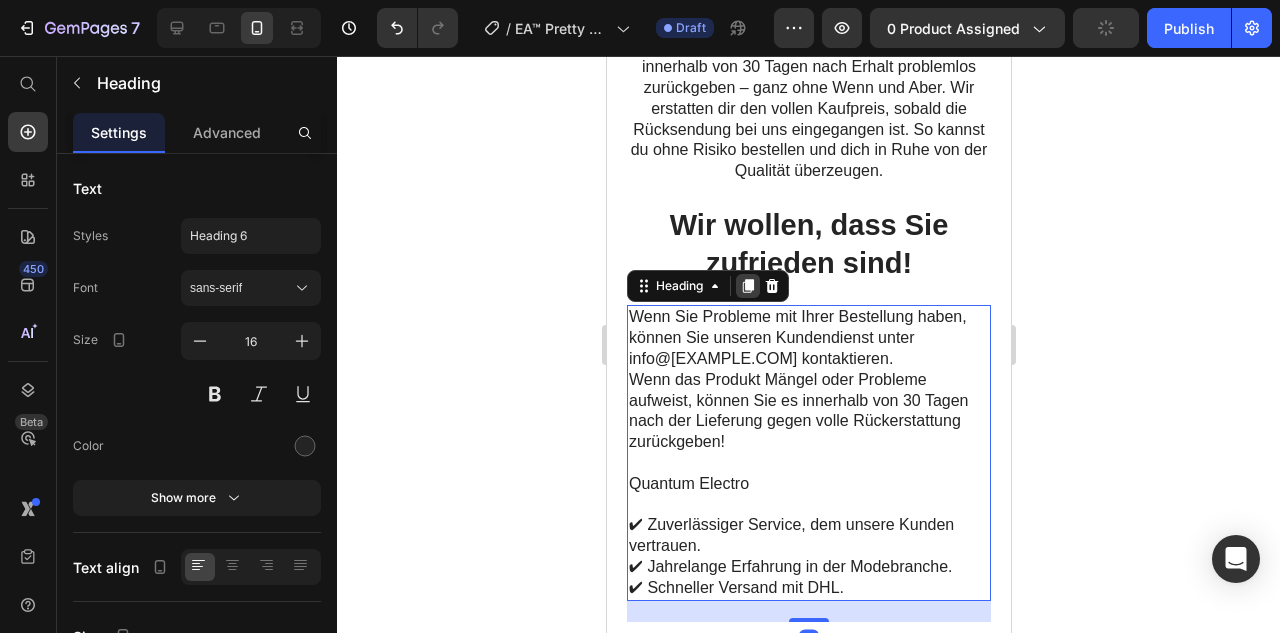 click 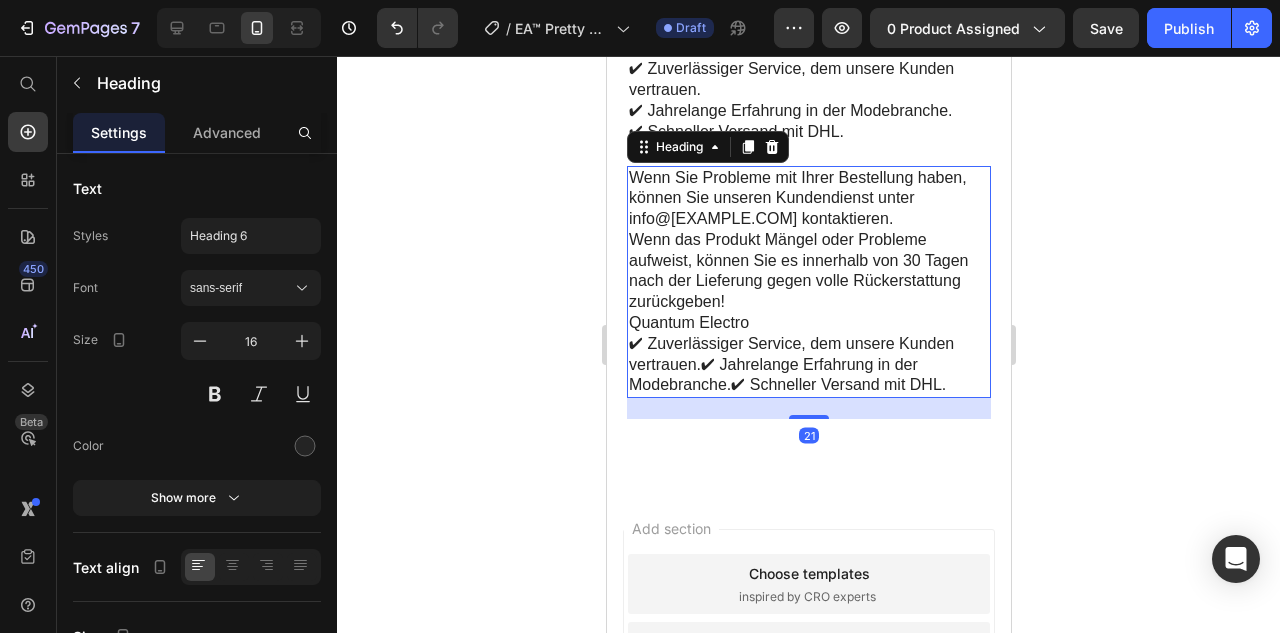 scroll, scrollTop: 5282, scrollLeft: 0, axis: vertical 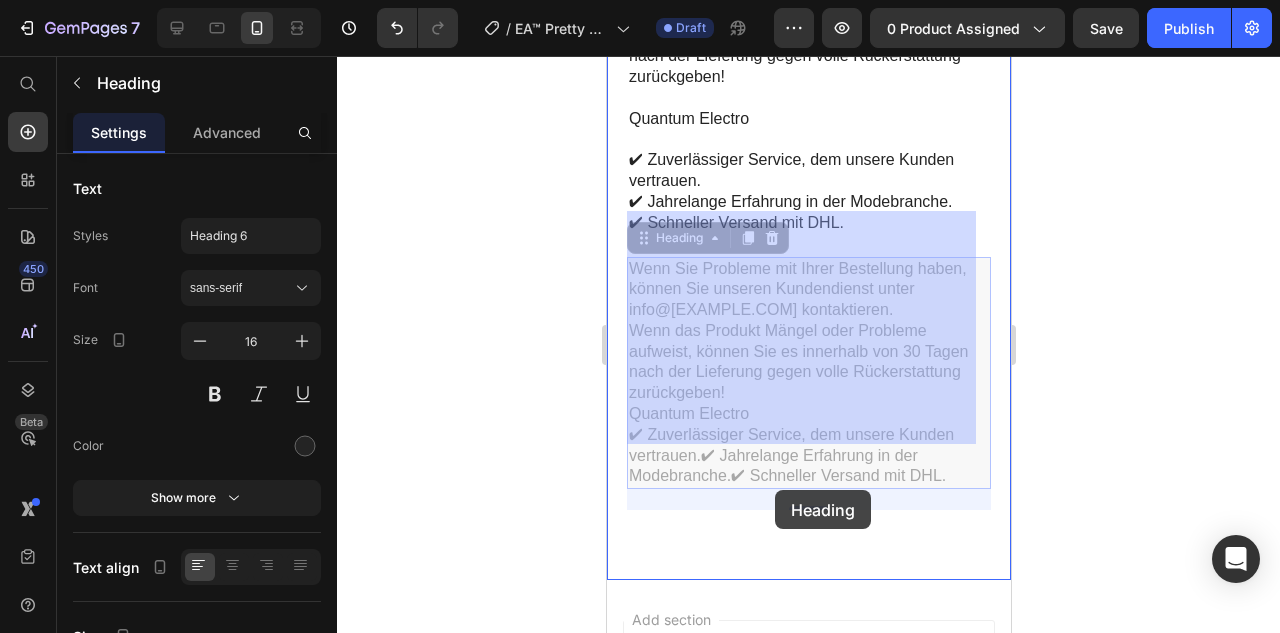 drag, startPoint x: 671, startPoint y: 197, endPoint x: 774, endPoint y: 490, distance: 310.57687 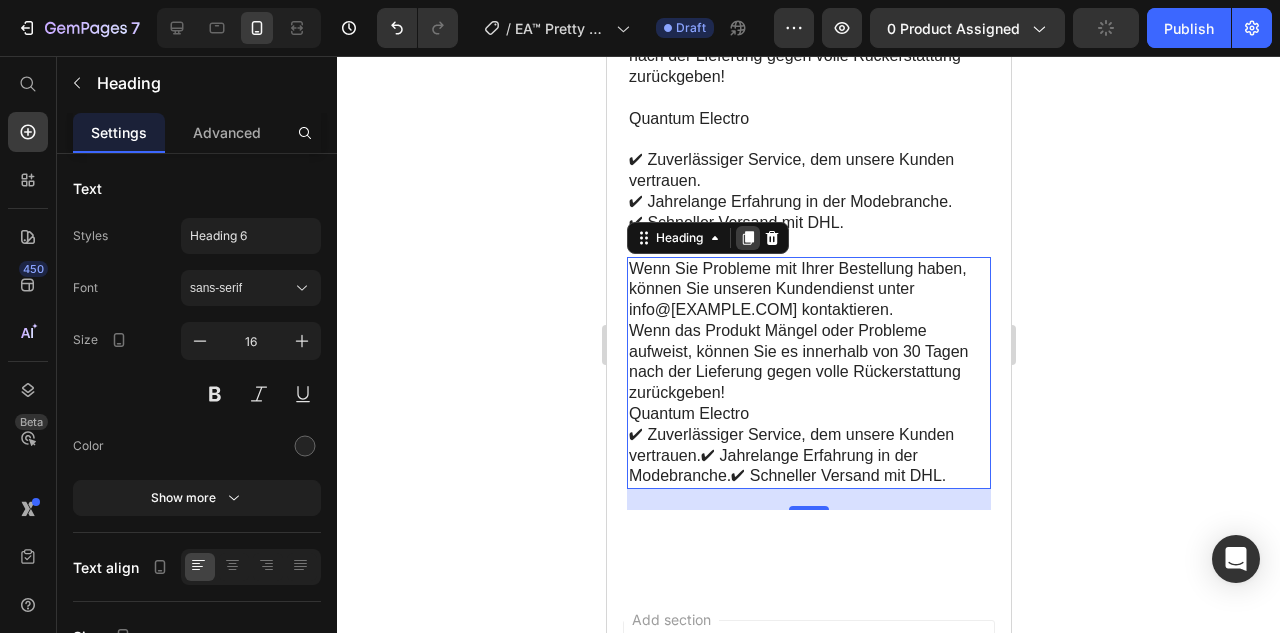 click 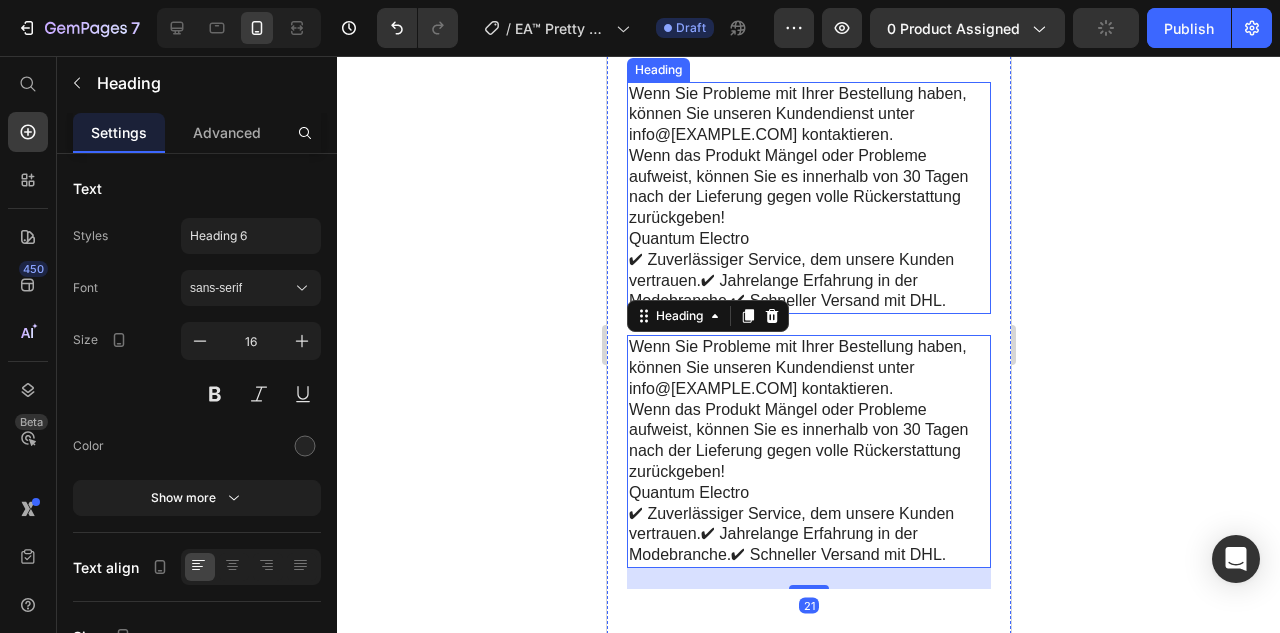 scroll, scrollTop: 5458, scrollLeft: 0, axis: vertical 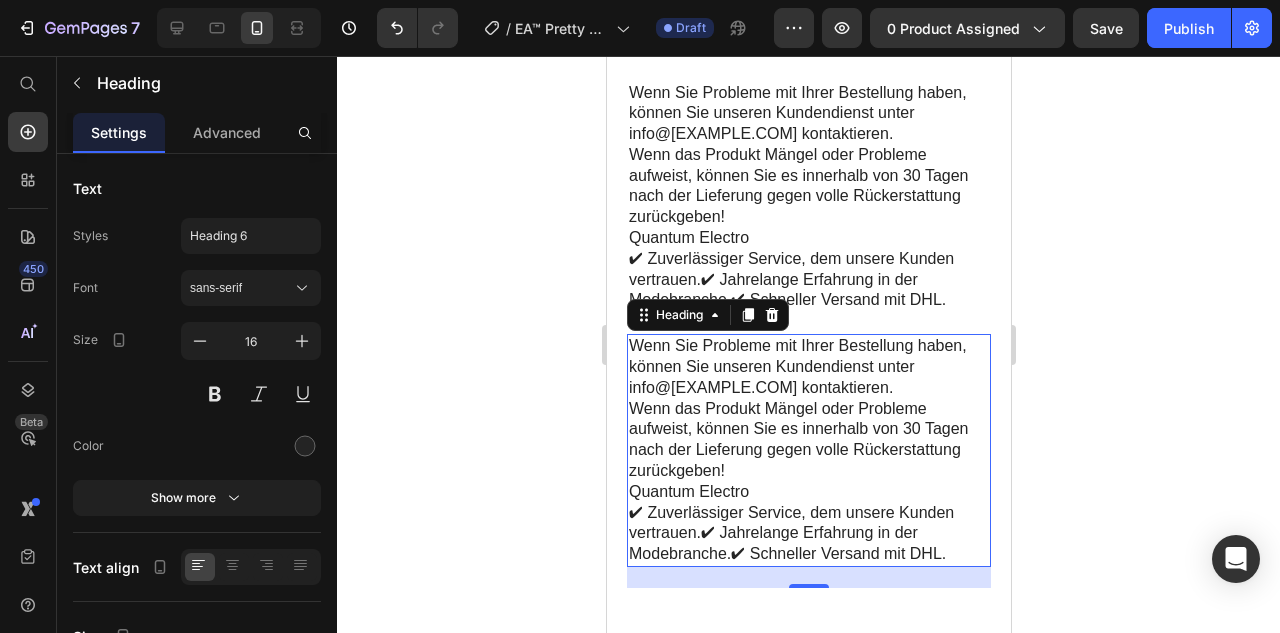 click on "Wenn Sie Probleme mit Ihrer Bestellung haben, können Sie unseren Kundendienst unter info@[EXAMPLE.COM] kontaktieren. Wenn das Produkt Mängel oder Probleme aufweist, können Sie es innerhalb von 30 Tagen nach der Lieferung gegen volle Rückerstattung zurückgeben! Quantum Electro ✔ Zuverlässiger Service, dem unsere Kunden vertrauen.✔ Jahrelange Erfahrung in der Modebranche.✔ Schneller Versand mit DHL." at bounding box center (808, 450) 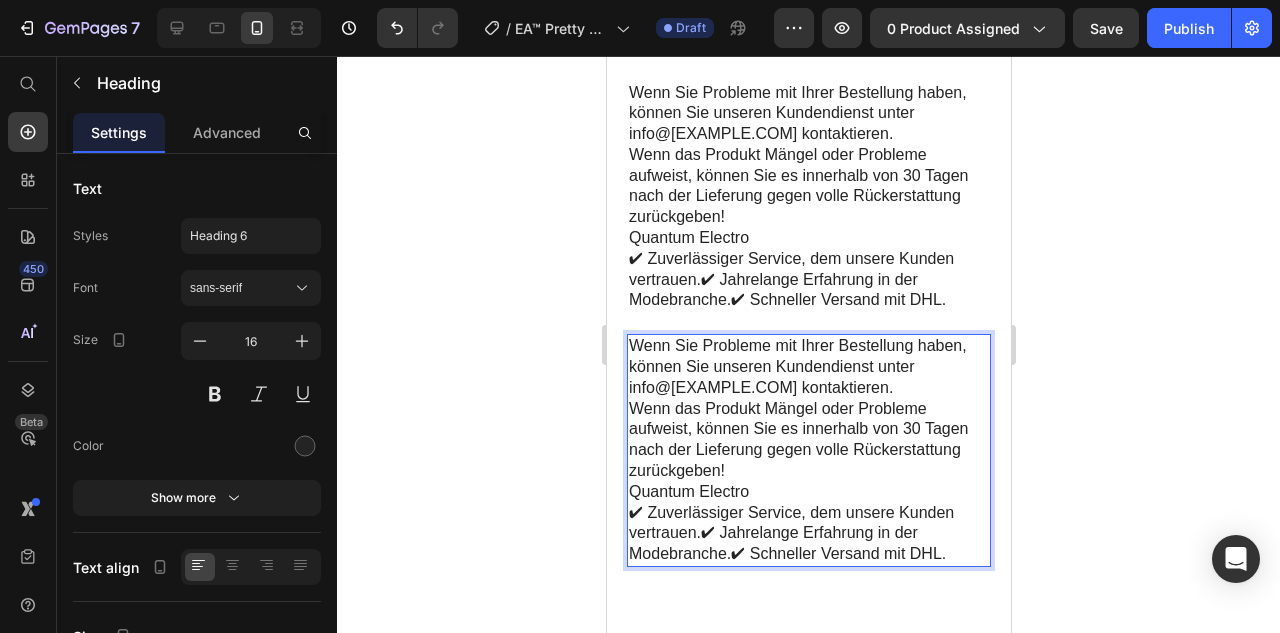 click on "Wenn Sie Probleme mit Ihrer Bestellung haben, können Sie unseren Kundendienst unter info@[EXAMPLE.COM] kontaktieren. Wenn das Produkt Mängel oder Probleme aufweist, können Sie es innerhalb von 30 Tagen nach der Lieferung gegen volle Rückerstattung zurückgeben! Quantum Electro ✔ Zuverlässiger Service, dem unsere Kunden vertrauen.✔ Jahrelange Erfahrung in der Modebranche.✔ Schneller Versand mit DHL." at bounding box center (808, 450) 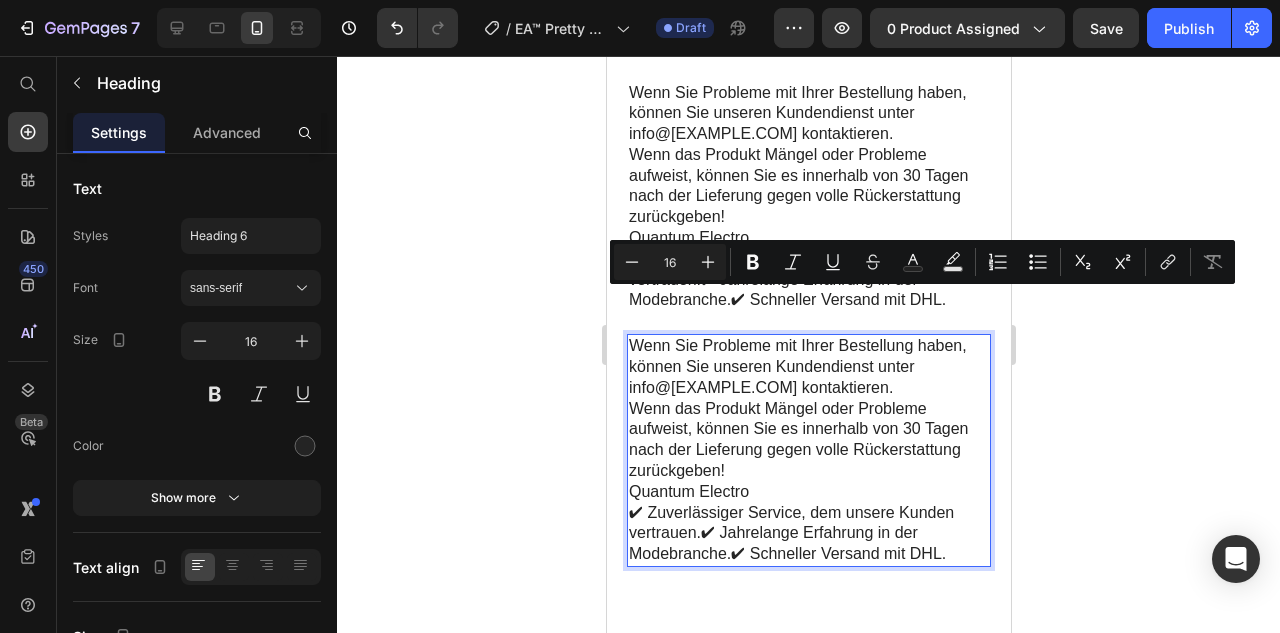 click on "Wenn Sie Probleme mit Ihrer Bestellung haben, können Sie unseren Kundendienst unter info@[EXAMPLE.COM] kontaktieren. Wenn das Produkt Mängel oder Probleme aufweist, können Sie es innerhalb von 30 Tagen nach der Lieferung gegen volle Rückerstattung zurückgeben! Quantum Electro ✔ Zuverlässiger Service, dem unsere Kunden vertrauen.✔ Jahrelange Erfahrung in der Modebranche.✔ Schneller Versand mit DHL." at bounding box center (808, 450) 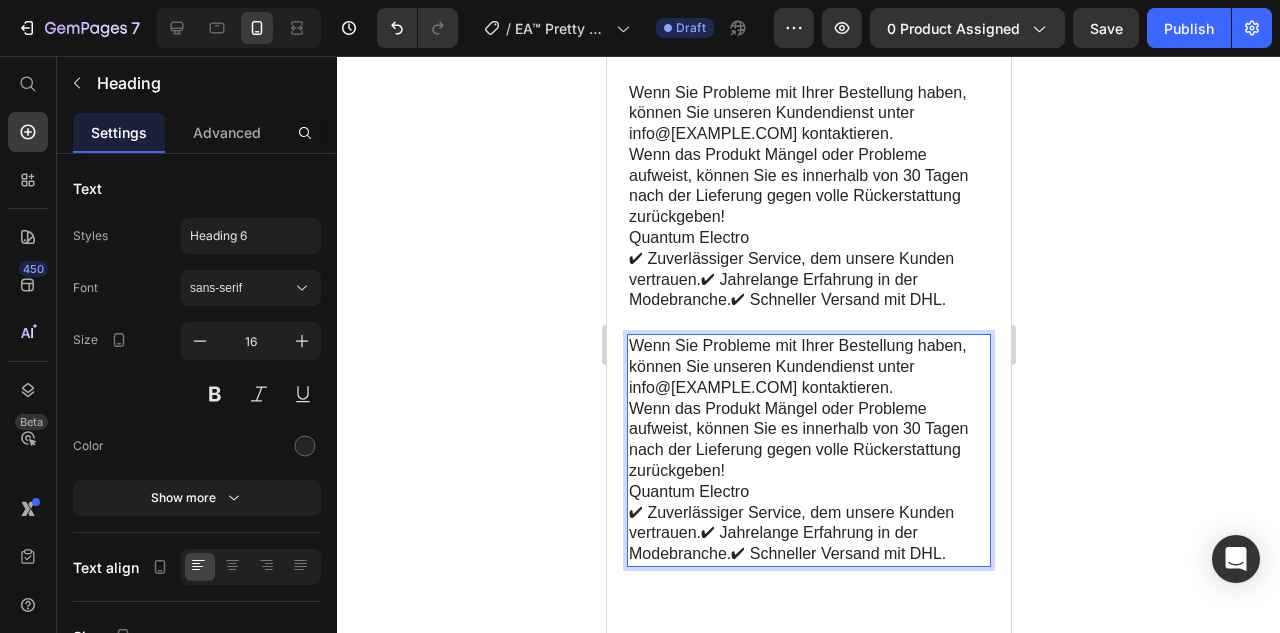click on "Wenn Sie Probleme mit Ihrer Bestellung haben, können Sie unseren Kundendienst unter info@[EXAMPLE.COM] kontaktieren. Wenn das Produkt Mängel oder Probleme aufweist, können Sie es innerhalb von 30 Tagen nach der Lieferung gegen volle Rückerstattung zurückgeben! Quantum Electro ✔ Zuverlässiger Service, dem unsere Kunden vertrauen.✔ Jahrelange Erfahrung in der Modebranche.✔ Schneller Versand mit DHL." at bounding box center [808, 450] 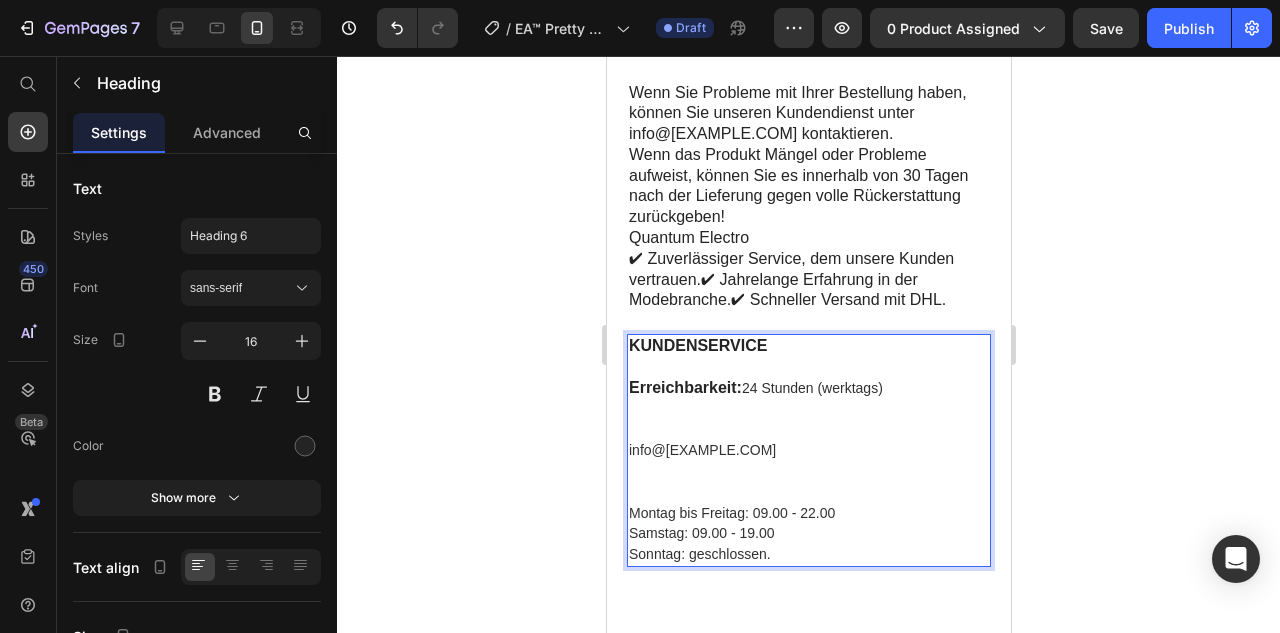 click 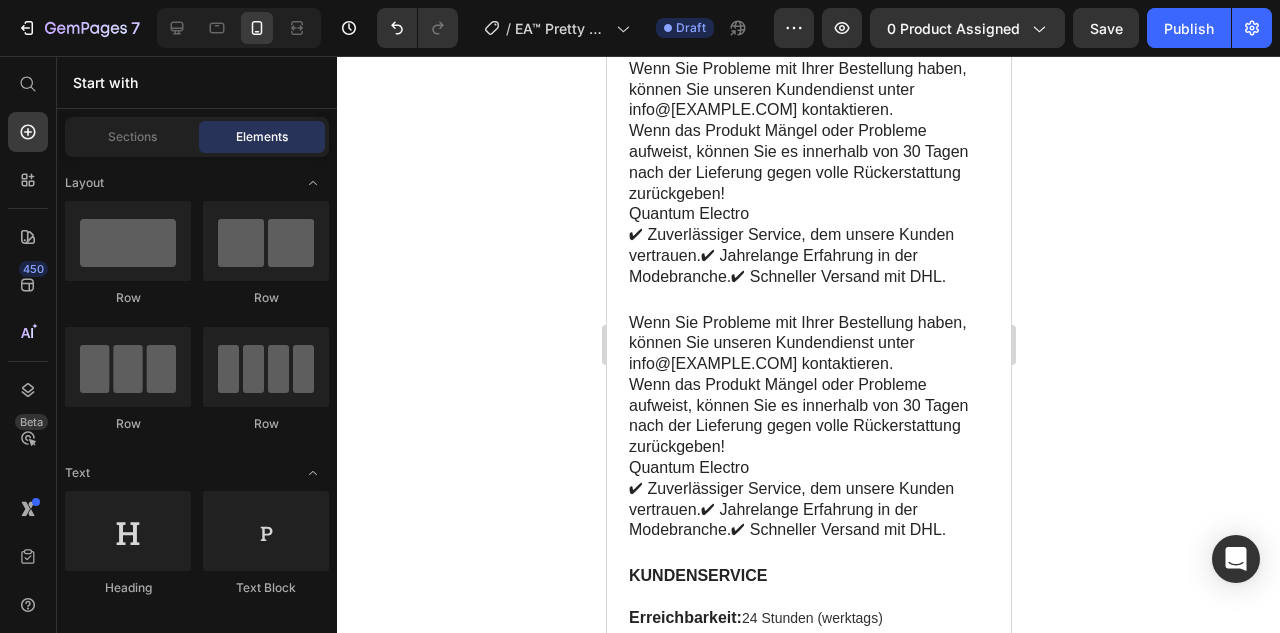 scroll, scrollTop: 5118, scrollLeft: 0, axis: vertical 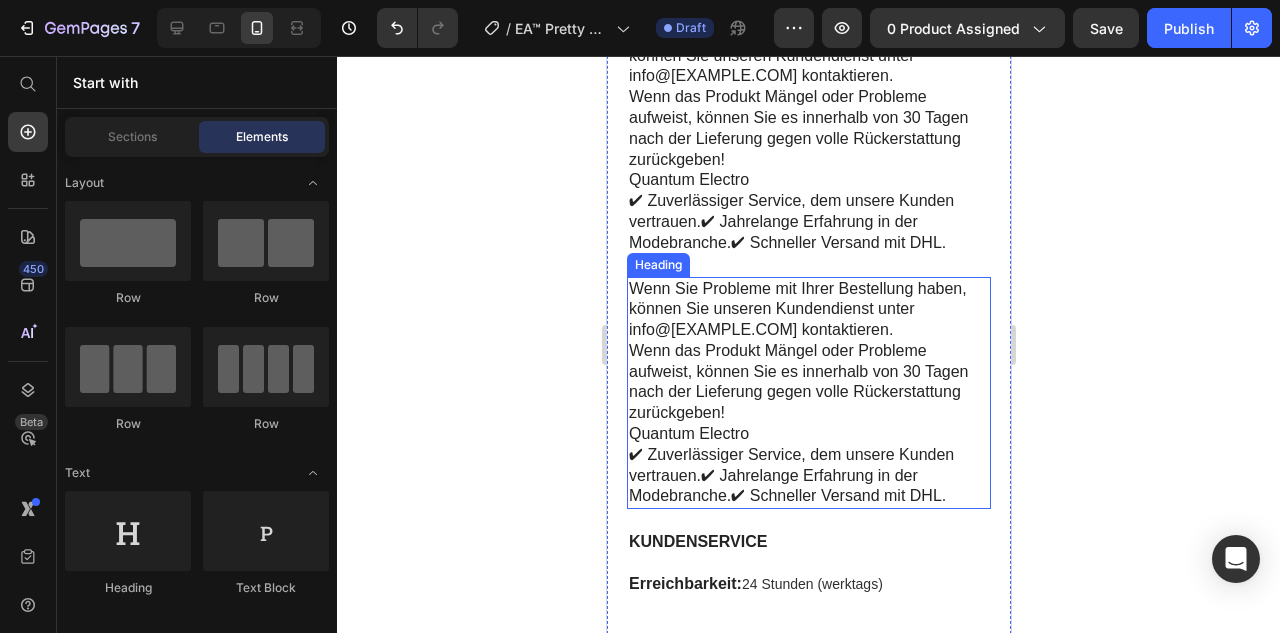 click on "Wenn Sie Probleme mit Ihrer Bestellung haben, können Sie unseren Kundendienst unter info@[EXAMPLE.COM] kontaktieren. Wenn das Produkt Mängel oder Probleme aufweist, können Sie es innerhalb von 30 Tagen nach der Lieferung gegen volle Rückerstattung zurückgeben! Quantum Electro ✔ Zuverlässiger Service, dem unsere Kunden vertrauen.✔ Jahrelange Erfahrung in der Modebranche.✔ Schneller Versand mit DHL." at bounding box center (808, 393) 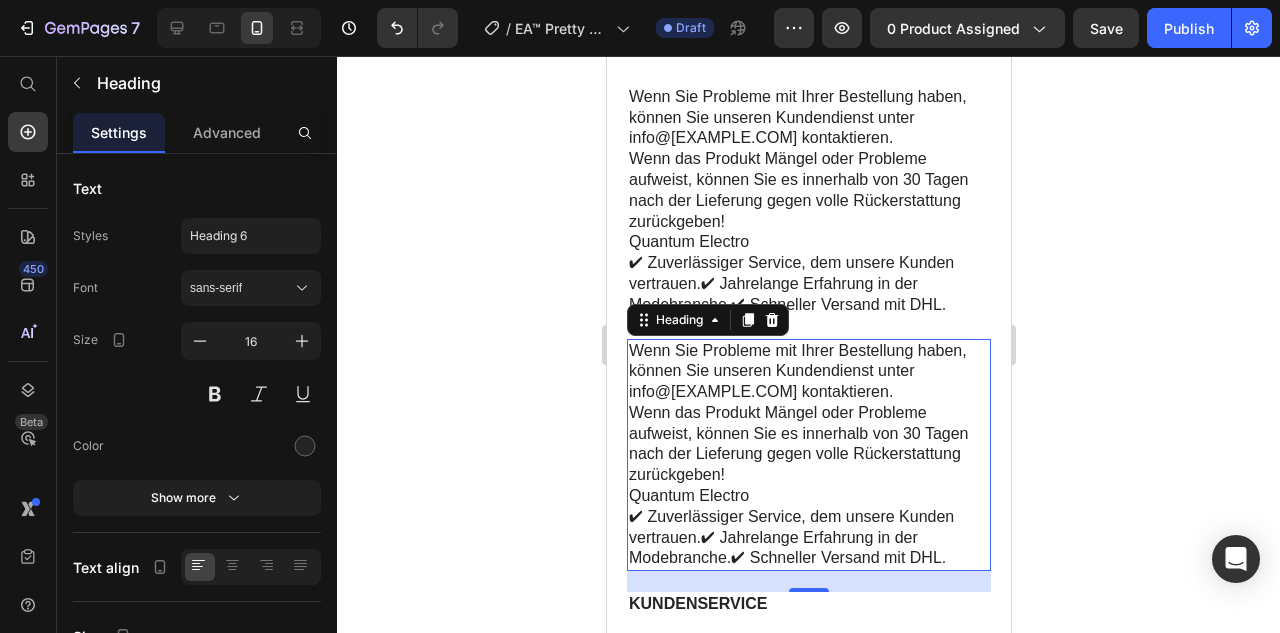 scroll, scrollTop: 5013, scrollLeft: 0, axis: vertical 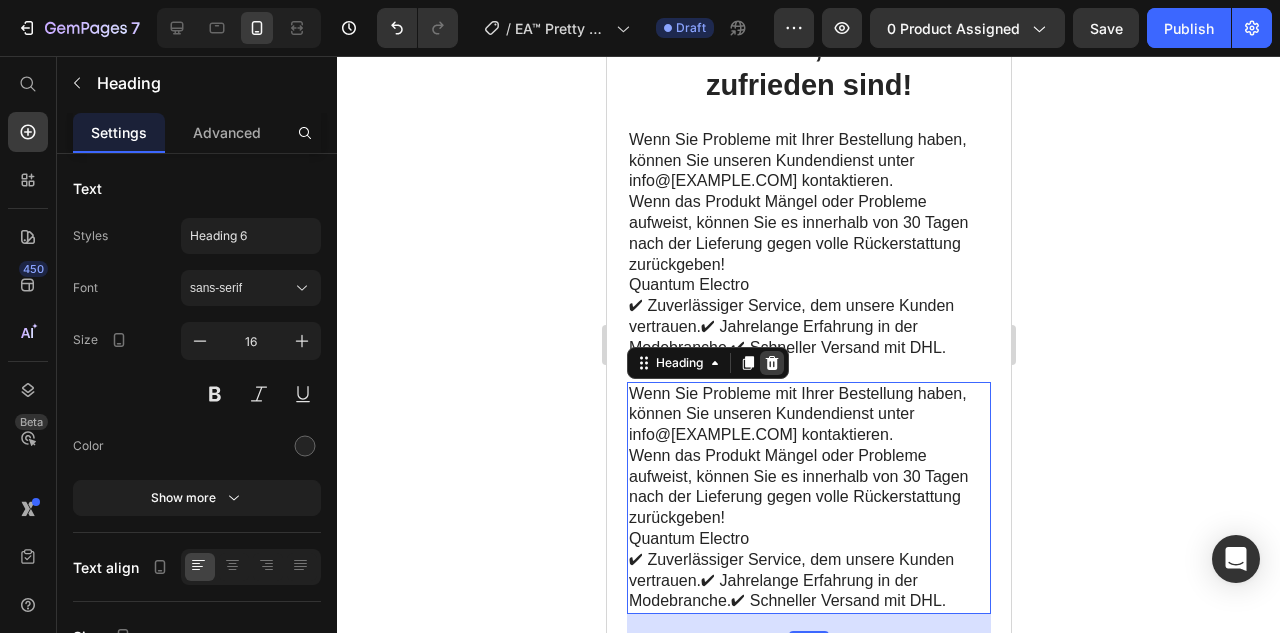 click 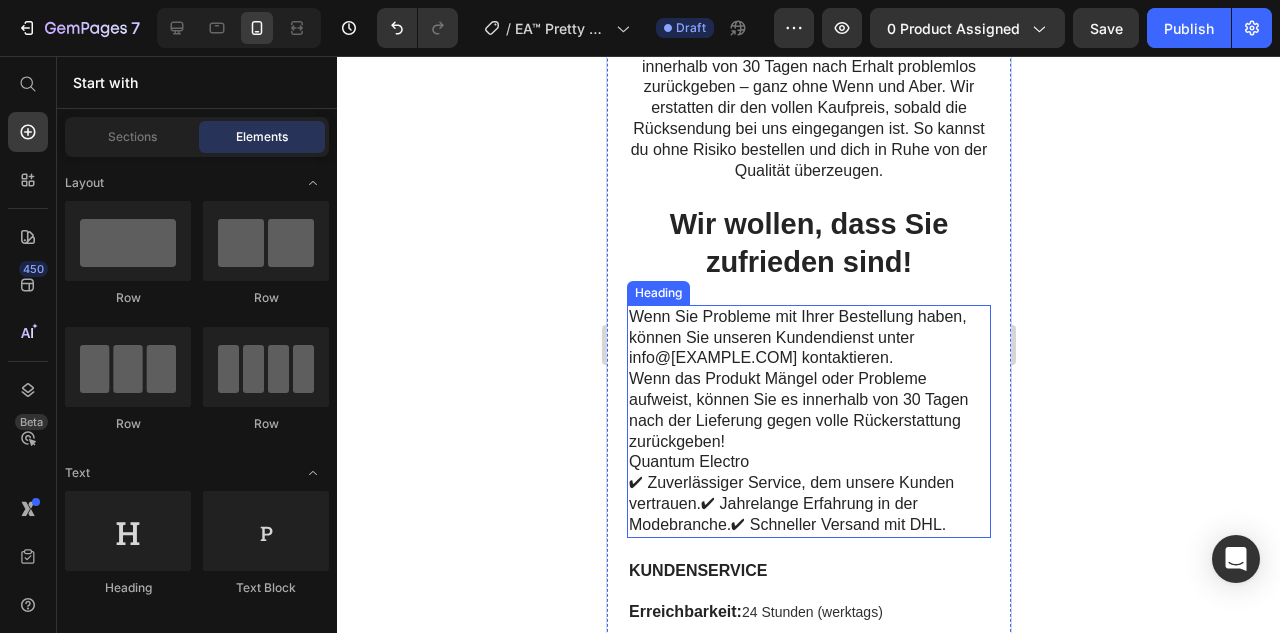 scroll, scrollTop: 4830, scrollLeft: 0, axis: vertical 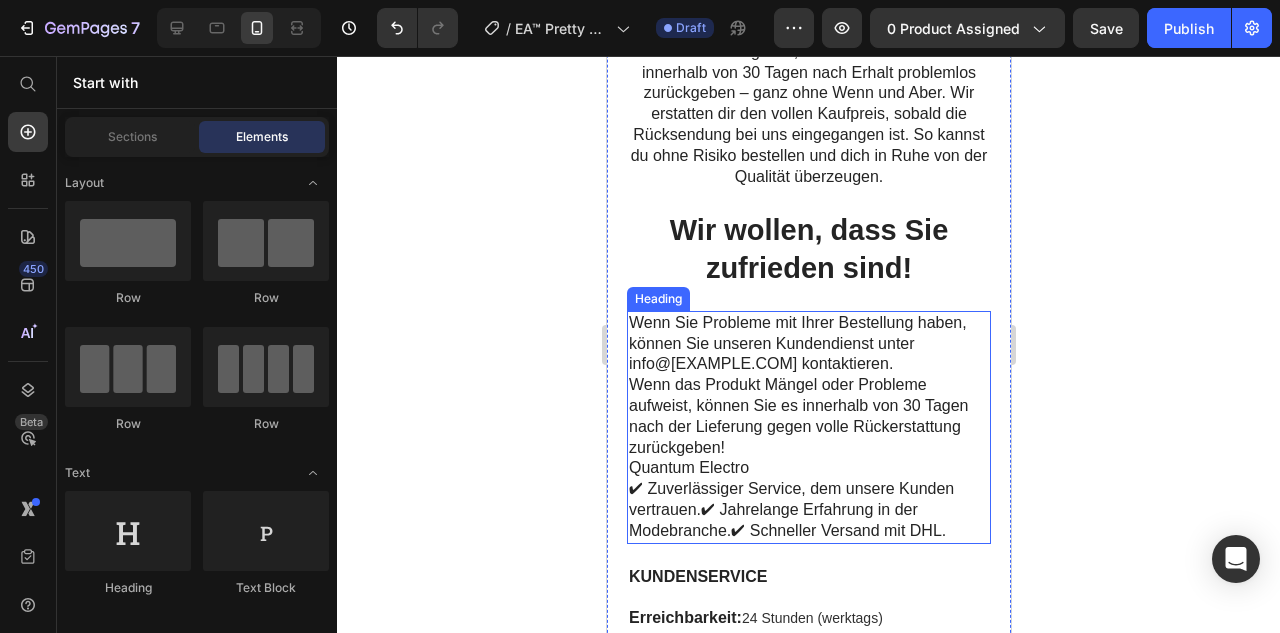 click on "Wenn Sie Probleme mit Ihrer Bestellung haben, können Sie unseren Kundendienst unter info@[EXAMPLE.COM] kontaktieren. Wenn das Produkt Mängel oder Probleme aufweist, können Sie es innerhalb von 30 Tagen nach der Lieferung gegen volle Rückerstattung zurückgeben! Quantum Electro ✔ Zuverlässiger Service, dem unsere Kunden vertrauen.✔ Jahrelange Erfahrung in der Modebranche.✔ Schneller Versand mit DHL." at bounding box center [808, 427] 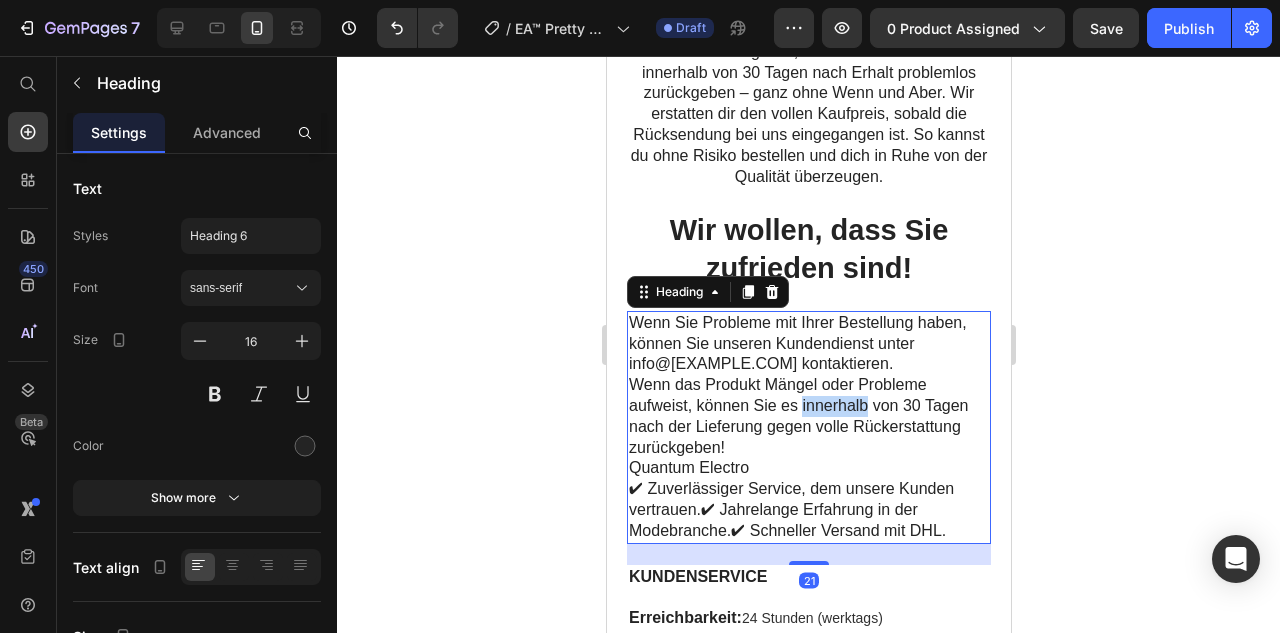 click on "Wenn Sie Probleme mit Ihrer Bestellung haben, können Sie unseren Kundendienst unter info@[EXAMPLE.COM] kontaktieren. Wenn das Produkt Mängel oder Probleme aufweist, können Sie es innerhalb von 30 Tagen nach der Lieferung gegen volle Rückerstattung zurückgeben! Quantum Electro ✔ Zuverlässiger Service, dem unsere Kunden vertrauen.✔ Jahrelange Erfahrung in der Modebranche.✔ Schneller Versand mit DHL." at bounding box center [808, 427] 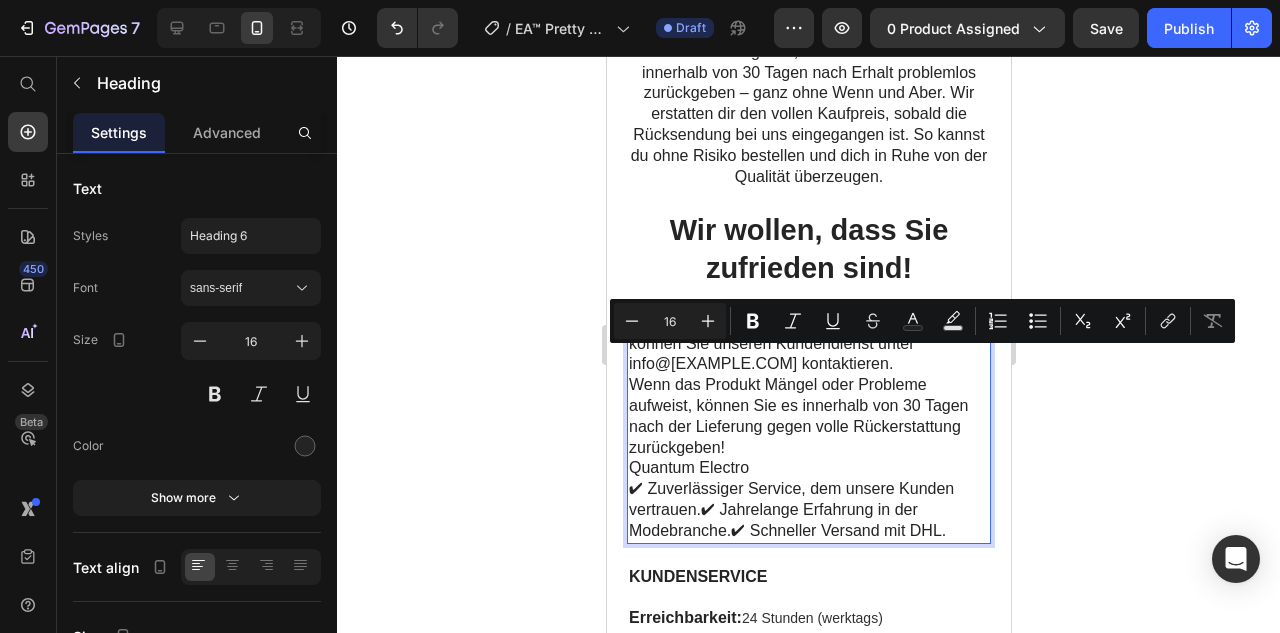 click on "Wenn Sie Probleme mit Ihrer Bestellung haben, können Sie unseren Kundendienst unter info@[EXAMPLE.COM] kontaktieren. Wenn das Produkt Mängel oder Probleme aufweist, können Sie es innerhalb von 30 Tagen nach der Lieferung gegen volle Rückerstattung zurückgeben! Quantum Electro ✔ Zuverlässiger Service, dem unsere Kunden vertrauen.✔ Jahrelange Erfahrung in der Modebranche.✔ Schneller Versand mit DHL." at bounding box center [808, 427] 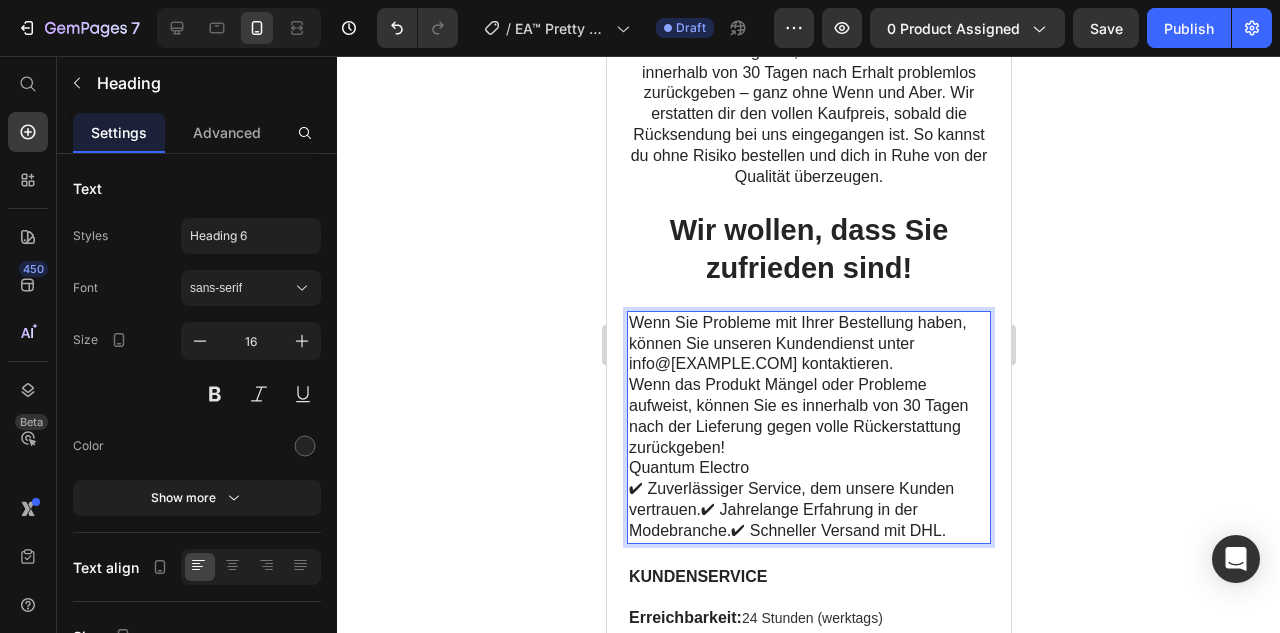 click on "Wenn Sie Probleme mit Ihrer Bestellung haben, können Sie unseren Kundendienst unter info@[EXAMPLE.COM] kontaktieren. Wenn das Produkt Mängel oder Probleme aufweist, können Sie es innerhalb von 30 Tagen nach der Lieferung gegen volle Rückerstattung zurückgeben! Quantum Electro ✔ Zuverlässiger Service, dem unsere Kunden vertrauen.✔ Jahrelange Erfahrung in der Modebranche.✔ Schneller Versand mit DHL." at bounding box center (808, 427) 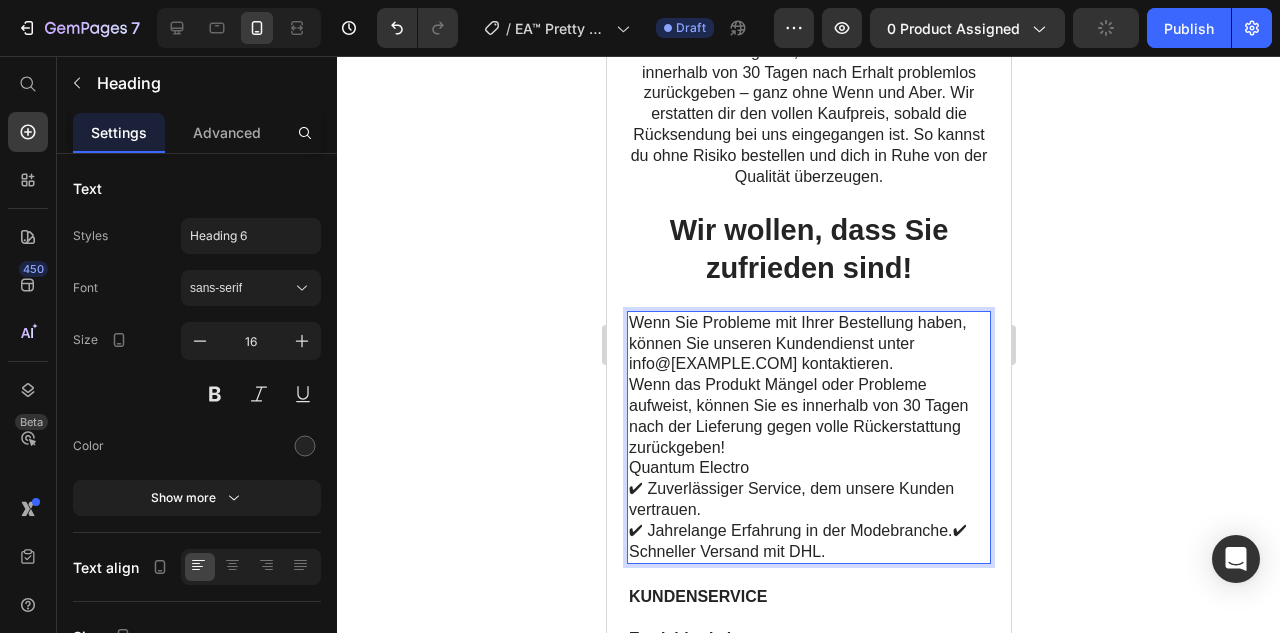 click on "Wenn Sie Probleme mit Ihrer Bestellung haben, können Sie unseren Kundendienst unter info@[EXAMPLE.COM] kontaktieren. Wenn das Produkt Mängel oder Probleme aufweist, können Sie es innerhalb von 30 Tagen nach der Lieferung gegen volle Rückerstattung zurückgeben!  Quantum Electro  ✔️ Zuverlässiger Service, dem unsere Kunden vertrauen. ✔️ Jahrelange Erfahrung in der Modebranche.✔️ Schneller Versand mit DHL." at bounding box center (808, 438) 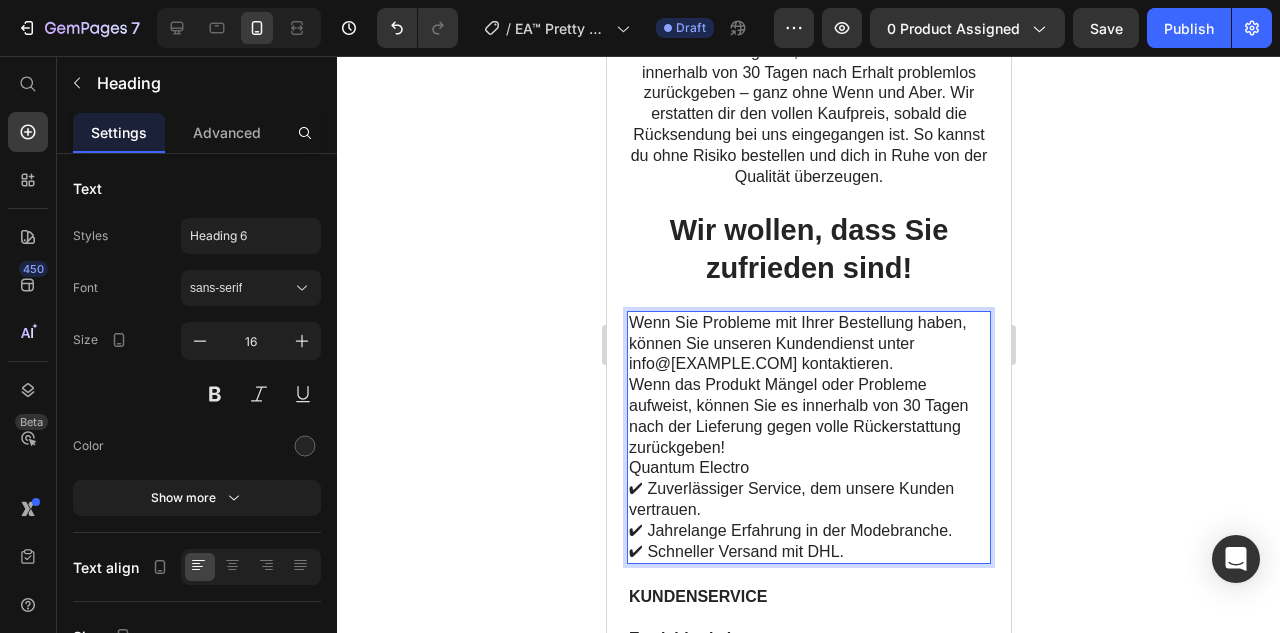 click on "Wenn Sie Probleme mit Ihrer Bestellung haben, können Sie unseren Kundendienst unter info@[EXAMPLE.COM] kontaktieren. Wenn das Produkt Mängel oder Probleme aufweist, können Sie es innerhalb von 30 Tagen nach der Lieferung gegen volle Rückerstattung zurückgeben! Quantum Electro ✔ Zuverlässiger Service, dem unsere Kunden vertrauen. ✔ Jahrelange Erfahrung in der Modebranche. ✔ Schneller Versand mit DHL." at bounding box center (808, 438) 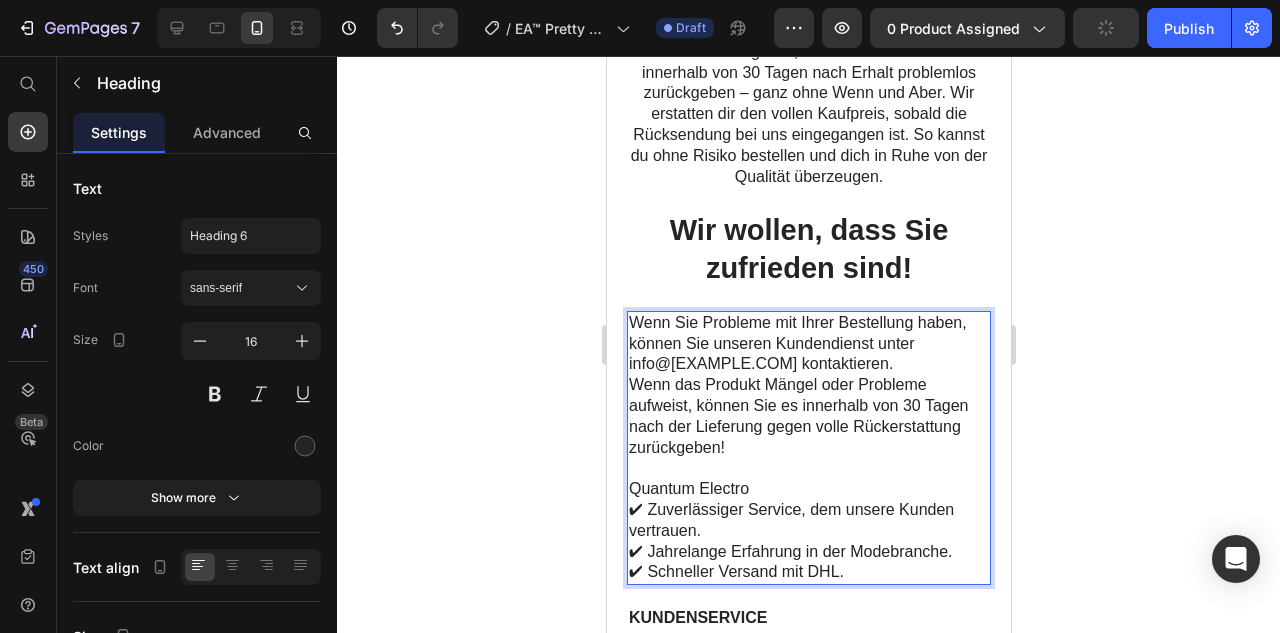 click on "Wenn Sie Probleme mit Ihrer Bestellung haben, können Sie unseren Kundendienst unter info@[EXAMPLE.COM] kontaktieren. Wenn das Produkt Mängel oder Probleme aufweist, können Sie es innerhalb von 30 Tagen nach der Lieferung gegen volle Rückerstattung zurückgeben!  Quantum Electro  ✔️ Zuverlässiger Service, dem unsere Kunden vertrauen. ✔️ Jahrelange Erfahrung in der Modebranche. ✔️ Schneller Versand mit DHL." at bounding box center [808, 448] 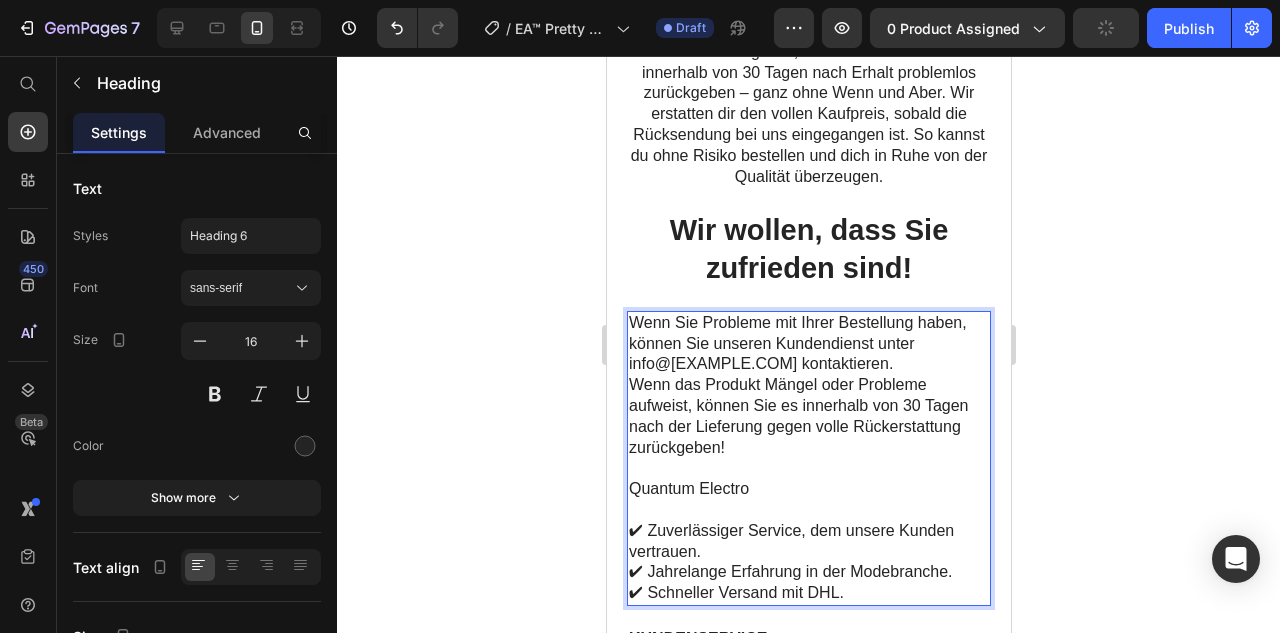click on "Wenn Sie Probleme mit Ihrer Bestellung haben, können Sie unseren Kundendienst unter info@[EXAMPLE.COM] kontaktieren. Wenn das Produkt Mängel oder Probleme aufweist, können Sie es innerhalb von 30 Tagen nach der Lieferung gegen volle Rückerstattung zurückgeben!  Quantum Electro ✔️ Zuverlässiger Service, dem unsere Kunden vertrauen. ✔️ Jahrelange Erfahrung in der Modebranche. ✔️ Schneller Versand mit DHL." at bounding box center (808, 458) 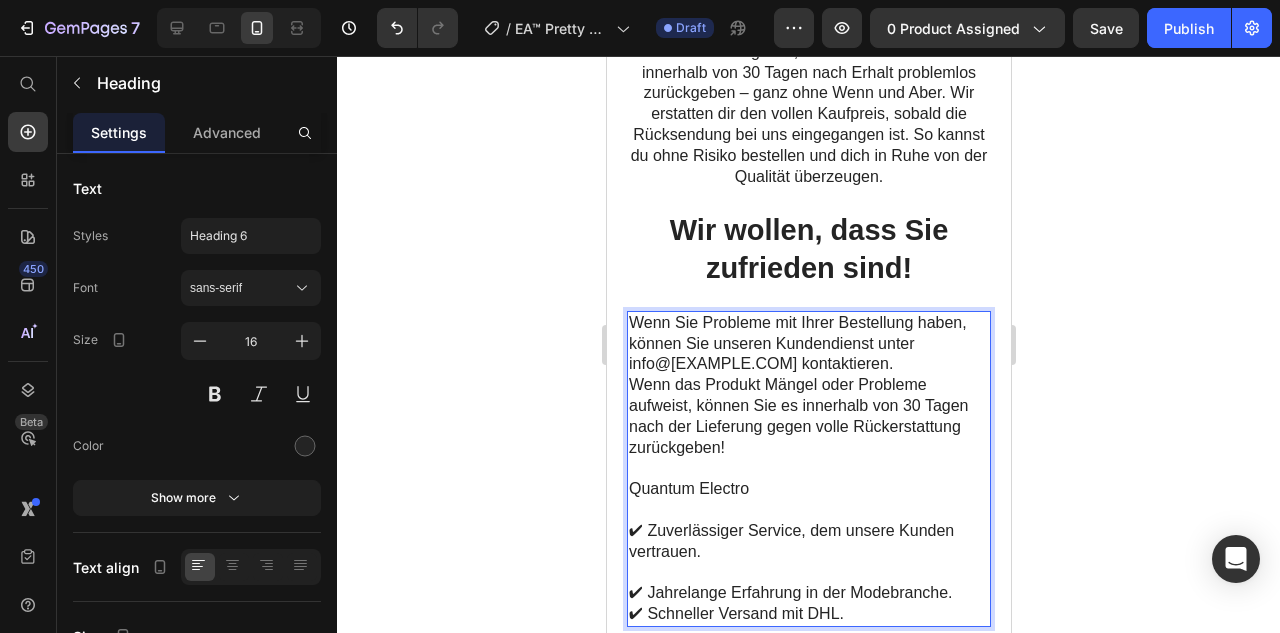 click on "Wenn Sie Probleme mit Ihrer Bestellung haben, können Sie unseren Kundendienst unter info@[EXAMPLE.COM] kontaktieren. Wenn das Produkt Mängel oder Probleme aufweist, können Sie es innerhalb von 30 Tagen nach der Lieferung gegen volle Rückerstattung zurückgeben!  Quantum Electro  ✔️ Zuverlässiger Service, dem unsere Kunden vertrauen. ✔️ Jahrelange Erfahrung in der Modebranche. ✔️ Schneller Versand mit DHL." at bounding box center (808, 469) 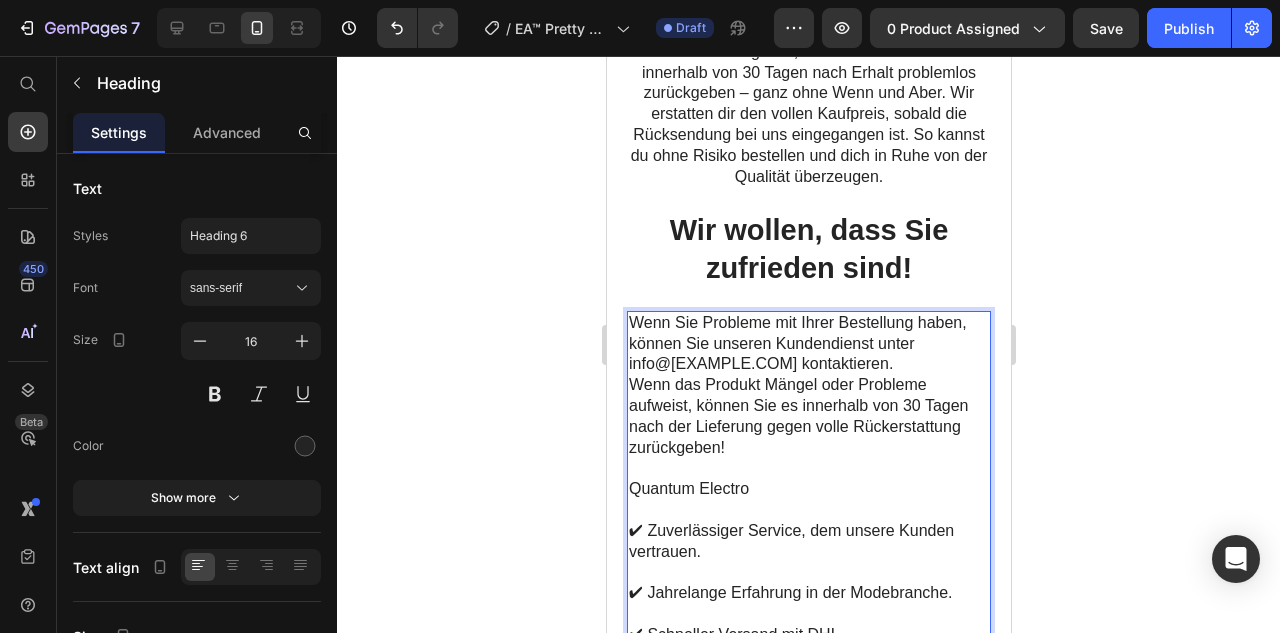click on "Wenn Sie Probleme mit Ihrer Bestellung haben, können Sie unseren Kundendienst unter info@[EXAMPLE.COM] kontaktieren. Wenn das Produkt Mängel oder Probleme aufweist, können Sie es innerhalb von 30 Tagen nach der Lieferung gegen volle Rückerstattung zurückgeben!  Quantum Electro  ✔️ Zuverlässiger Service, dem unsere Kunden vertrauen. ✔️ Jahrelange Erfahrung in der Modebranche. ✔️ Schneller Versand mit DHL." at bounding box center (808, 479) 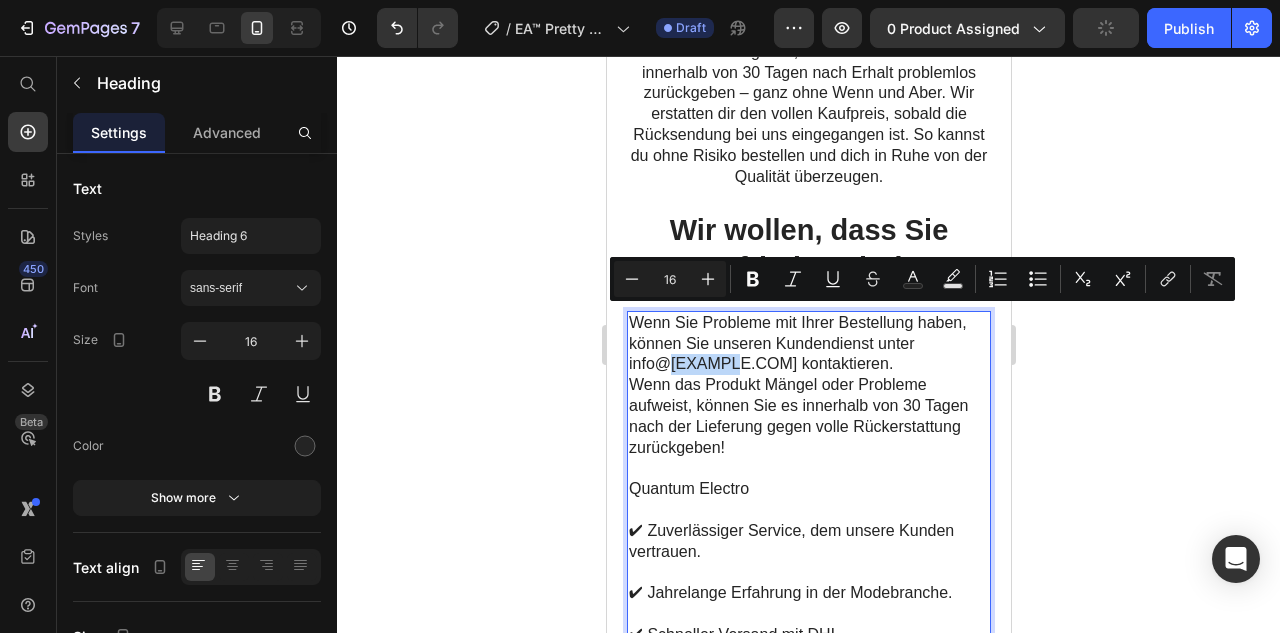 drag, startPoint x: 727, startPoint y: 319, endPoint x: 672, endPoint y: 319, distance: 55 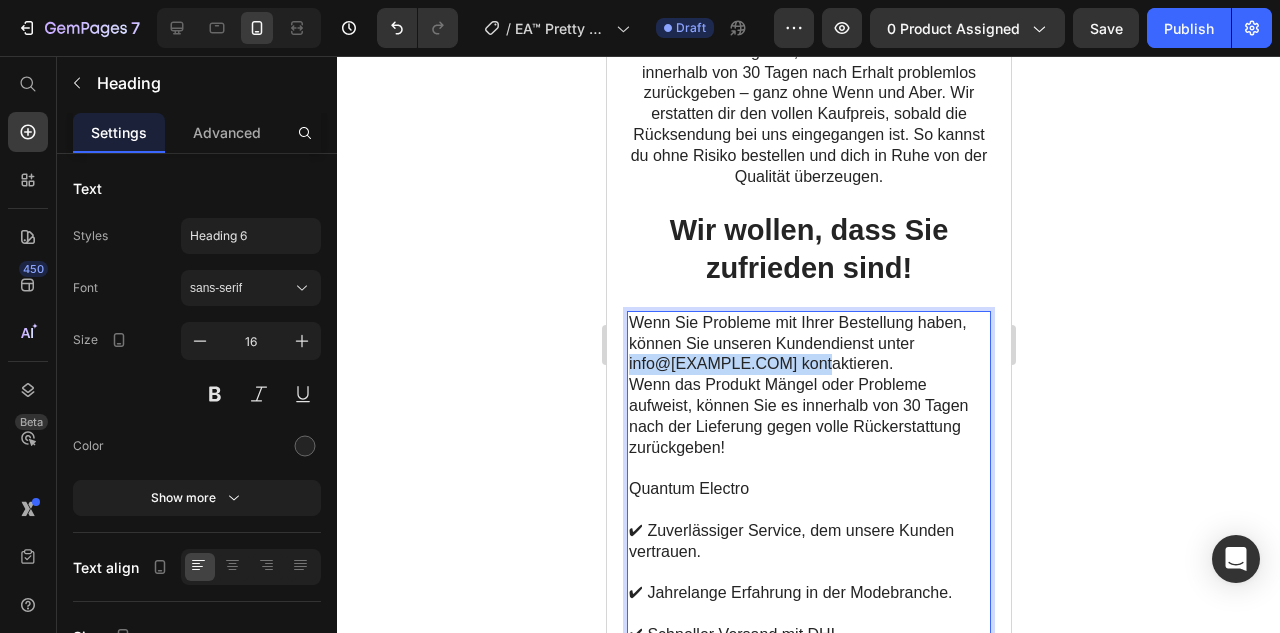 drag, startPoint x: 814, startPoint y: 317, endPoint x: 629, endPoint y: 317, distance: 185 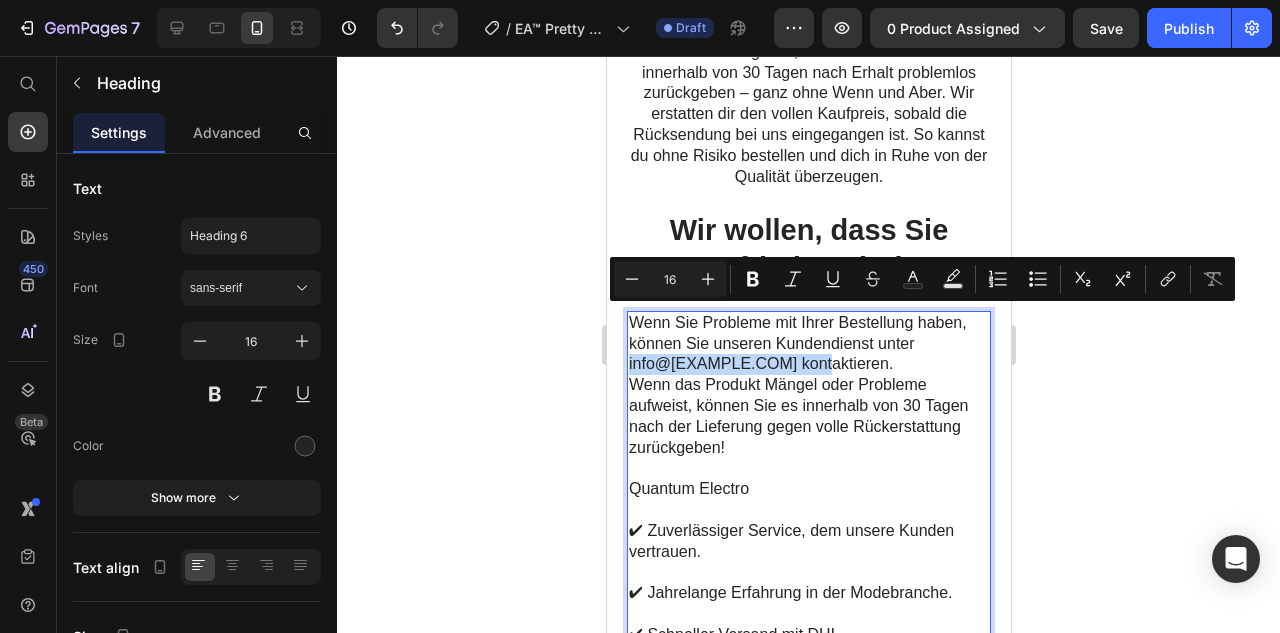 copy on "info@[EXAMPLE.COM]" 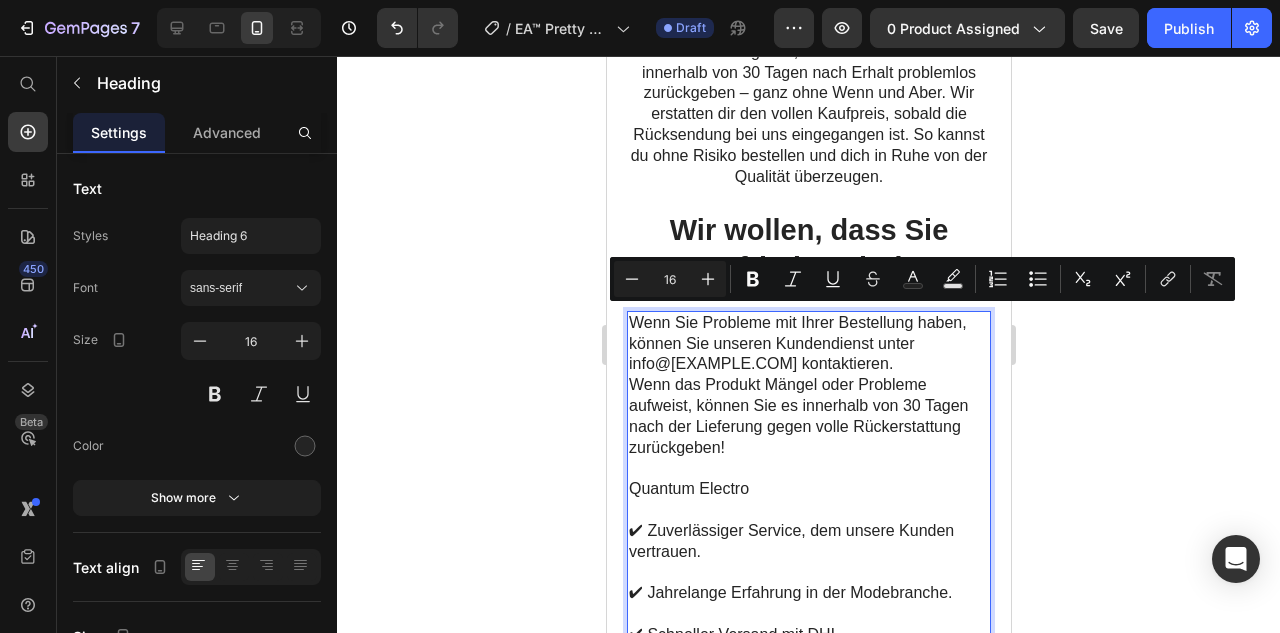 click on "Wenn Sie Probleme mit Ihrer Bestellung haben, können Sie unseren Kundendienst unter info@[EXAMPLE.COM] kontaktieren. Wenn das Produkt Mängel oder Probleme aufweist, können Sie es innerhalb von 30 Tagen nach der Lieferung gegen volle Rückerstattung zurückgeben! Quantum Electro  ✔️ Zuverlässiger Service, dem unsere Kunden vertrauen. ✔️ Jahrelange Erfahrung in der Modebranche. ✔️ Schneller Versand mit DHL." at bounding box center [808, 479] 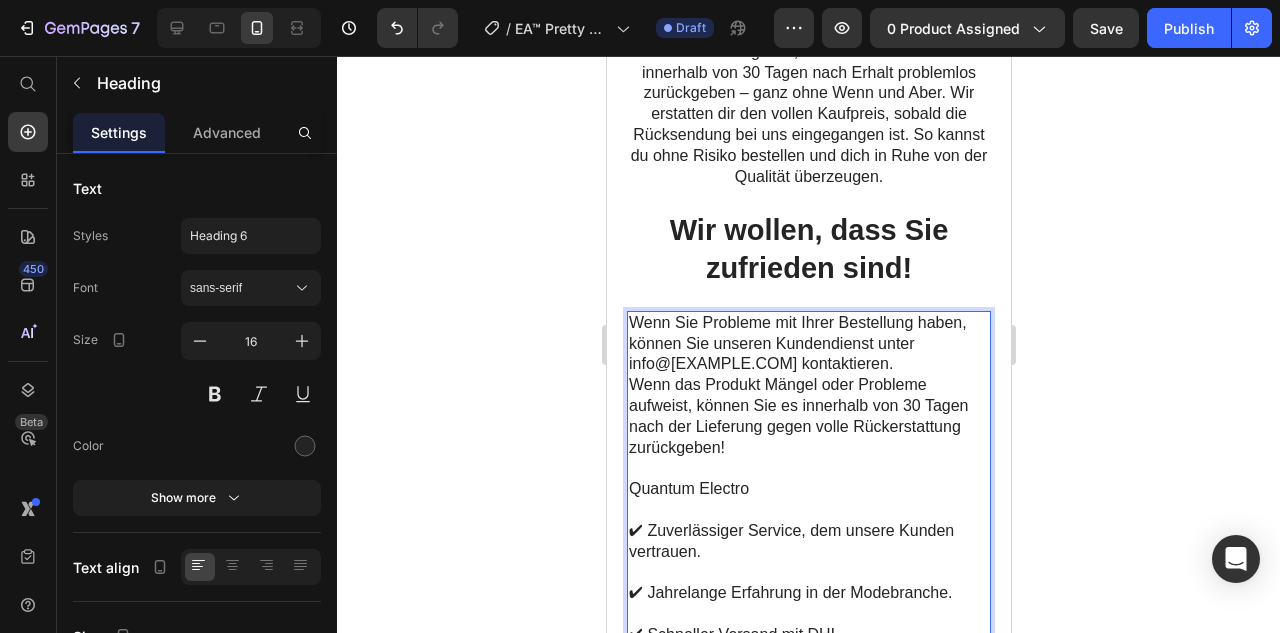 click 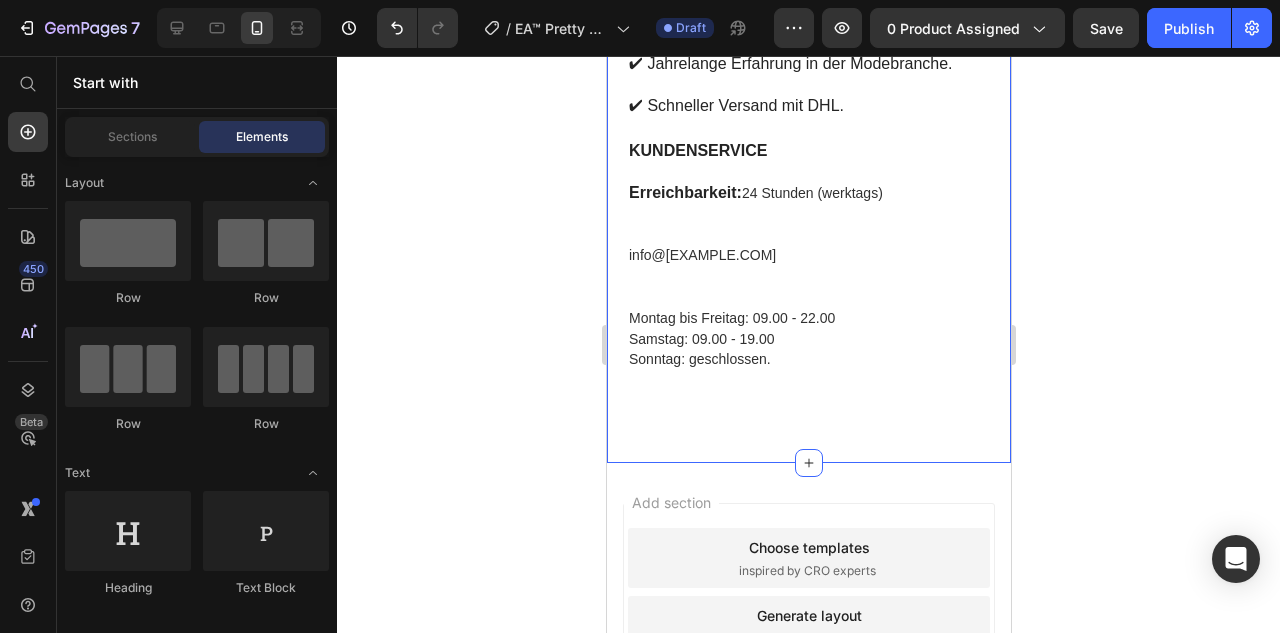 scroll, scrollTop: 5237, scrollLeft: 0, axis: vertical 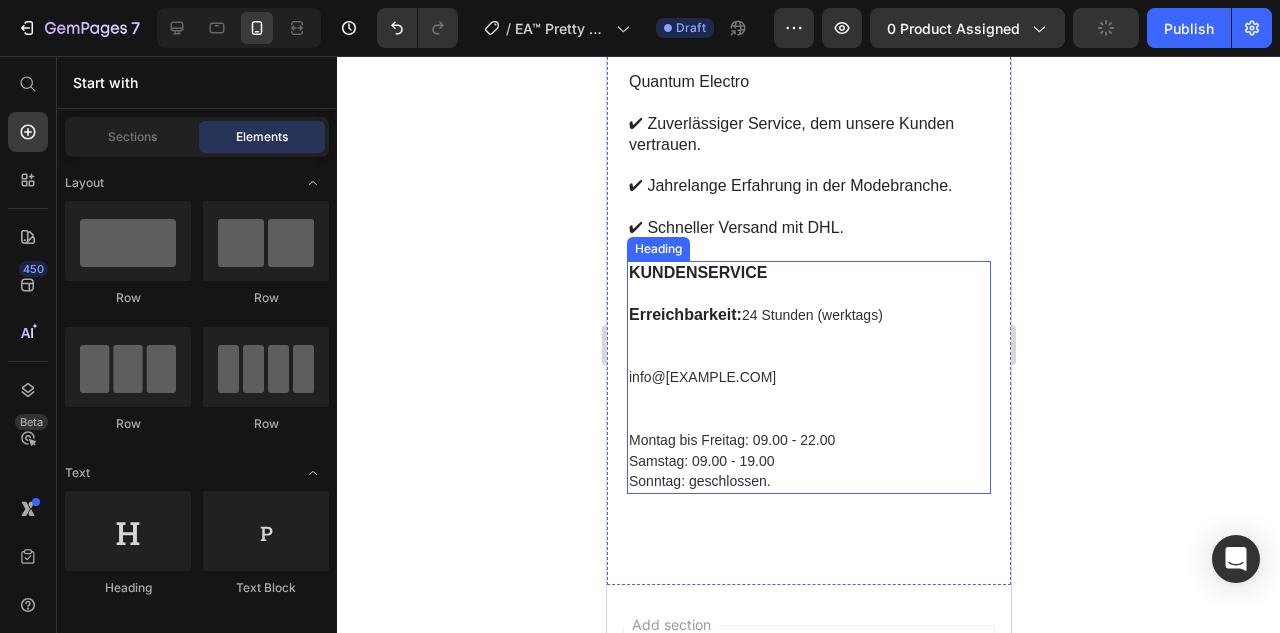 click on "info@[EXAMPLE.COM]" at bounding box center (701, 377) 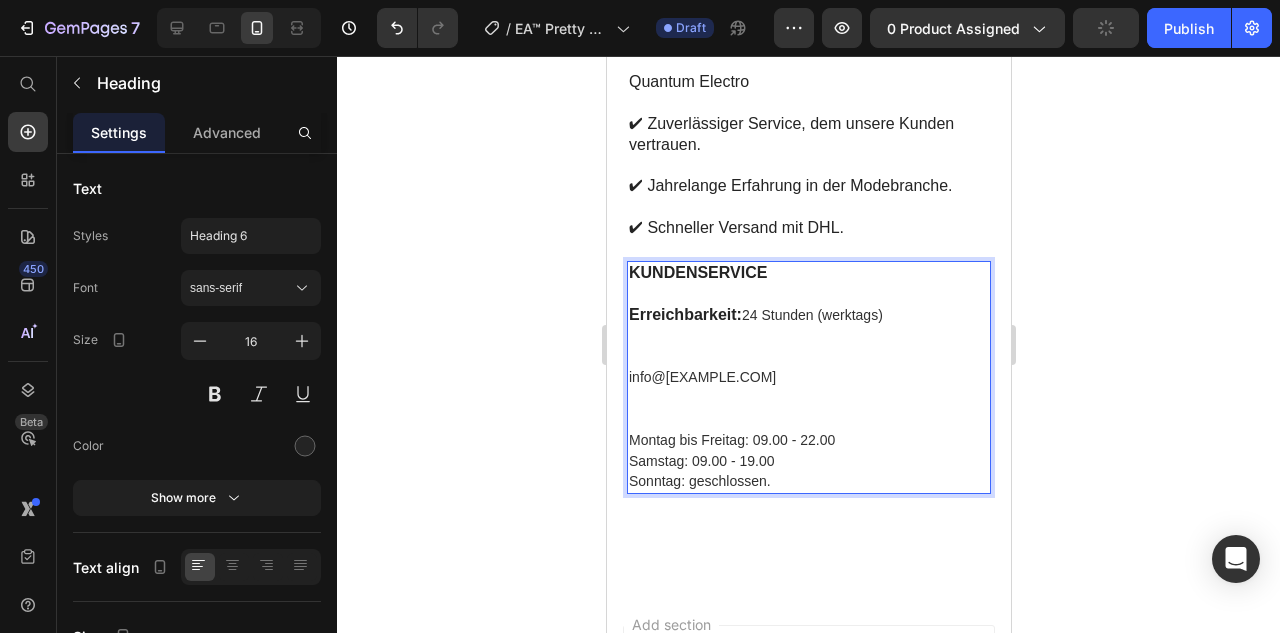 click on "KUNDENSERVICE Erreichbarkeit: 24 Stunden (werktags) info@[EXAMPLE.COM] Montag bis Freitag: 09.00 - 22.00 Samstag: 09.00 - 19.00 Sonntag: geschlossen." at bounding box center [808, 377] 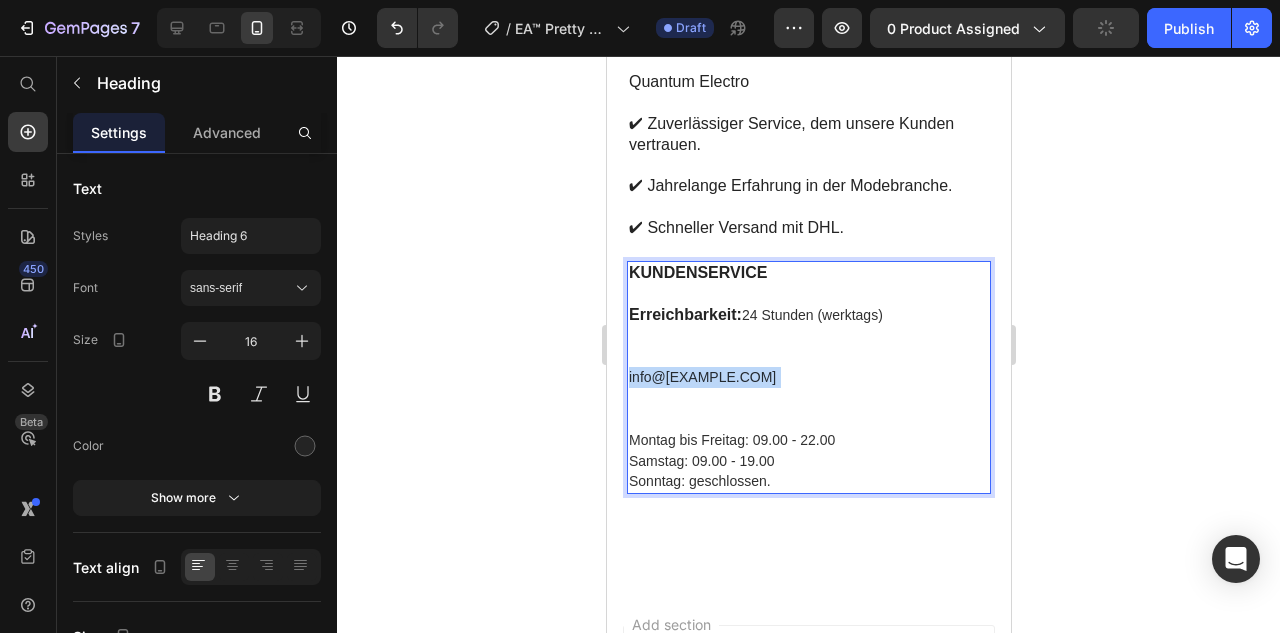 click on "KUNDENSERVICE Erreichbarkeit: 24 Stunden (werktags) info@[EXAMPLE.COM] Montag bis Freitag: 09.00 - 22.00 Samstag: 09.00 - 19.00 Sonntag: geschlossen." at bounding box center (808, 377) 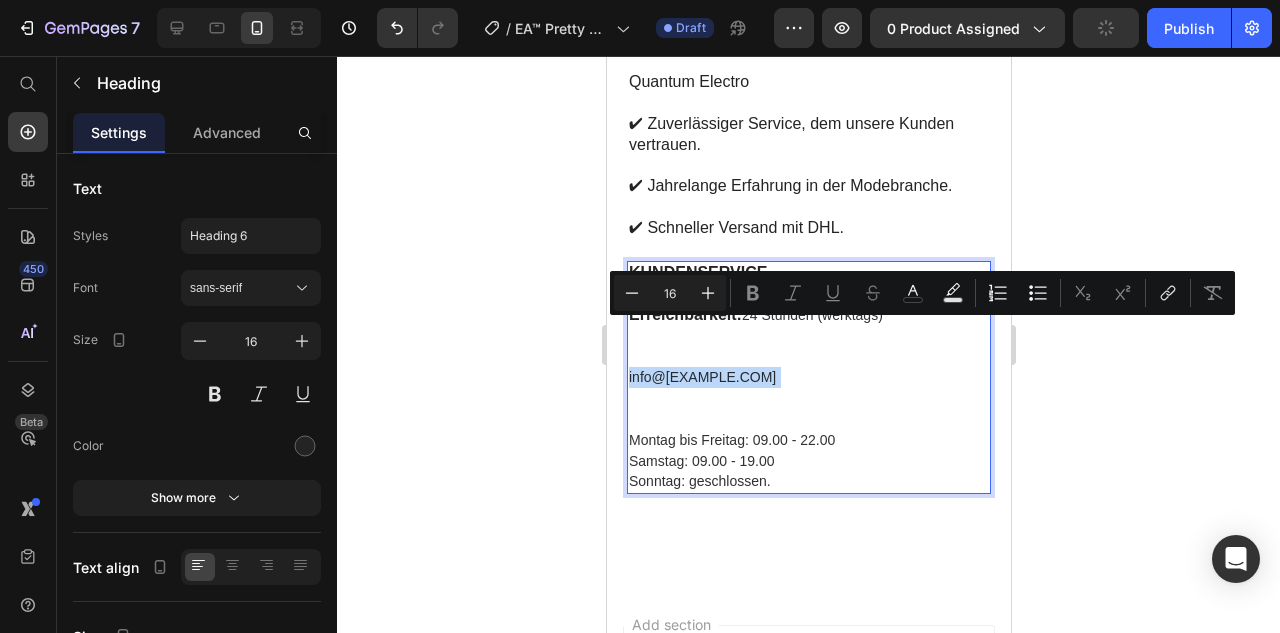click on "KUNDENSERVICE Erreichbarkeit: 24 Stunden (werktags) info@[EXAMPLE.COM] Montag bis Freitag: 09.00 - 22.00 Samstag: 09.00 - 19.00 Sonntag: geschlossen." at bounding box center [808, 377] 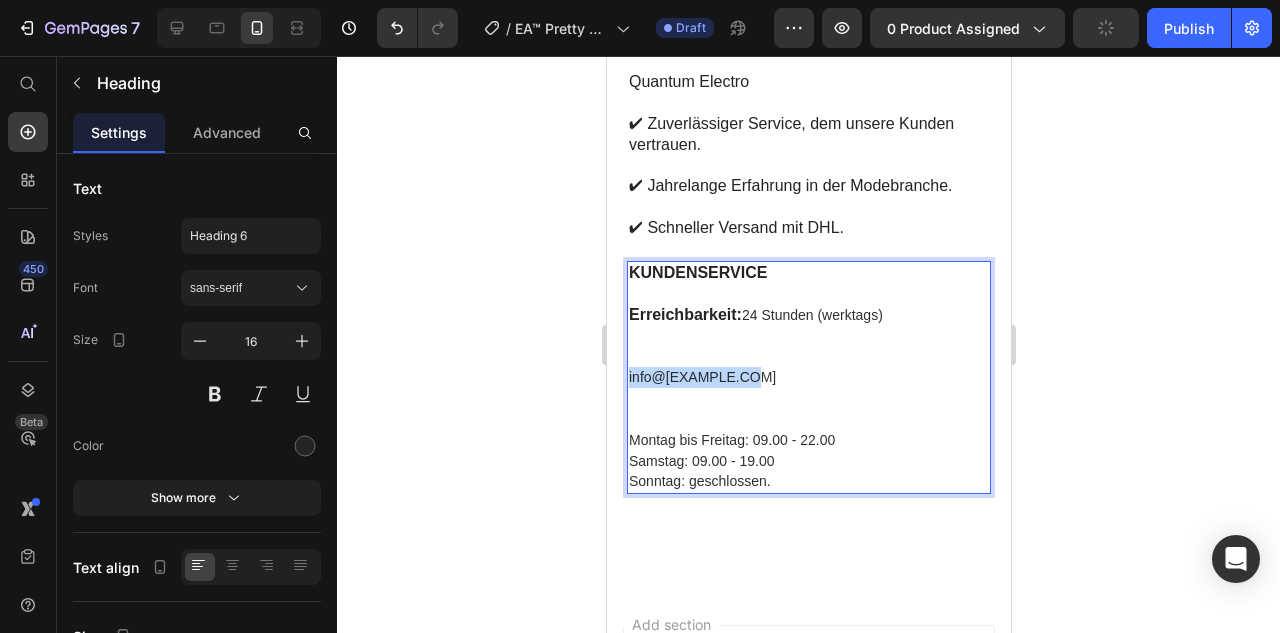 drag, startPoint x: 698, startPoint y: 334, endPoint x: 629, endPoint y: 334, distance: 69 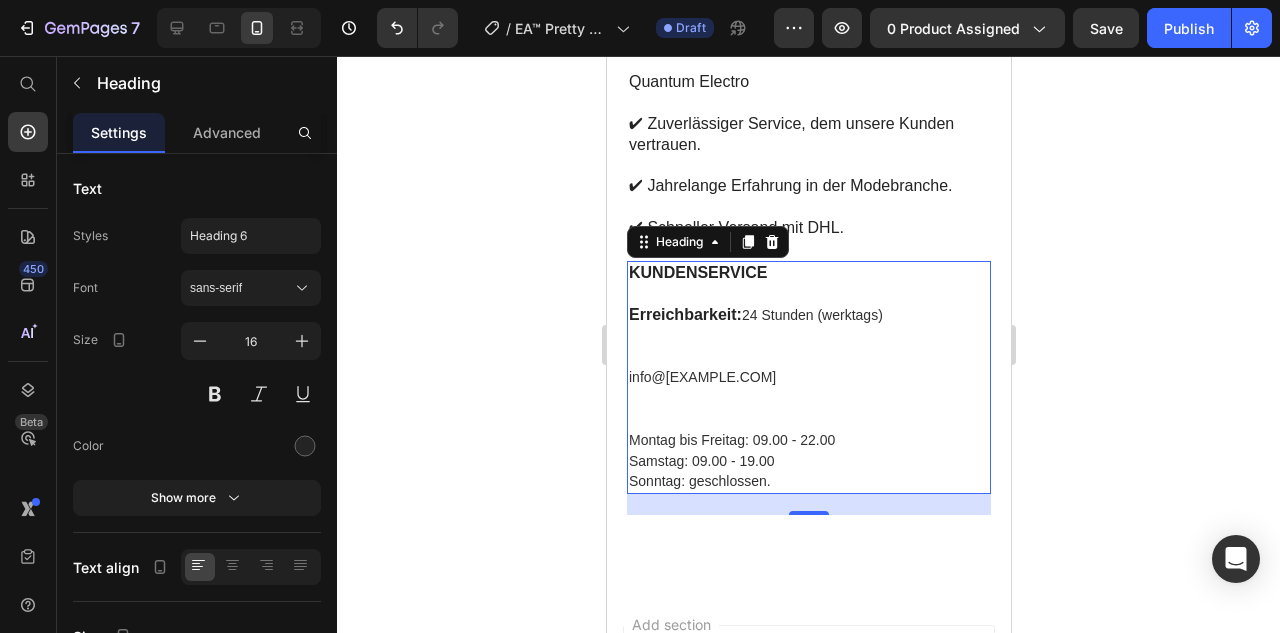 click 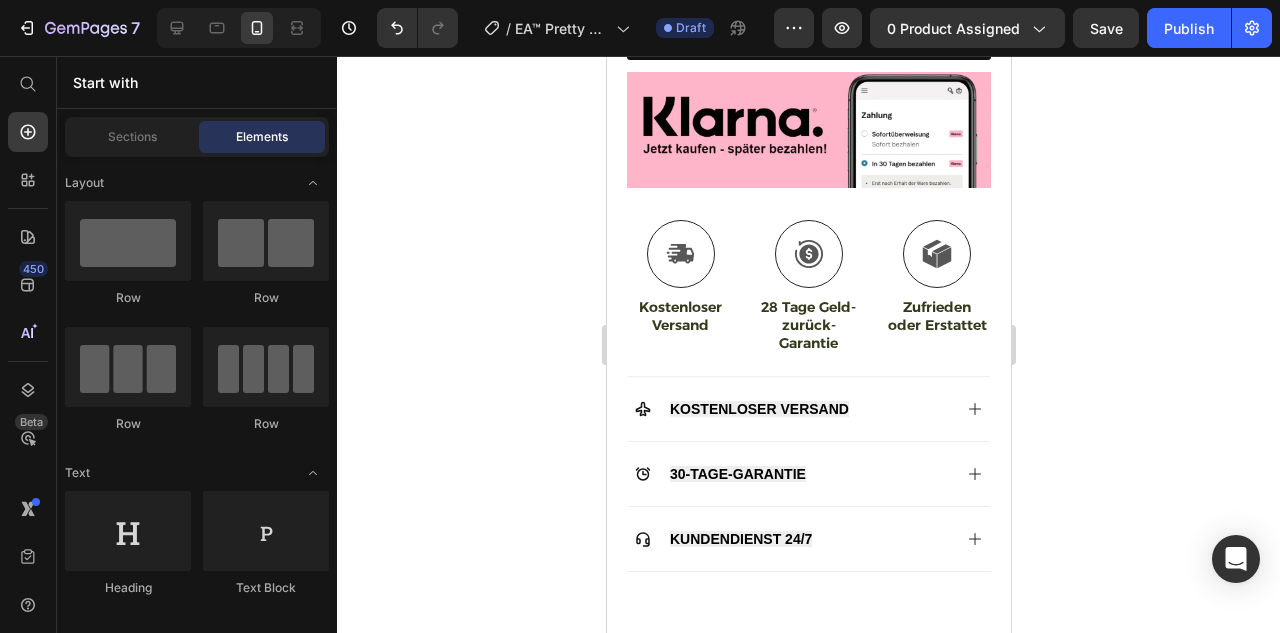 scroll, scrollTop: 0, scrollLeft: 0, axis: both 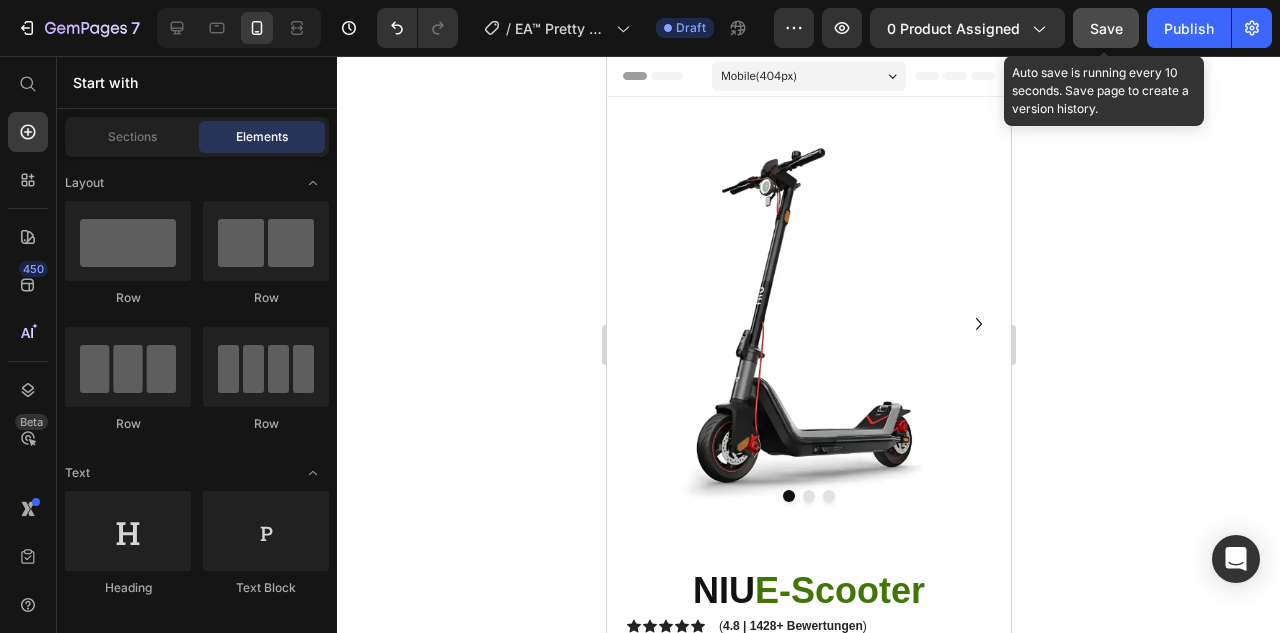 click on "Save" at bounding box center (1106, 28) 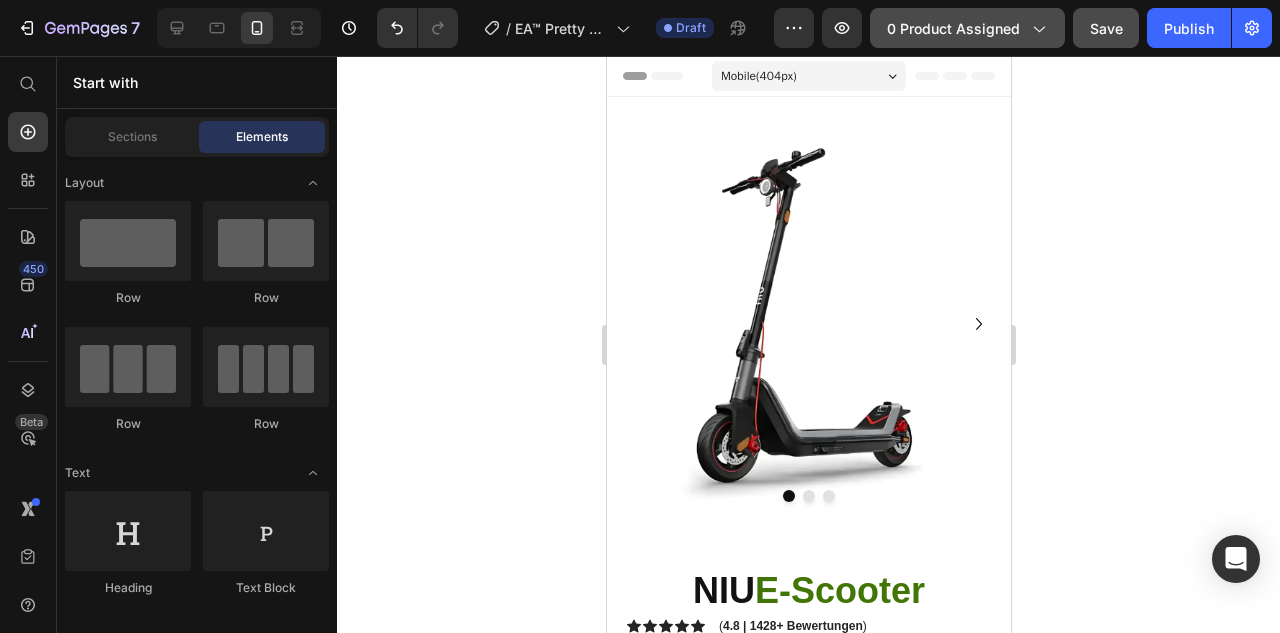 click on "0 product assigned" 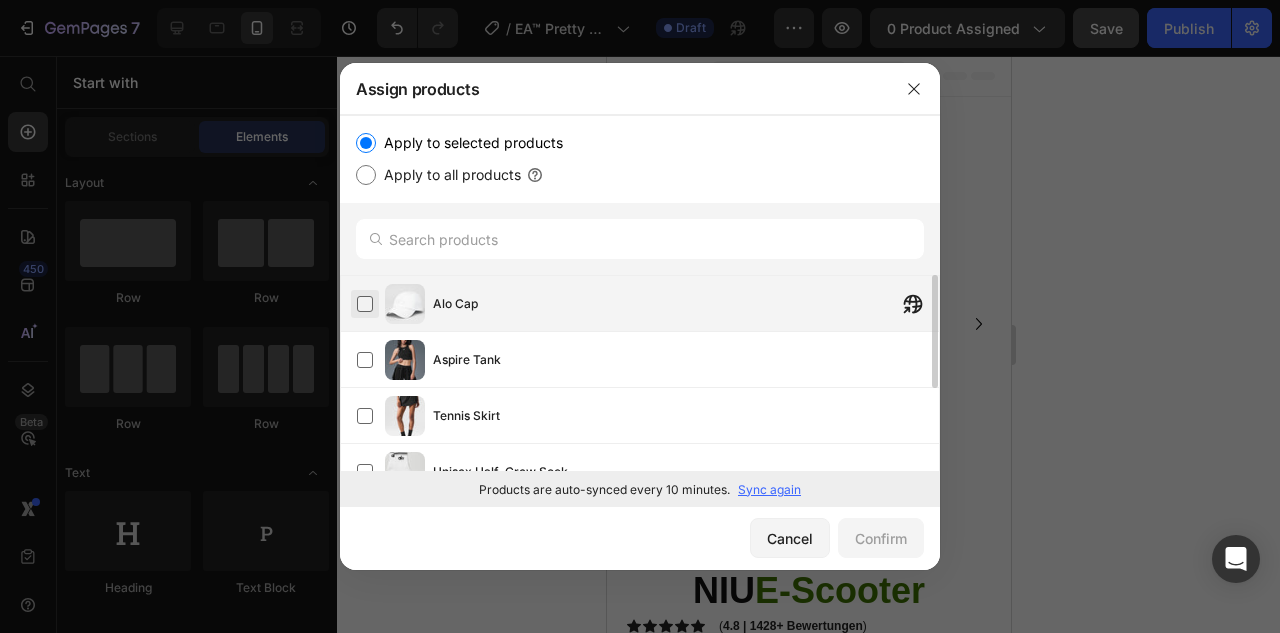 click at bounding box center [365, 304] 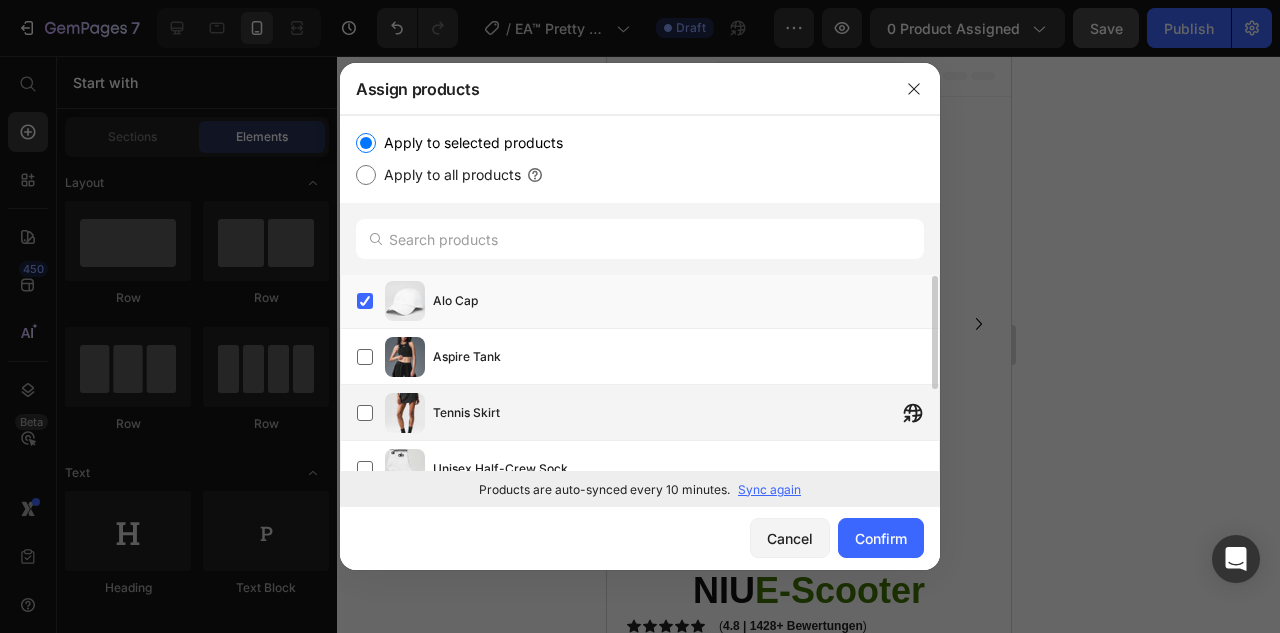 scroll, scrollTop: 0, scrollLeft: 0, axis: both 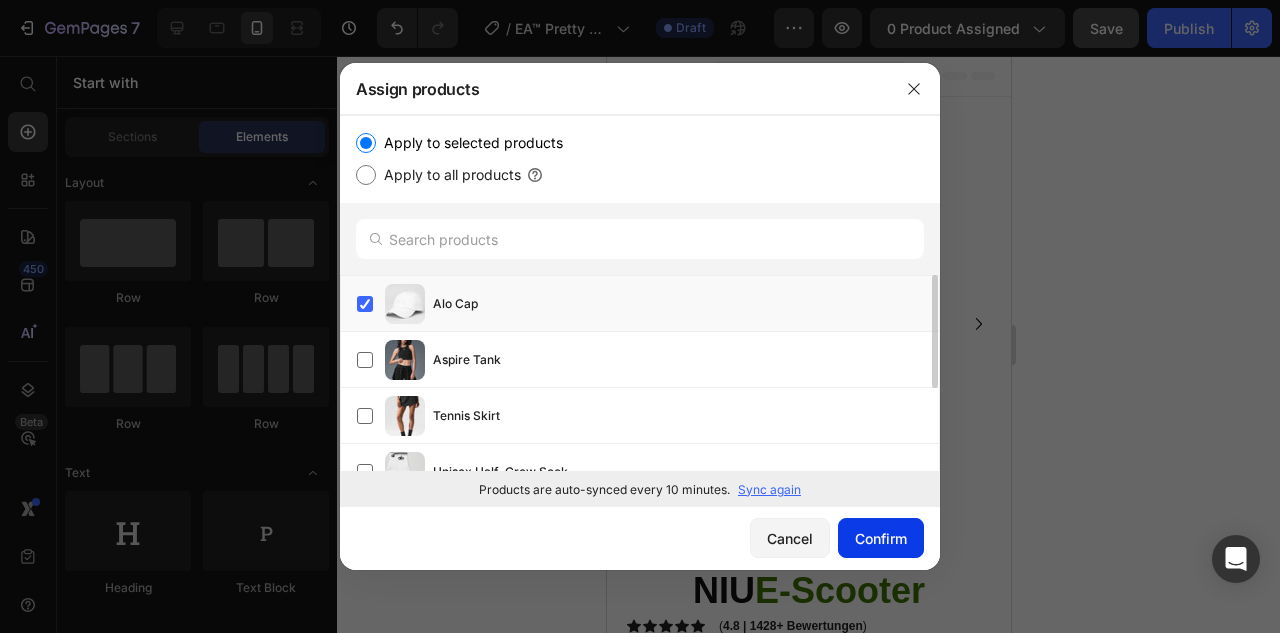 click on "Confirm" at bounding box center (881, 538) 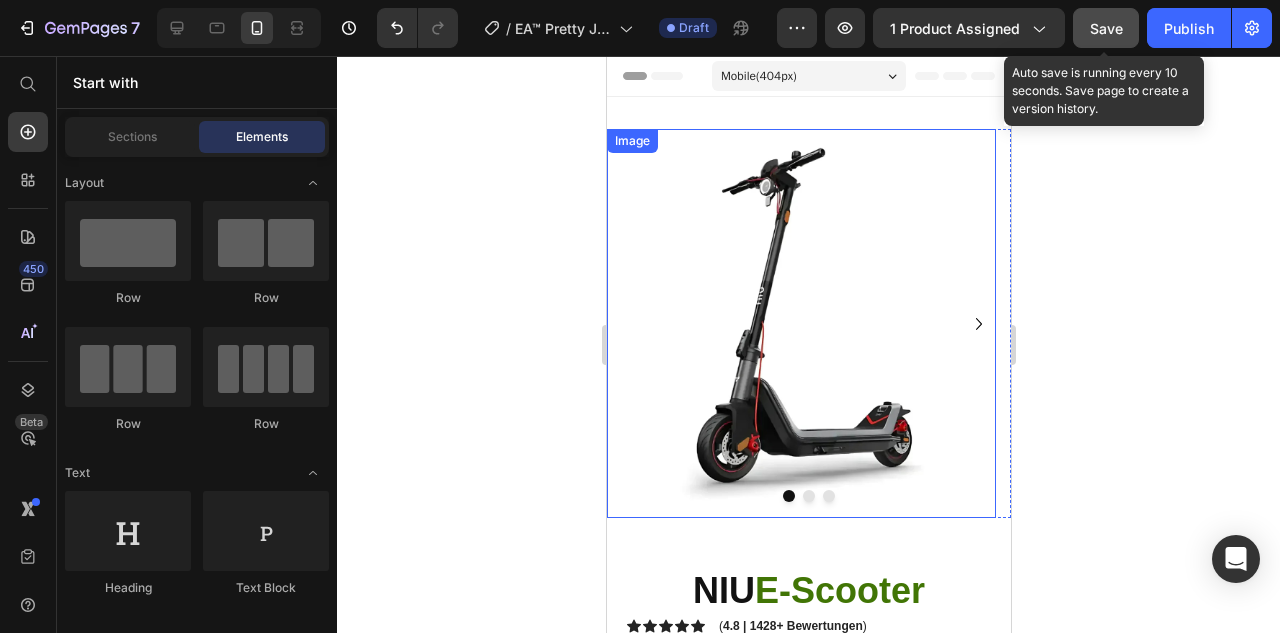 click on "Save" 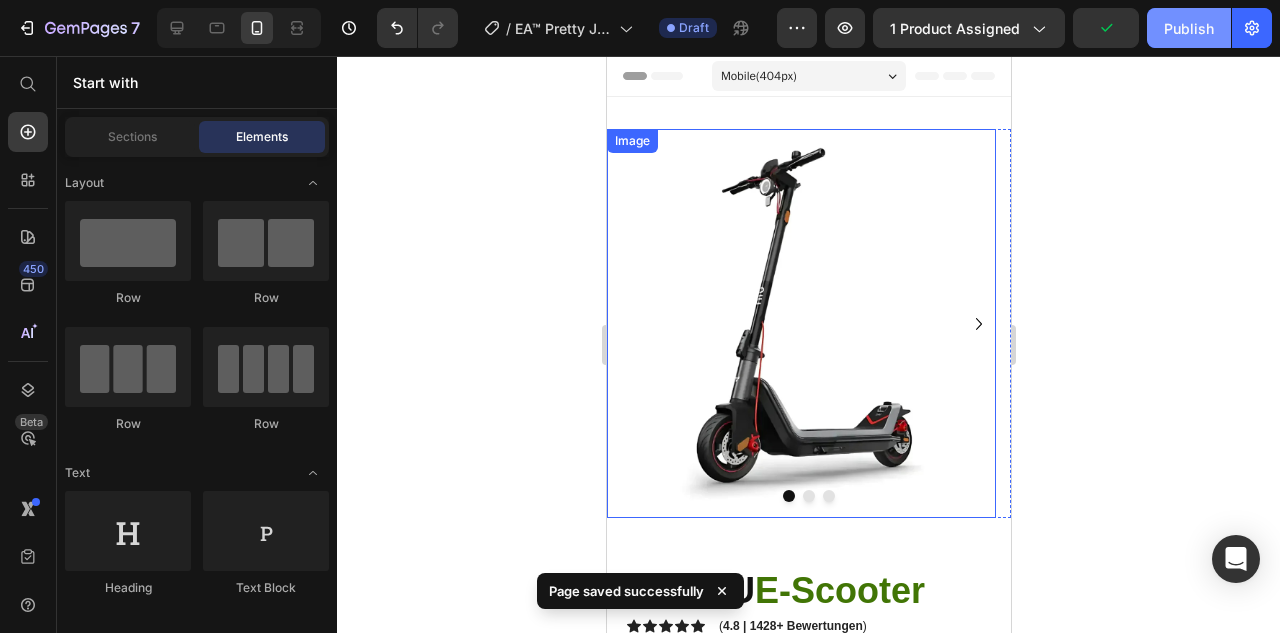 click on "Publish" at bounding box center [1189, 28] 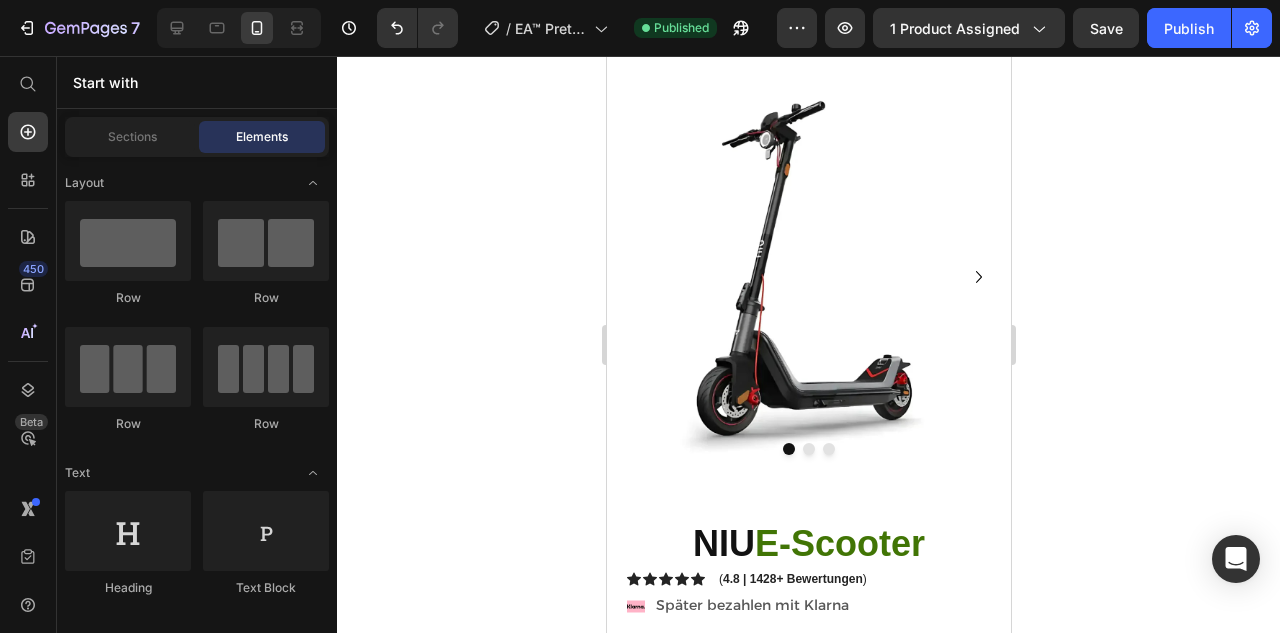 scroll, scrollTop: 0, scrollLeft: 0, axis: both 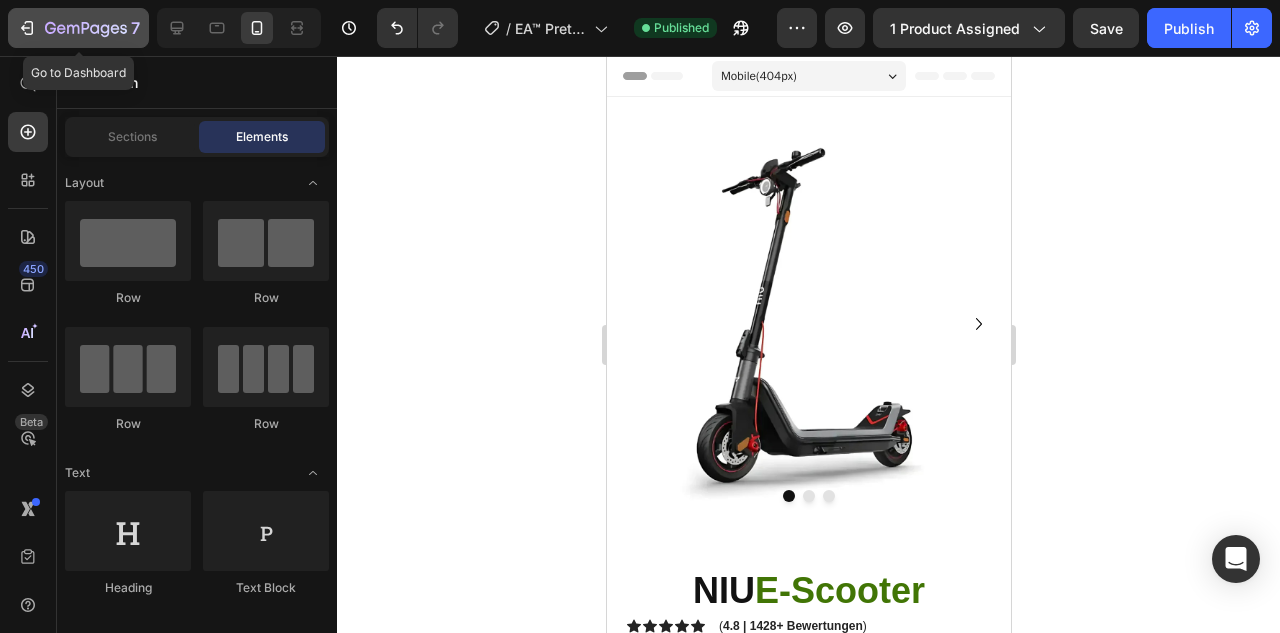 click 